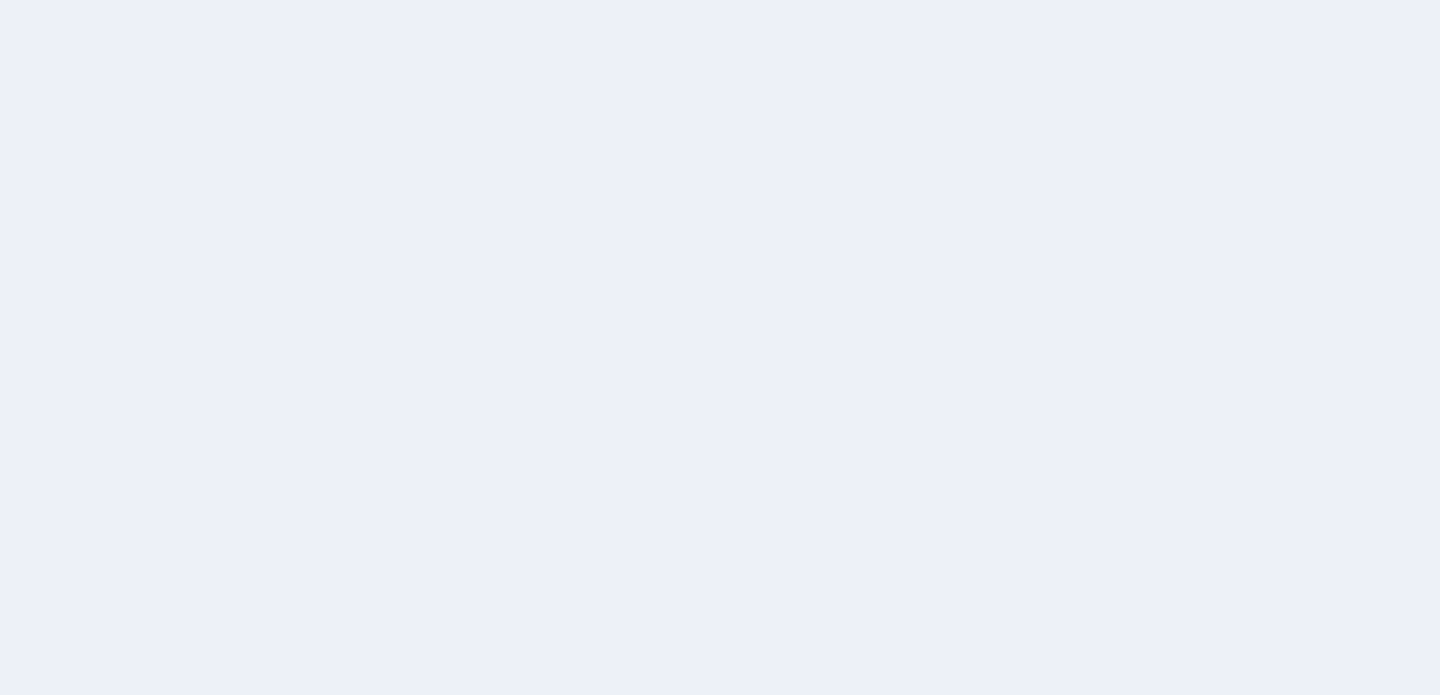 scroll, scrollTop: 0, scrollLeft: 0, axis: both 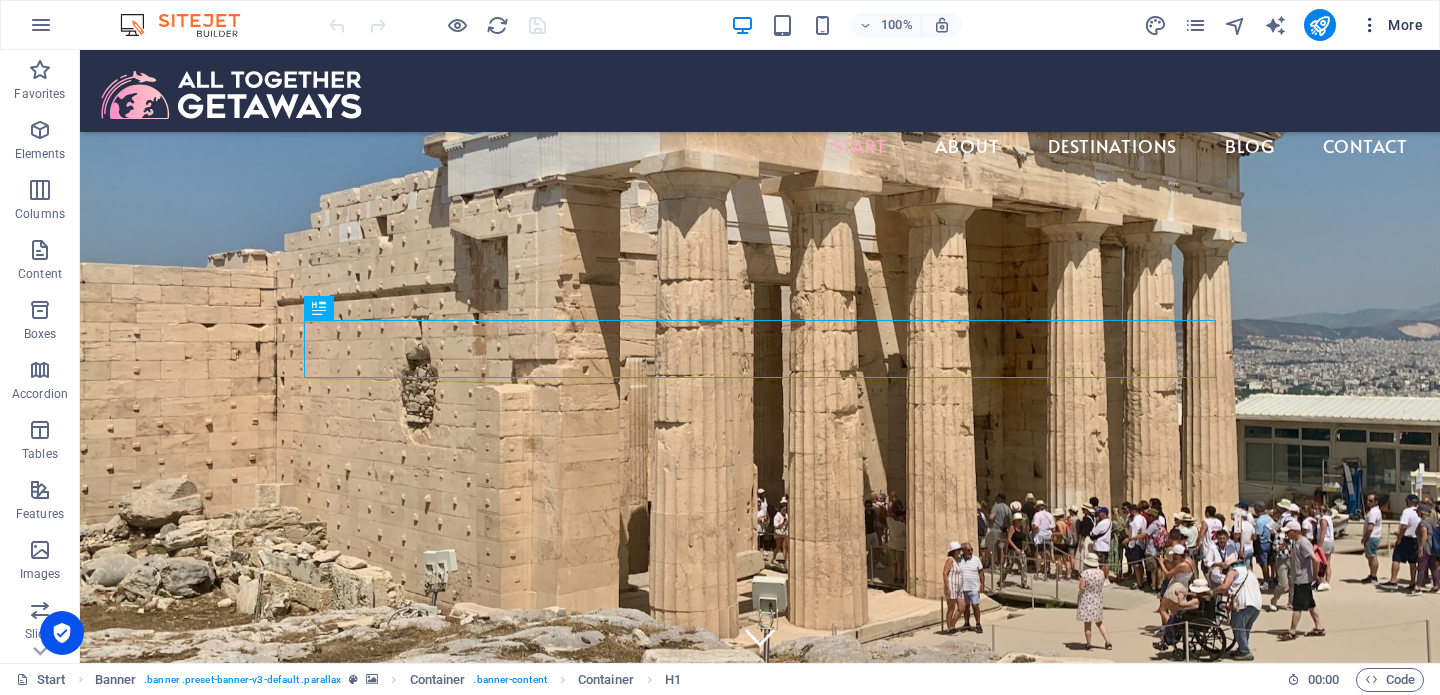 click on "More" at bounding box center (1391, 25) 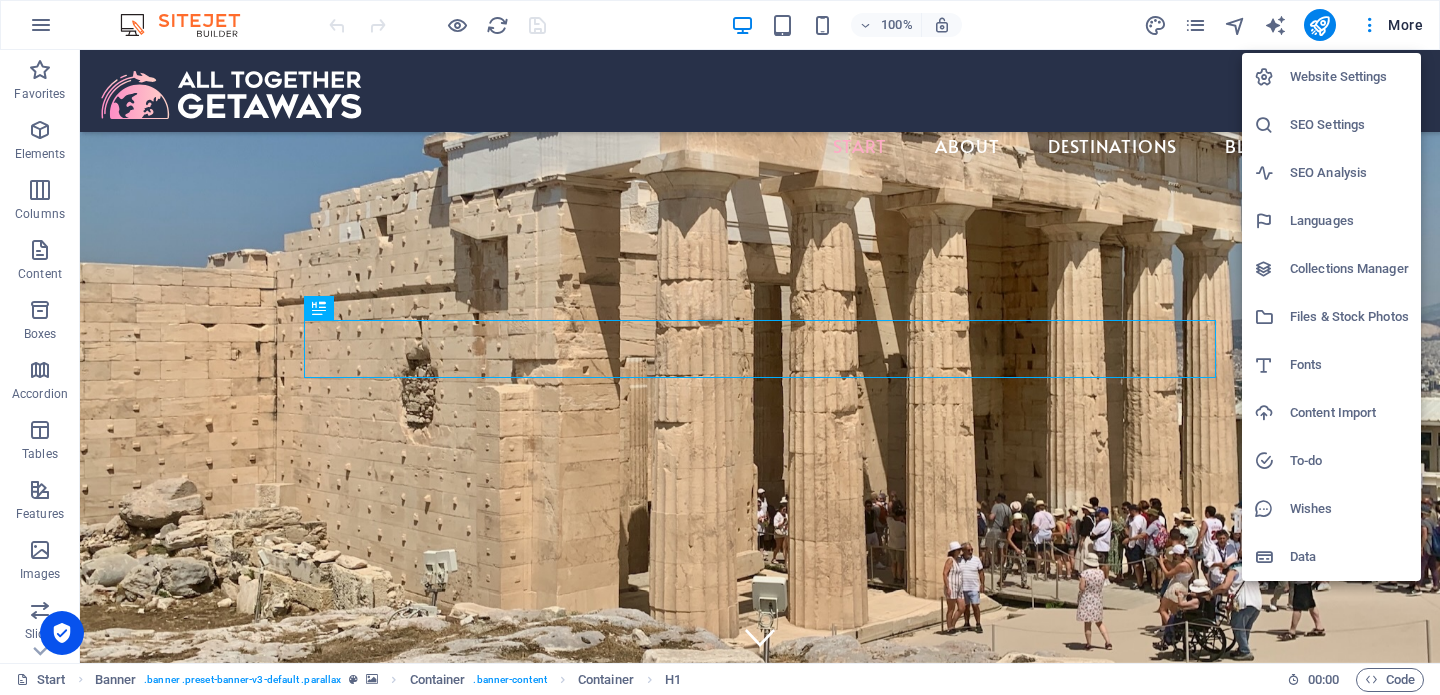 click on "Collections Manager" at bounding box center [1349, 269] 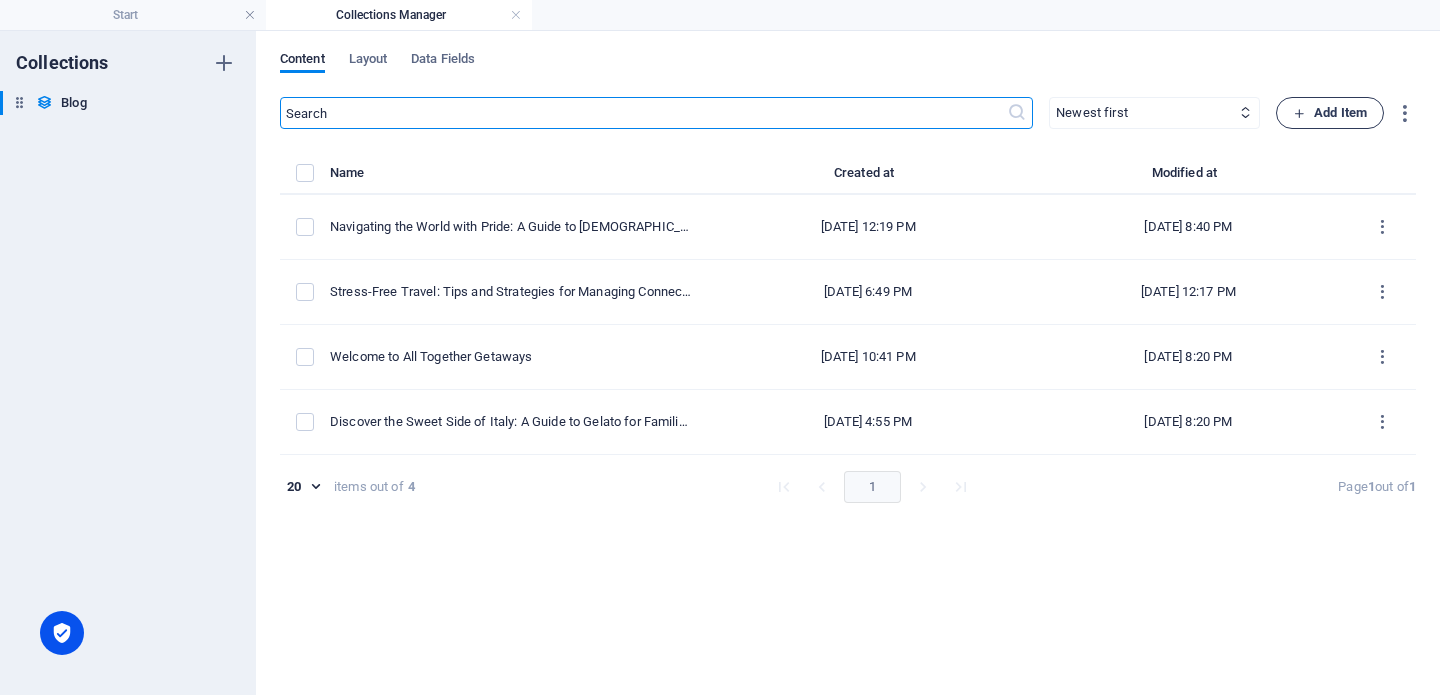 click on "Add Item" at bounding box center (1330, 113) 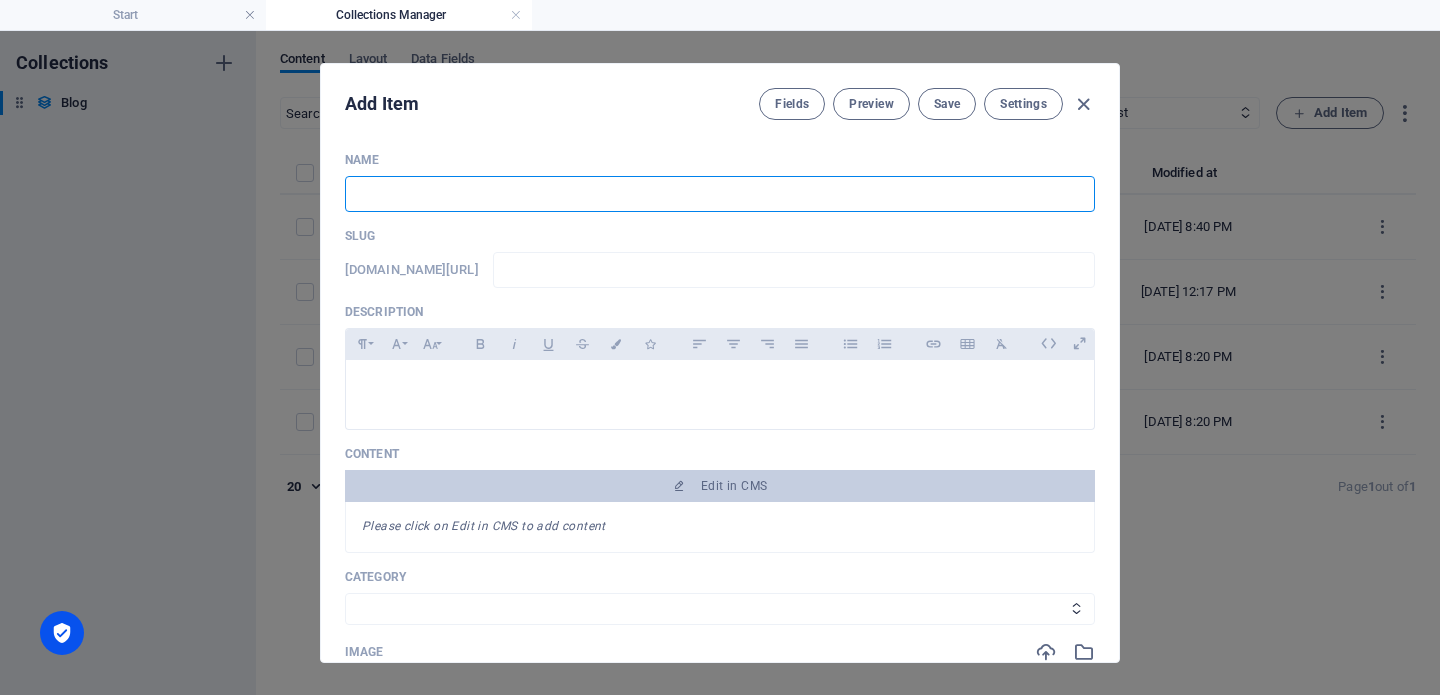 click at bounding box center (720, 194) 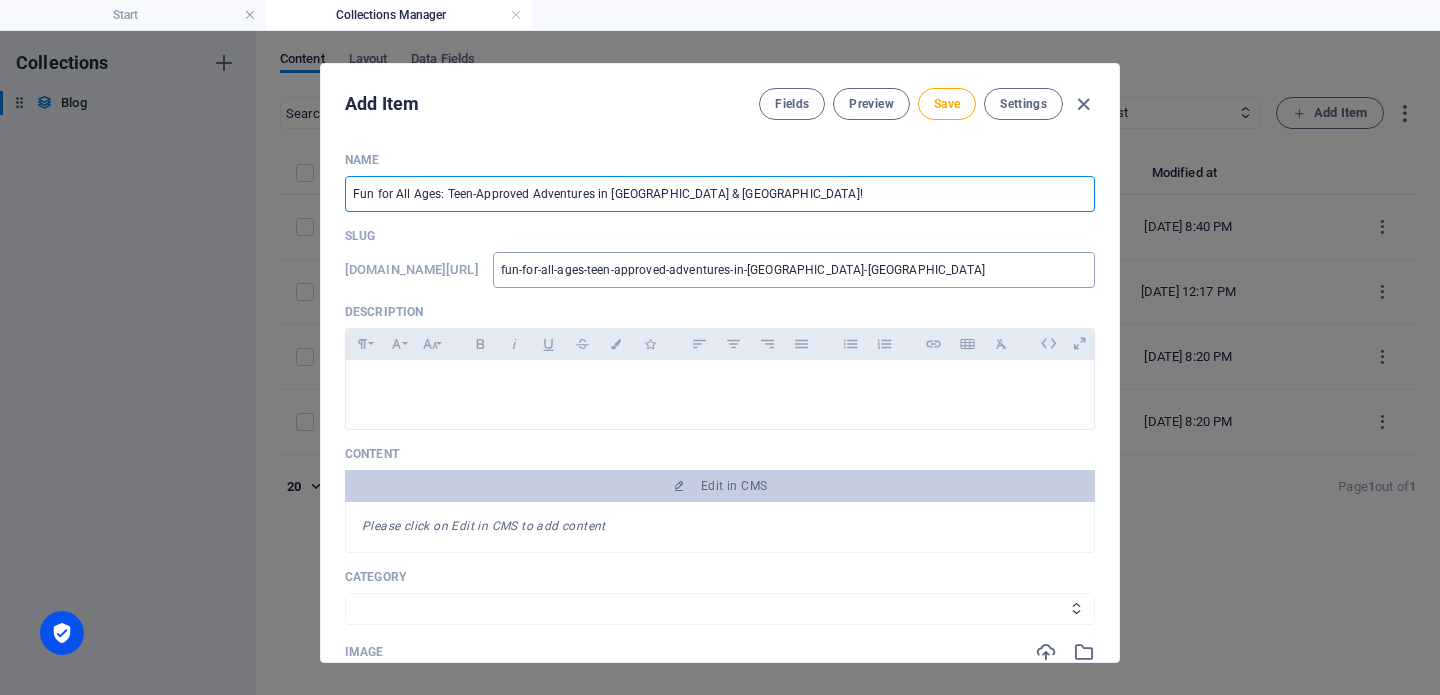 type on "Fun for All Ages: Teen-Approved Adventures in [GEOGRAPHIC_DATA] & [GEOGRAPHIC_DATA]!" 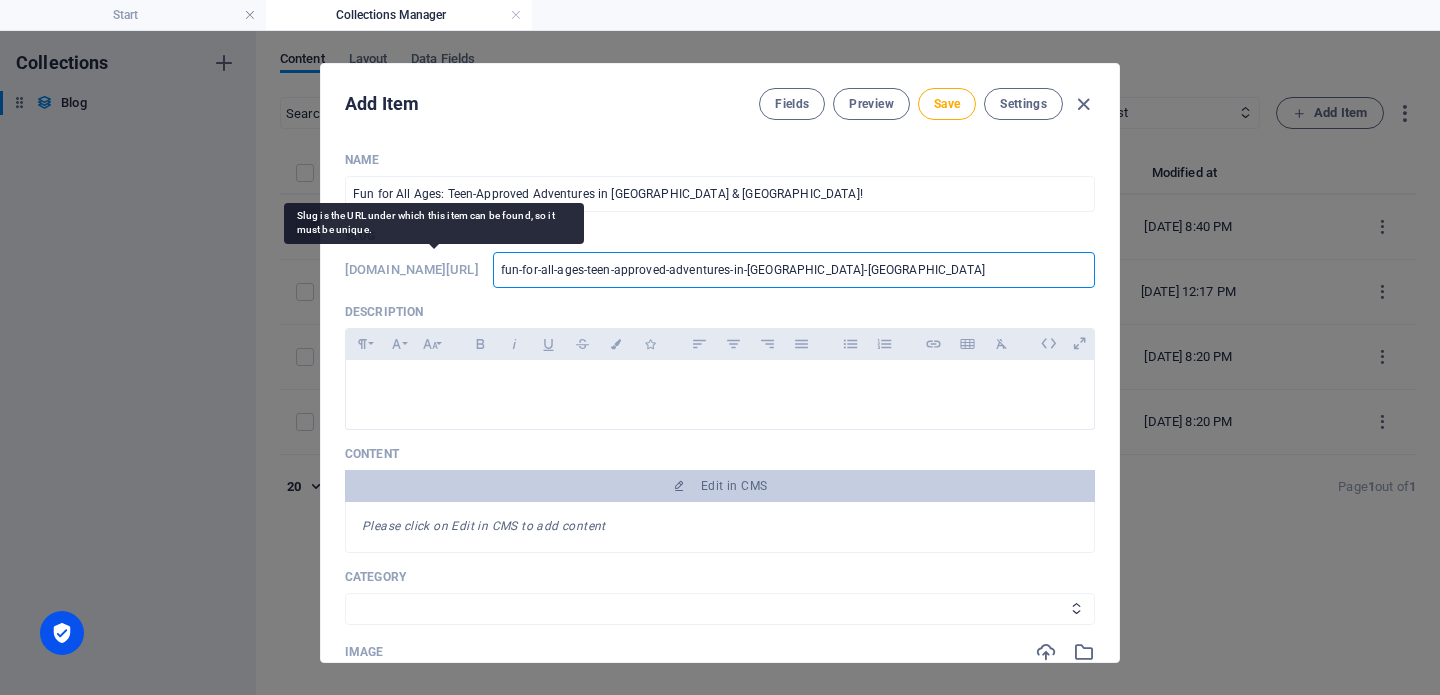 drag, startPoint x: 635, startPoint y: 268, endPoint x: 513, endPoint y: 265, distance: 122.03688 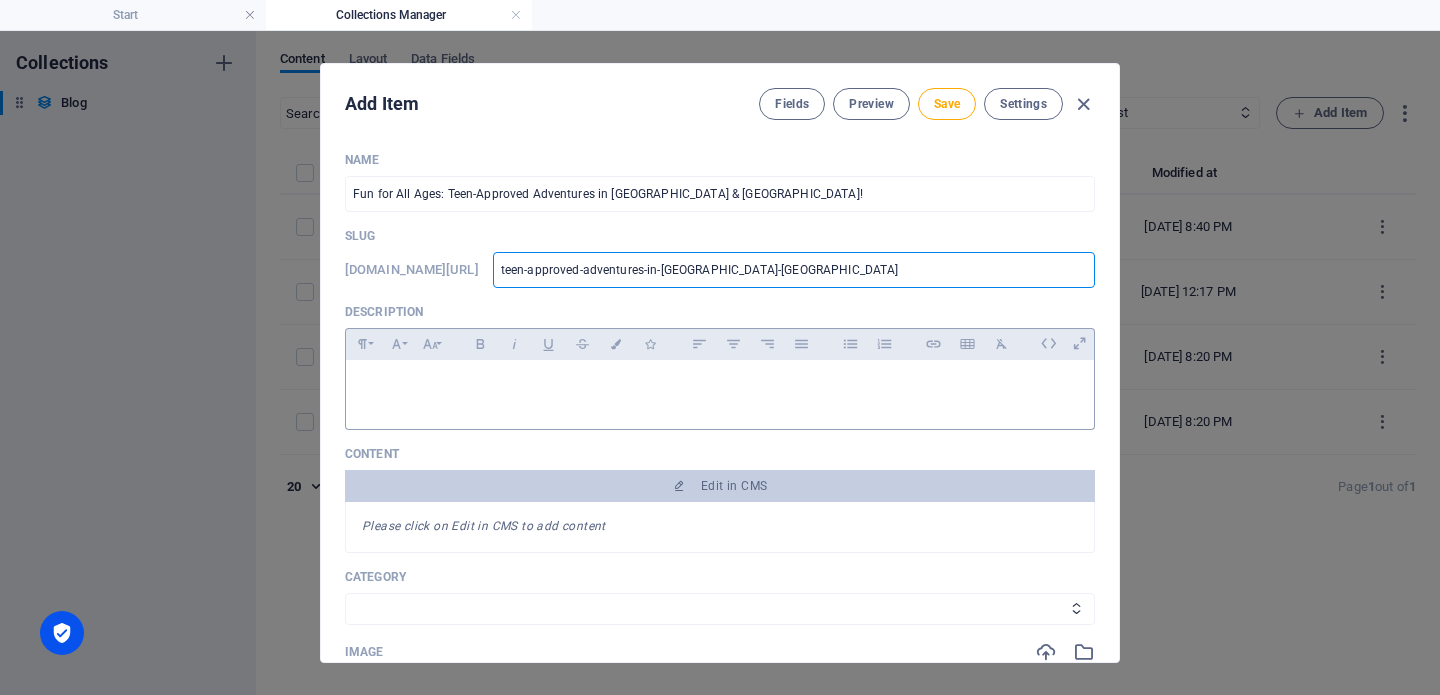 type on "teen-approved-adventures-in-[GEOGRAPHIC_DATA]-[GEOGRAPHIC_DATA]" 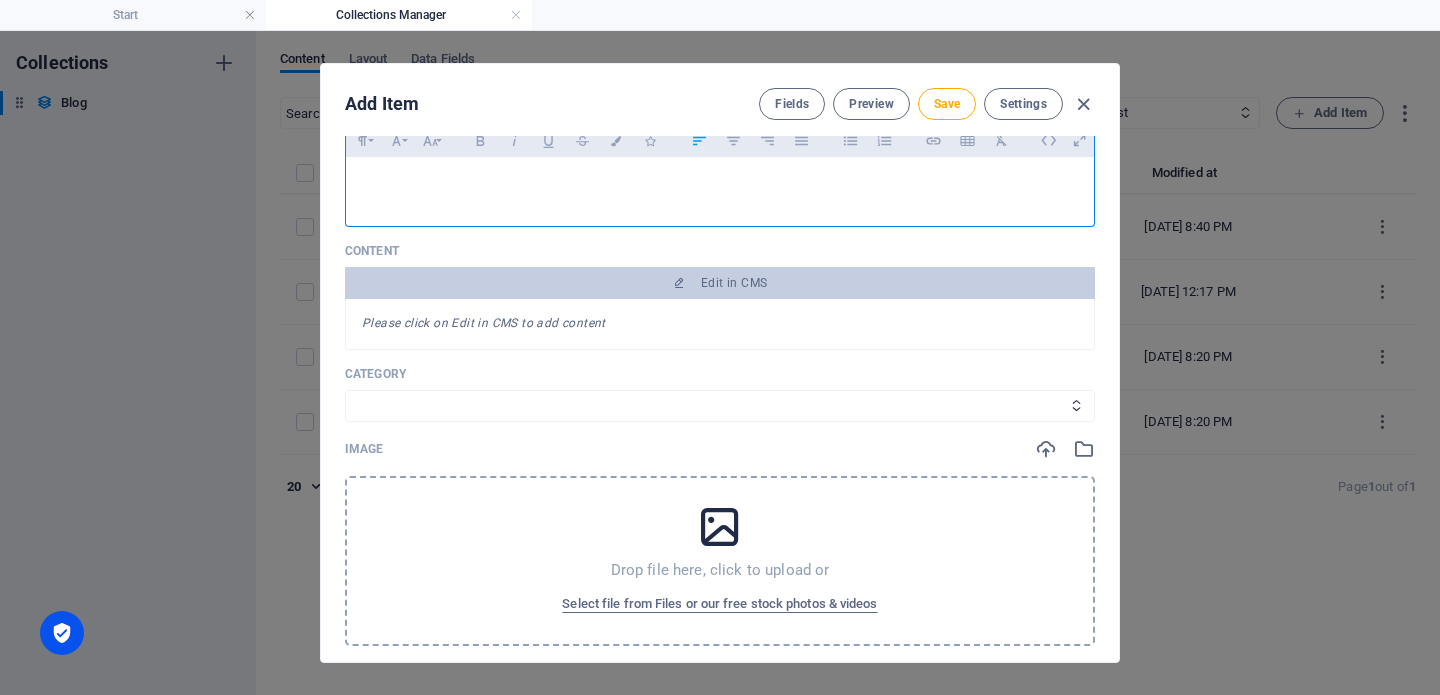 scroll, scrollTop: 50, scrollLeft: 0, axis: vertical 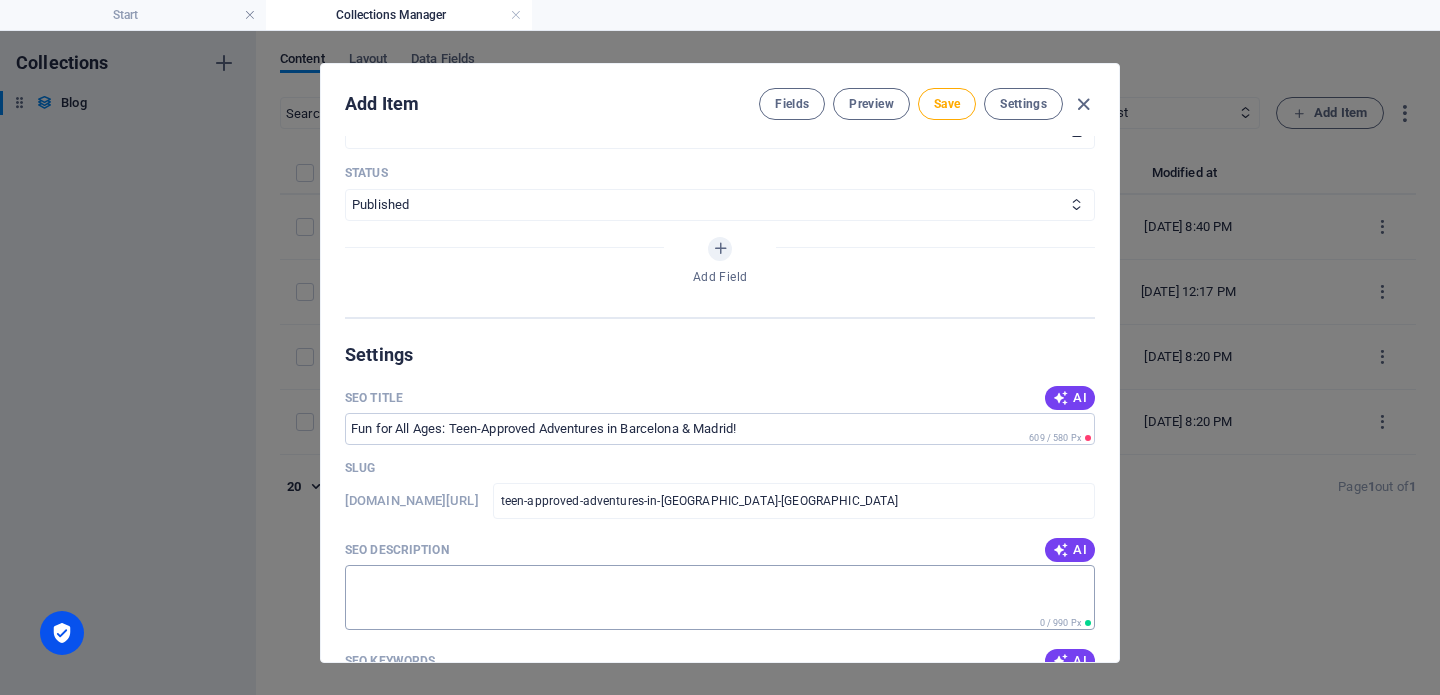 click on "SEO Description" at bounding box center [720, 597] 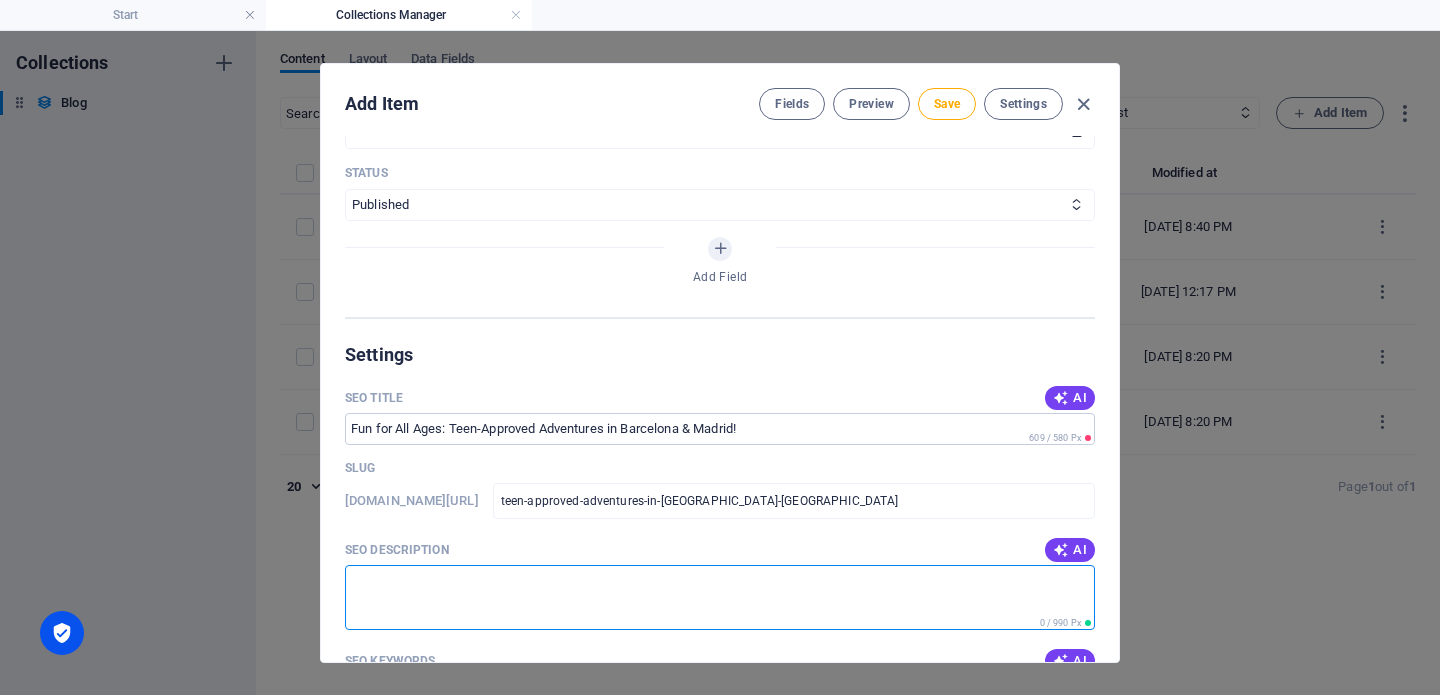 paste on "Discover teen-approved activities in [GEOGRAPHIC_DATA] and [GEOGRAPHIC_DATA] for your next family trip to [GEOGRAPHIC_DATA]! This blog post offers unique attractions and restaurants, from interactive museums to vibrant dining experiences, ensuring an unforgettable [DEMOGRAPHIC_DATA] adventure for families with teenagers." 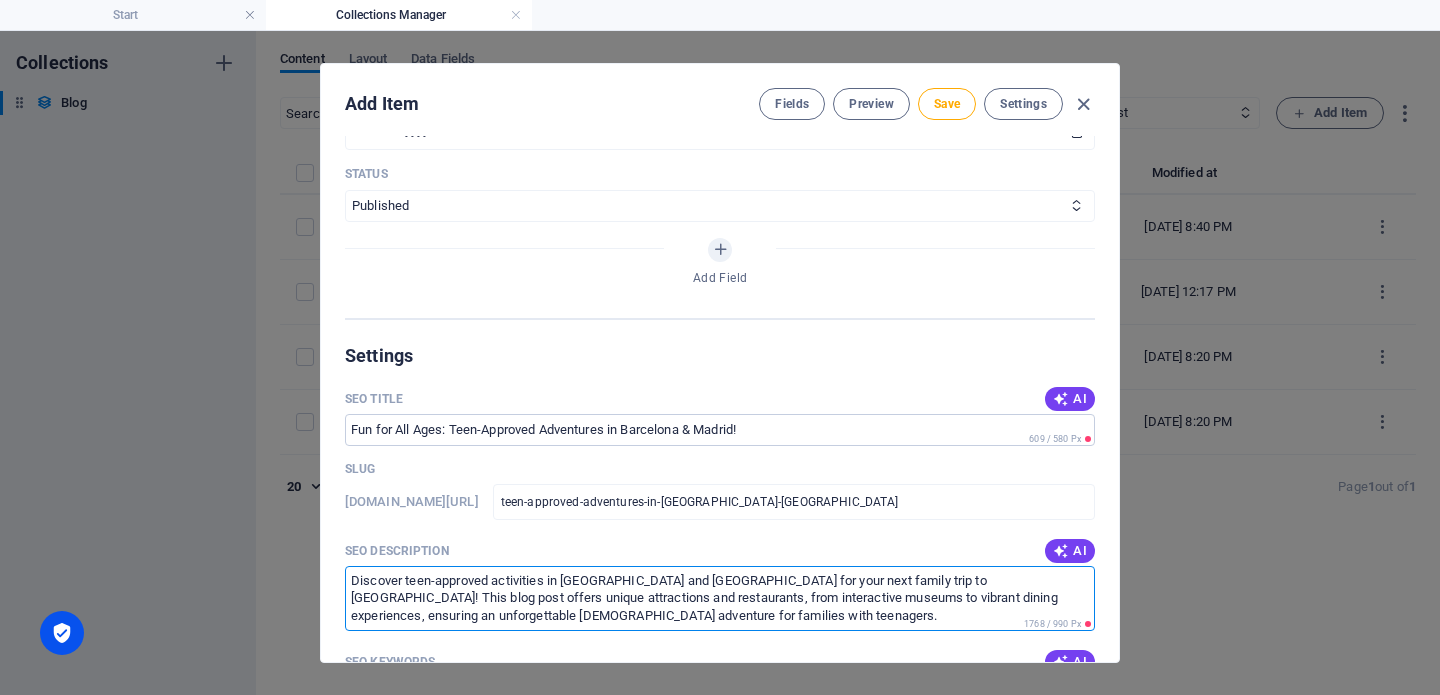 scroll, scrollTop: 1037, scrollLeft: 0, axis: vertical 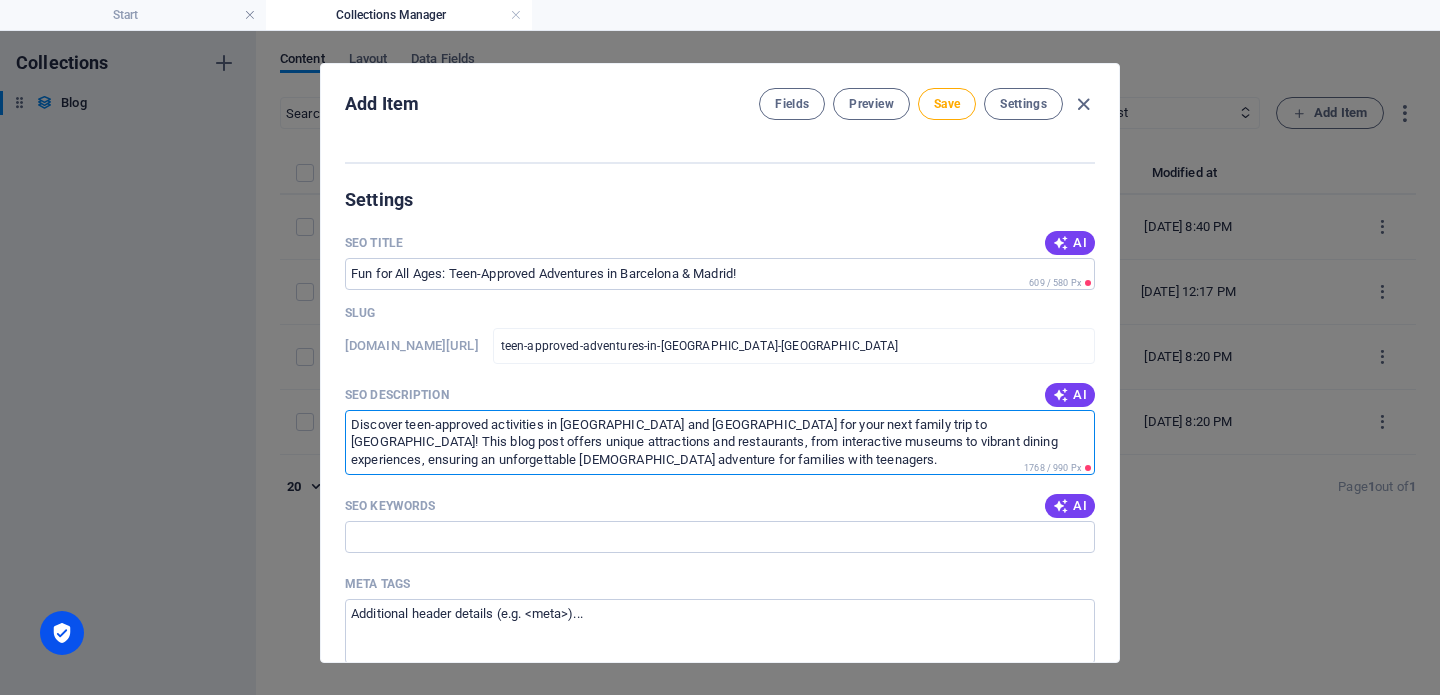 click on "Discover teen-approved activities in [GEOGRAPHIC_DATA] and [GEOGRAPHIC_DATA] for your next family trip to [GEOGRAPHIC_DATA]! This blog post offers unique attractions and restaurants, from interactive museums to vibrant dining experiences, ensuring an unforgettable [DEMOGRAPHIC_DATA] adventure for families with teenagers." at bounding box center (720, 442) 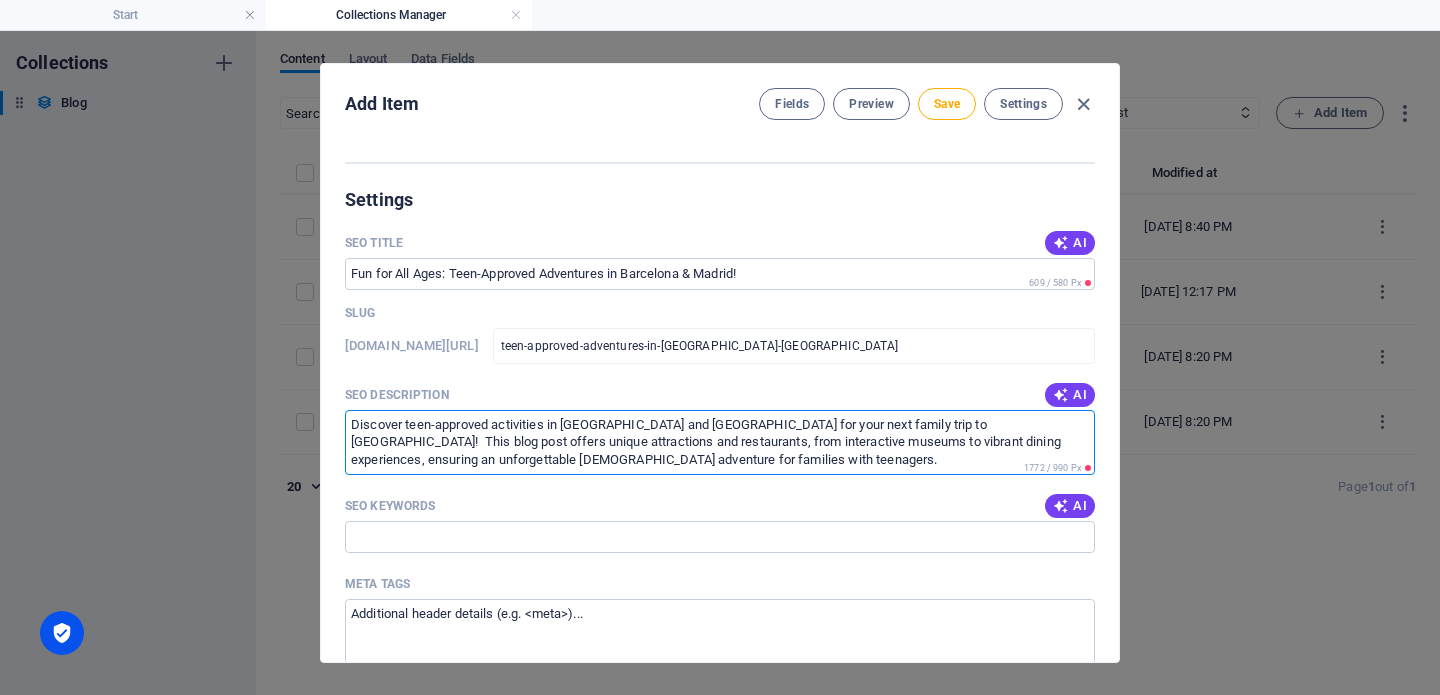 click on "Discover teen-approved activities in [GEOGRAPHIC_DATA] and [GEOGRAPHIC_DATA] for your next family trip to [GEOGRAPHIC_DATA]!  This blog post offers unique attractions and restaurants, from interactive museums to vibrant dining experiences, ensuring an unforgettable [DEMOGRAPHIC_DATA] adventure for families with teenagers." at bounding box center [720, 442] 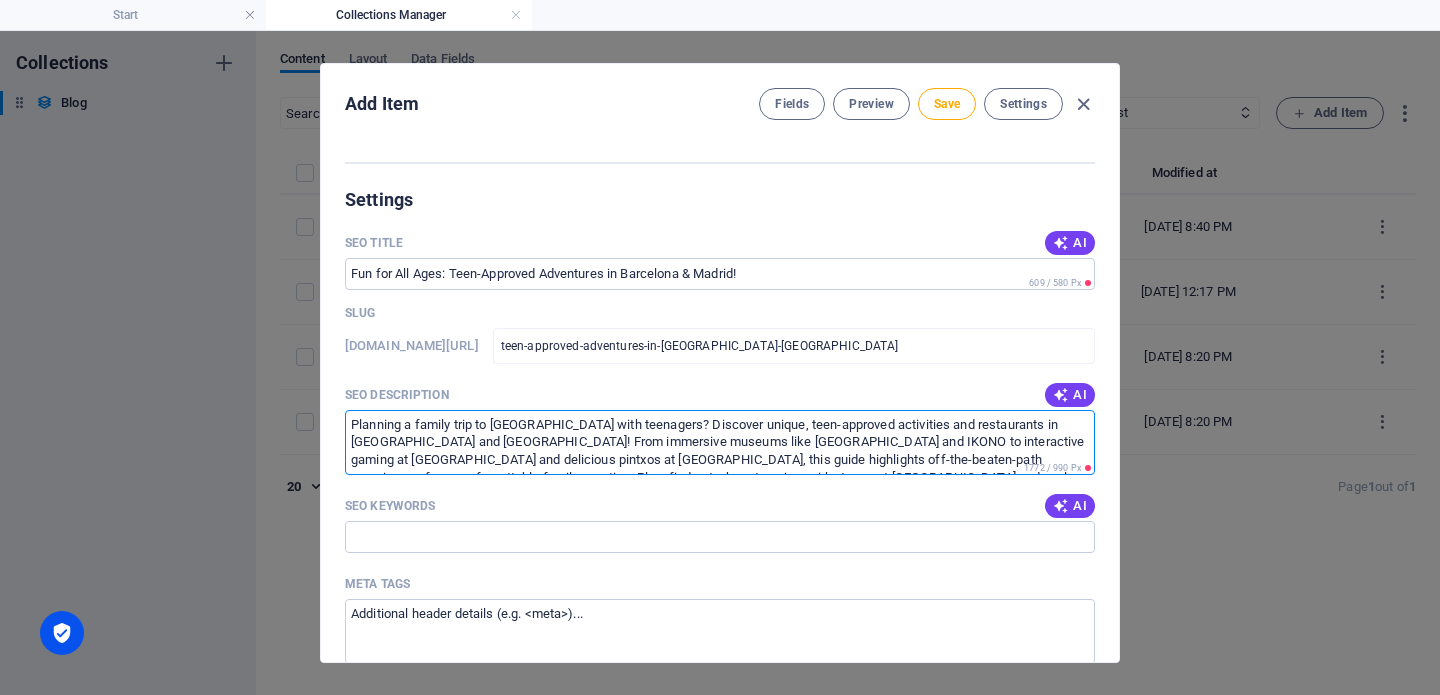 scroll, scrollTop: 63, scrollLeft: 0, axis: vertical 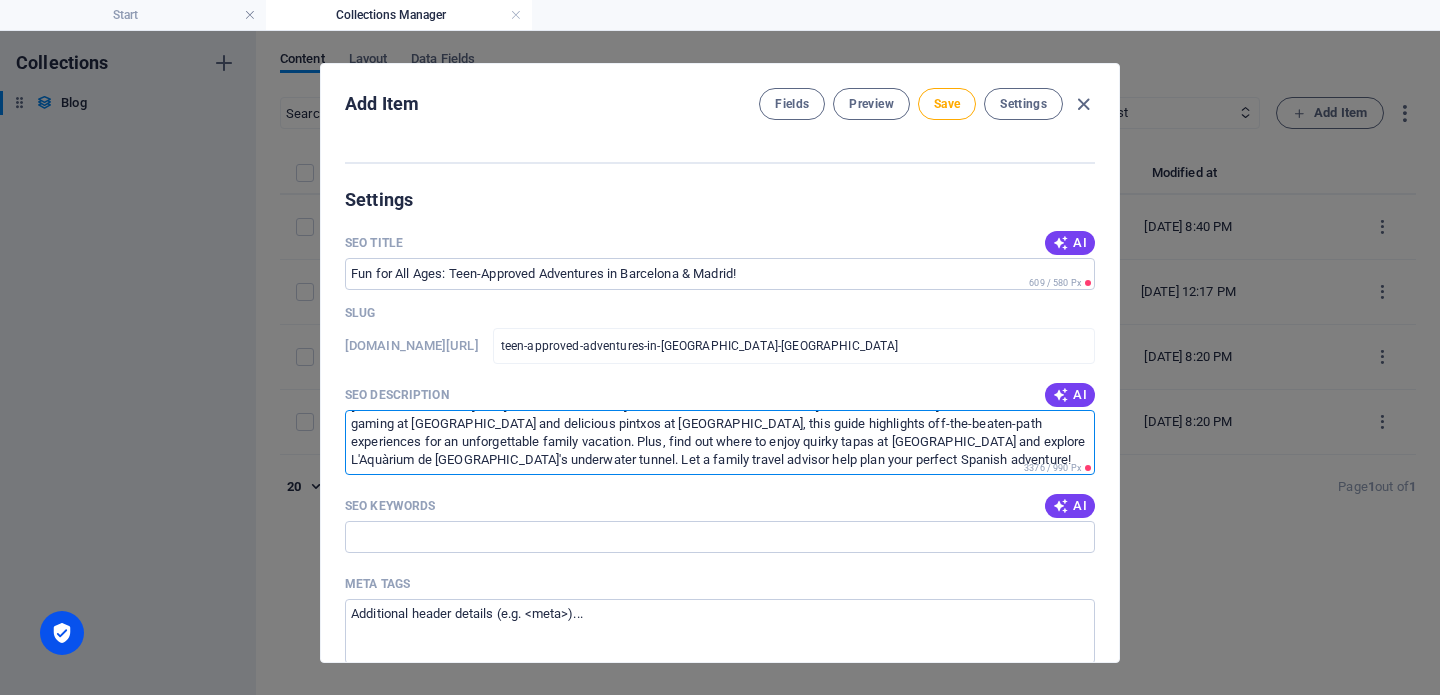 type on "Planning a family trip to [GEOGRAPHIC_DATA] with teenagers? Discover unique, teen-approved activities and restaurants in [GEOGRAPHIC_DATA] and [GEOGRAPHIC_DATA]! From immersive museums like [GEOGRAPHIC_DATA] and IKONO to interactive gaming at [GEOGRAPHIC_DATA] and delicious pintxos at [GEOGRAPHIC_DATA], this guide highlights off-the-beaten-path experiences for an unforgettable family vacation. Plus, find out where to enjoy quirky tapas at [GEOGRAPHIC_DATA] and explore L'Aquàrium de [GEOGRAPHIC_DATA]'s underwater tunnel. Let a family travel advisor help plan your perfect Spanish adventure!" 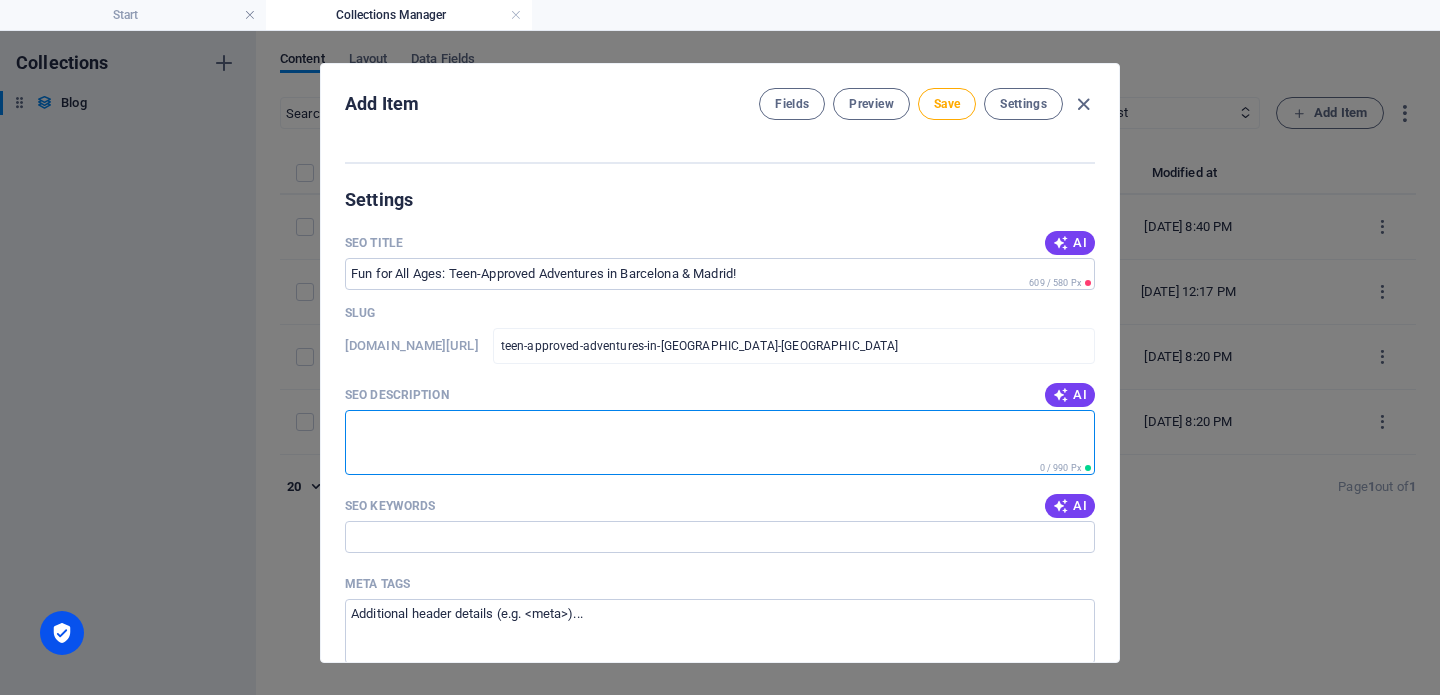 scroll, scrollTop: 0, scrollLeft: 0, axis: both 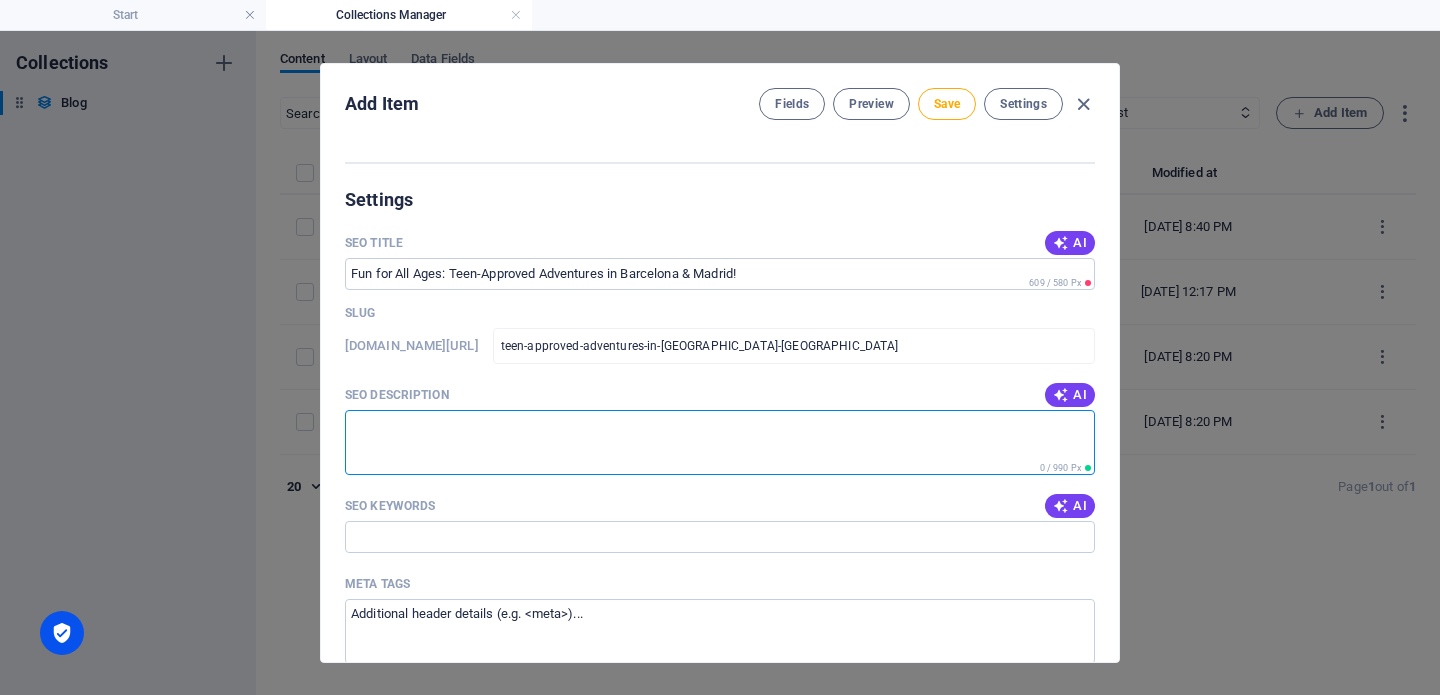 click on "Add Item Fields Preview Save Settings Name Fun for All Ages: Teen-Approved Adventures in [GEOGRAPHIC_DATA] & [GEOGRAPHIC_DATA]! ​ Slug [DOMAIN_NAME][URL] teen-approved-adventures-in-[GEOGRAPHIC_DATA]-[GEOGRAPHIC_DATA] ​ Description Paragraph Format Normal Heading 1 Heading 2 Heading 3 Heading 4 Heading 5 Heading 6 Code Font Family Arial [US_STATE] Impact Tahoma Times New Roman Verdana Font Size 8 9 10 11 12 14 18 24 30 36 48 60 72 96 Bold Italic Underline Strikethrough Colors Icons Align Left Align Center Align Right Align Justify Unordered List Ordered List Insert Link Insert Table Clear Formatting Discover teen-approved activities in [GEOGRAPHIC_DATA] and [GEOGRAPHIC_DATA] for your next family trip to [GEOGRAPHIC_DATA]! This blog post offers unique attractions and restaurants, from interactive museums to vibrant dining experiences, ensuring an unforgettable [DEMOGRAPHIC_DATA] adventure for families with teenagers. Content Edit in CMS Please click on Edit in CMS to add content Category Category 1 Category 2 Image Drop file here, click to upload or Image Alt Text ​ [DATE]" at bounding box center [720, 363] 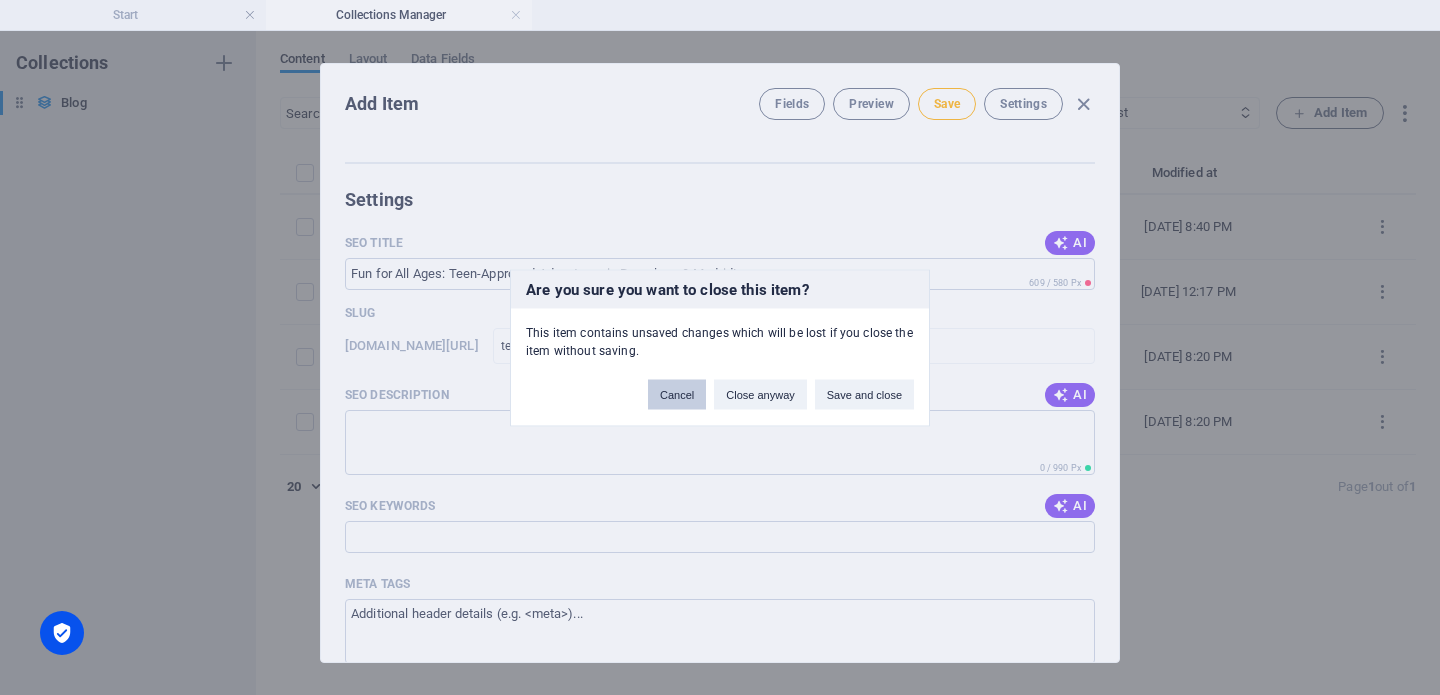 click on "Cancel" at bounding box center [677, 394] 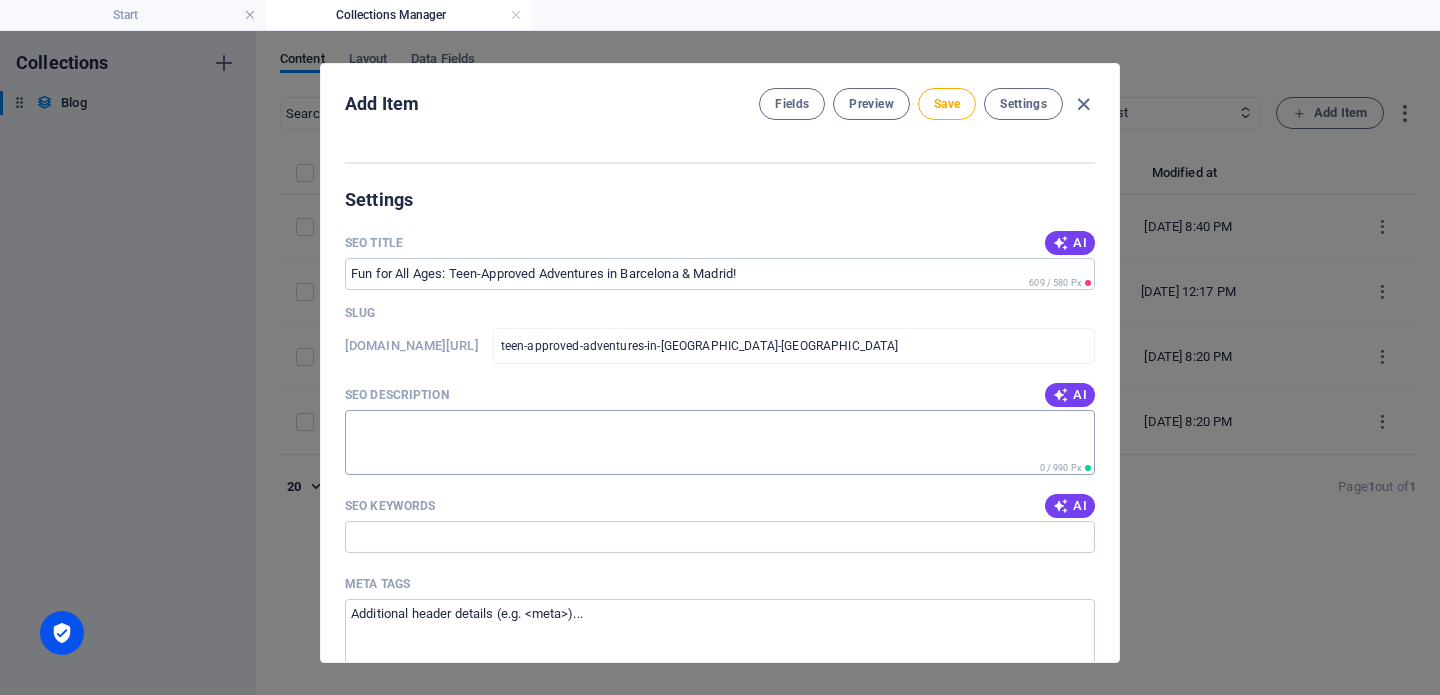 click on "SEO Description" at bounding box center [720, 442] 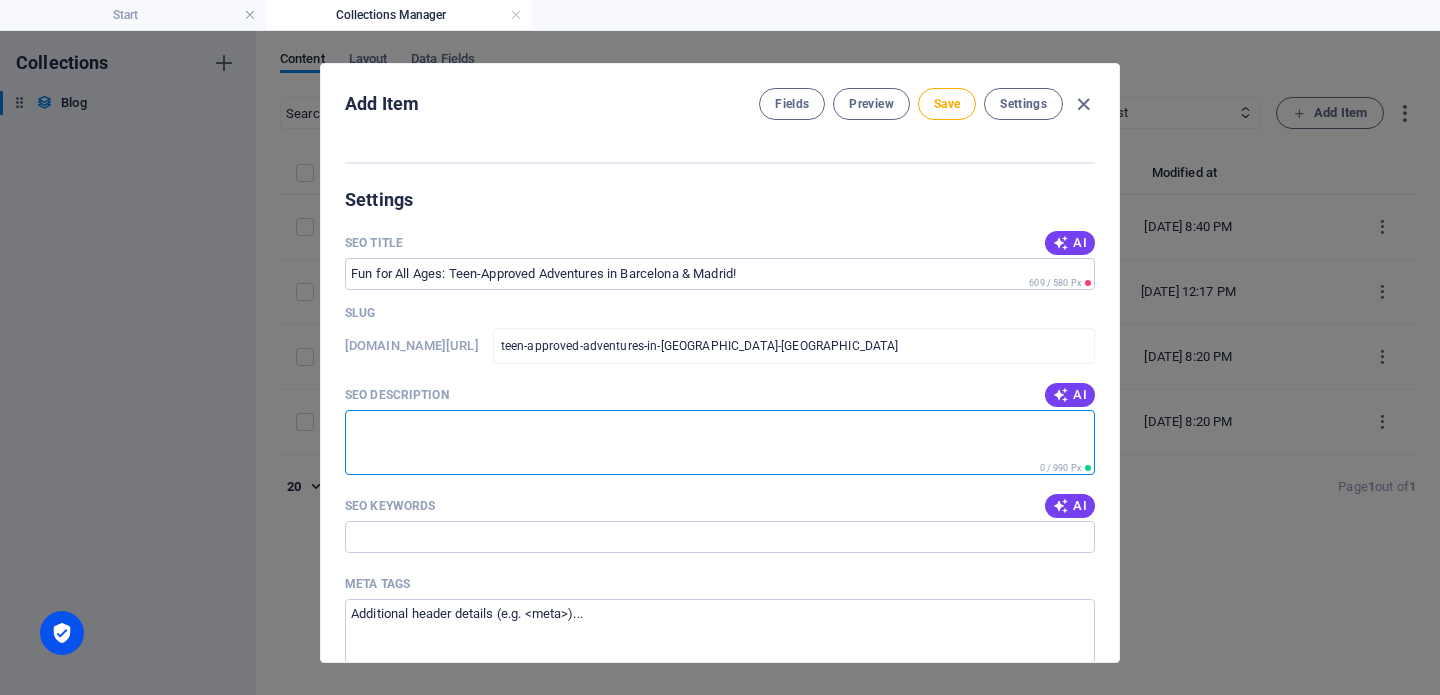 paste on "Discover unique, teen-approved activities in [GEOGRAPHIC_DATA] and [GEOGRAPHIC_DATA]! From immersive museums and interactive aquariums to delicious tapas and video game fun, plan an unforgettable family trip to [GEOGRAPHIC_DATA]. Get expert tips for your next European adventure." 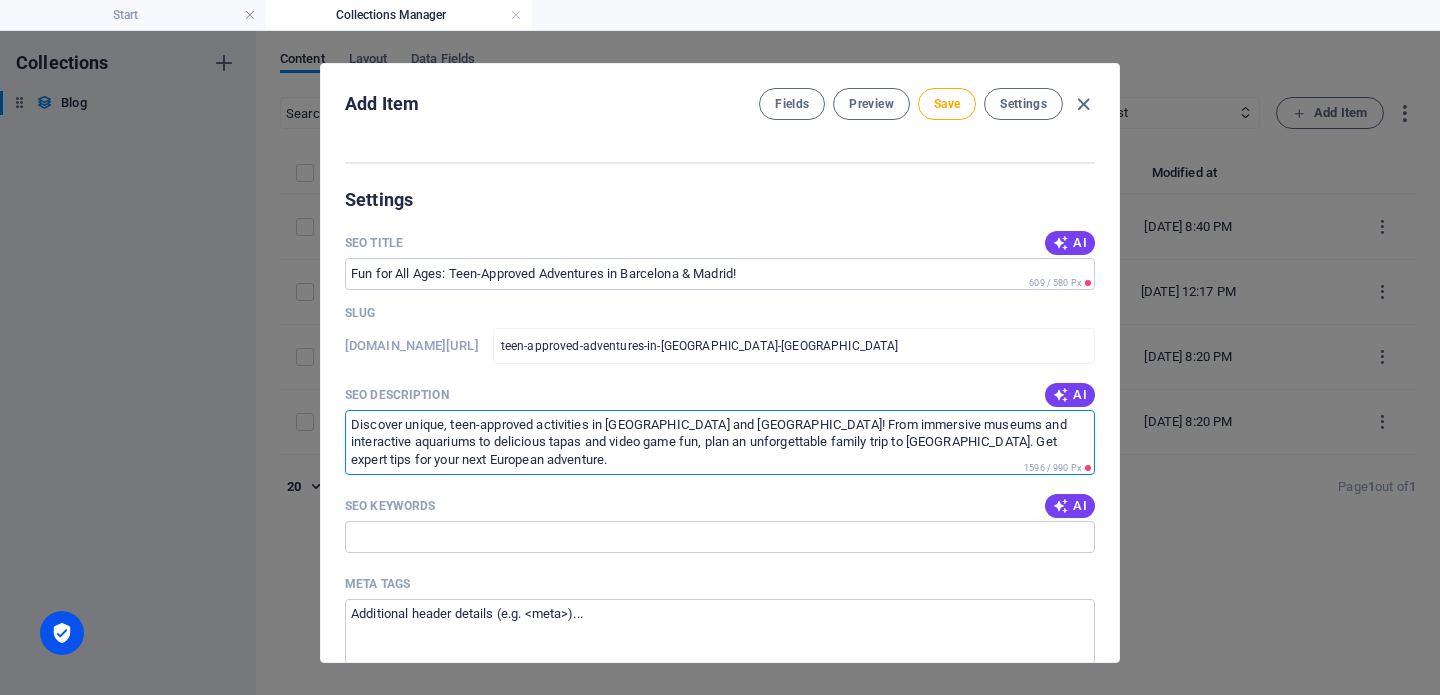 drag, startPoint x: 813, startPoint y: 439, endPoint x: 821, endPoint y: 458, distance: 20.615528 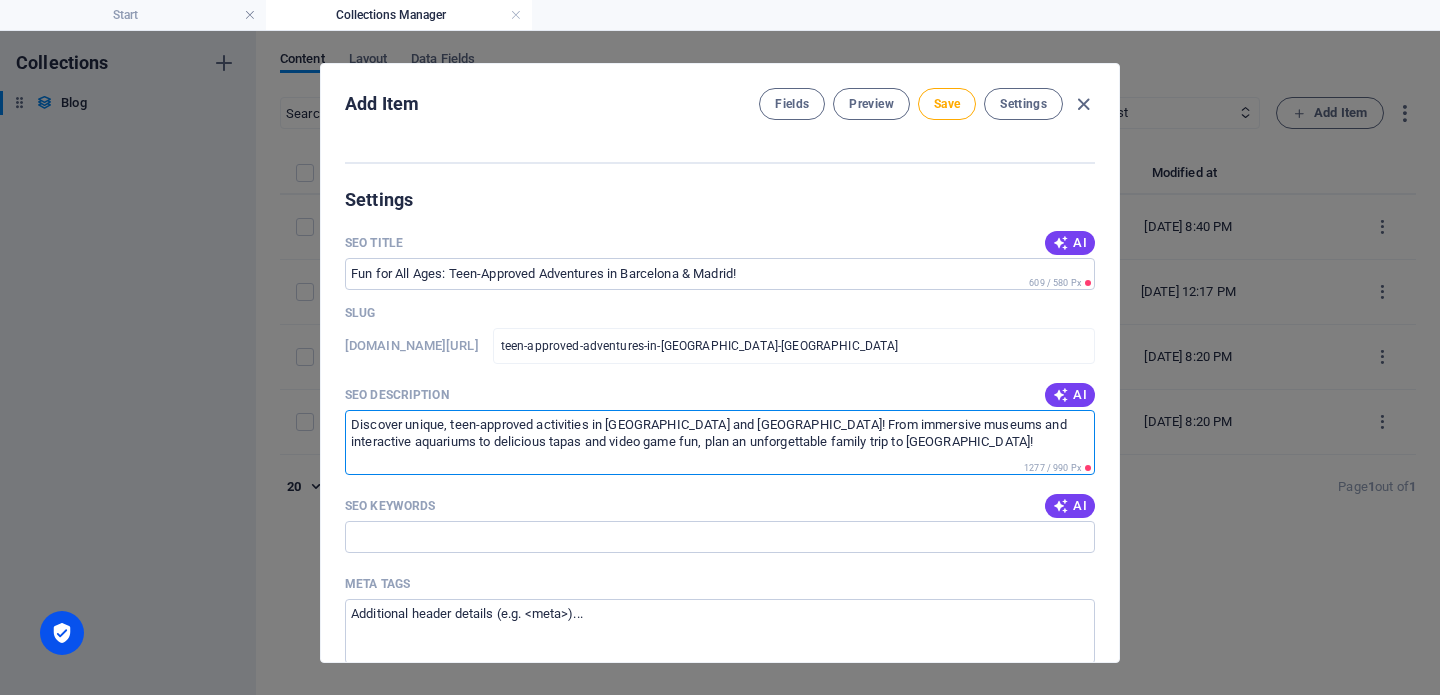 click on "Discover unique, teen-approved activities in [GEOGRAPHIC_DATA] and [GEOGRAPHIC_DATA]! From immersive museums and interactive aquariums to delicious tapas and video game fun, plan an unforgettable family trip to [GEOGRAPHIC_DATA]!" at bounding box center (720, 442) 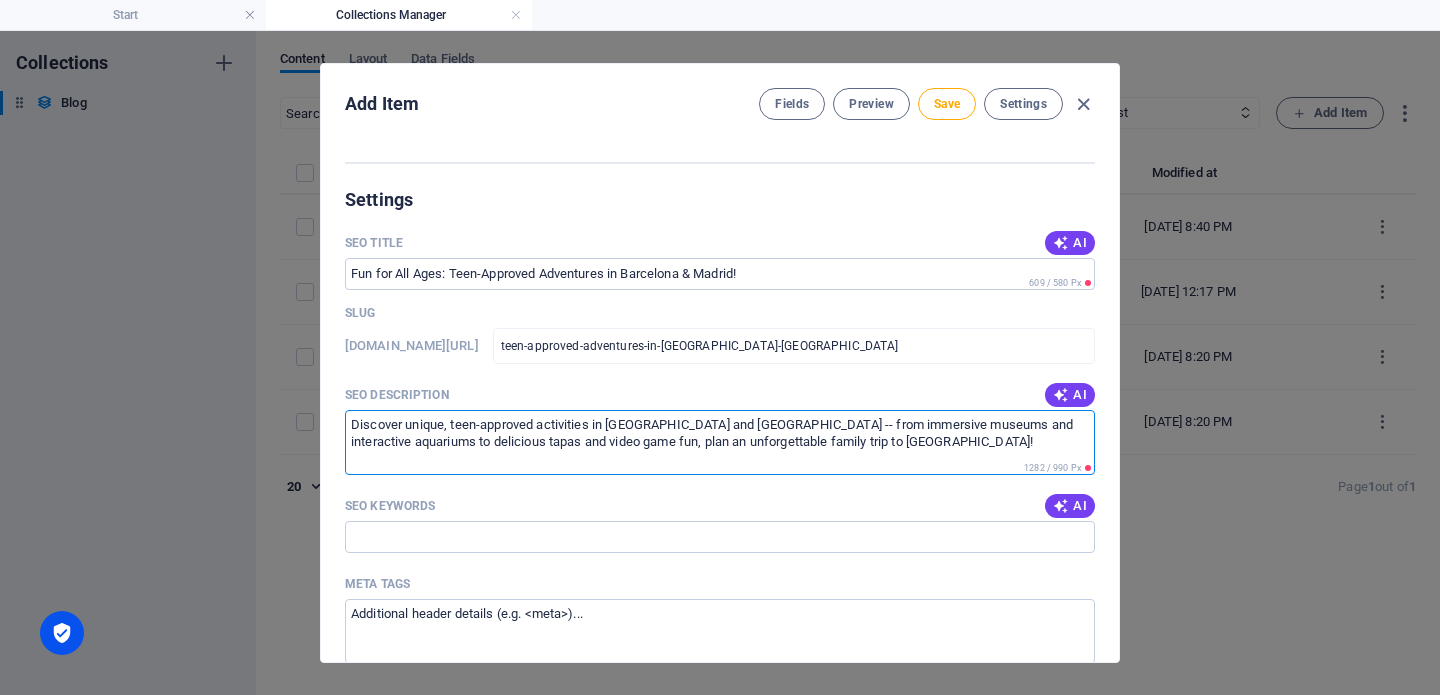 drag, startPoint x: 562, startPoint y: 444, endPoint x: 803, endPoint y: 439, distance: 241.05186 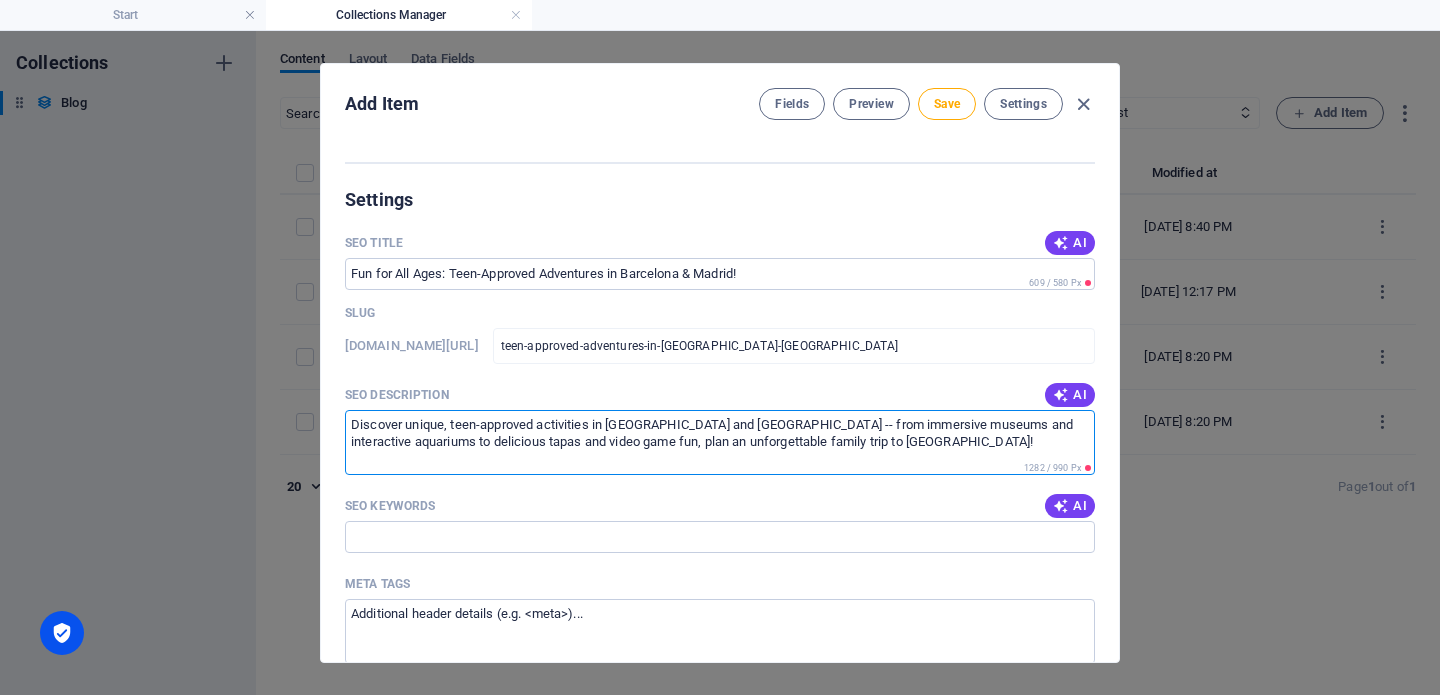 click on "Discover unique, teen-approved activities in [GEOGRAPHIC_DATA] and [GEOGRAPHIC_DATA] -- from immersive museums and interactive aquariums to delicious tapas and video game fun, plan an unforgettable family trip to [GEOGRAPHIC_DATA]!" at bounding box center [720, 442] 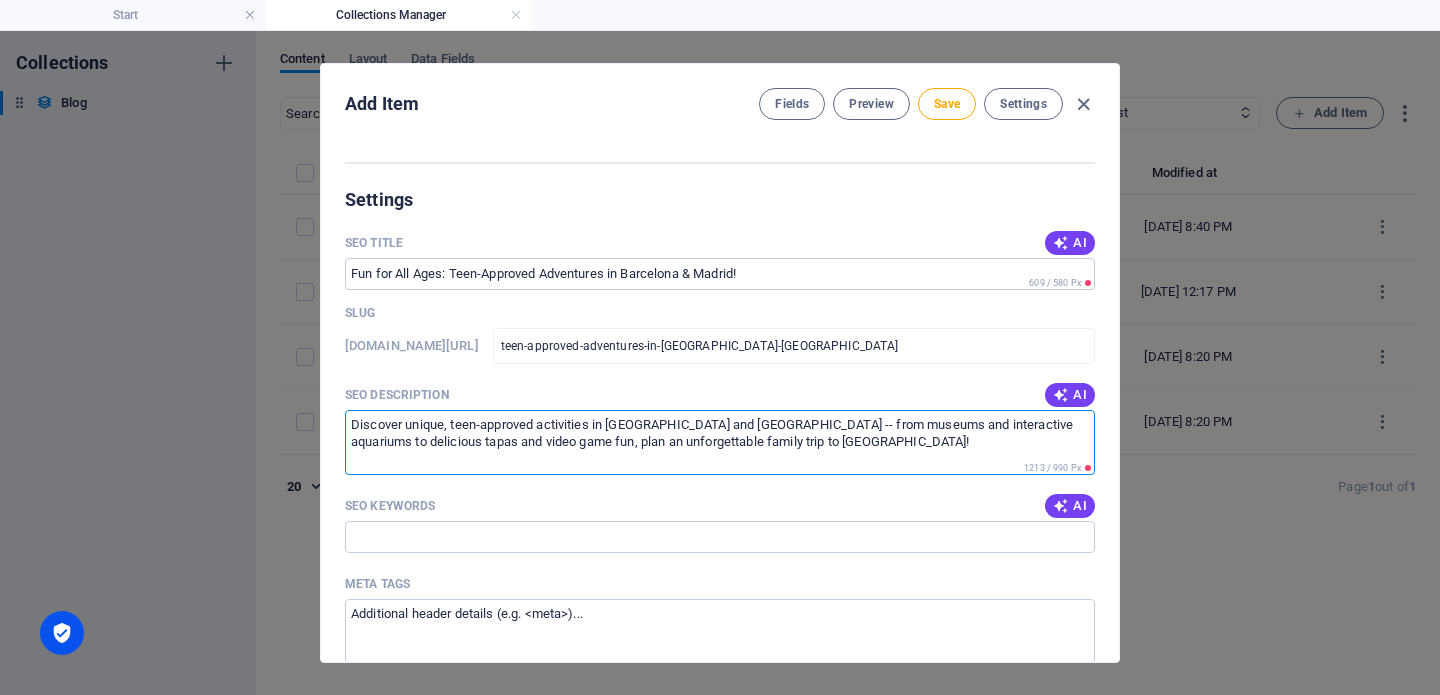 click on "Discover unique, teen-approved activities in [GEOGRAPHIC_DATA] and [GEOGRAPHIC_DATA] -- from museums and interactive aquariums to delicious tapas and video game fun, plan an unforgettable family trip to [GEOGRAPHIC_DATA]!" at bounding box center [720, 442] 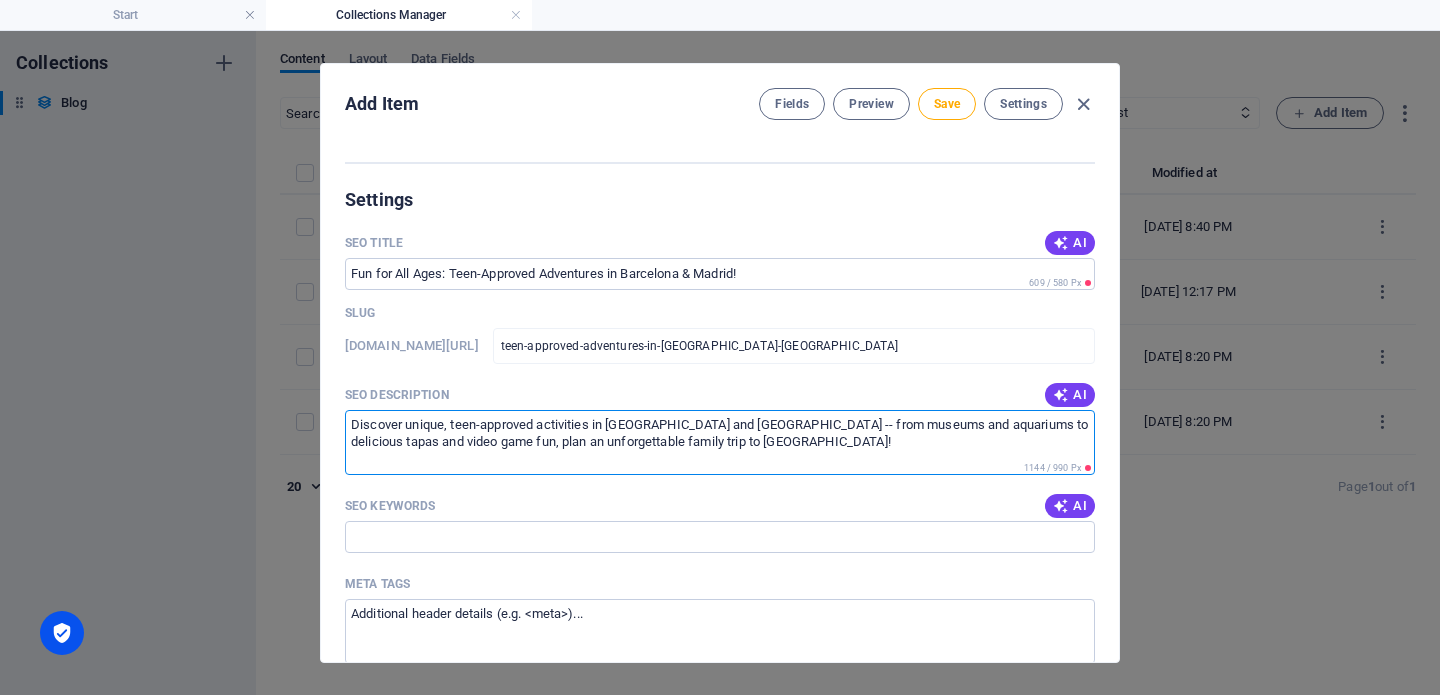 click on "Discover unique, teen-approved activities in [GEOGRAPHIC_DATA] and [GEOGRAPHIC_DATA] -- from museums and aquariums to delicious tapas and video game fun, plan an unforgettable family trip to [GEOGRAPHIC_DATA]!" at bounding box center (720, 442) 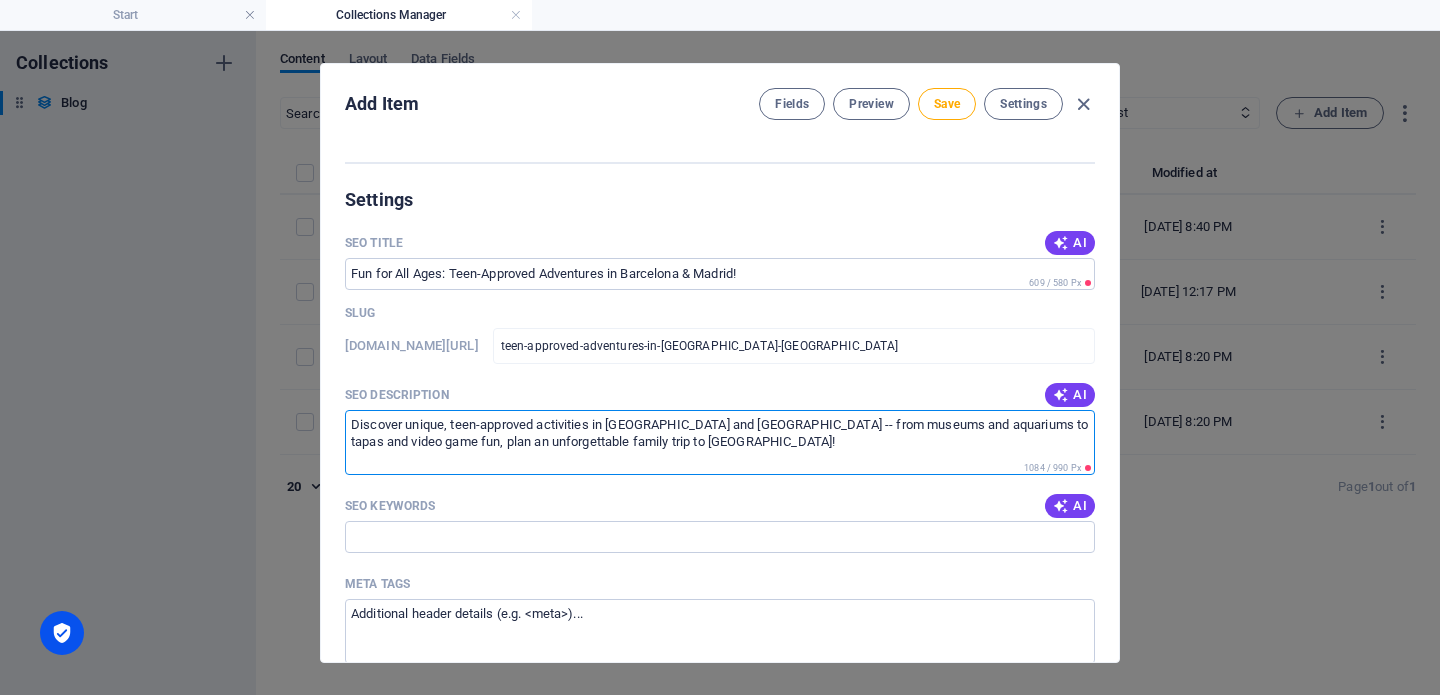 click on "Discover unique, teen-approved activities in [GEOGRAPHIC_DATA] and [GEOGRAPHIC_DATA] -- from museums and aquariums to tapas and video game fun, plan an unforgettable family trip to [GEOGRAPHIC_DATA]!" at bounding box center [720, 442] 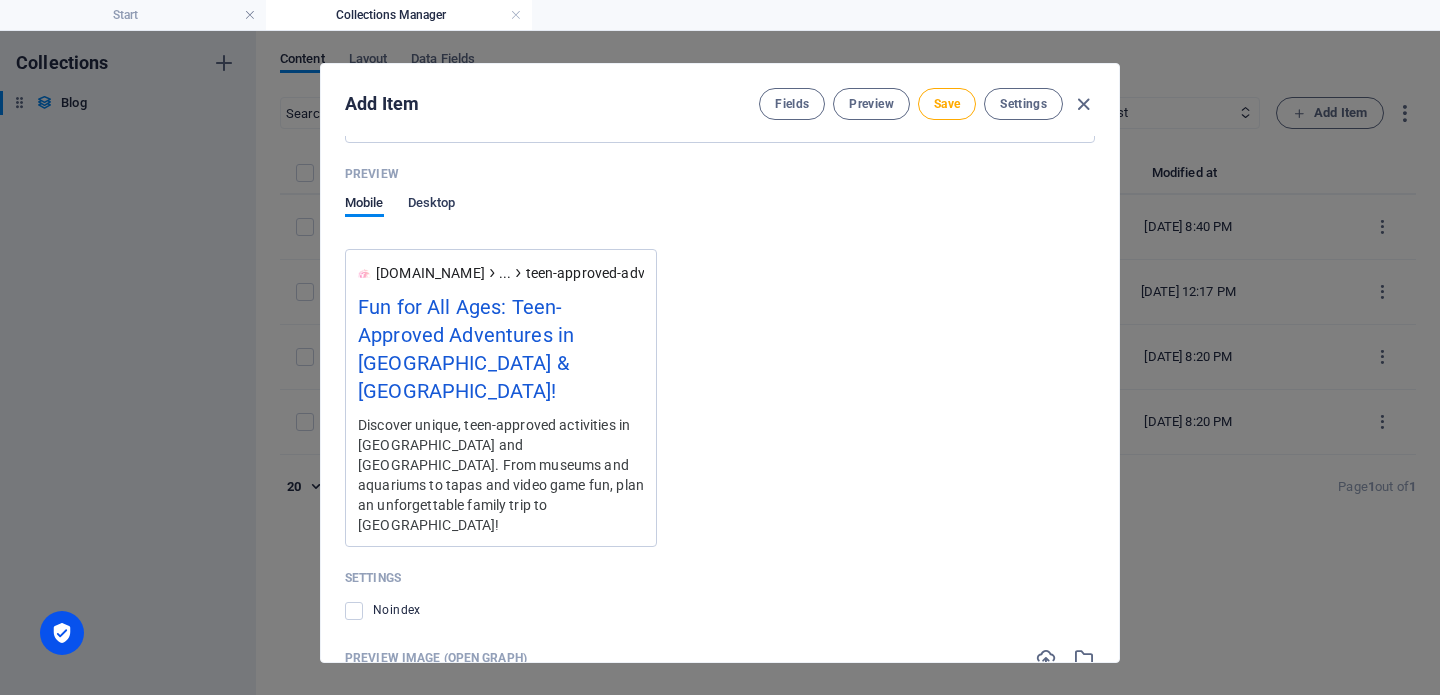 scroll, scrollTop: 978, scrollLeft: 0, axis: vertical 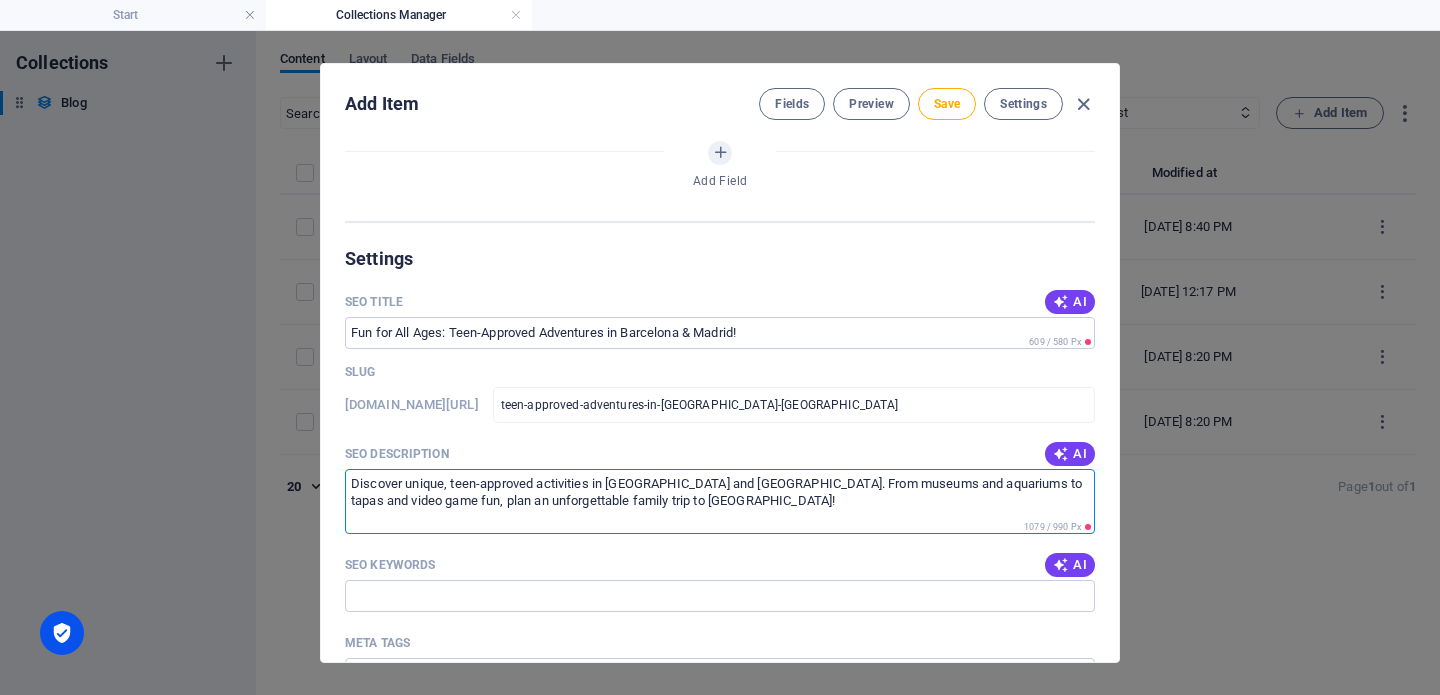 click on "Discover unique, teen-approved activities in [GEOGRAPHIC_DATA] and [GEOGRAPHIC_DATA]. From museums and aquariums to tapas and video game fun, plan an unforgettable family trip to [GEOGRAPHIC_DATA]!" at bounding box center [720, 501] 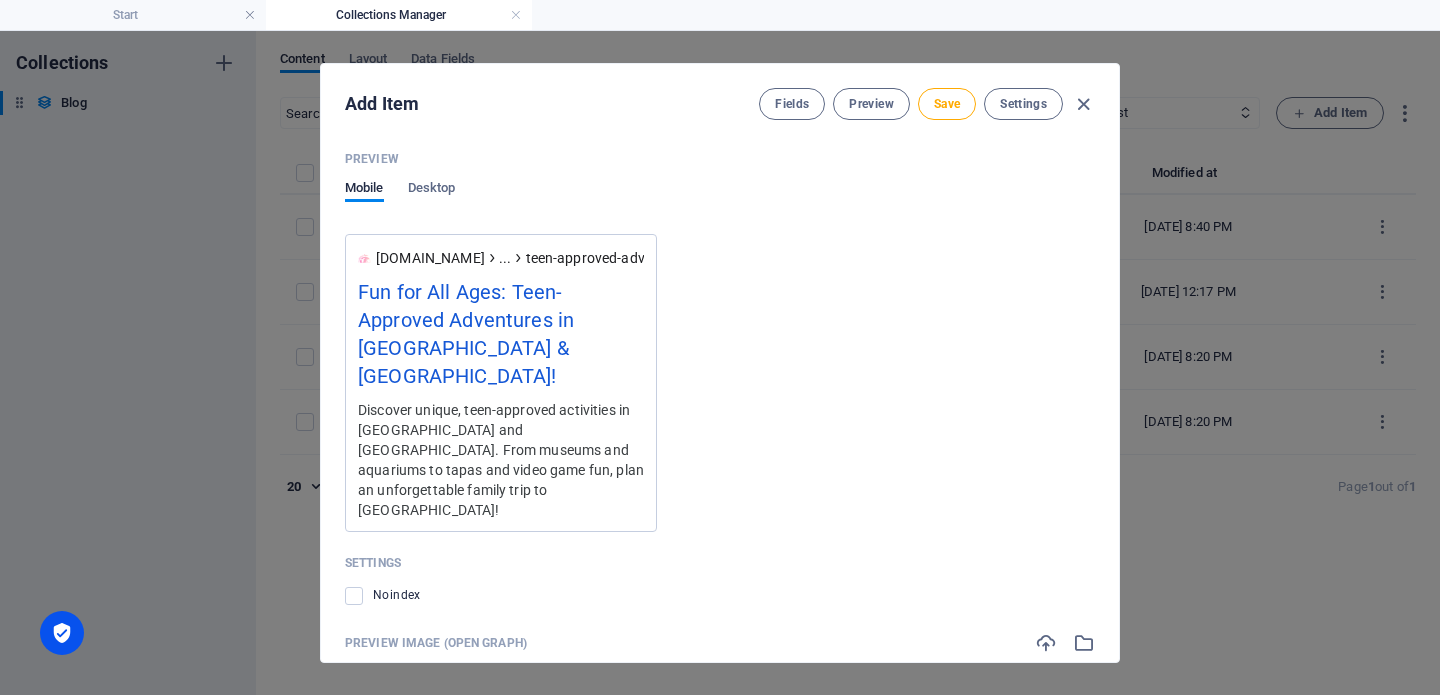 scroll, scrollTop: 1574, scrollLeft: 0, axis: vertical 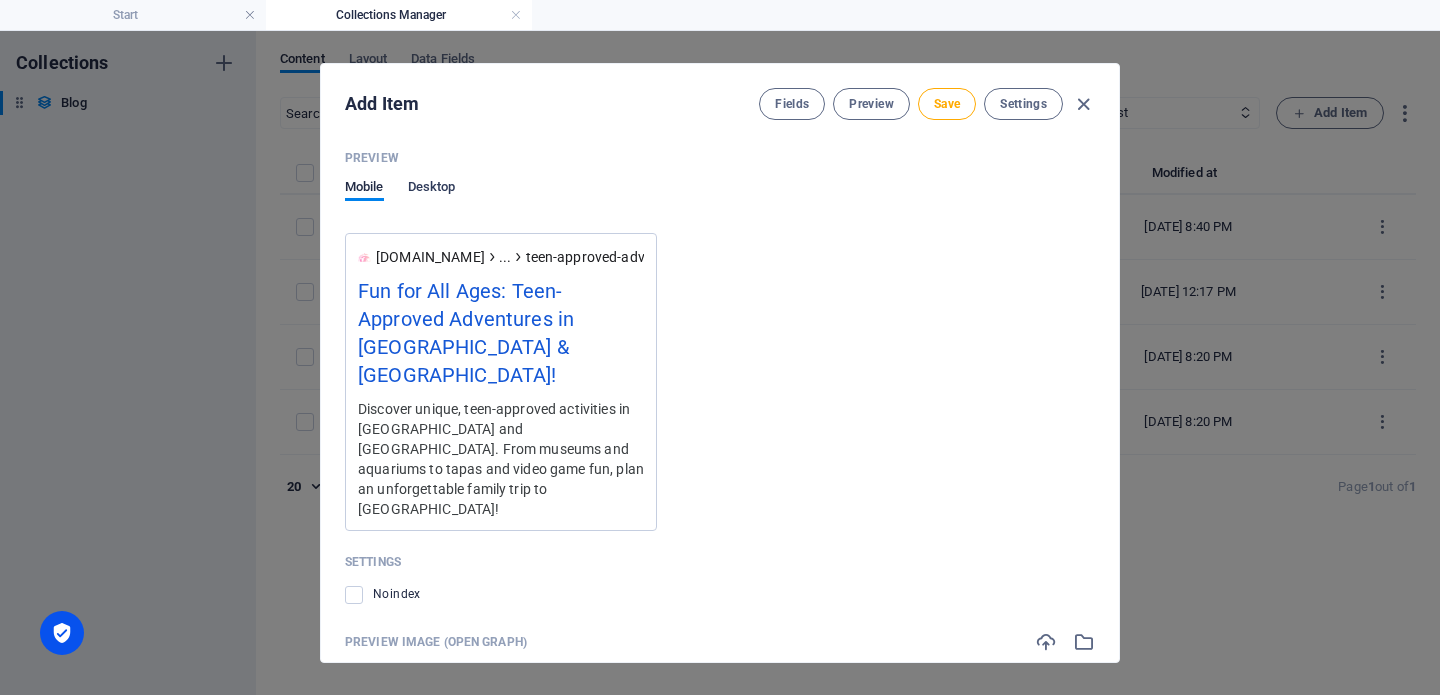 click on "Desktop" at bounding box center [432, 189] 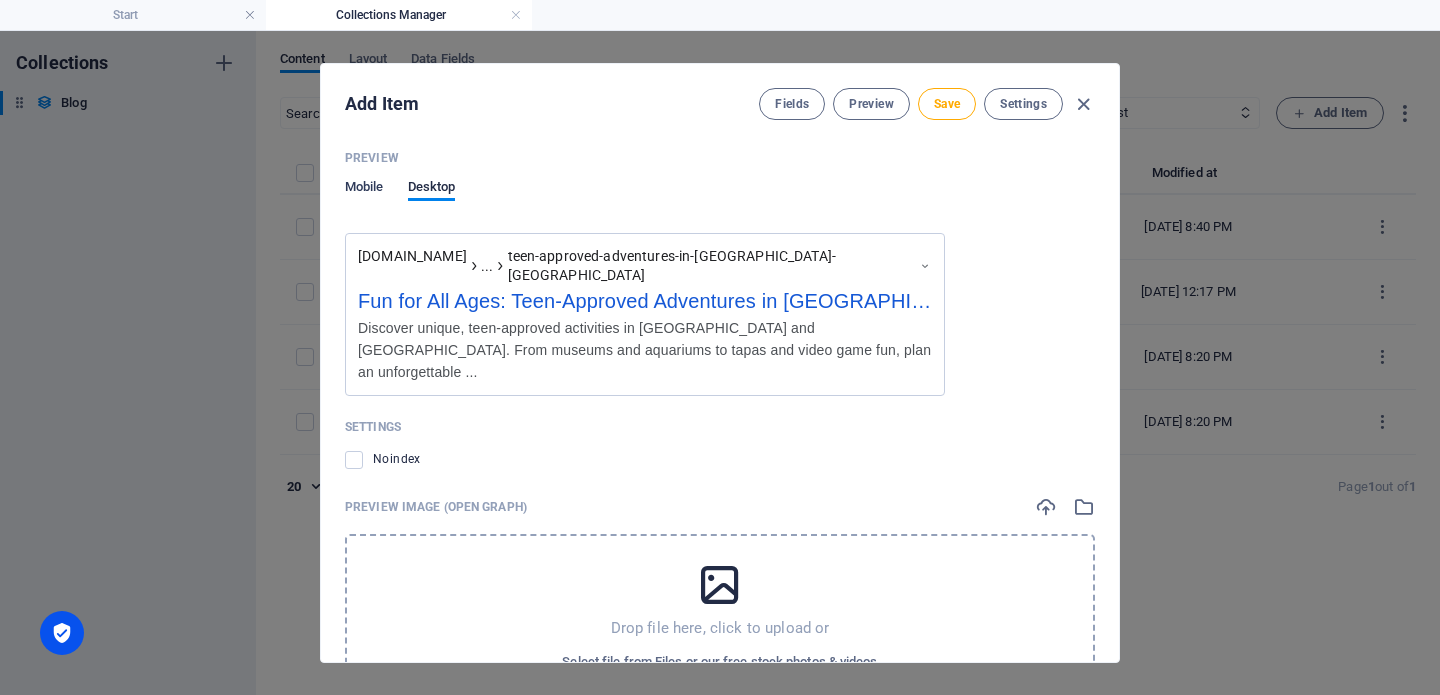 click on "Mobile" at bounding box center [364, 189] 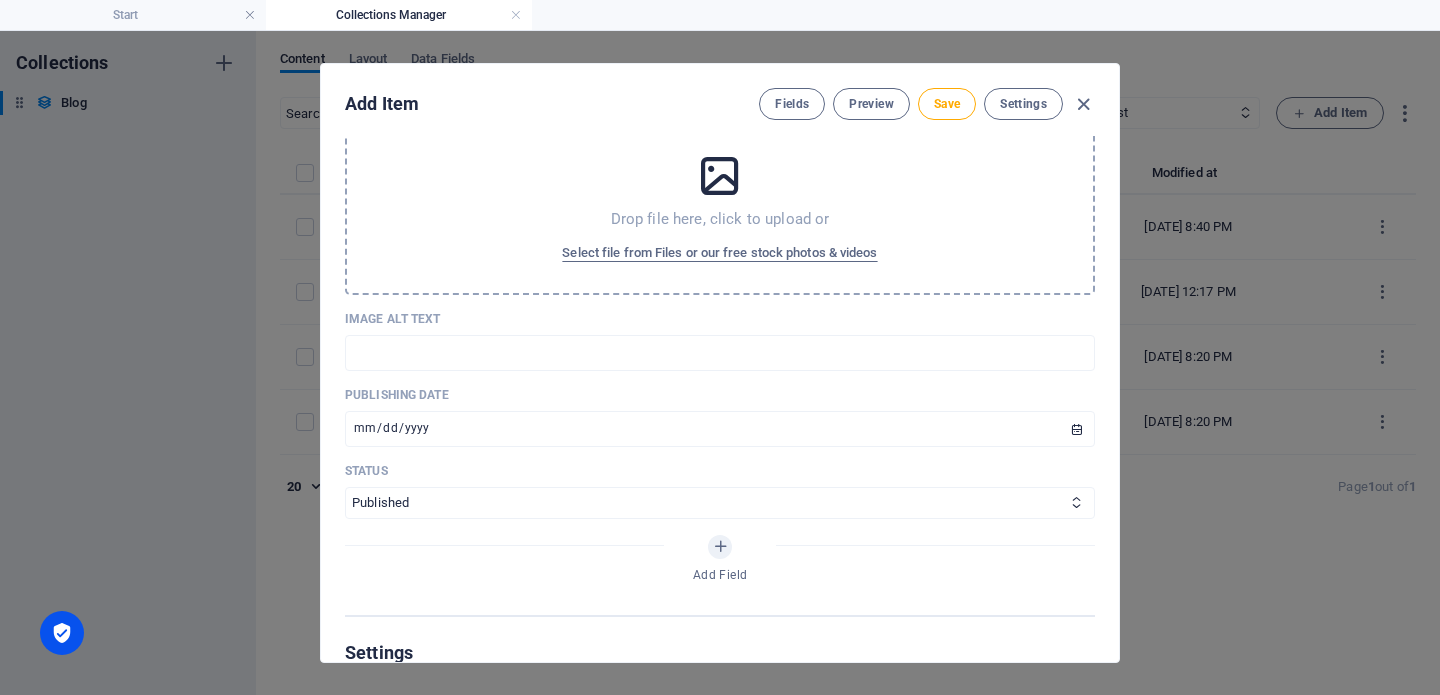 scroll, scrollTop: 1051, scrollLeft: 0, axis: vertical 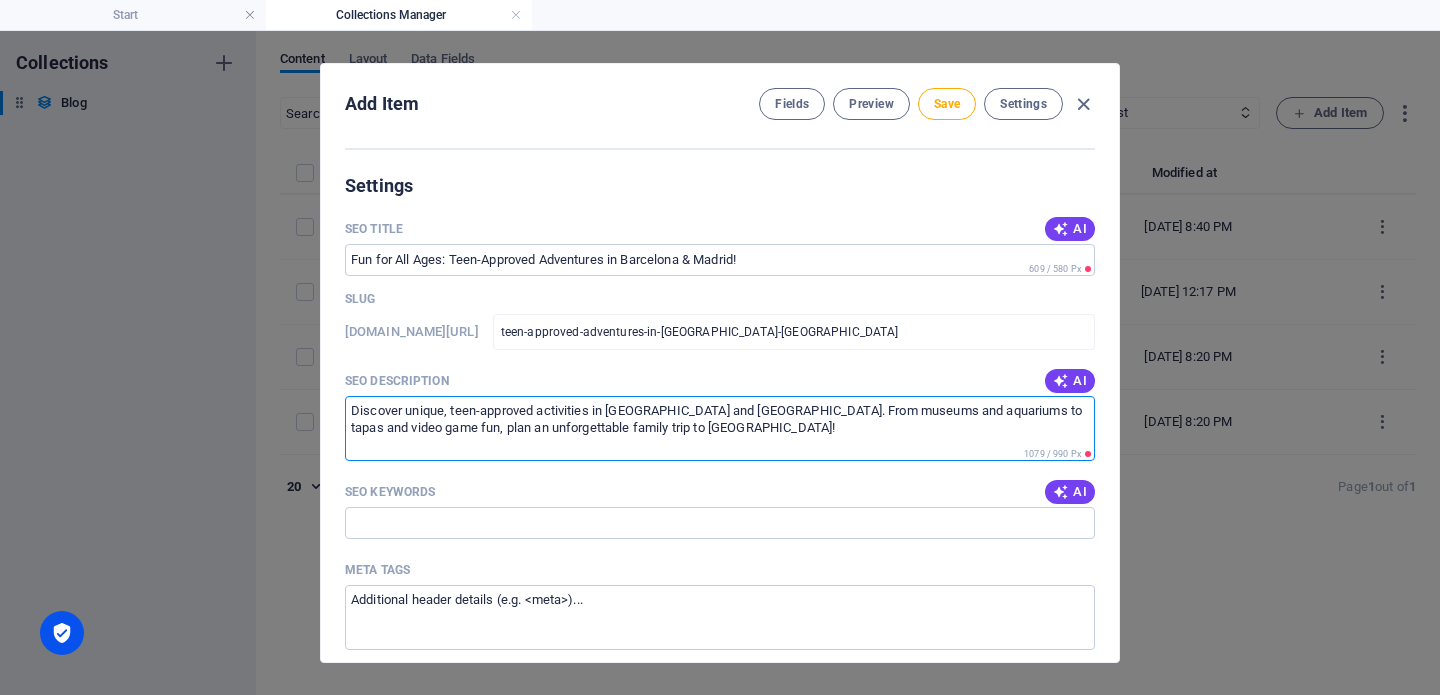 click on "Discover unique, teen-approved activities in [GEOGRAPHIC_DATA] and [GEOGRAPHIC_DATA]. From museums and aquariums to tapas and video game fun, plan an unforgettable family trip to [GEOGRAPHIC_DATA]!" at bounding box center (720, 428) 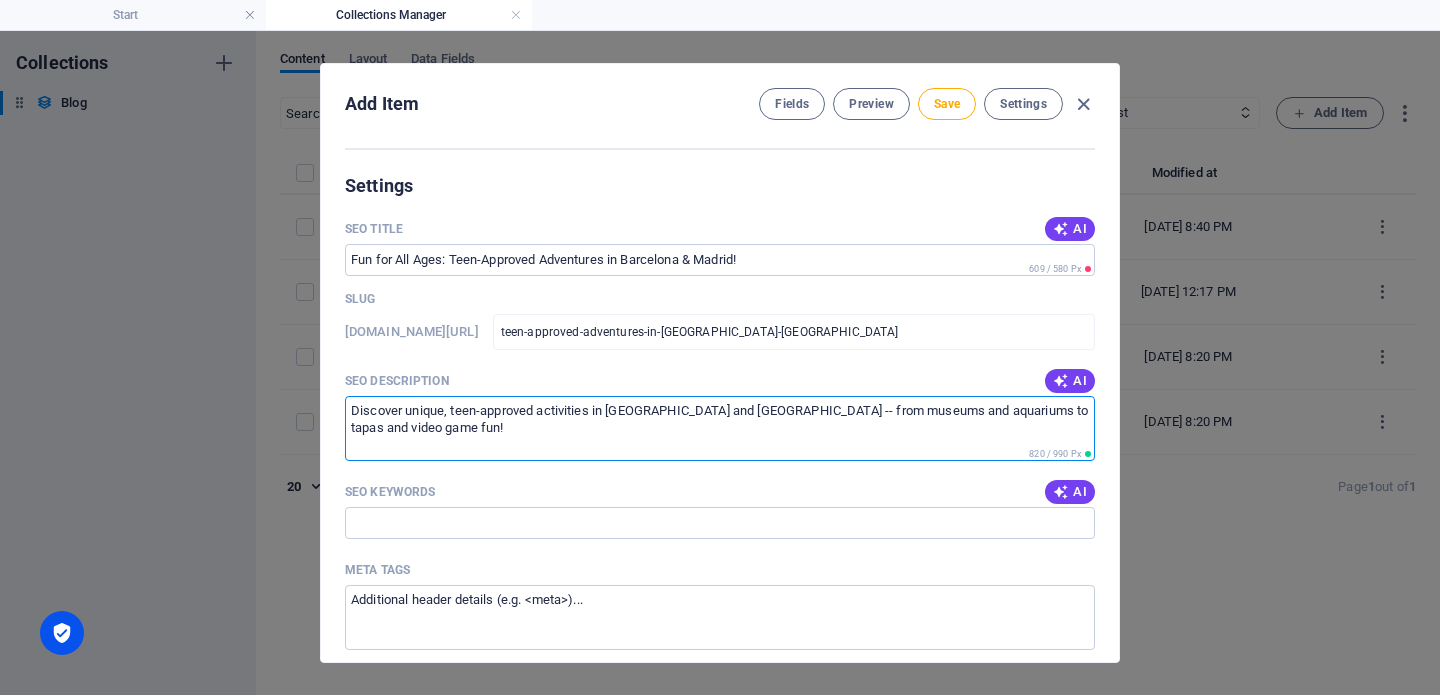 scroll, scrollTop: 1221, scrollLeft: 0, axis: vertical 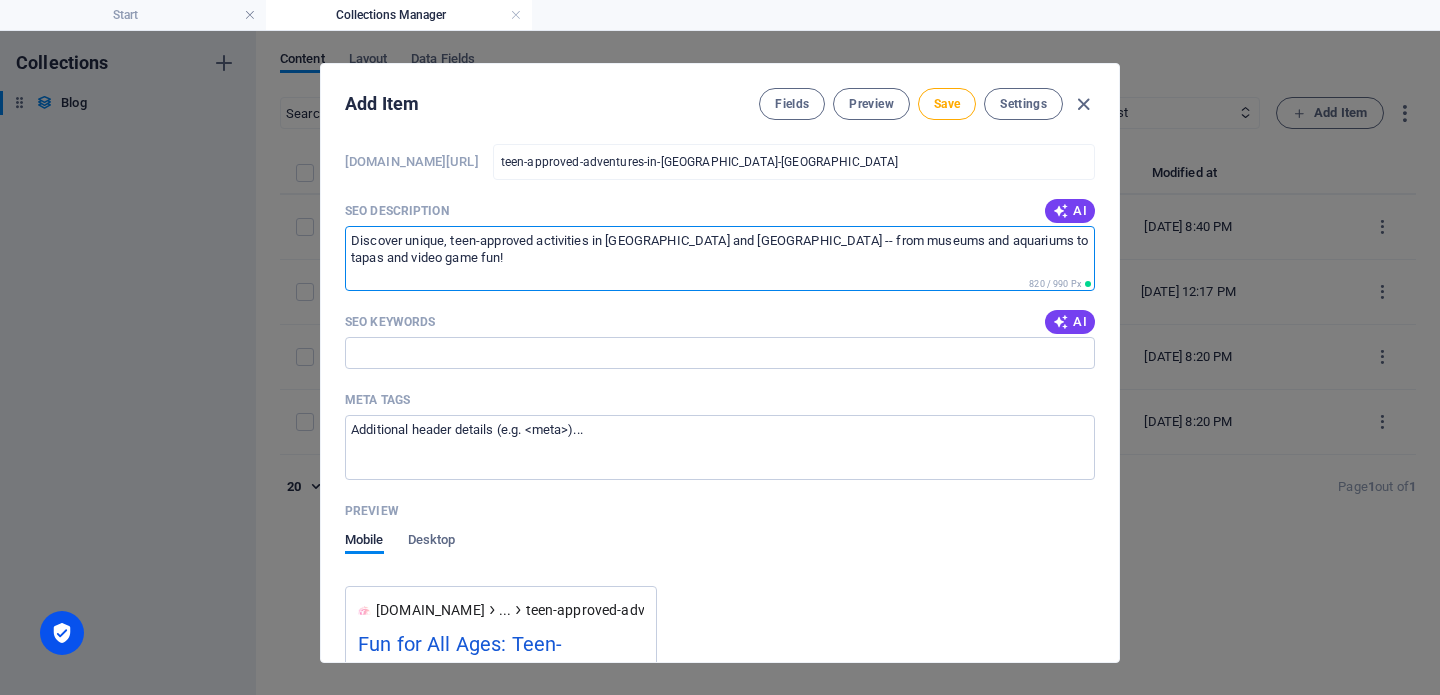 type on "Discover unique, teen-approved activities in [GEOGRAPHIC_DATA] and [GEOGRAPHIC_DATA] -- from museums and aquariums to tapas and video game fun!" 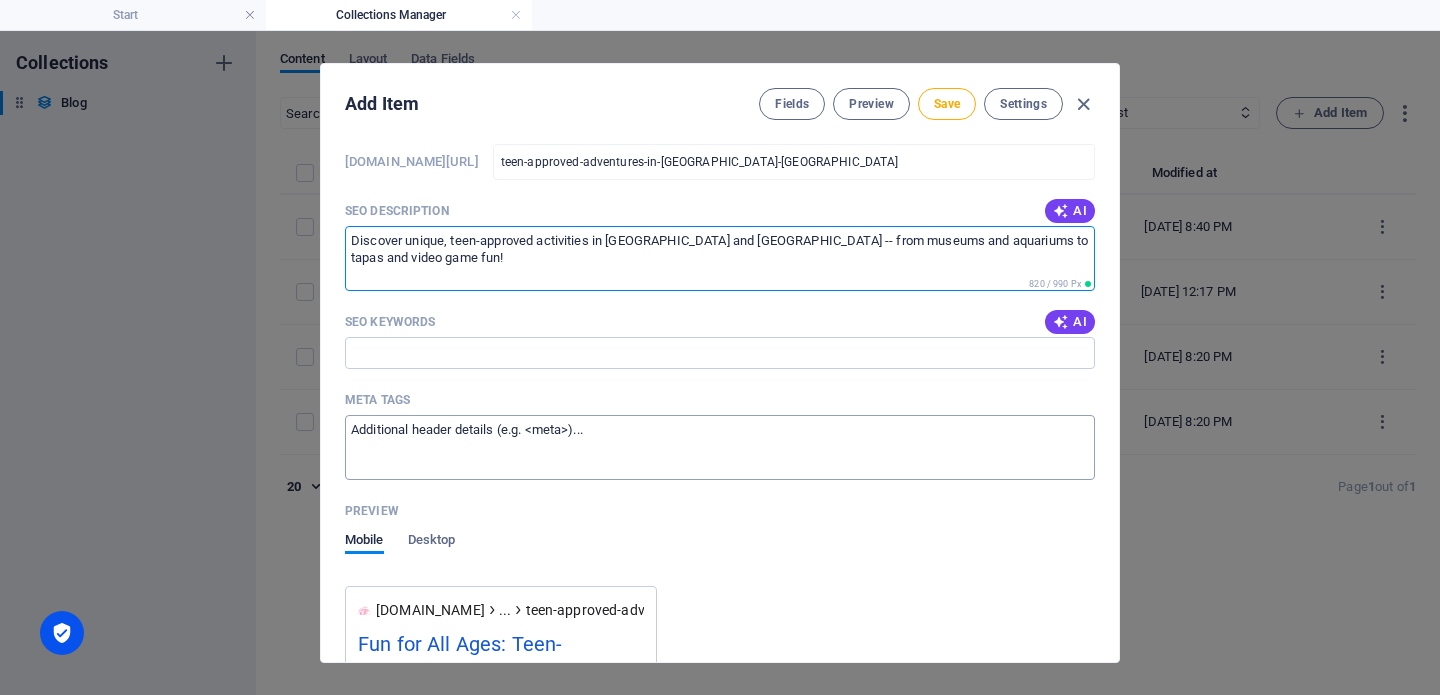 scroll, scrollTop: 0, scrollLeft: 0, axis: both 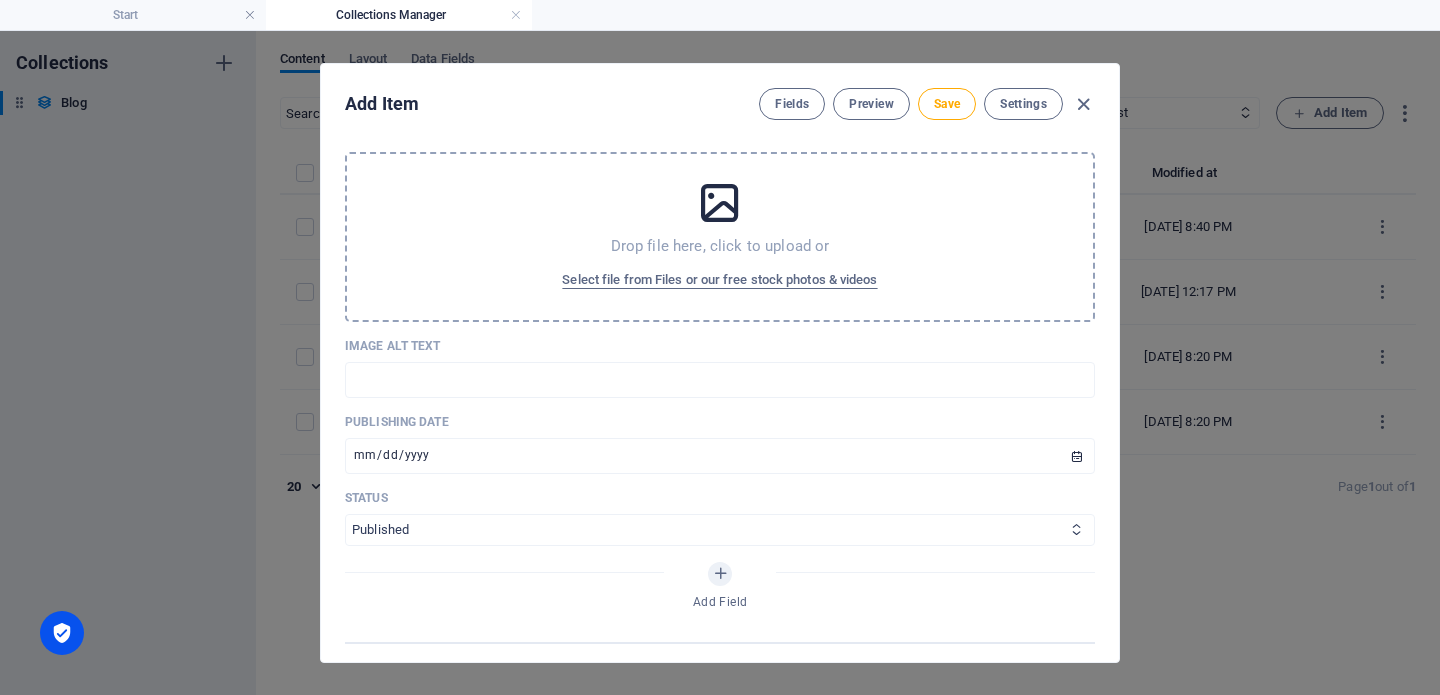 click on "Published Draft" at bounding box center [720, 530] 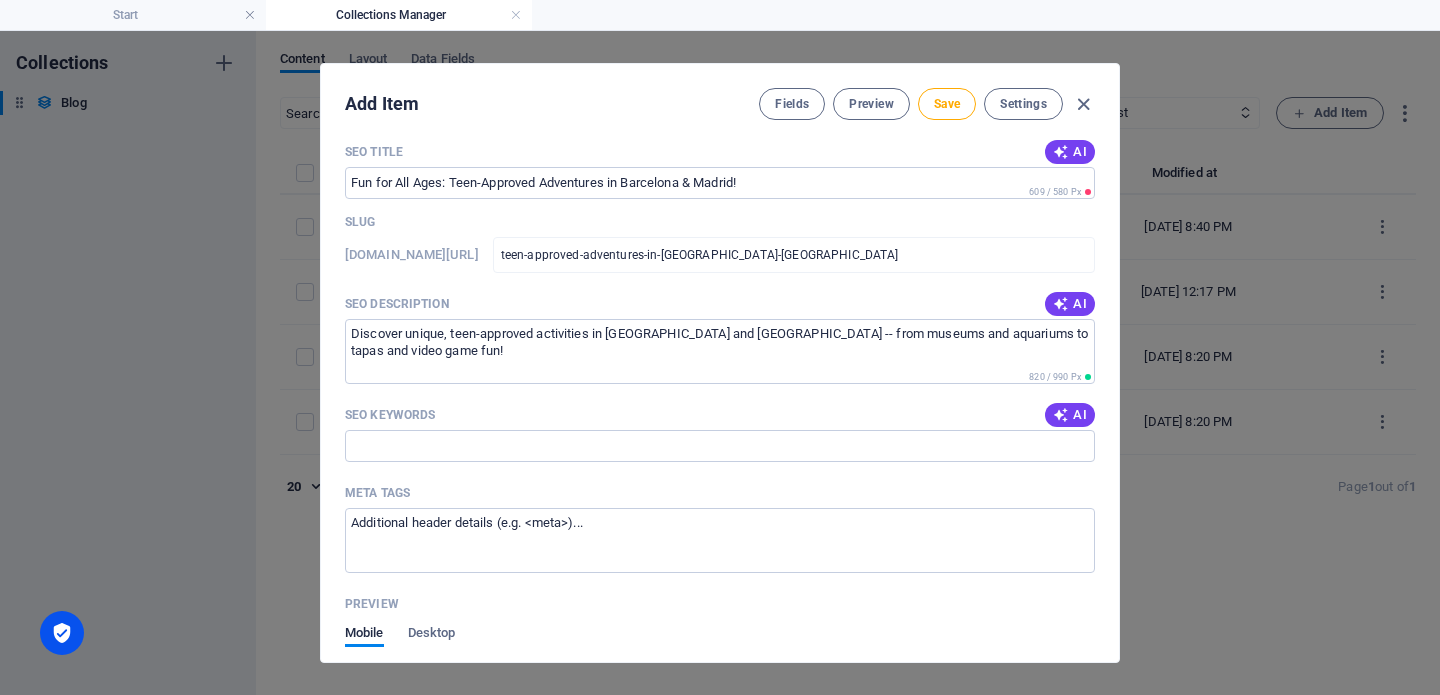 scroll, scrollTop: 1115, scrollLeft: 0, axis: vertical 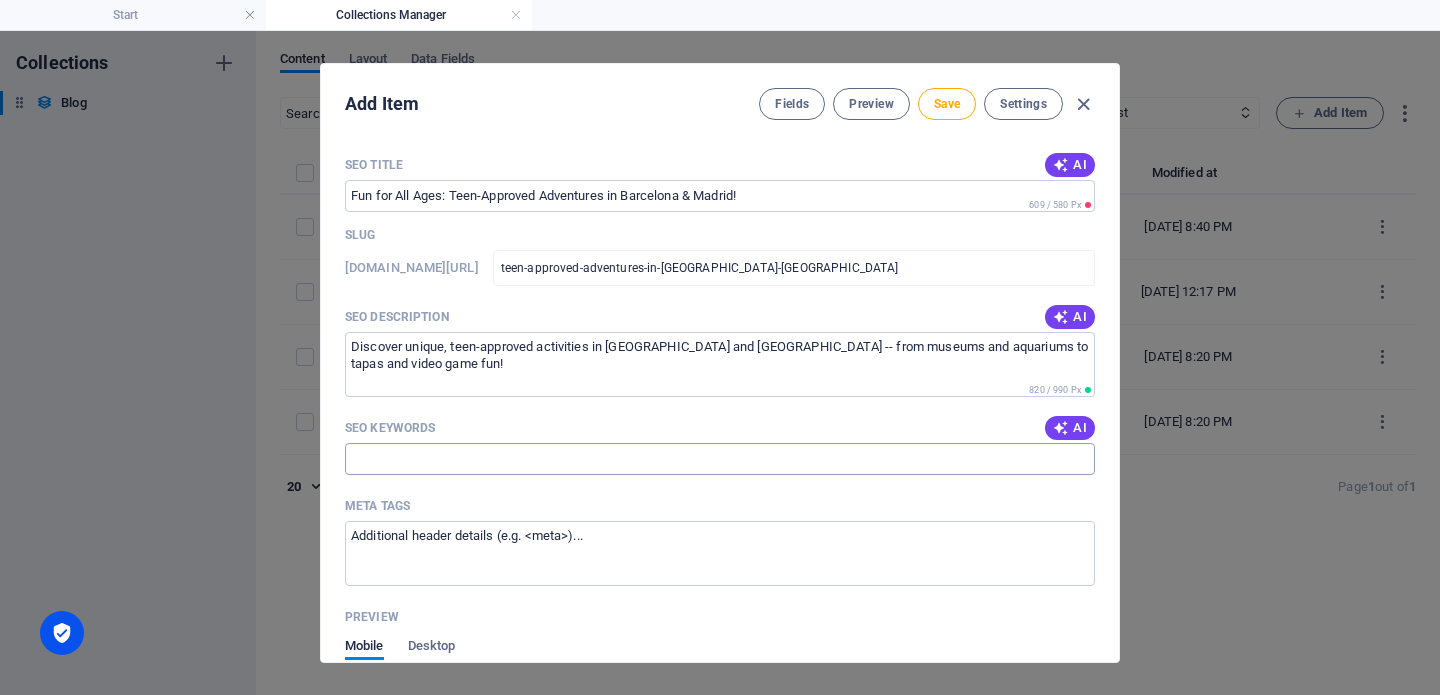 click on "SEO Keywords" at bounding box center (720, 459) 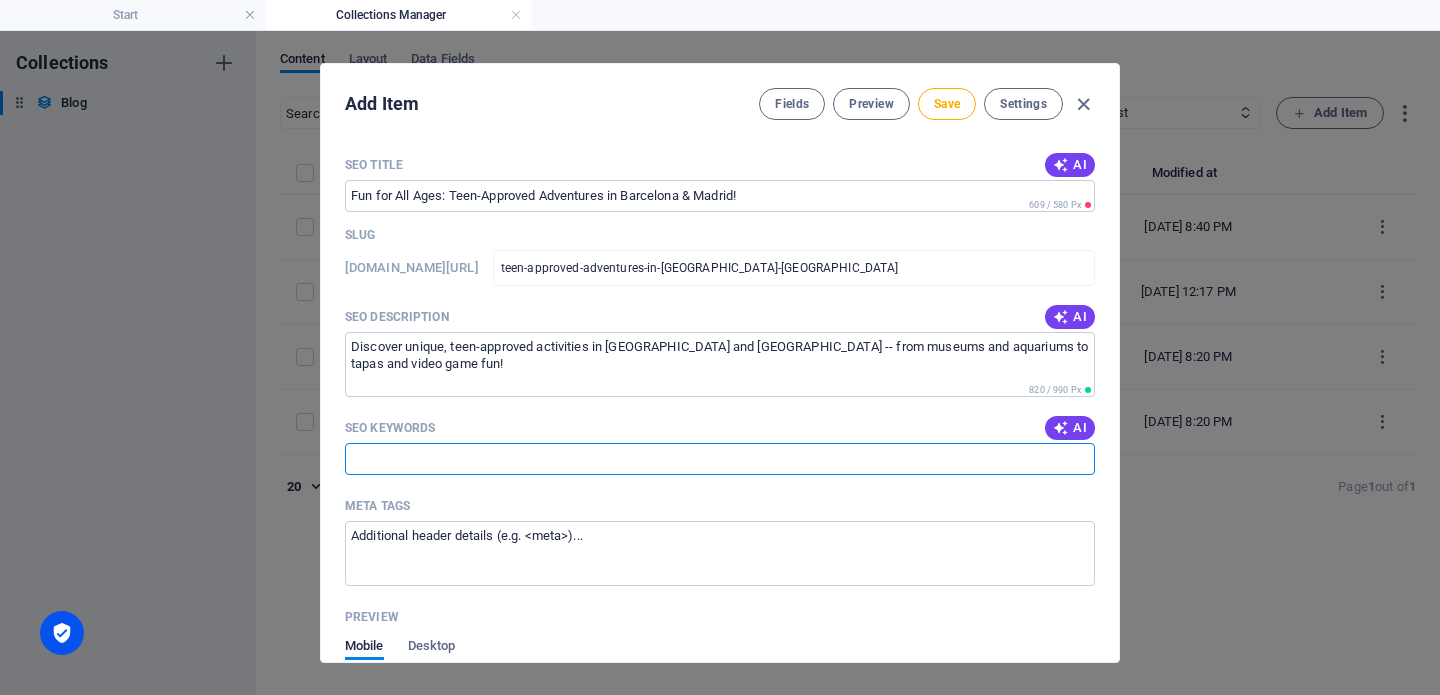 paste on "Family travel [GEOGRAPHIC_DATA], [GEOGRAPHIC_DATA] family vacation, [GEOGRAPHIC_DATA] with teens, [GEOGRAPHIC_DATA] with teens, teen activities [GEOGRAPHIC_DATA], teen activities [GEOGRAPHIC_DATA], family friendly Europe" 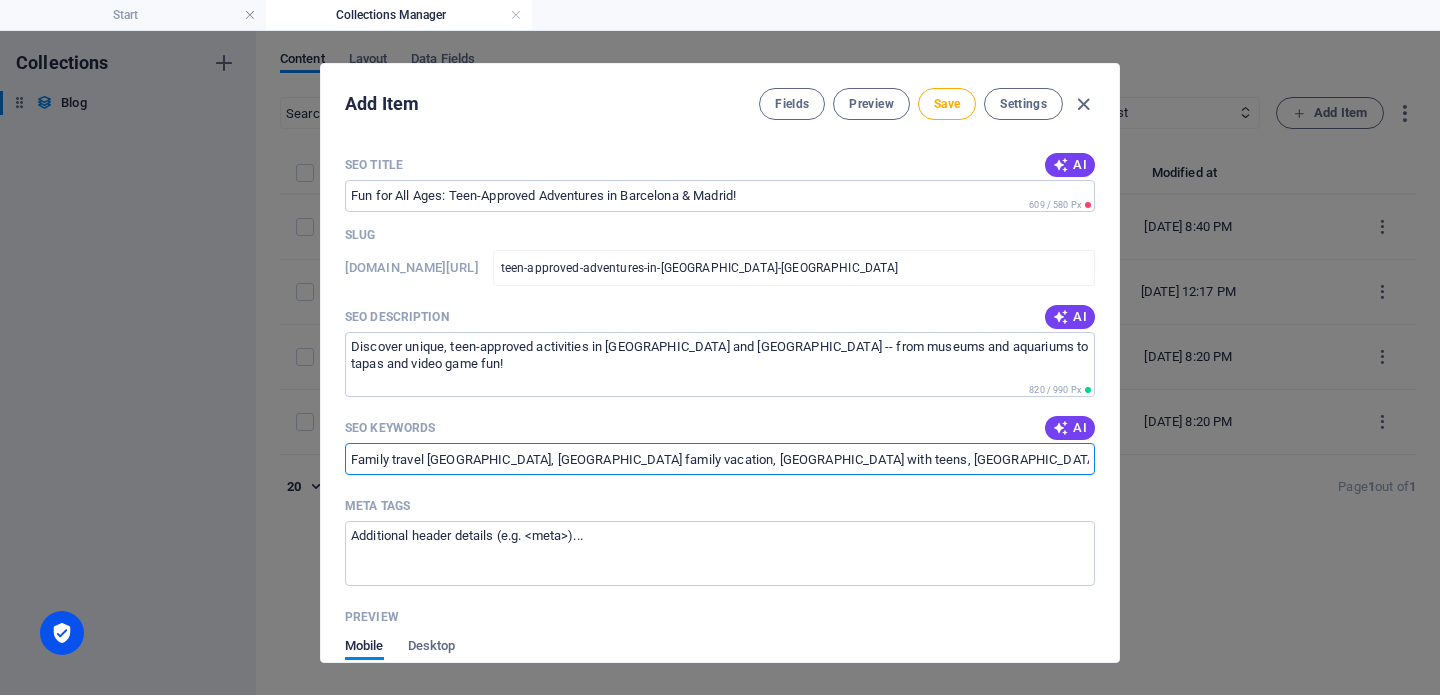 scroll, scrollTop: 0, scrollLeft: 177, axis: horizontal 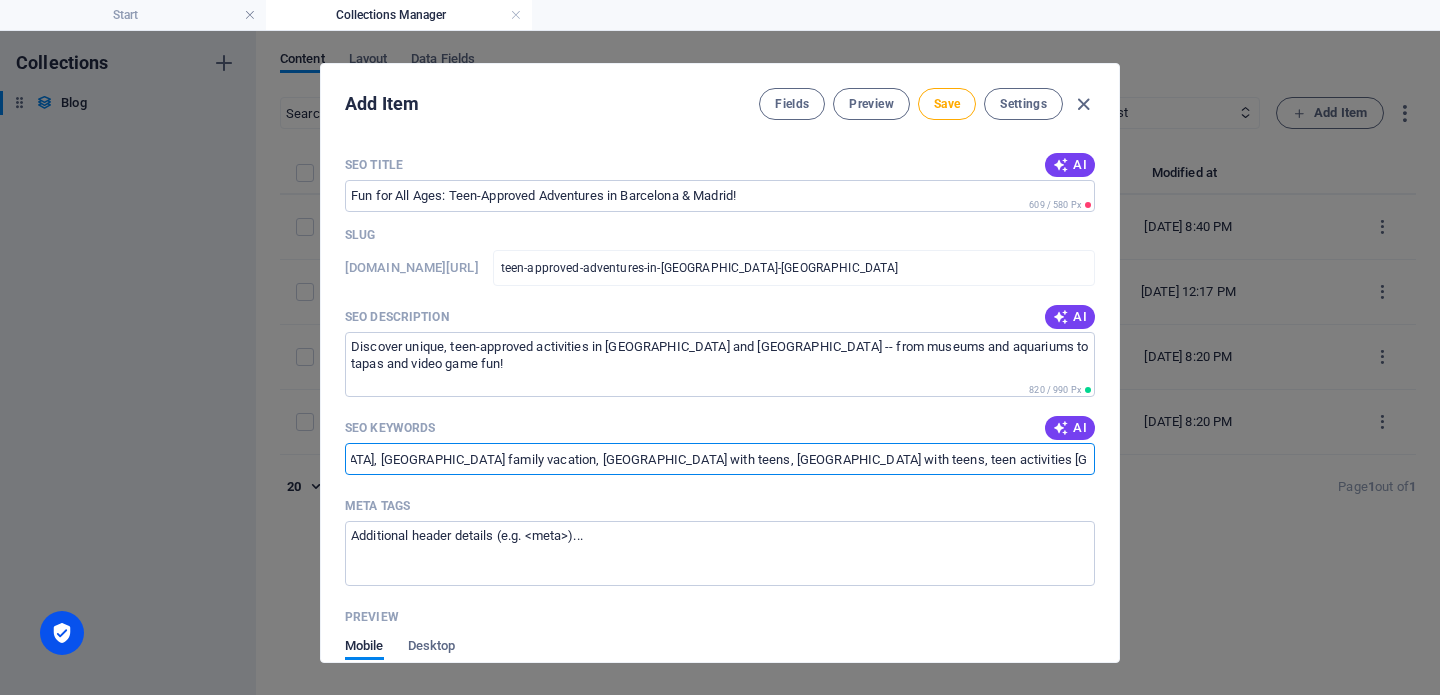 type on "Family travel [GEOGRAPHIC_DATA], [GEOGRAPHIC_DATA] family vacation, [GEOGRAPHIC_DATA] with teens, [GEOGRAPHIC_DATA] with teens, teen activities [GEOGRAPHIC_DATA], teen activities [GEOGRAPHIC_DATA], family friendly Europe" 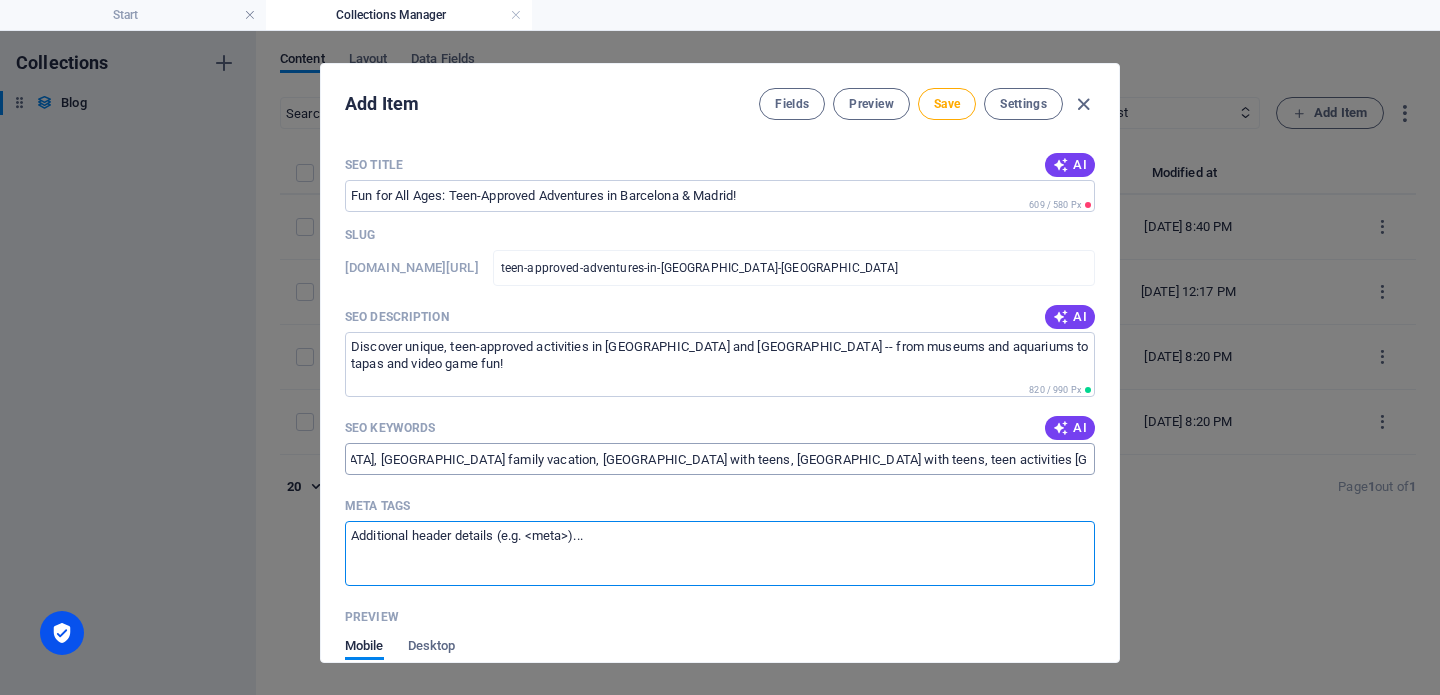 scroll, scrollTop: 0, scrollLeft: 0, axis: both 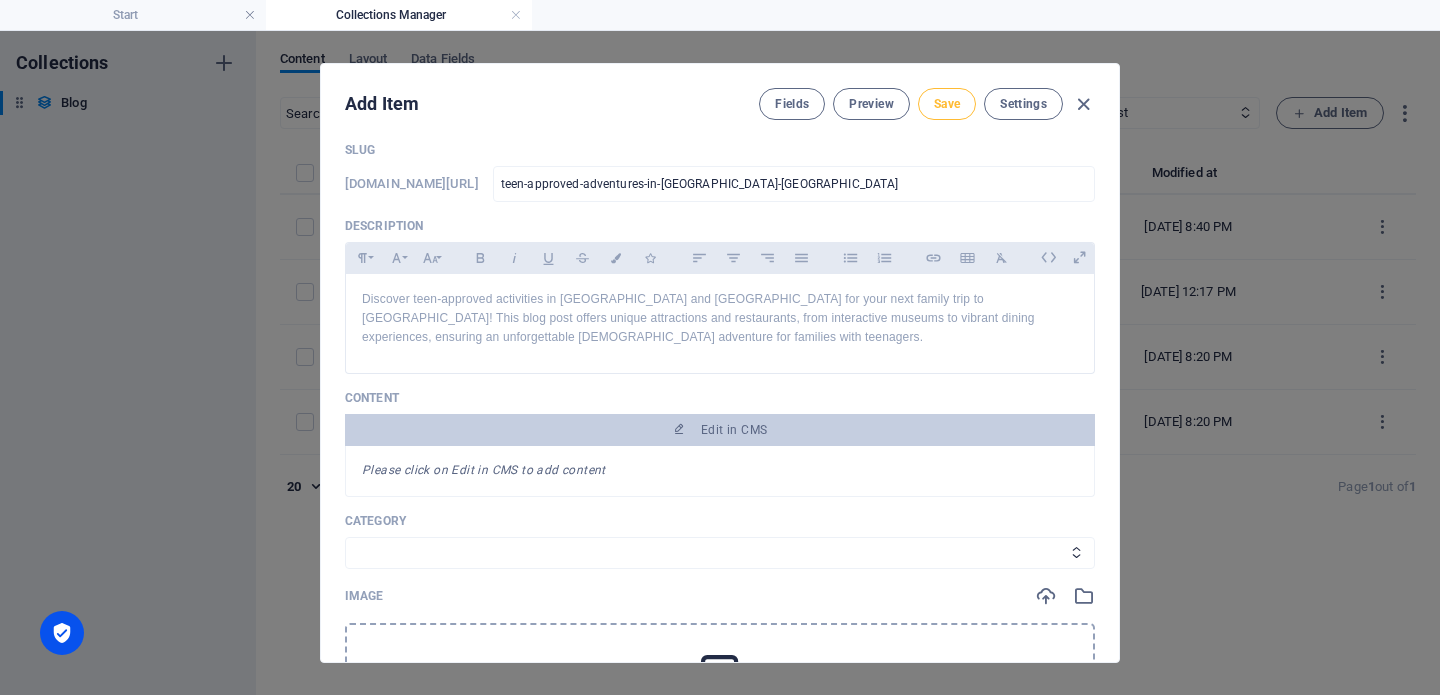 click on "Save" at bounding box center (947, 104) 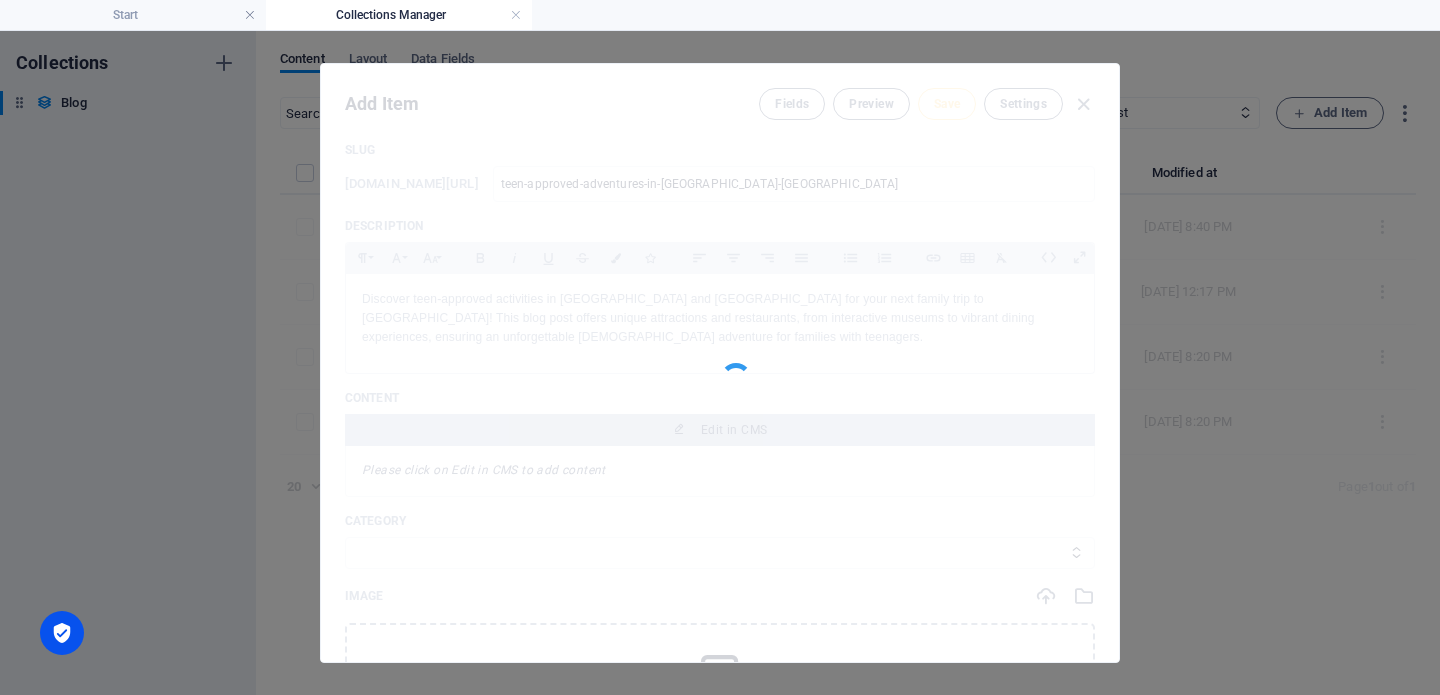 type on "teen-approved-adventures-in-[GEOGRAPHIC_DATA]-[GEOGRAPHIC_DATA]" 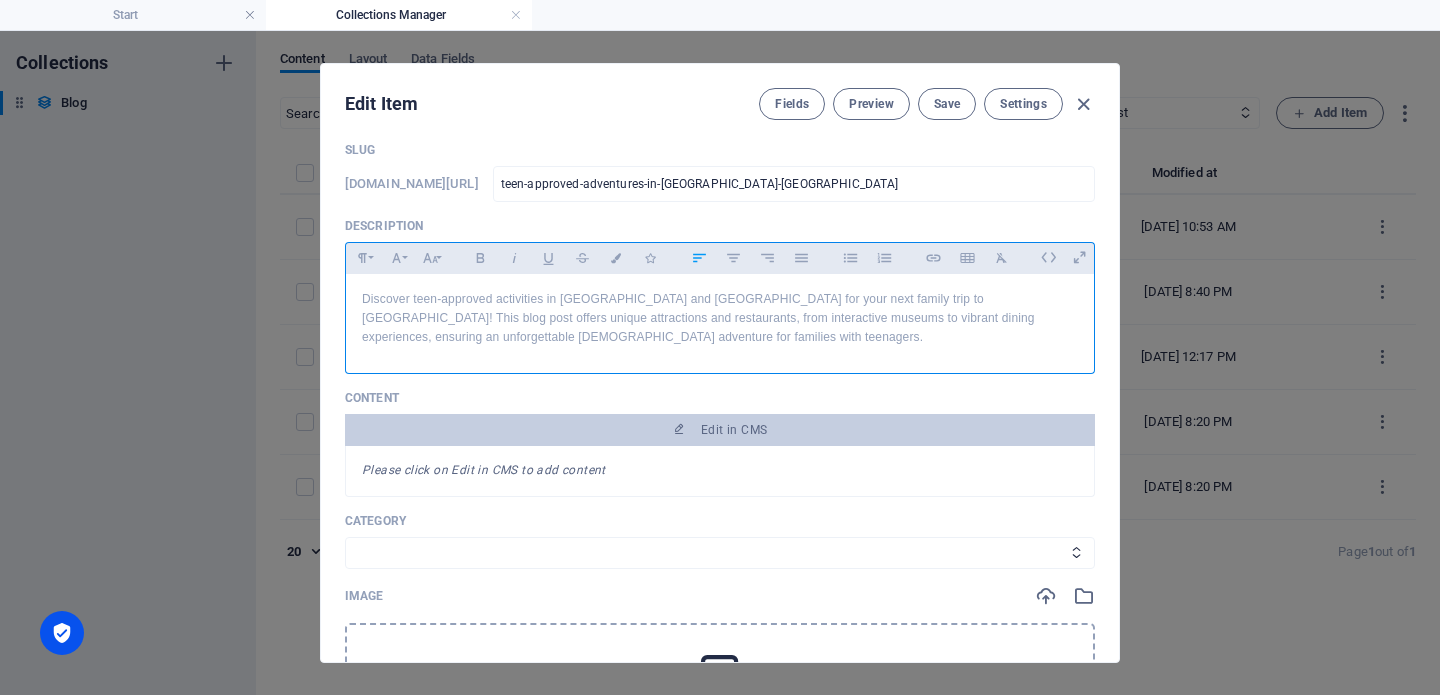 click on "Discover teen-approved activities in [GEOGRAPHIC_DATA] and [GEOGRAPHIC_DATA] for your next family trip to [GEOGRAPHIC_DATA]! This blog post offers unique attractions and restaurants, from interactive museums to vibrant dining experiences, ensuring an unforgettable [DEMOGRAPHIC_DATA] adventure for families with teenagers." at bounding box center (720, 319) 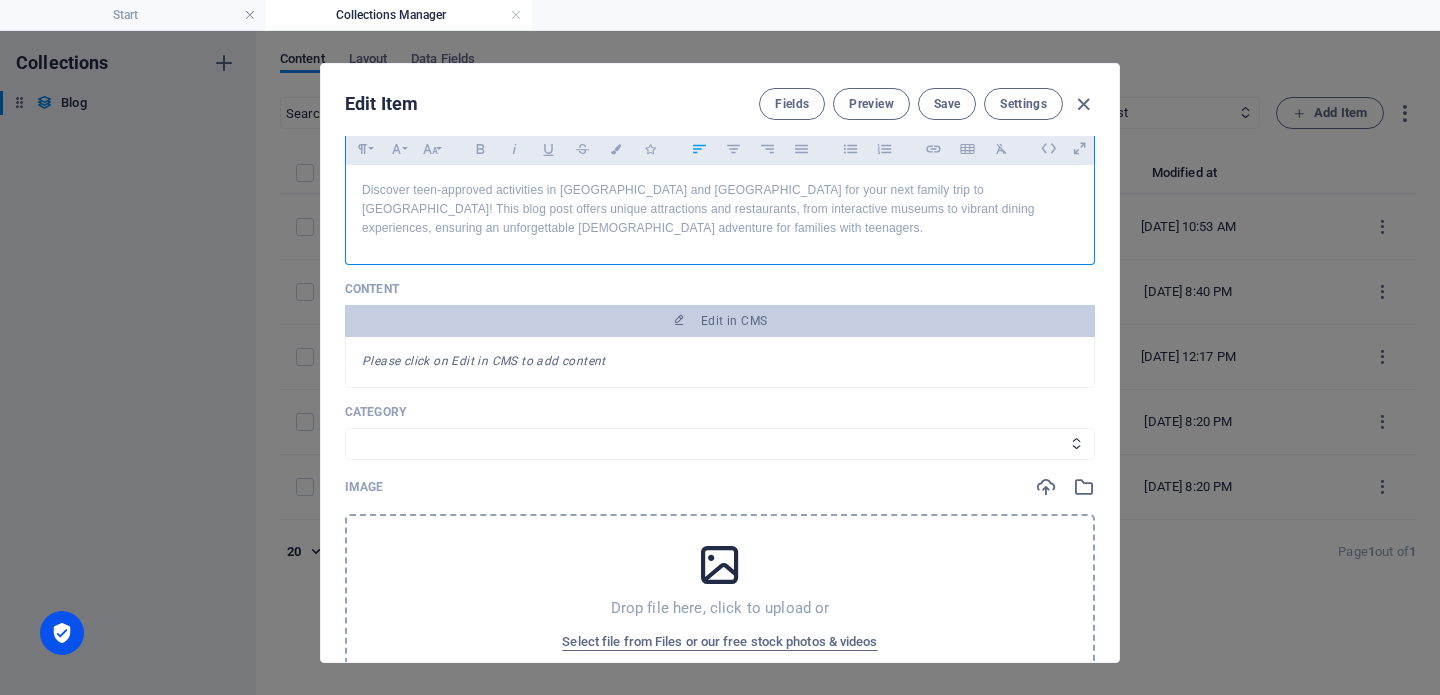 scroll, scrollTop: 196, scrollLeft: 0, axis: vertical 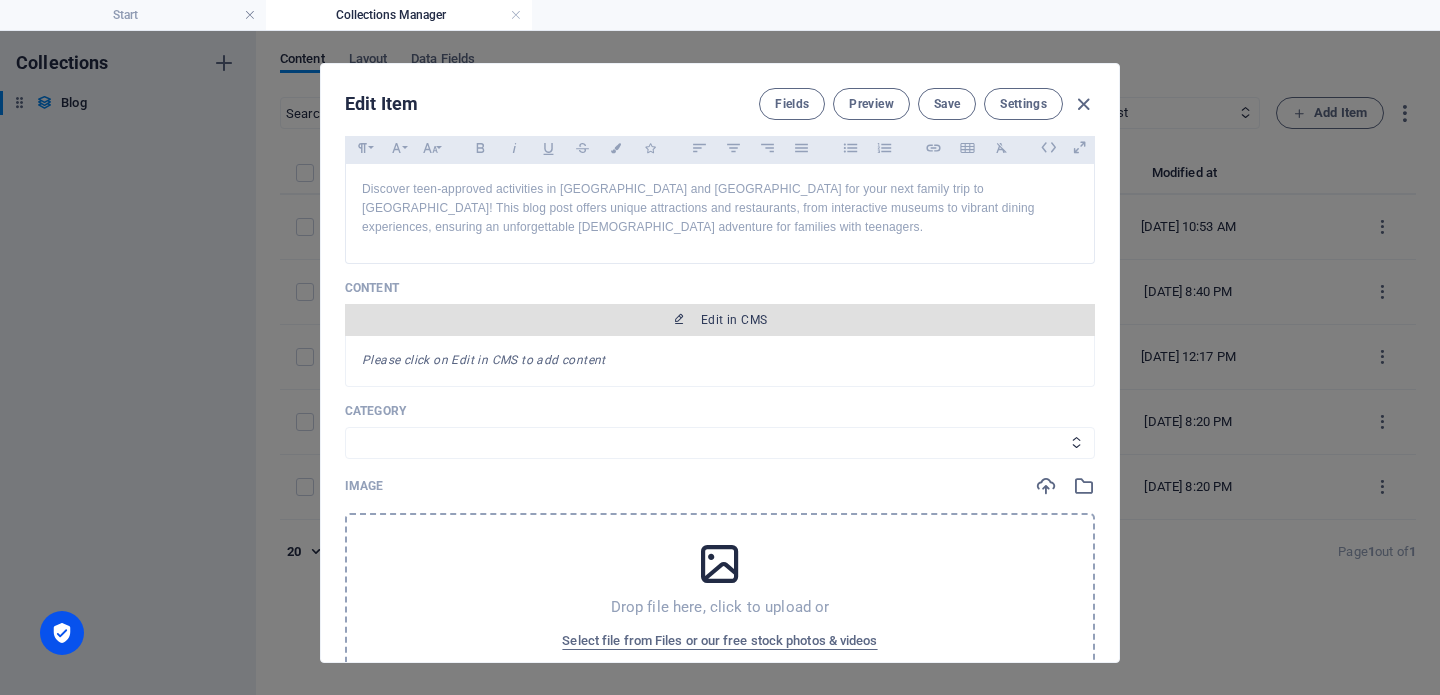 click on "Edit in CMS" at bounding box center [720, 320] 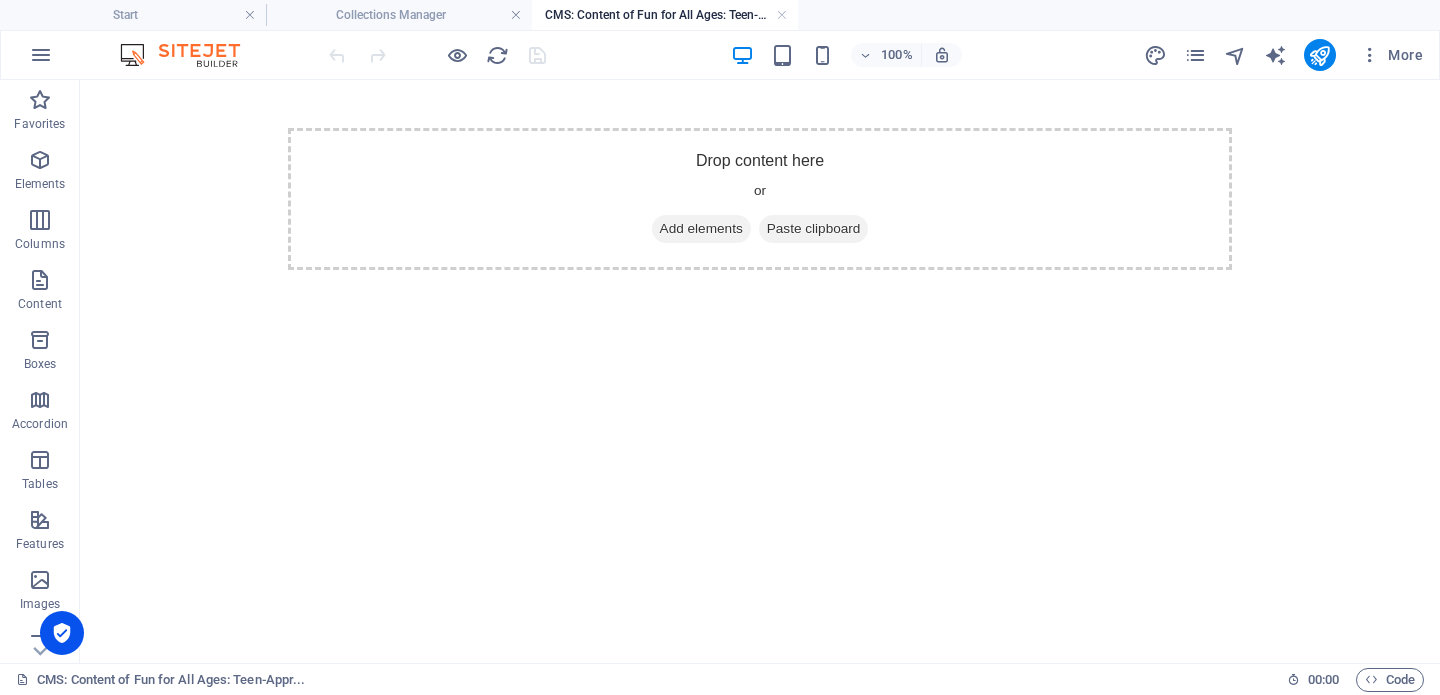 scroll, scrollTop: 0, scrollLeft: 0, axis: both 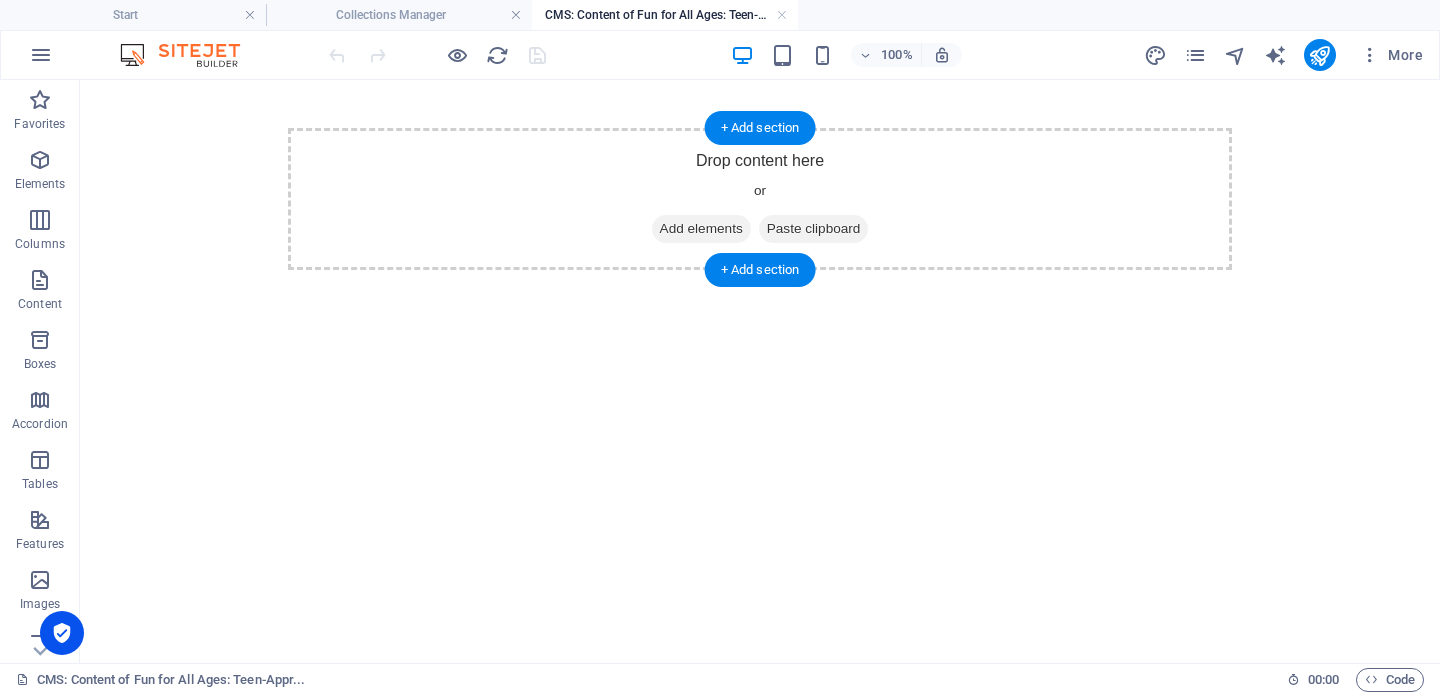 click on "Add elements" at bounding box center (701, 229) 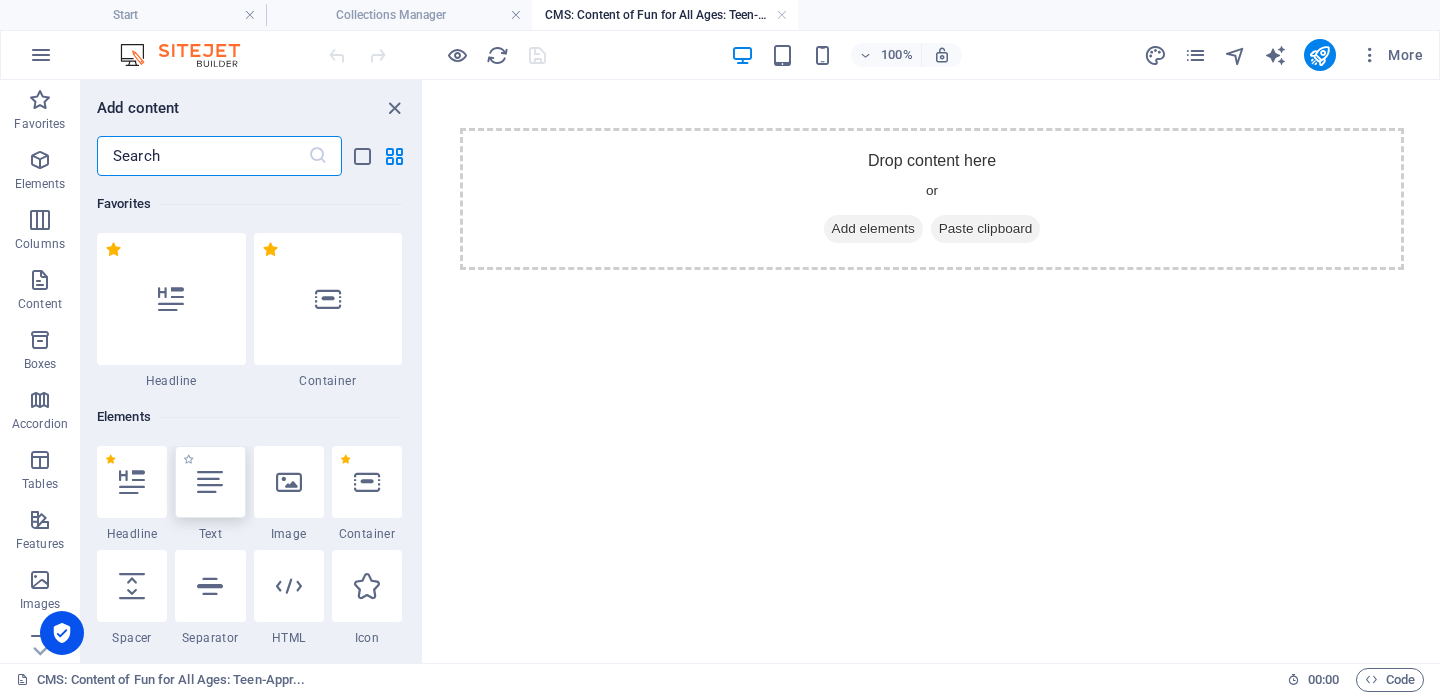 click at bounding box center [210, 482] 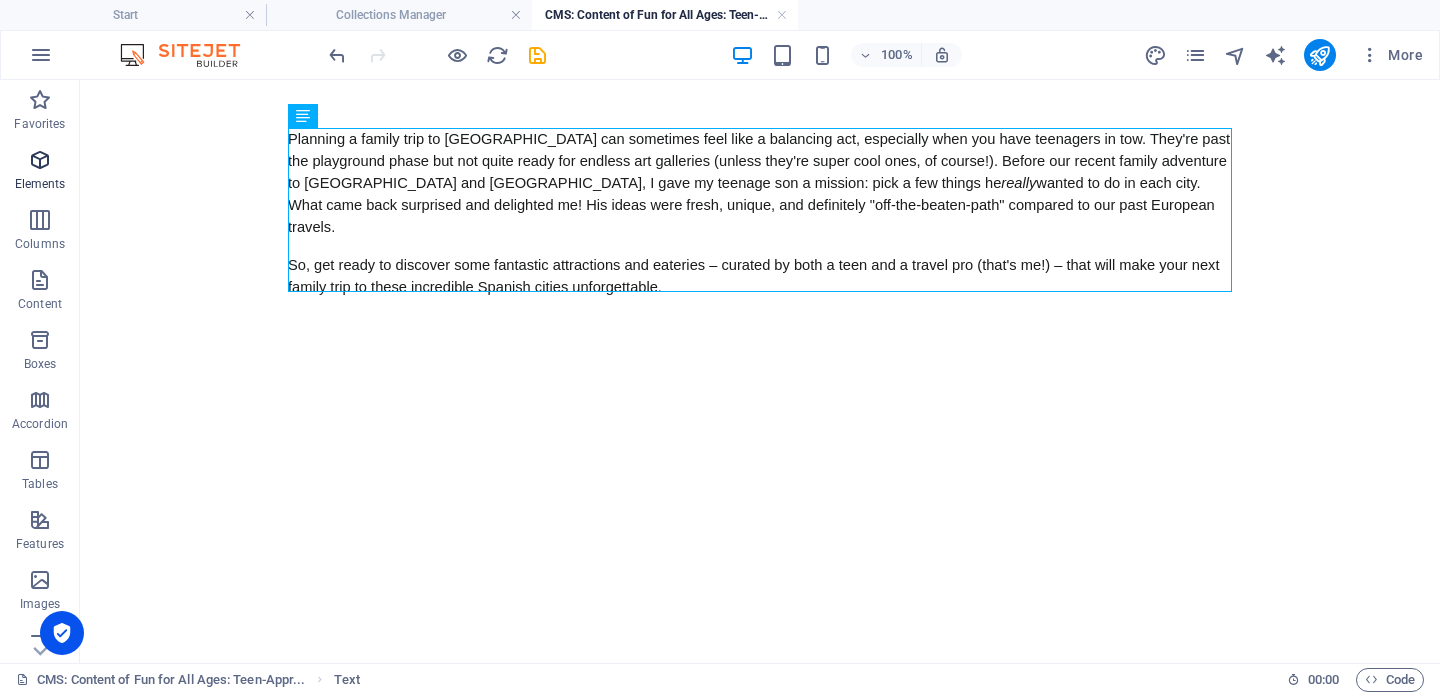 click on "Elements" at bounding box center (40, 184) 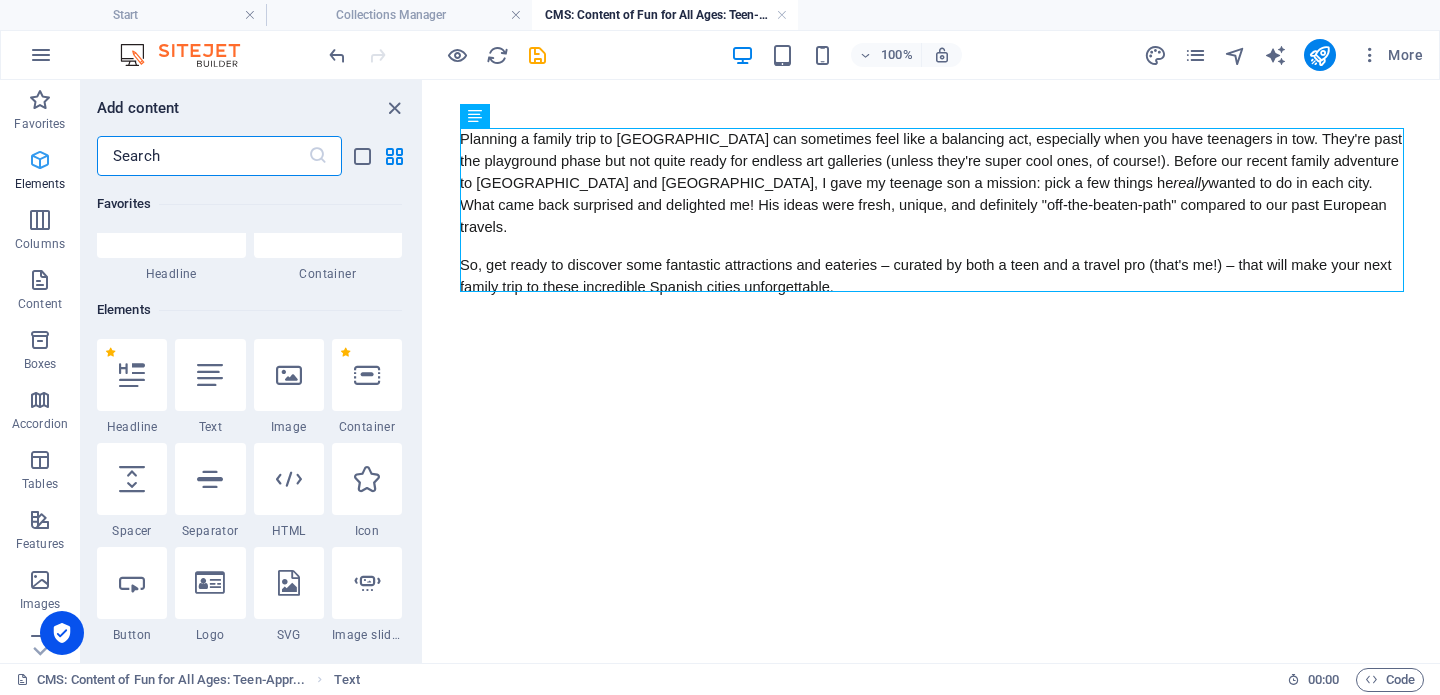 scroll, scrollTop: 213, scrollLeft: 0, axis: vertical 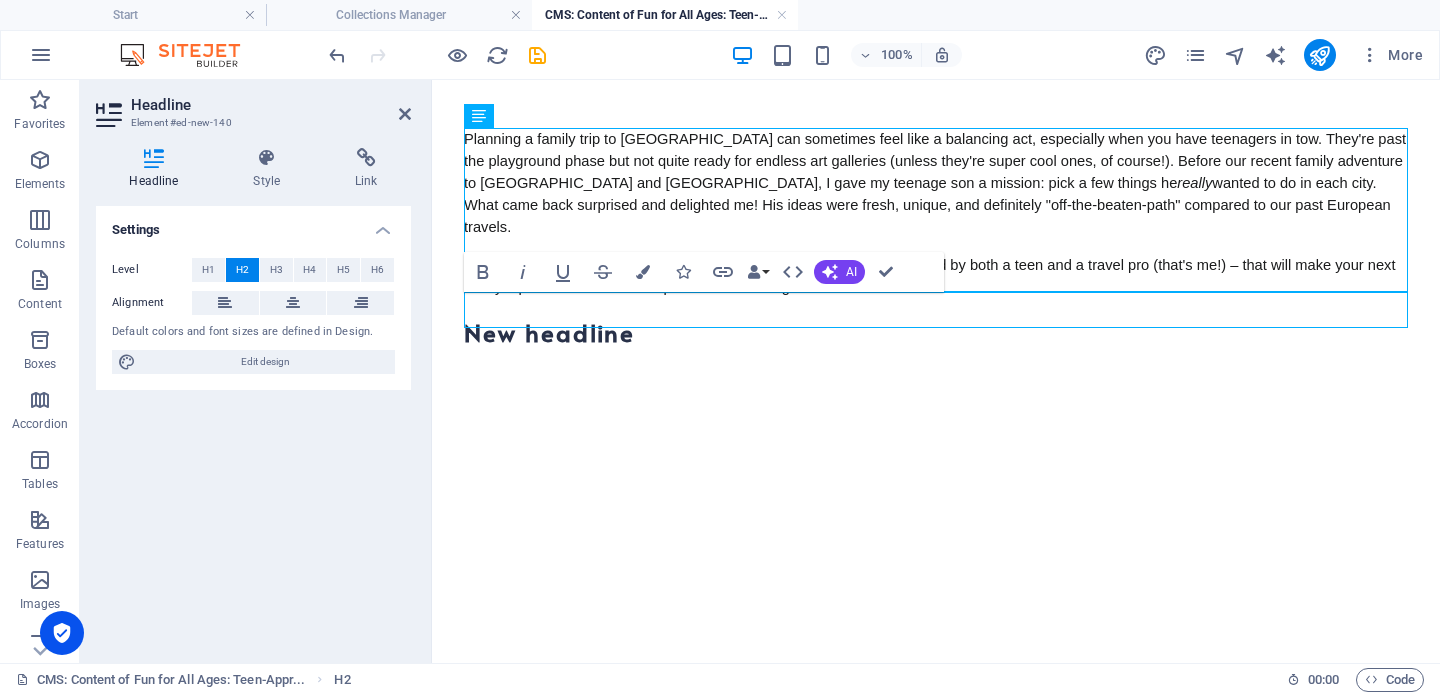 drag, startPoint x: 148, startPoint y: 265, endPoint x: 176, endPoint y: 224, distance: 49.648766 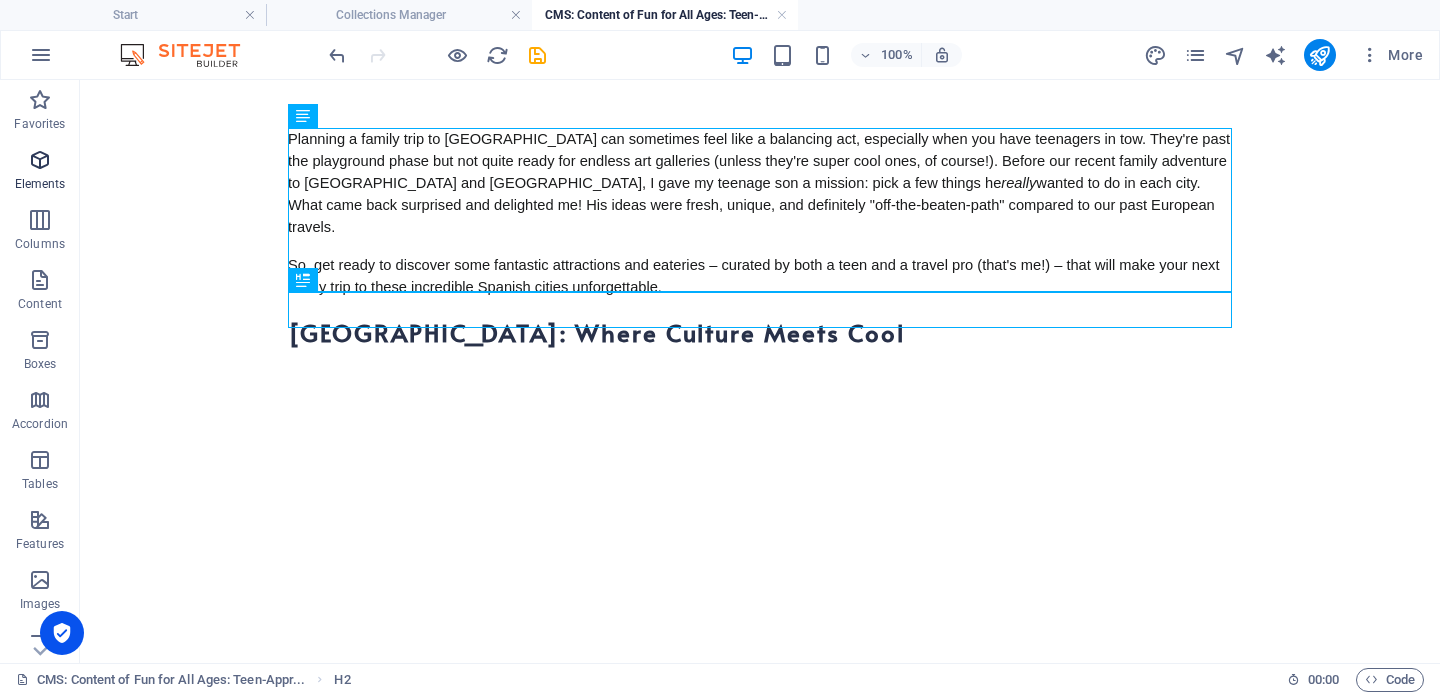 click at bounding box center [40, 160] 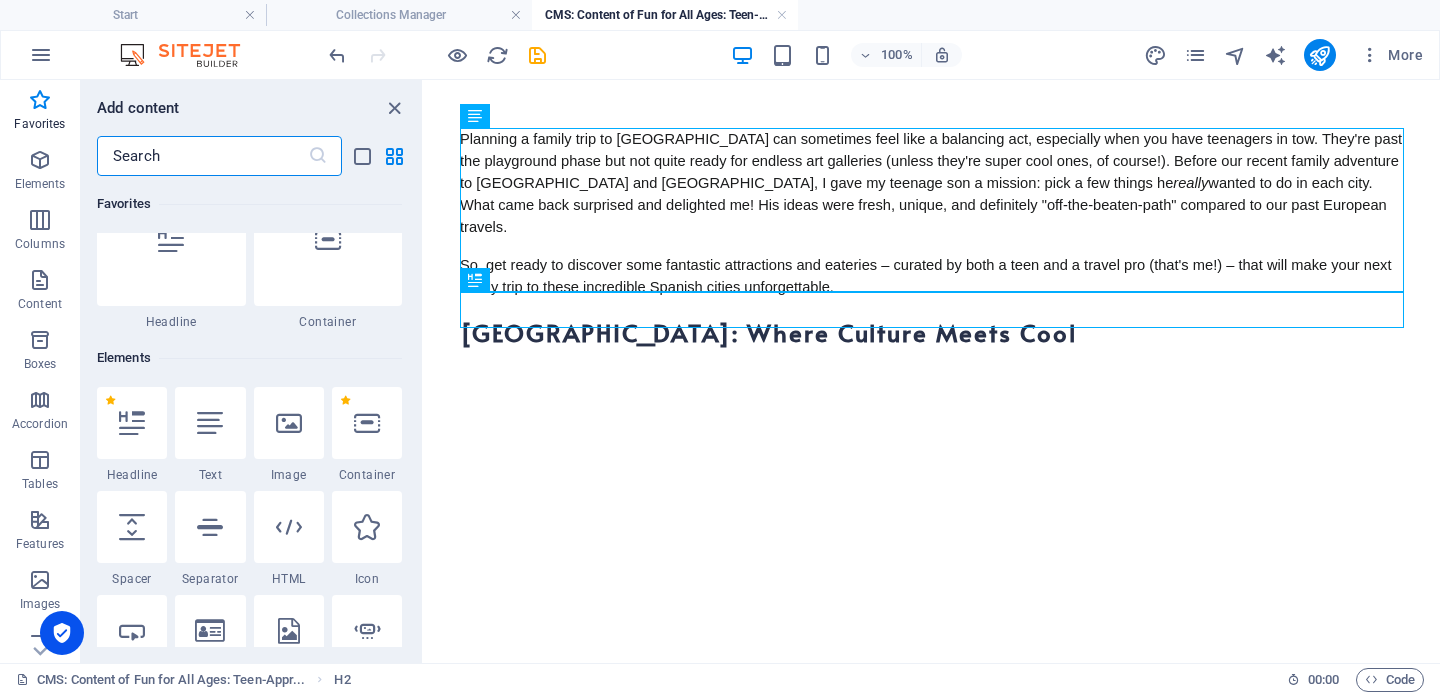 scroll, scrollTop: 61, scrollLeft: 0, axis: vertical 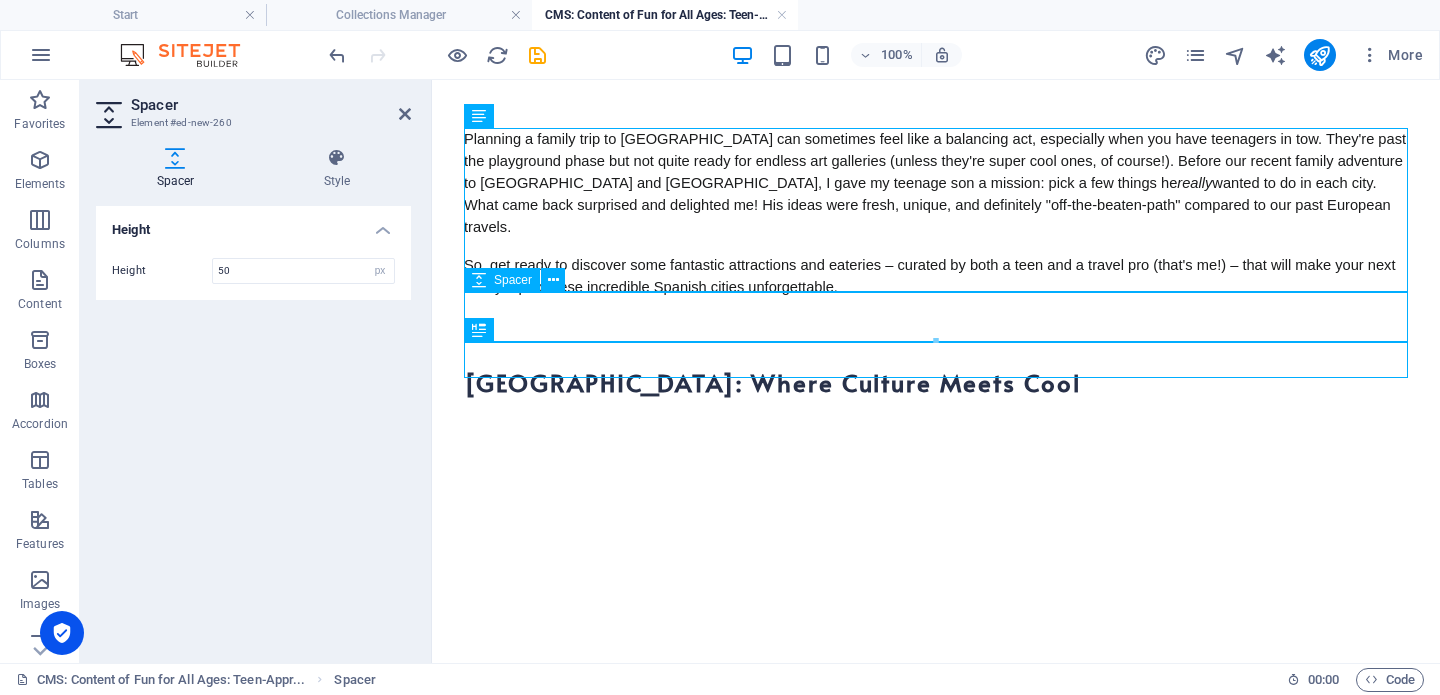 click at bounding box center [936, 340] 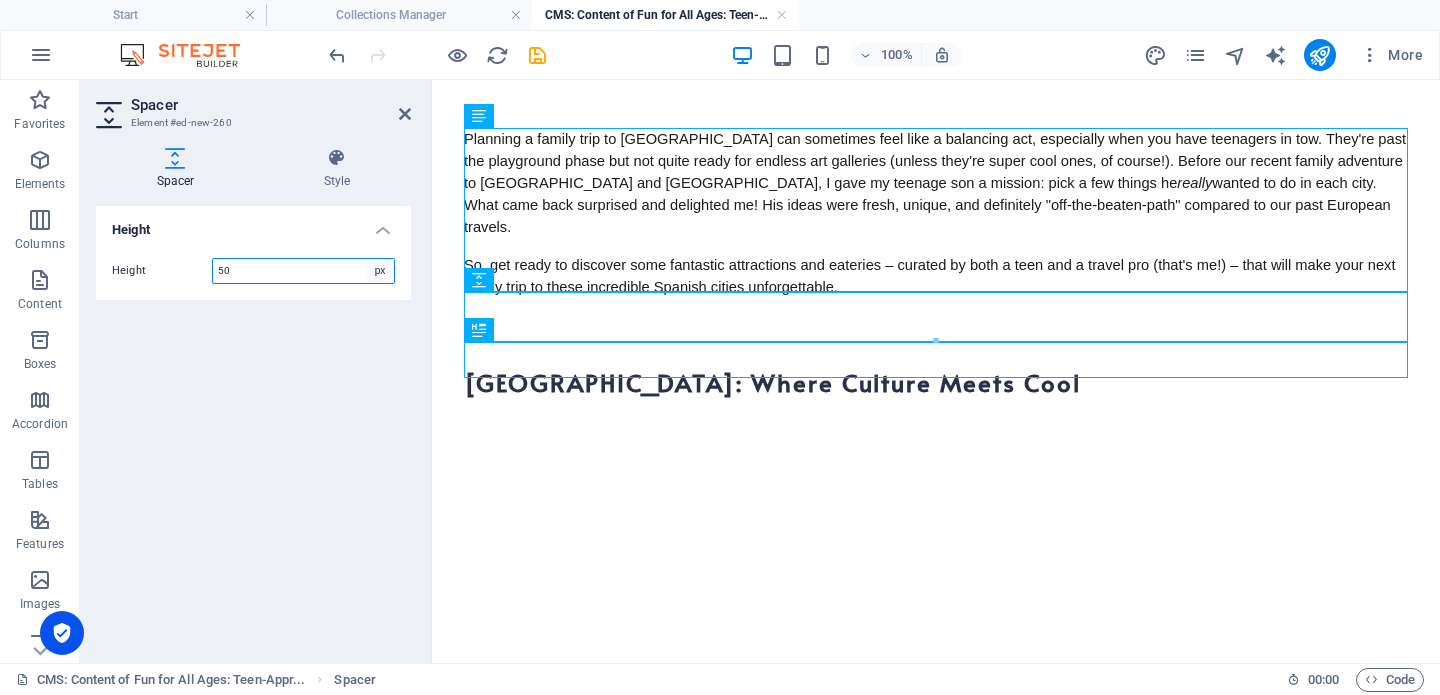click on "px rem vh vw" at bounding box center (380, 271) 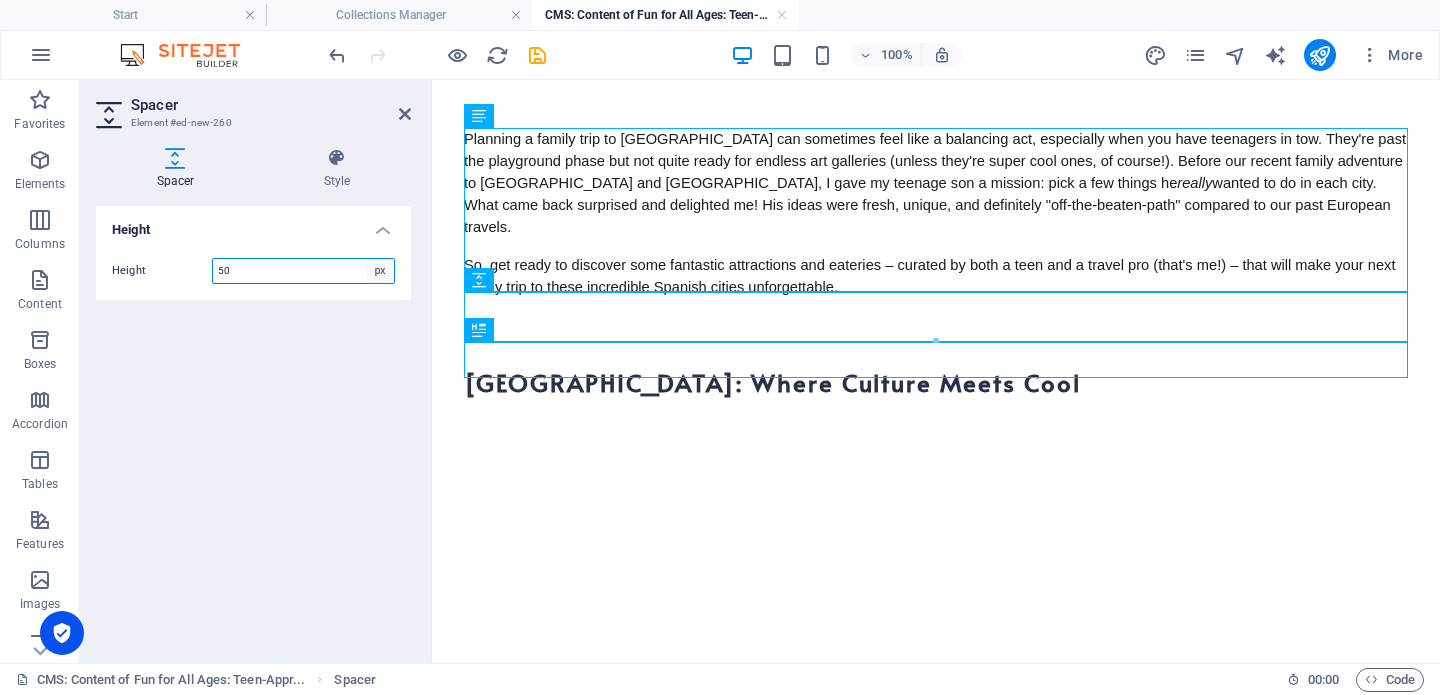select on "rem" 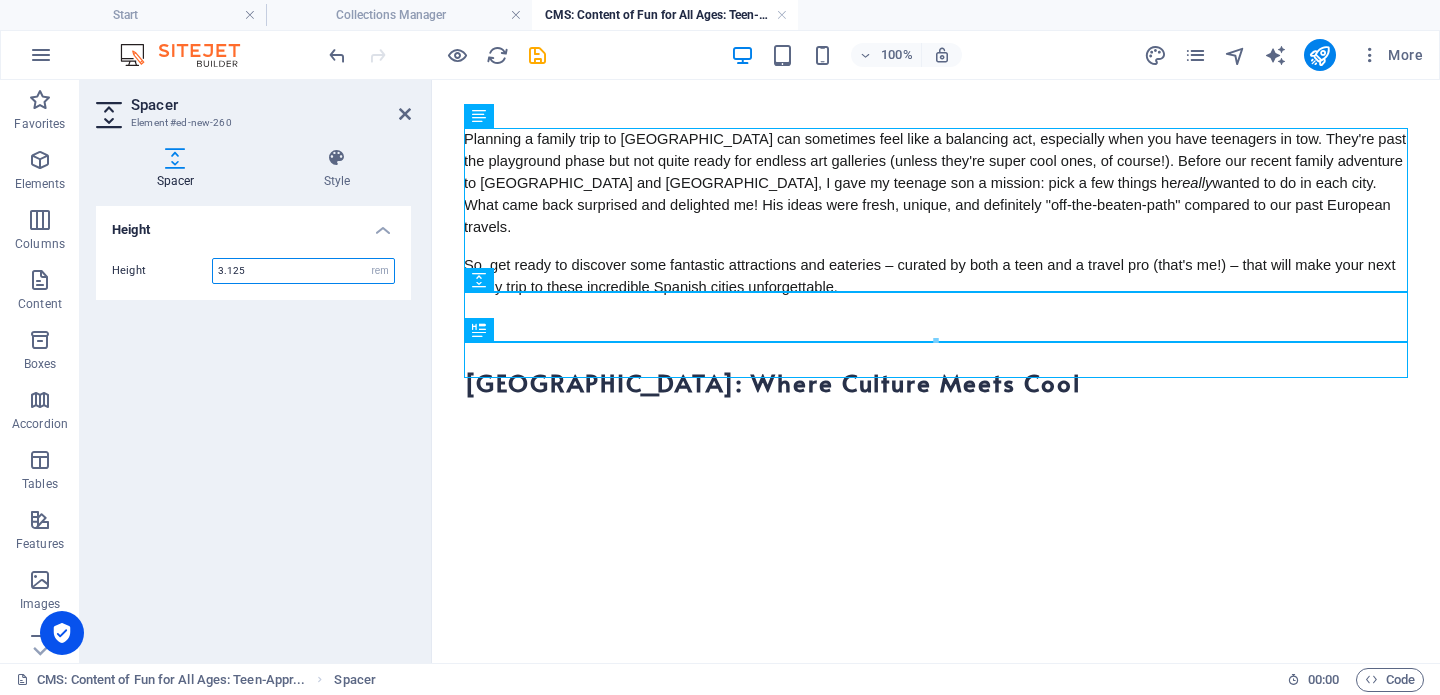 click on "3.125" at bounding box center [303, 271] 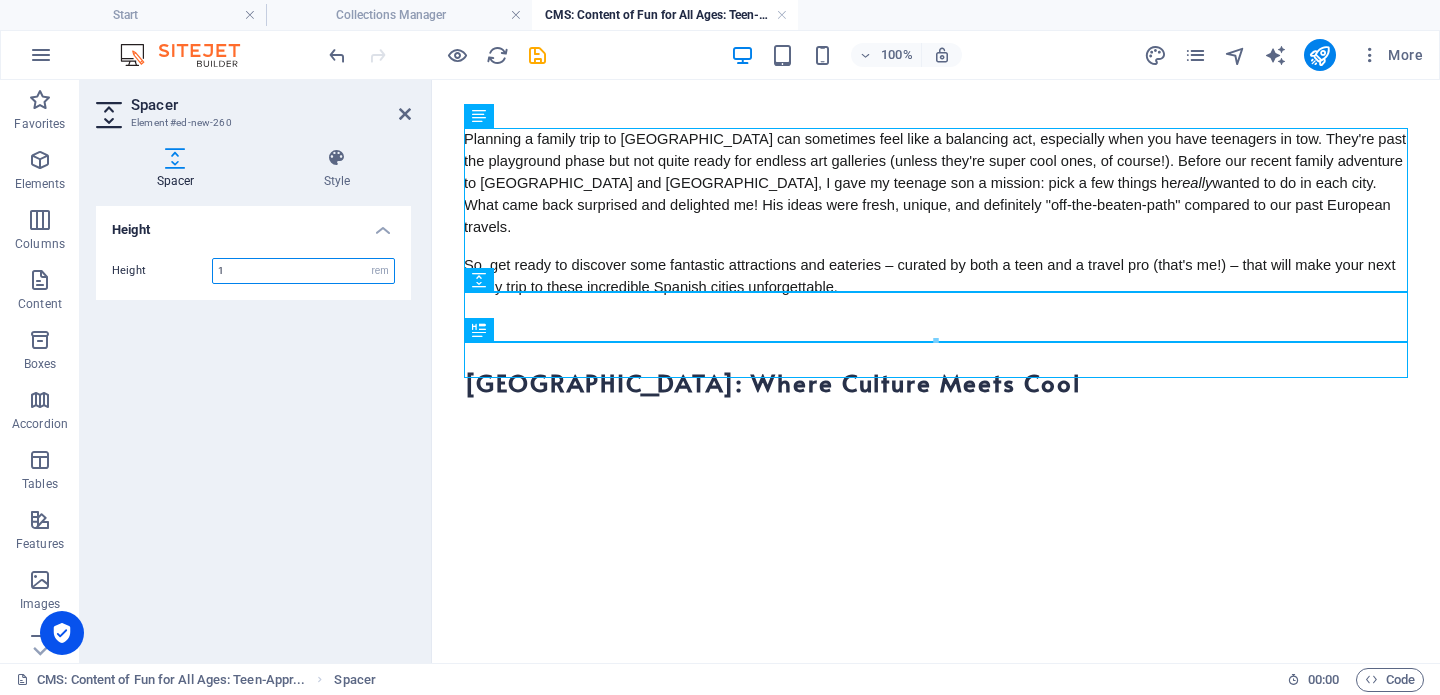 type on "1" 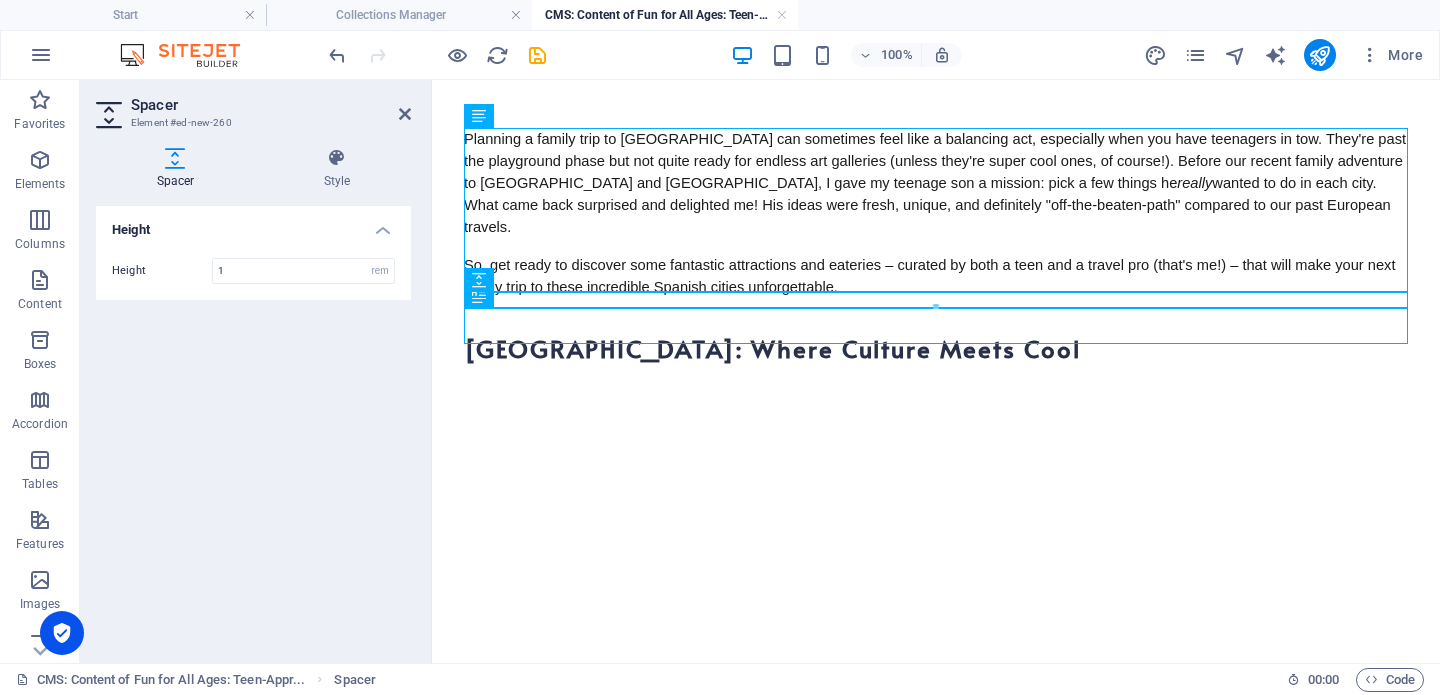 click on "Skip to main content
Planning a family trip to [GEOGRAPHIC_DATA] can sometimes feel like a balancing act, especially when you have teenagers in tow. They're past the playground phase but not quite ready for endless art galleries (unless they're super cool ones, of course!). Before our recent family adventure to [GEOGRAPHIC_DATA] and [GEOGRAPHIC_DATA], I gave my teenage son a mission: pick a few things he  really  wanted to do in each city. What came back surprised and delighted me! His ideas were fresh, unique, and definitely "off-the-beaten-path" compared to our past European travels. So, get ready to discover some fantastic attractions and eateries – curated by both a teen and a travel pro (that's me!) – that will make your next family trip to these incredible Spanish cities unforgettable. [GEOGRAPHIC_DATA]: Where Culture Meets Cool" at bounding box center [936, 247] 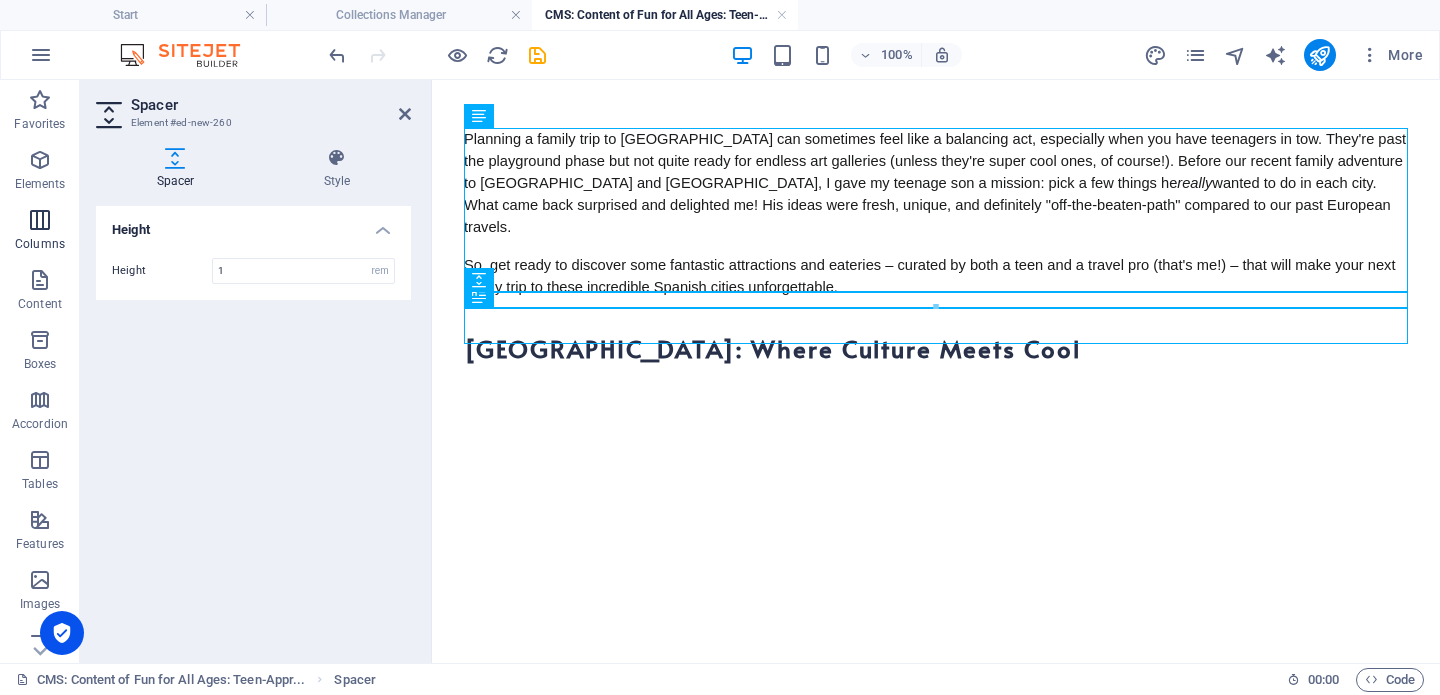 click on "Columns" at bounding box center [40, 232] 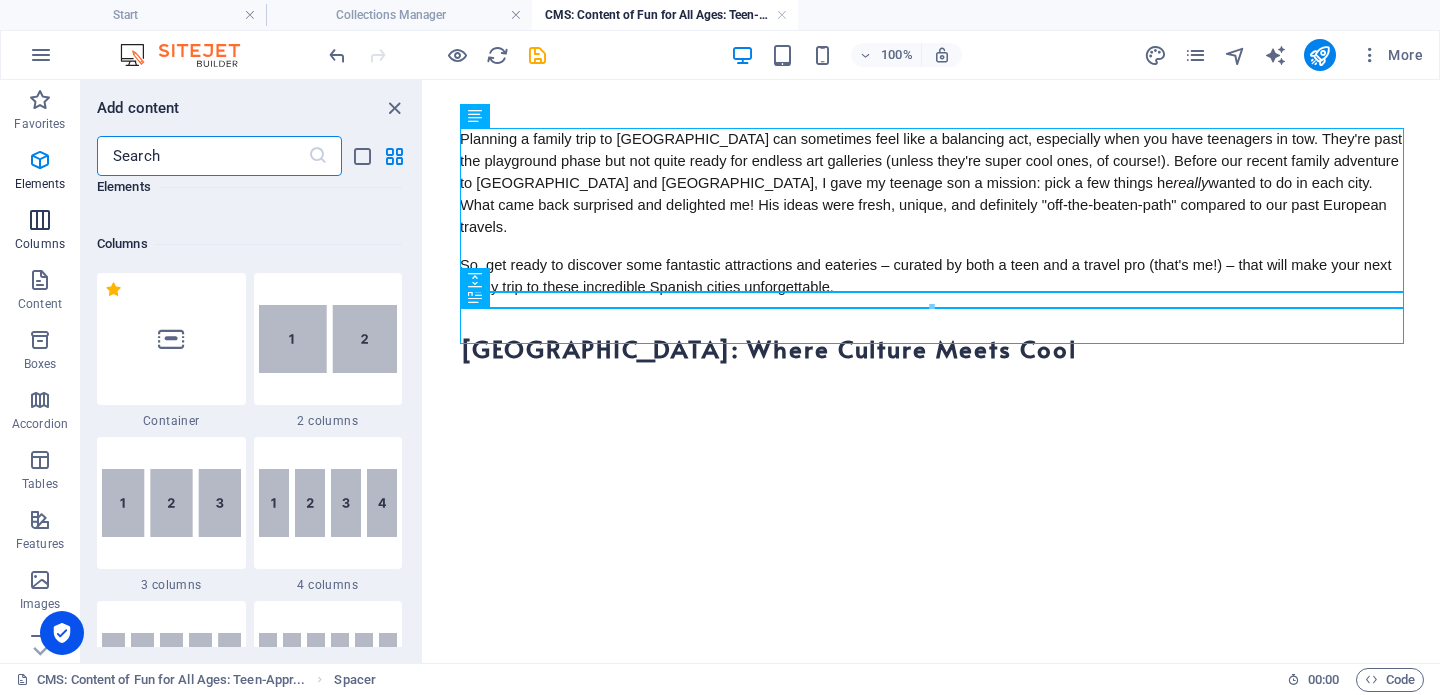 scroll, scrollTop: 990, scrollLeft: 0, axis: vertical 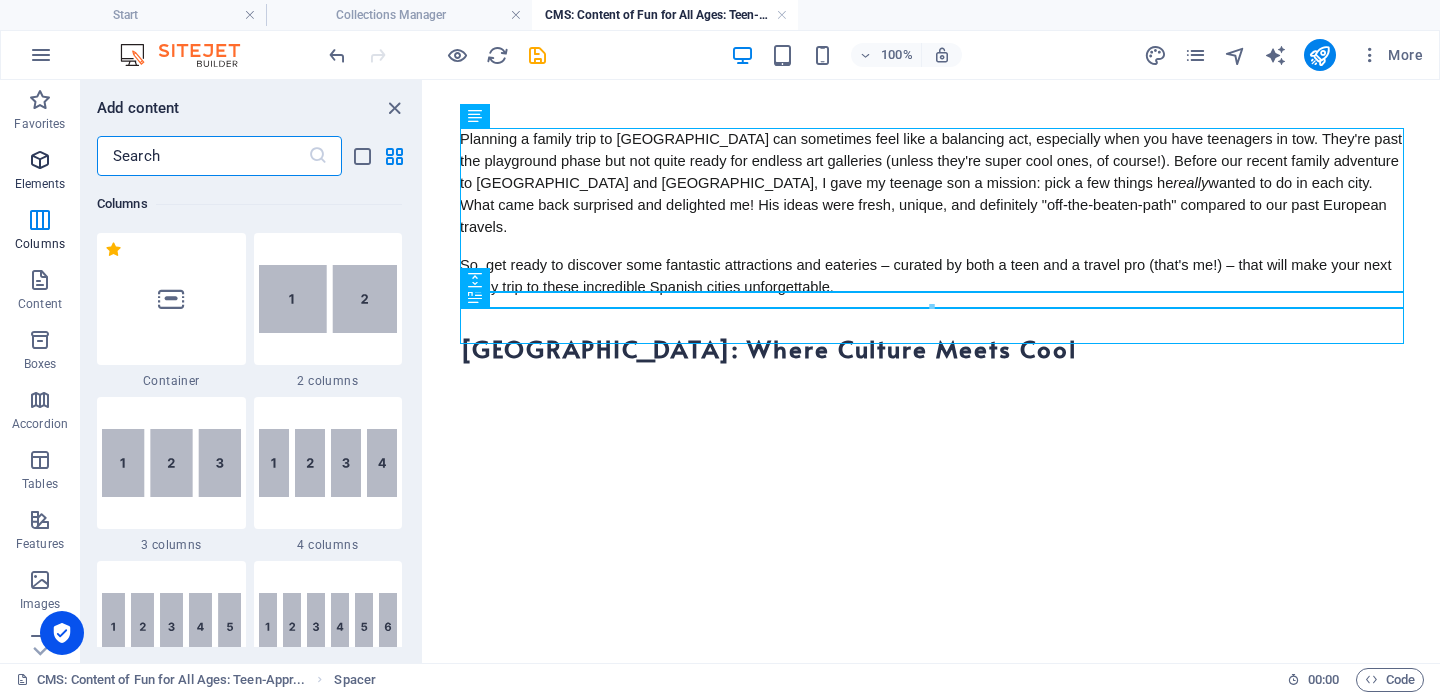 click on "Elements" at bounding box center [40, 172] 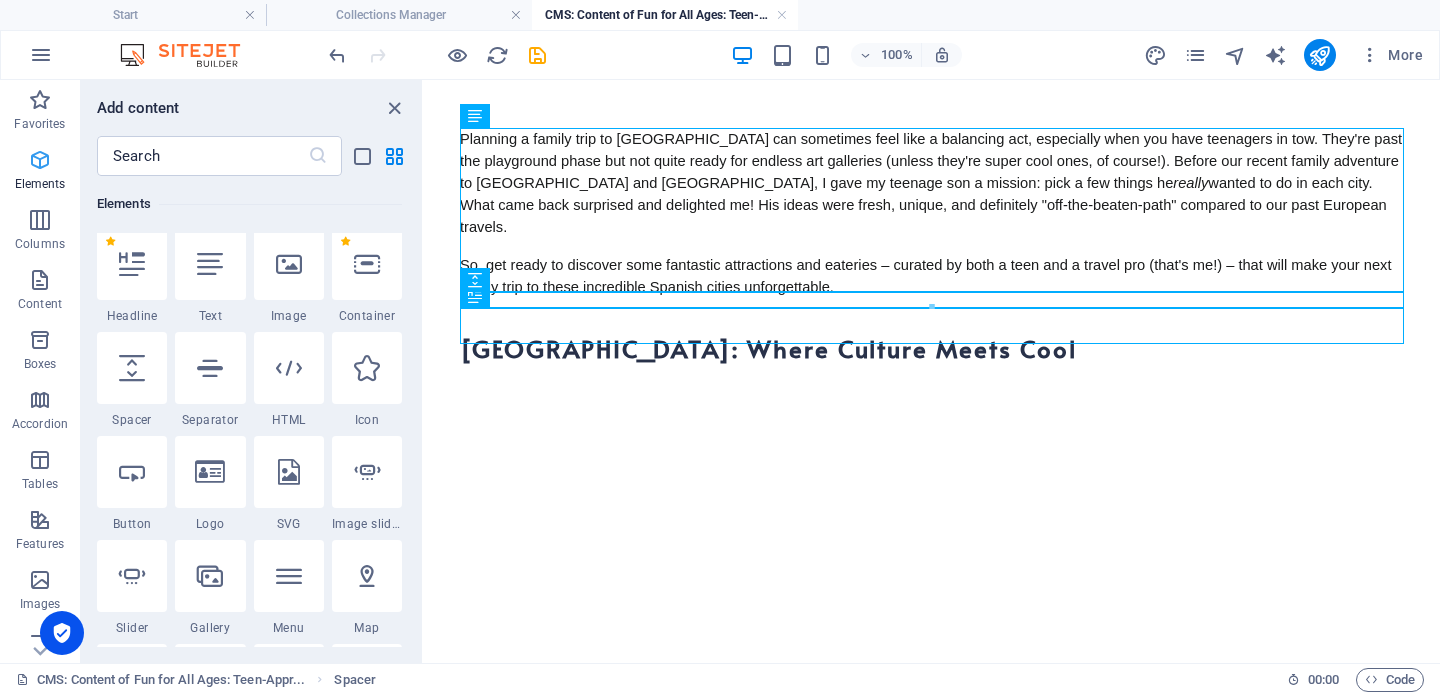 scroll, scrollTop: 213, scrollLeft: 0, axis: vertical 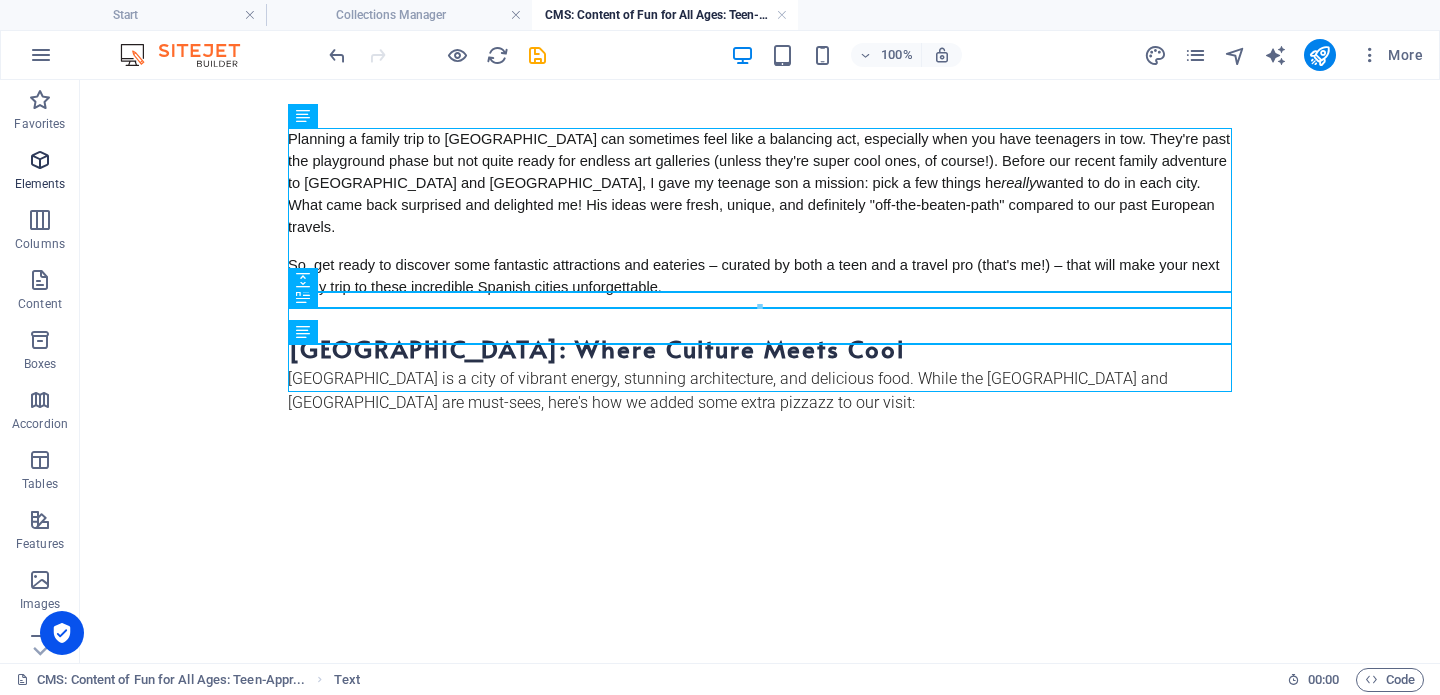 click at bounding box center [40, 160] 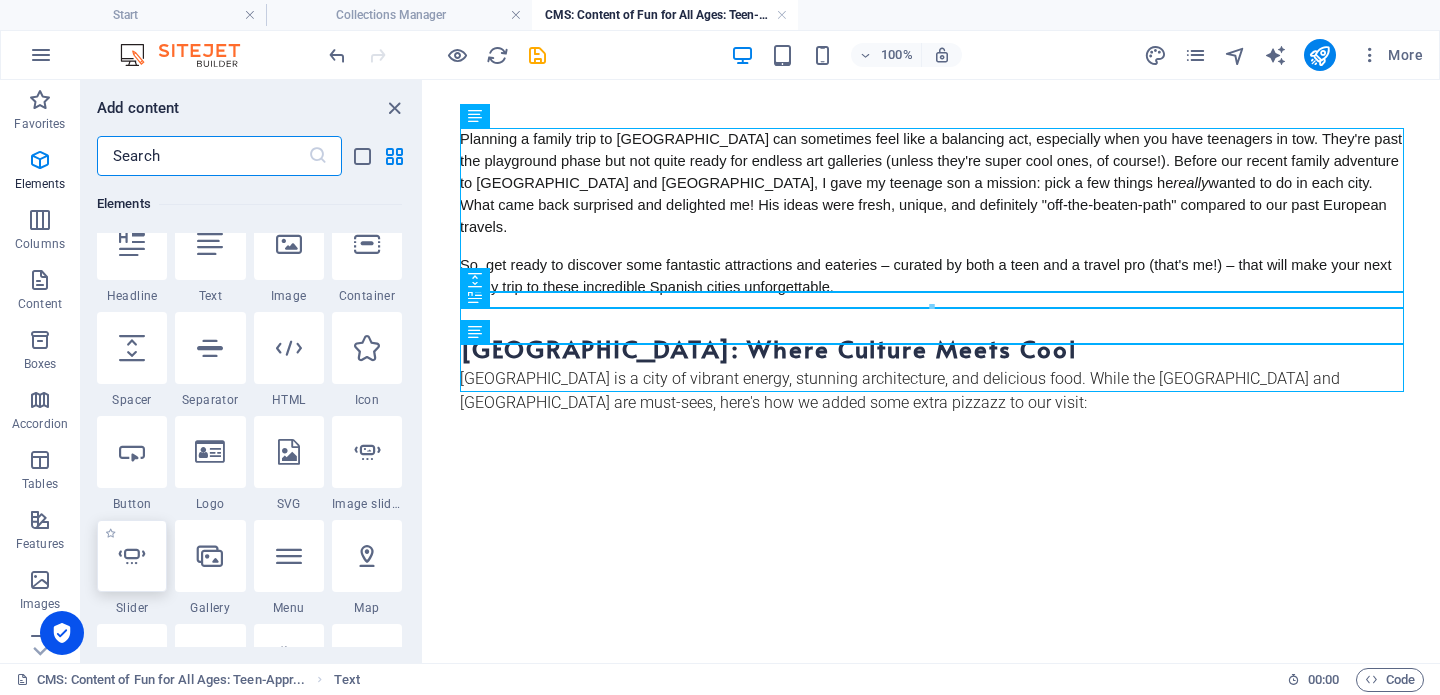 scroll, scrollTop: 239, scrollLeft: 0, axis: vertical 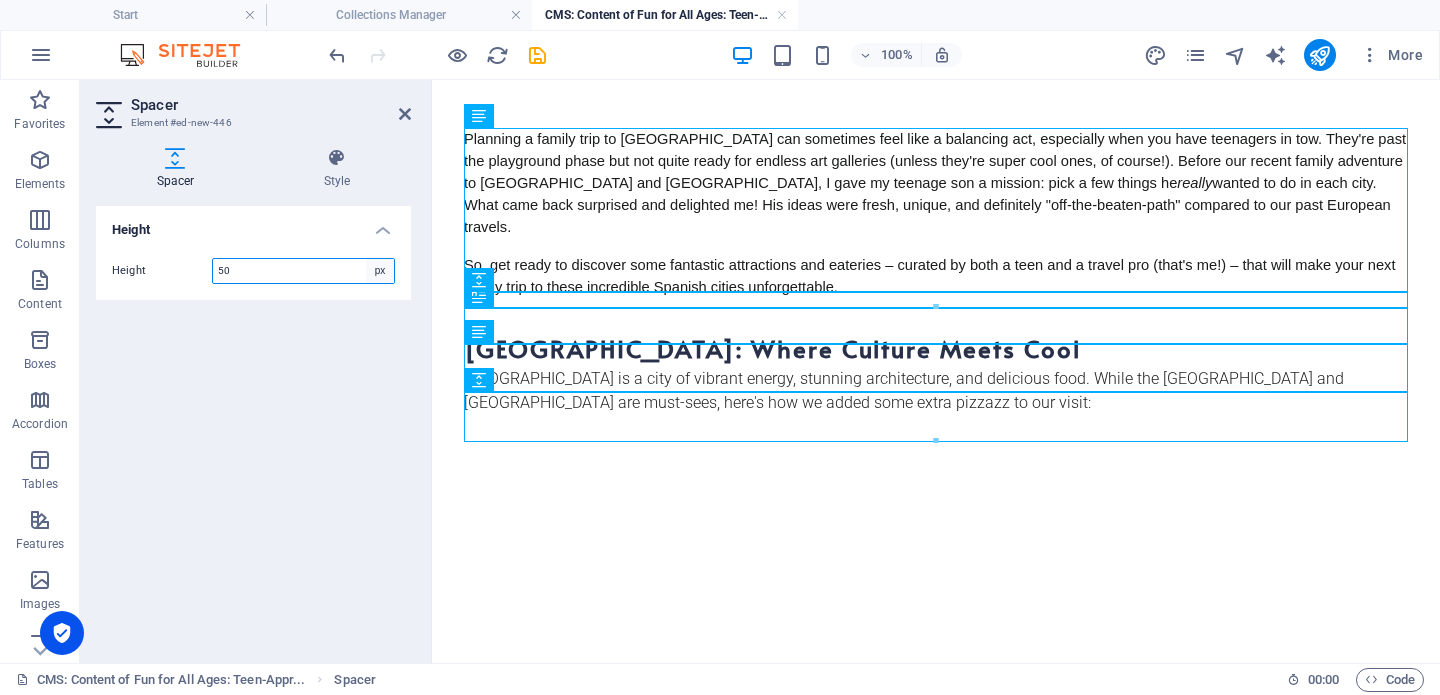 click on "px rem vh vw" at bounding box center (380, 271) 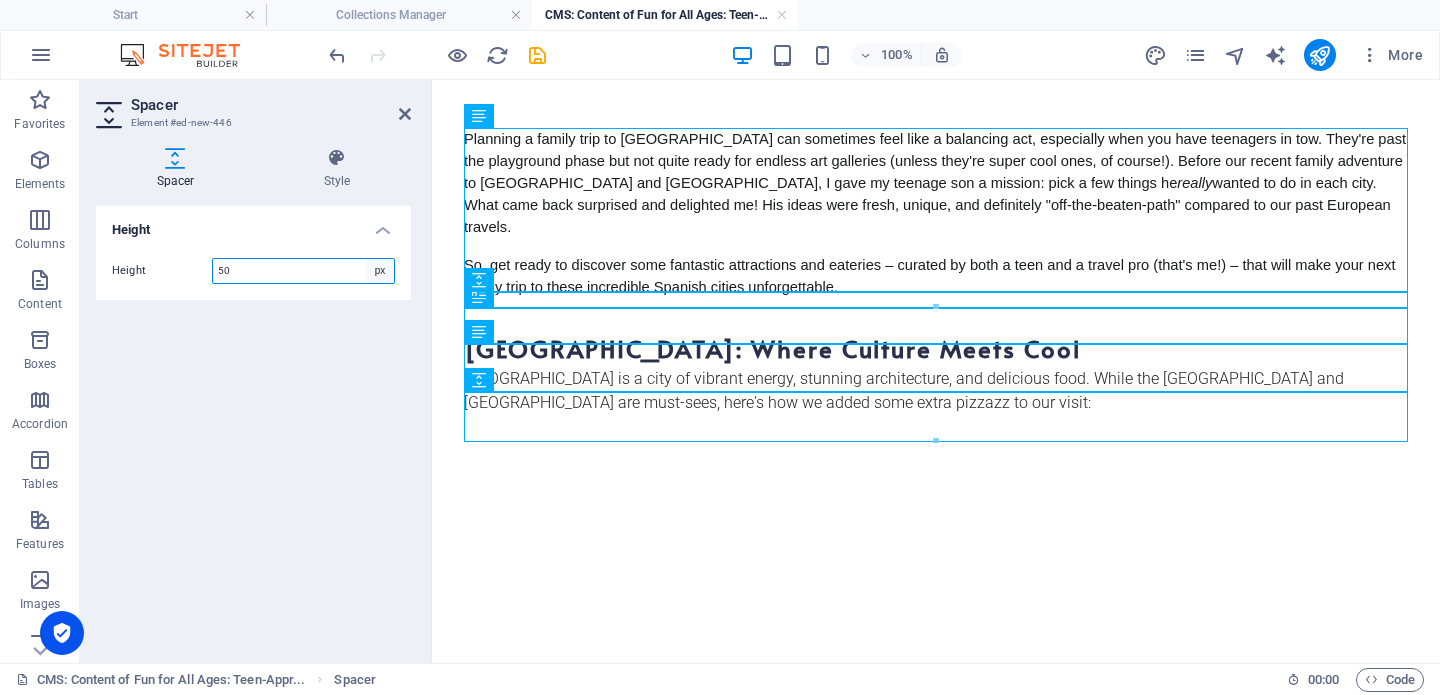 select on "rem" 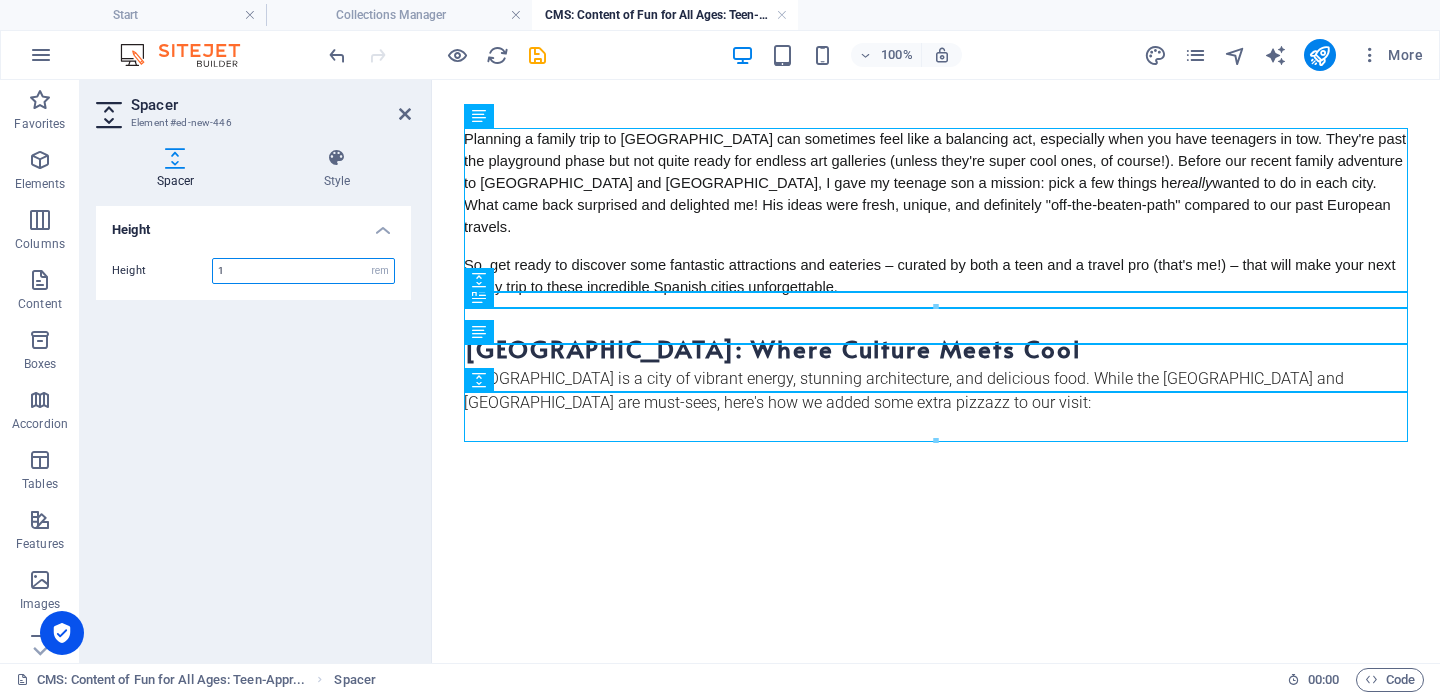 type on "1" 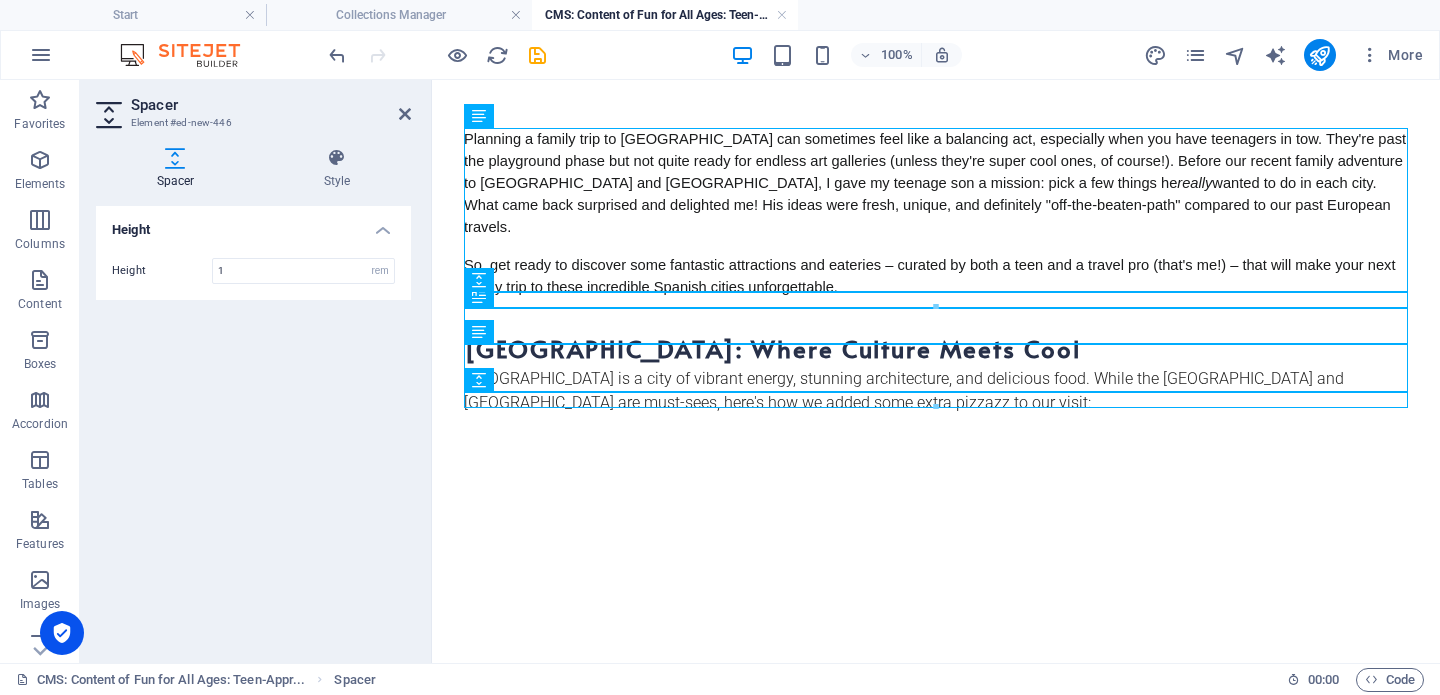 click on "Skip to main content
Planning a family trip to [GEOGRAPHIC_DATA] can sometimes feel like a balancing act, especially when you have teenagers in tow. They're past the playground phase but not quite ready for endless art galleries (unless they're super cool ones, of course!). Before our recent family adventure to [GEOGRAPHIC_DATA] and [GEOGRAPHIC_DATA], I gave my teenage son a mission: pick a few things he  really  wanted to do in each city. What came back surprised and delighted me! His ideas were fresh, unique, and definitely "off-the-beaten-path" compared to our past European travels. So, get ready to discover some fantastic attractions and eateries – curated by both a teen and a travel pro (that's me!) – that will make your next family trip to these incredible Spanish cities unforgettable. [GEOGRAPHIC_DATA]: Where Culture Meets Cool [GEOGRAPHIC_DATA] is a city of vibrant energy, stunning architecture, and delicious food. While the [GEOGRAPHIC_DATA] and [GEOGRAPHIC_DATA] are must-sees, here's how we added some extra pizzazz to our visit:" at bounding box center [936, 279] 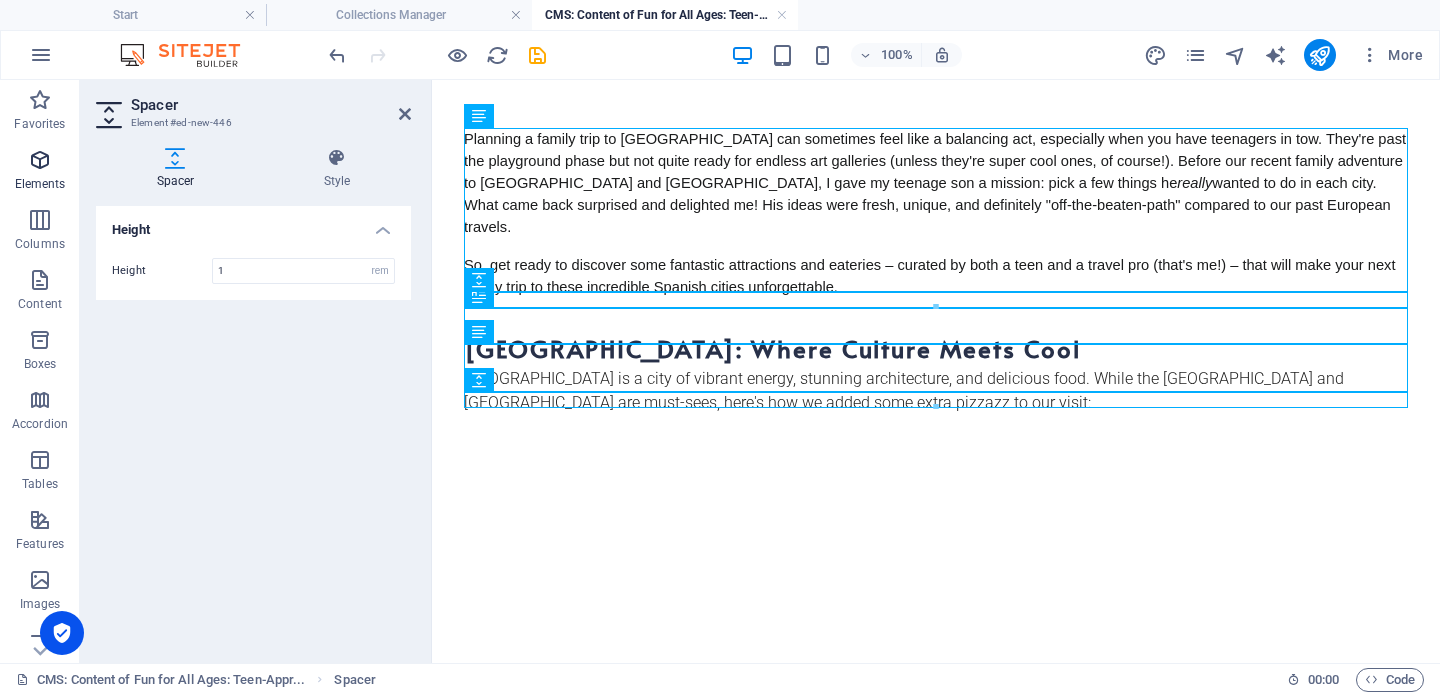 click on "Elements" at bounding box center (40, 184) 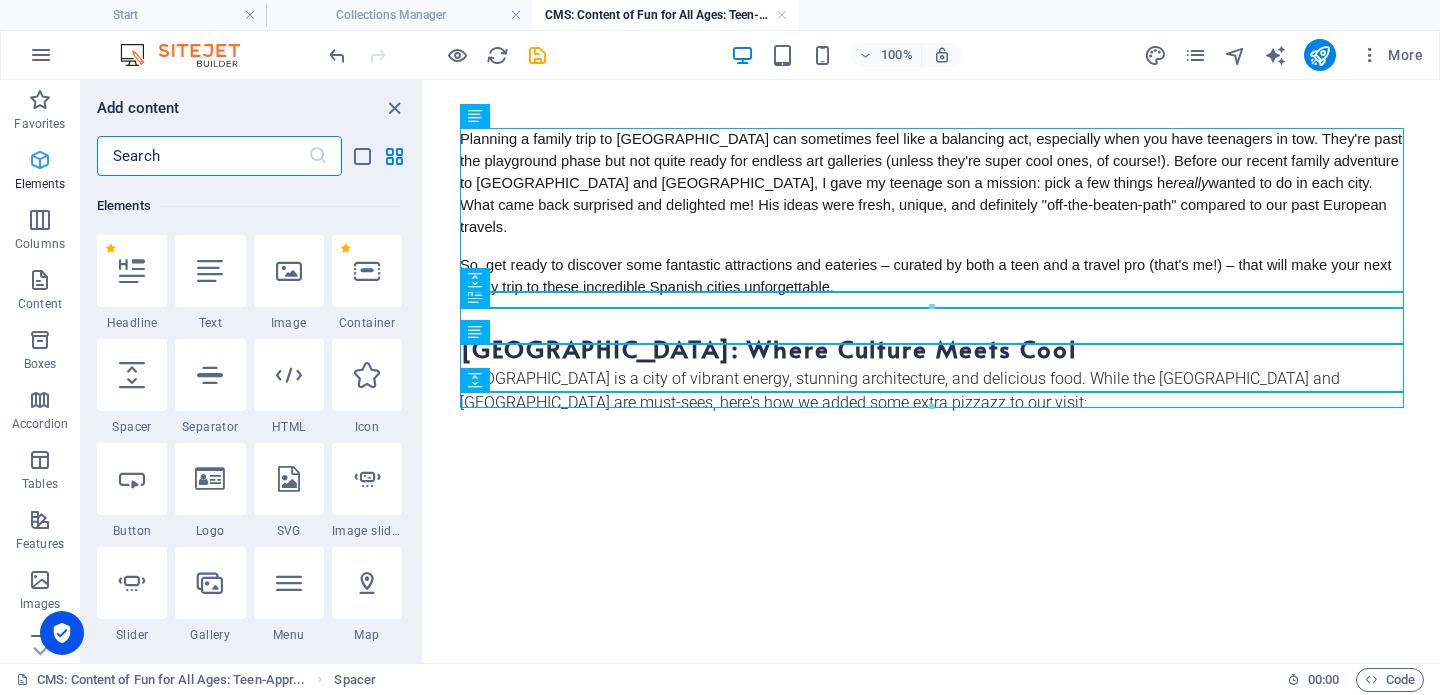scroll, scrollTop: 213, scrollLeft: 0, axis: vertical 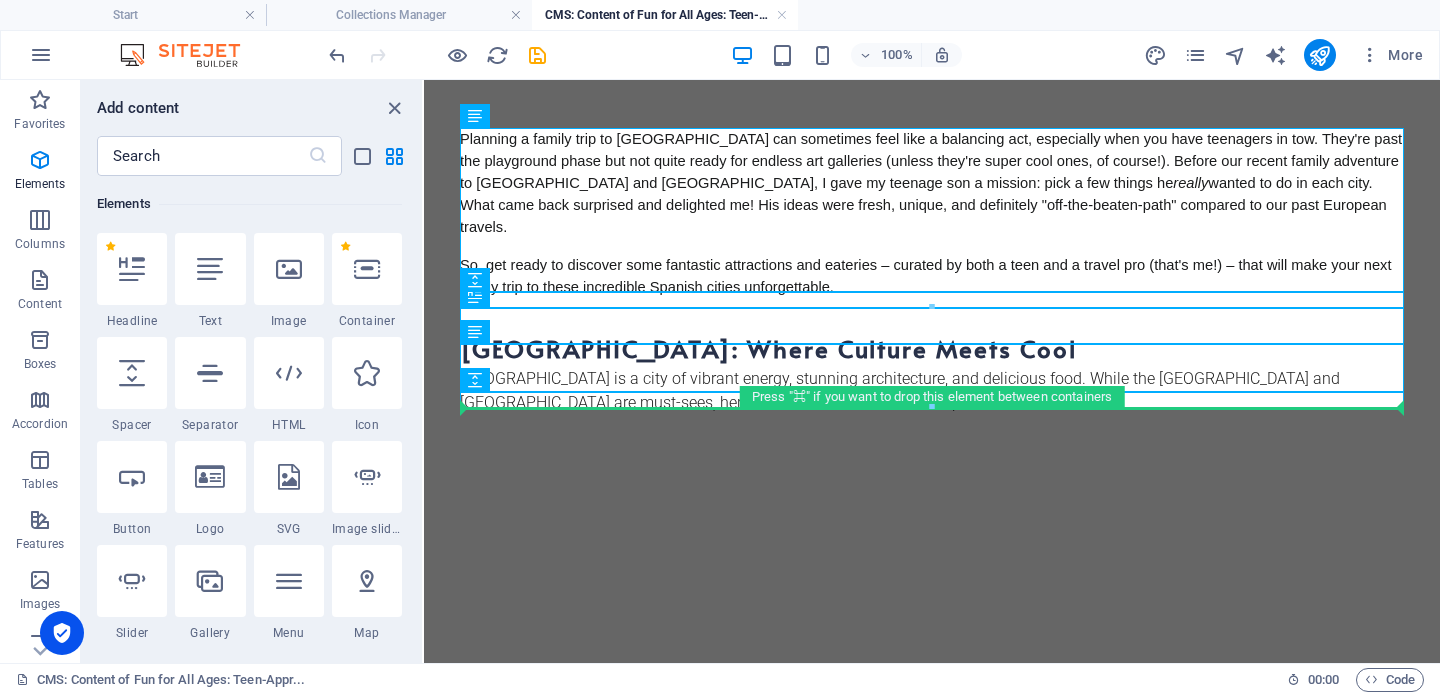 click at bounding box center [932, 407] 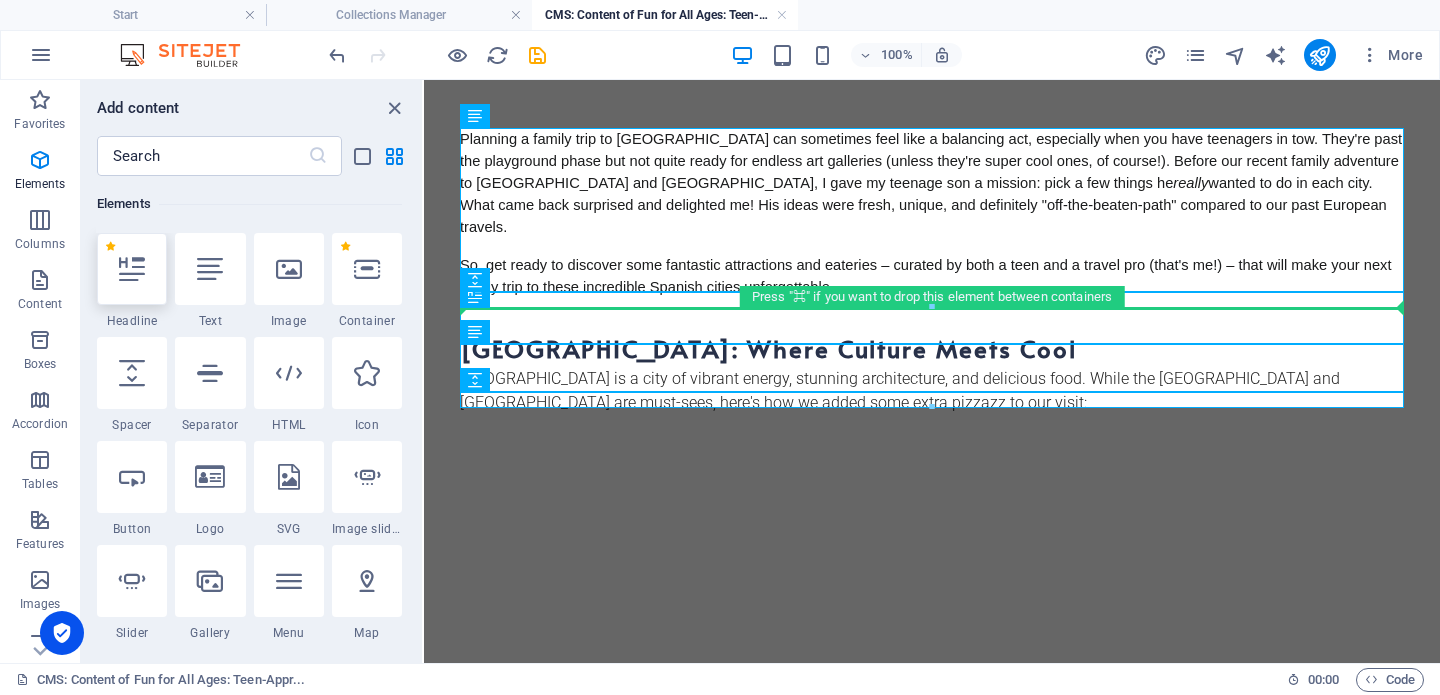 click at bounding box center (132, 269) 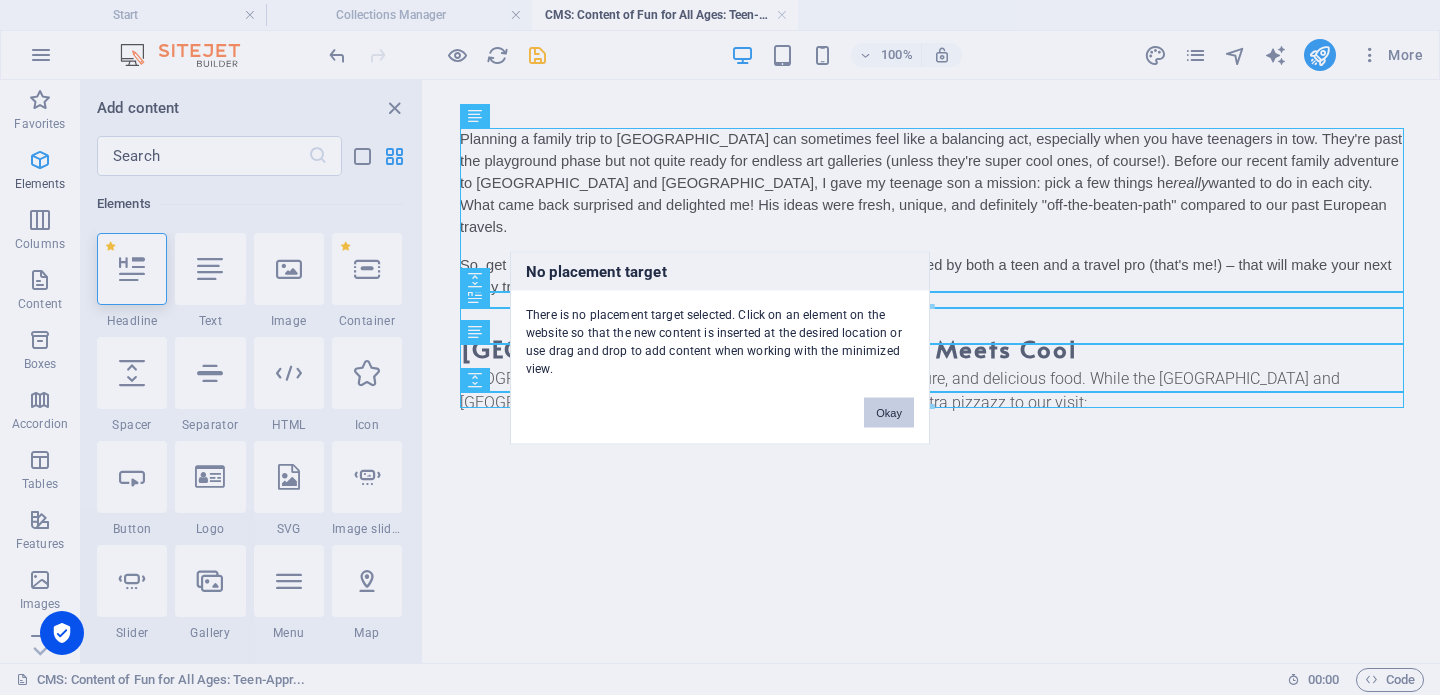 click on "Okay" at bounding box center (889, 412) 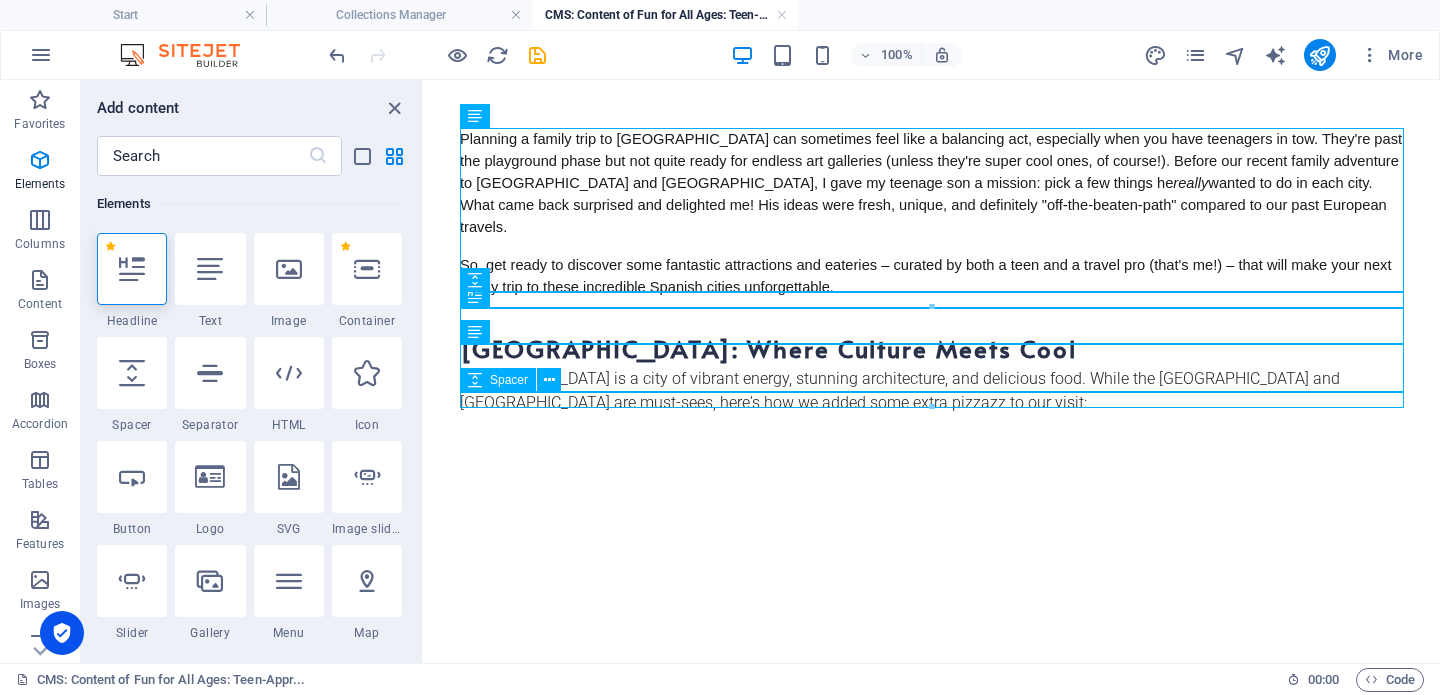 click at bounding box center [932, 423] 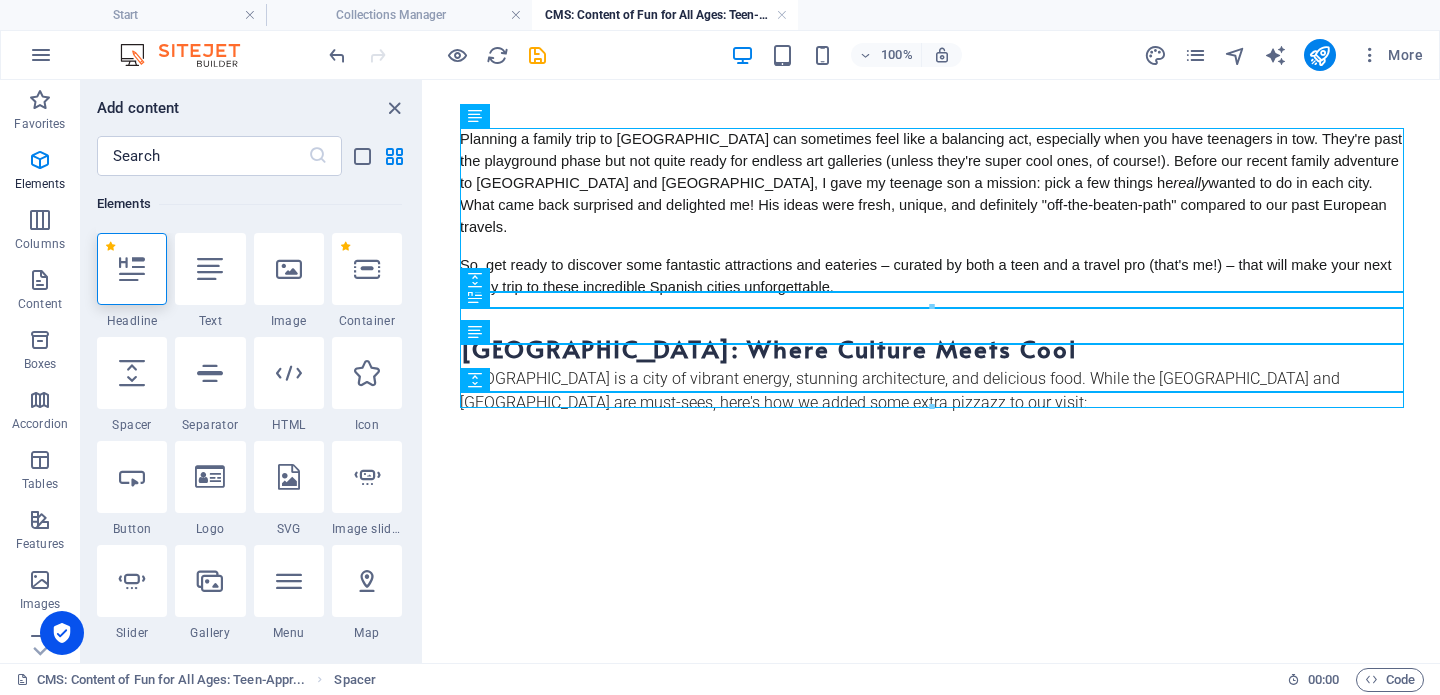 click on "Planning a family trip to [GEOGRAPHIC_DATA] can sometimes feel like a balancing act, especially when you have teenagers in tow. They're past the playground phase but not quite ready for endless art galleries (unless they're super cool ones, of course!). Before our recent family adventure to [GEOGRAPHIC_DATA] and [GEOGRAPHIC_DATA], I gave my teenage son a mission: pick a few things he  really  wanted to do in each city. What came back surprised and delighted me! His ideas were fresh, unique, and definitely "off-the-beaten-path" compared to our past European travels. So, get ready to discover some fantastic attractions and eateries – curated by both a teen and a travel pro (that's me!) – that will make your next family trip to these incredible Spanish cities unforgettable. [GEOGRAPHIC_DATA]: Where Culture Meets Cool [GEOGRAPHIC_DATA] is a city of vibrant energy, stunning architecture, and delicious food. While the [GEOGRAPHIC_DATA] and [GEOGRAPHIC_DATA] are must-sees, here's how we added some extra pizzazz to our visit:" at bounding box center (932, 279) 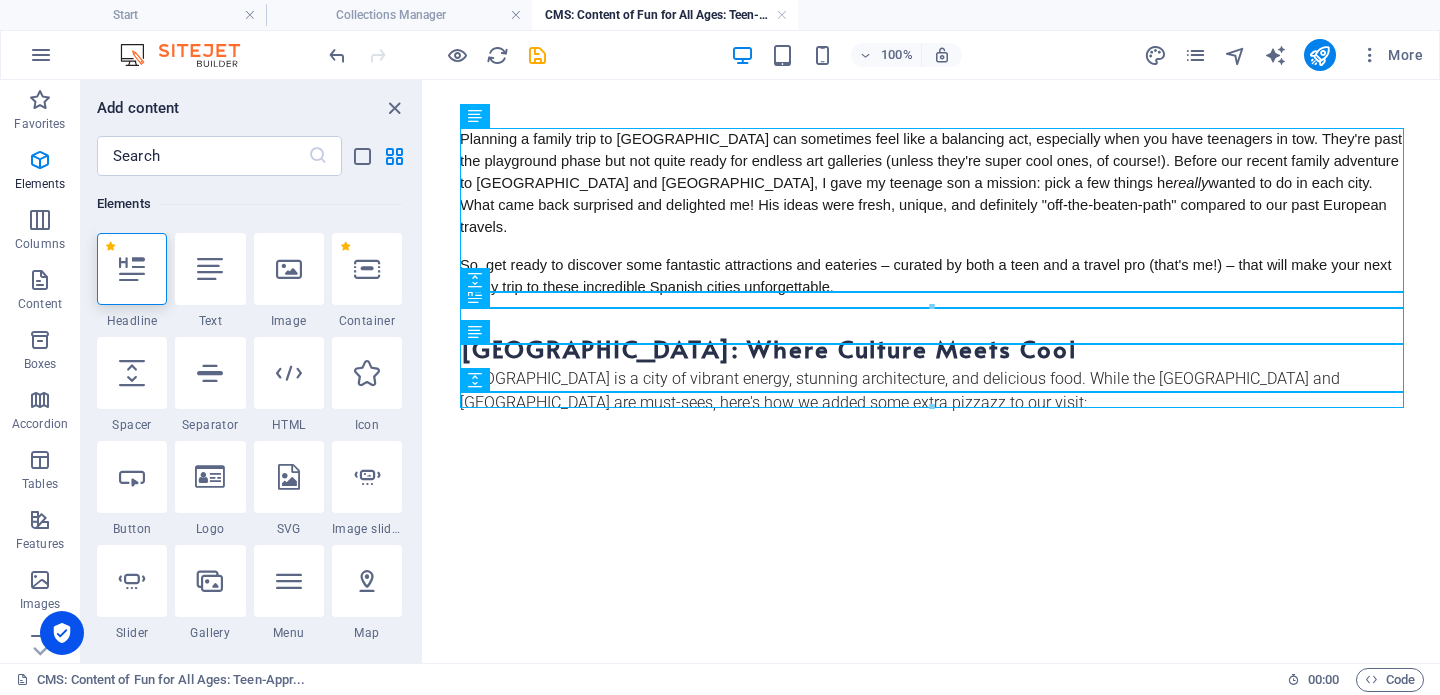 click at bounding box center (932, 407) 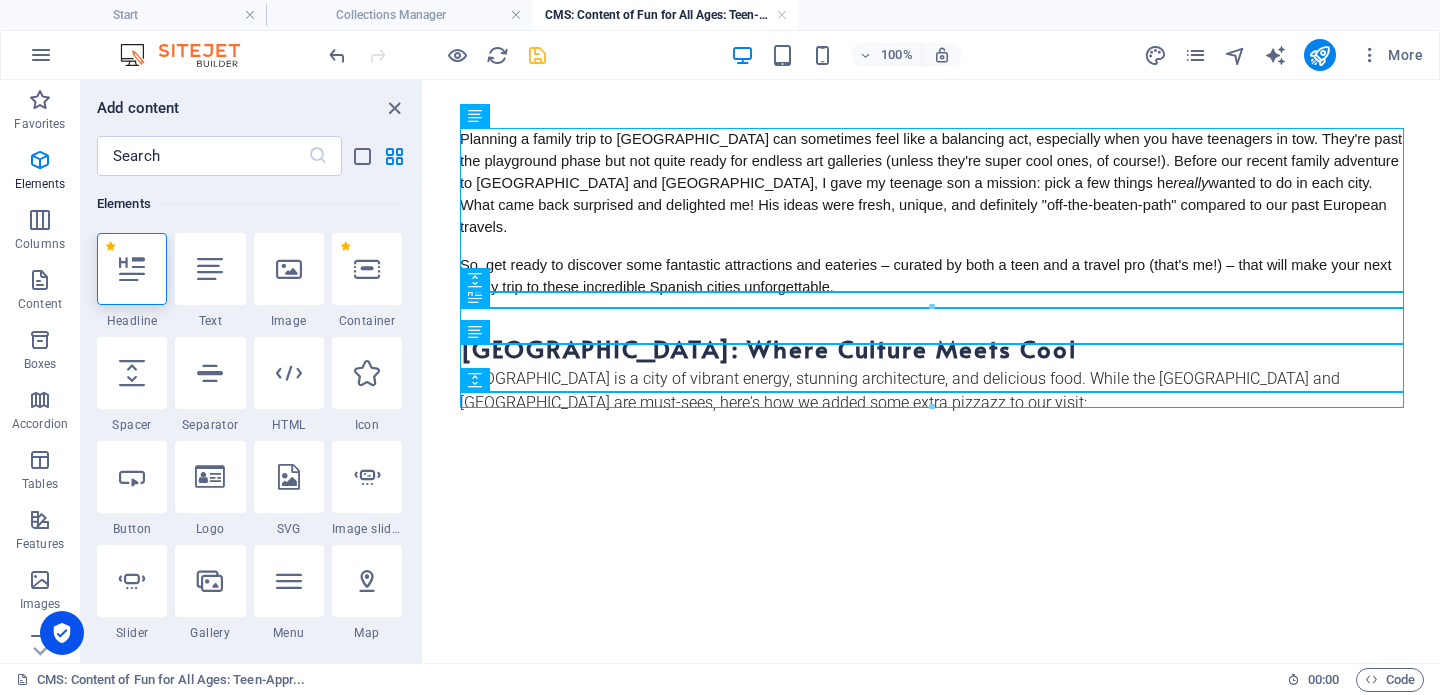 click at bounding box center (537, 55) 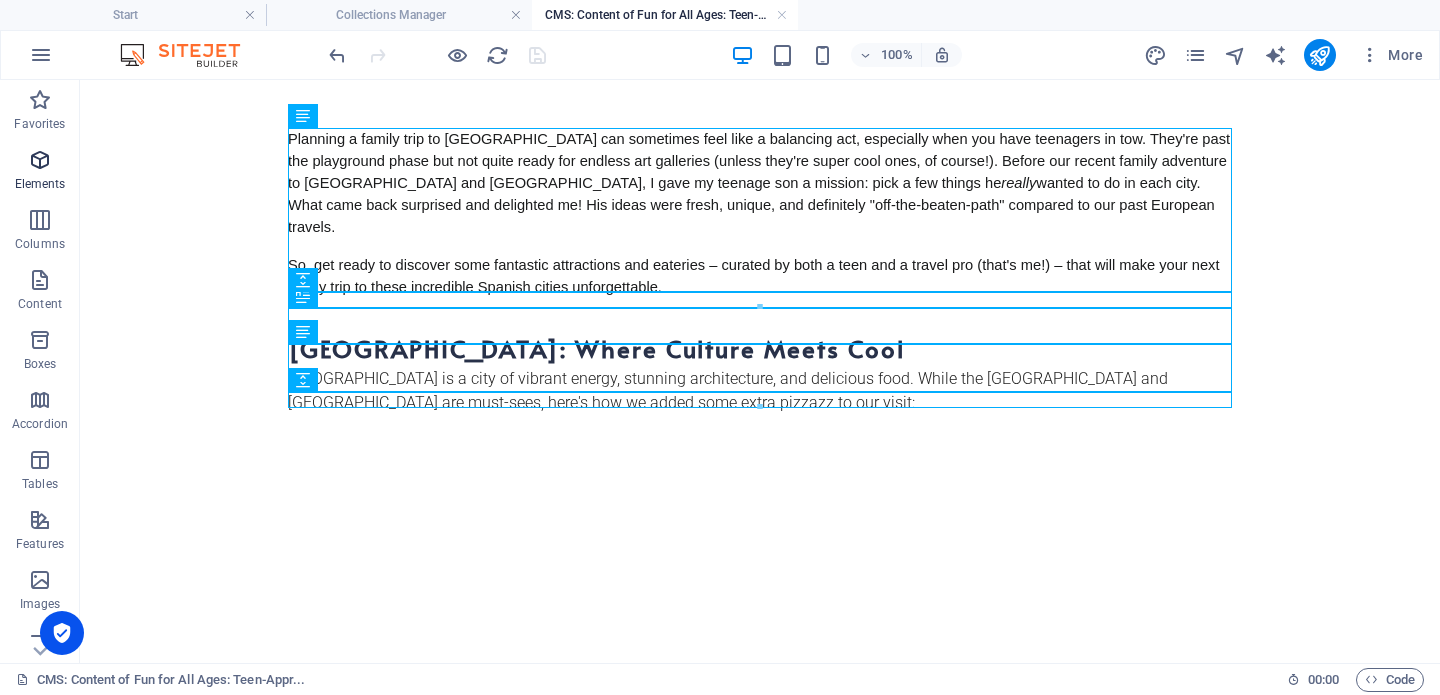 click on "Elements" at bounding box center (40, 172) 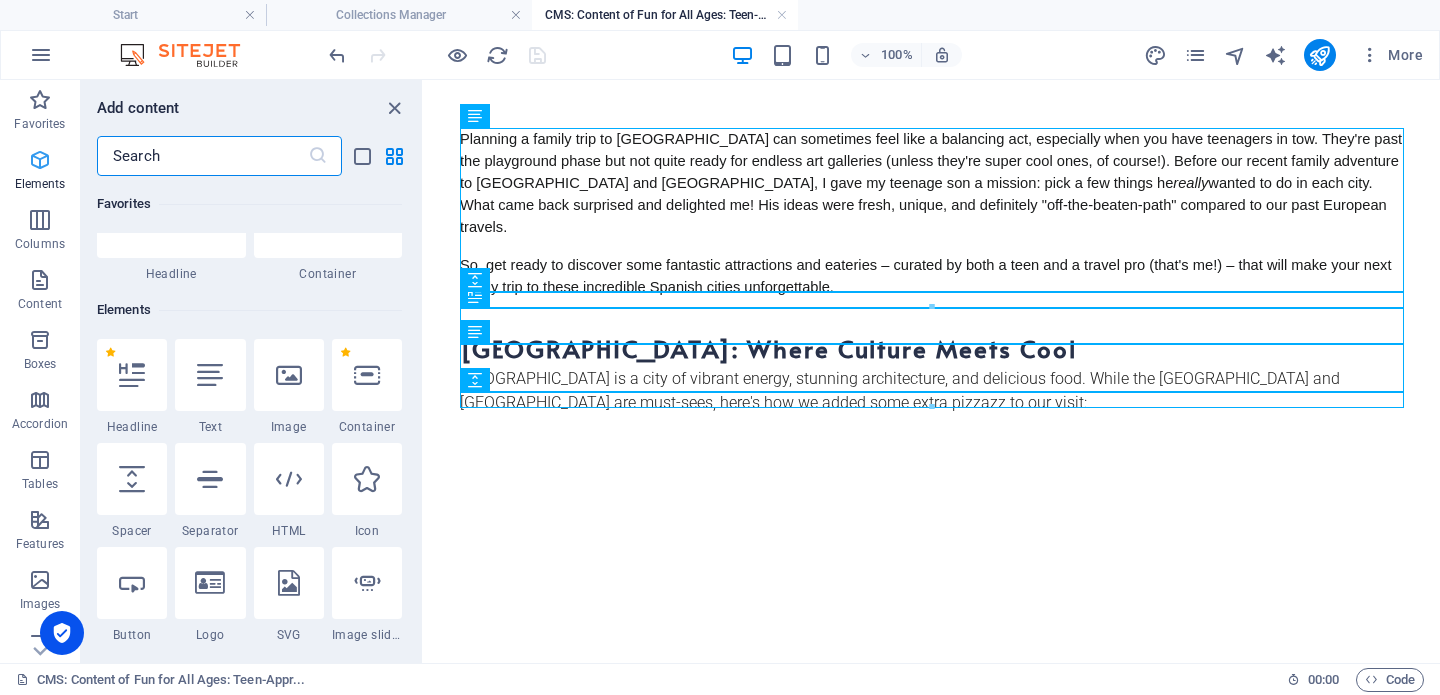 scroll, scrollTop: 213, scrollLeft: 0, axis: vertical 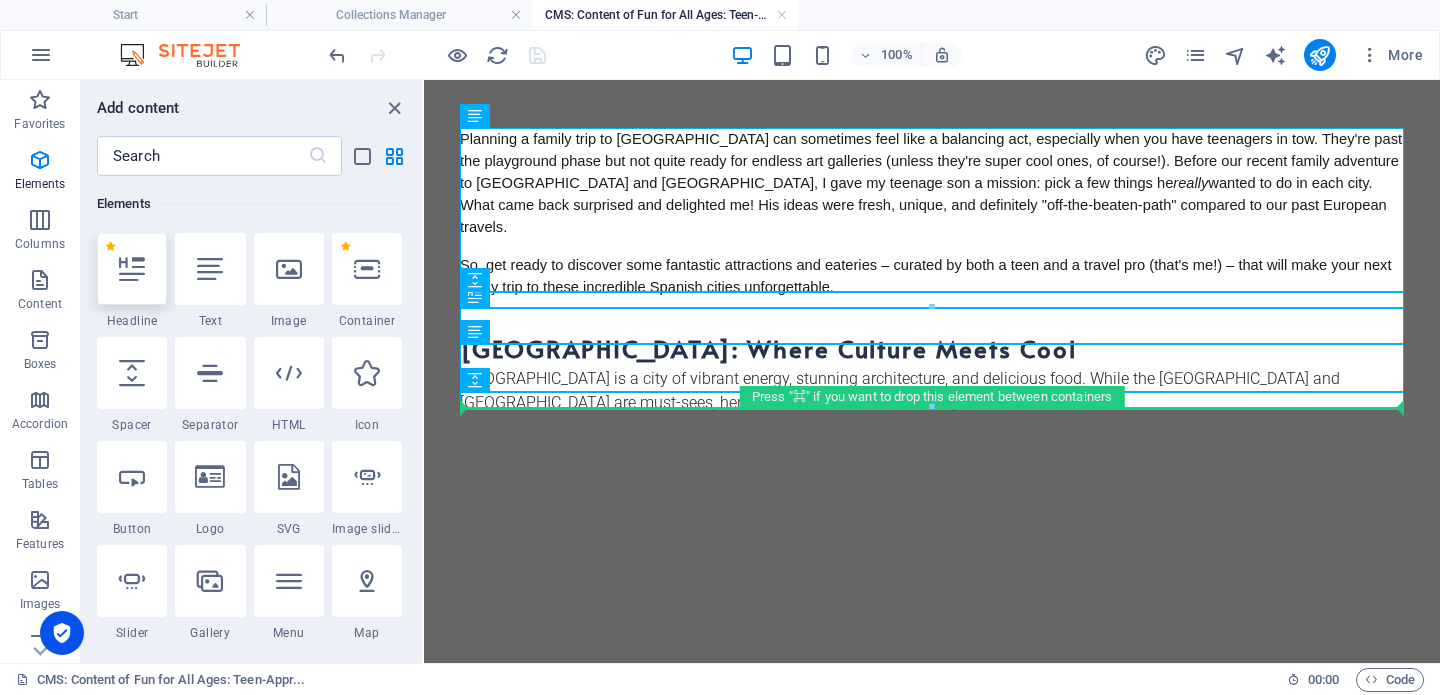 click at bounding box center (932, 407) 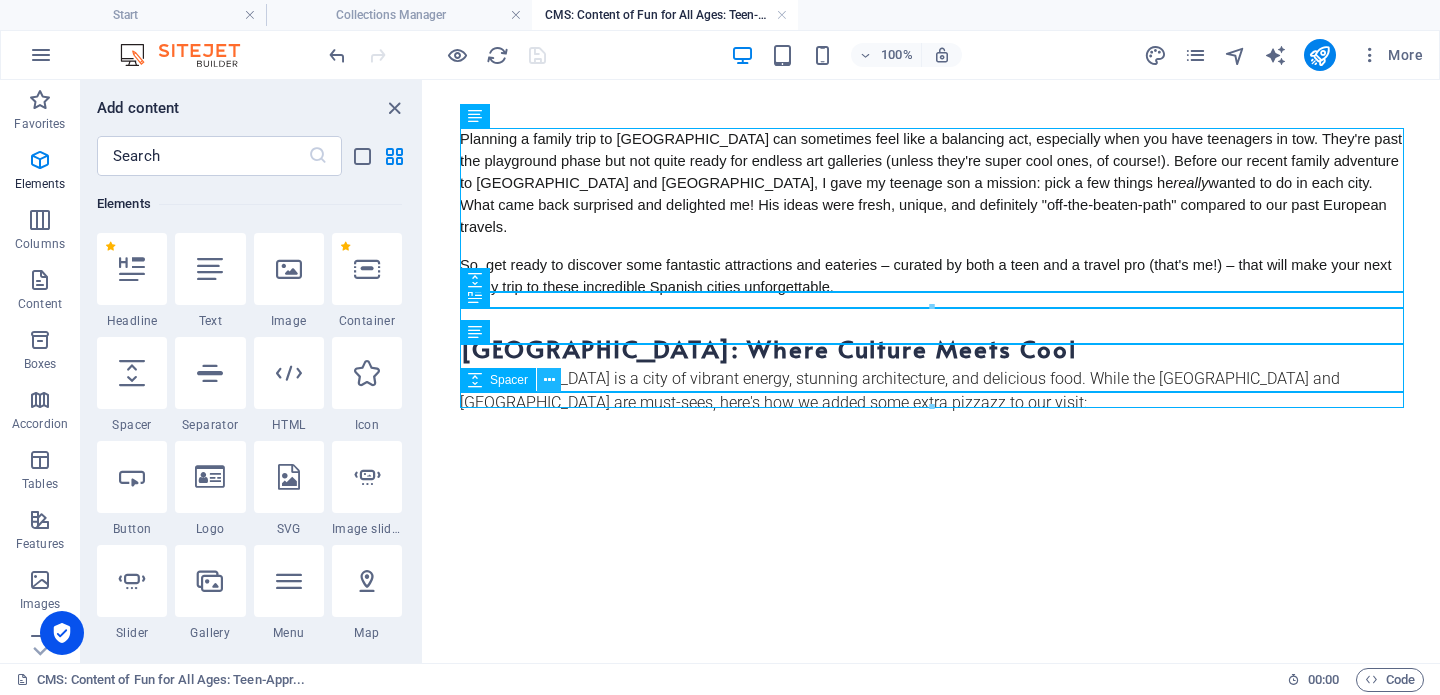 click at bounding box center (549, 380) 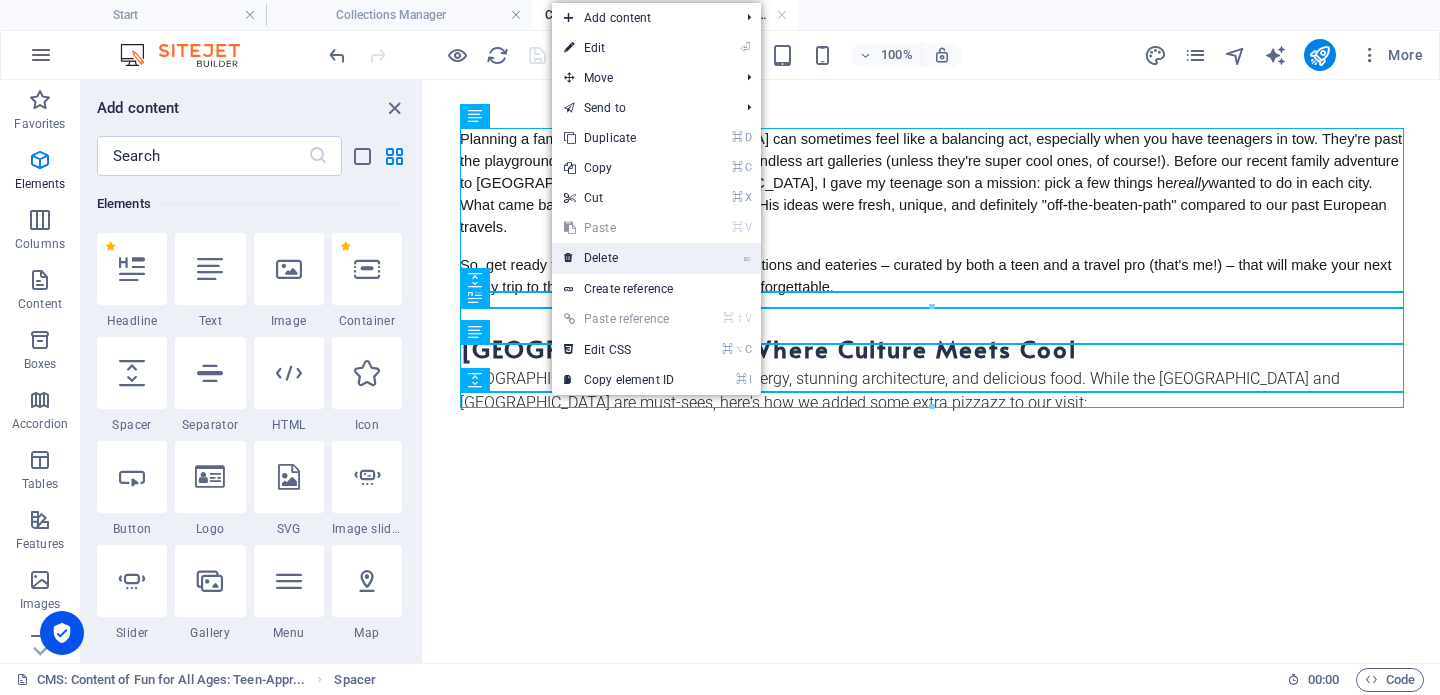 click on "⌦  Delete" at bounding box center [619, 258] 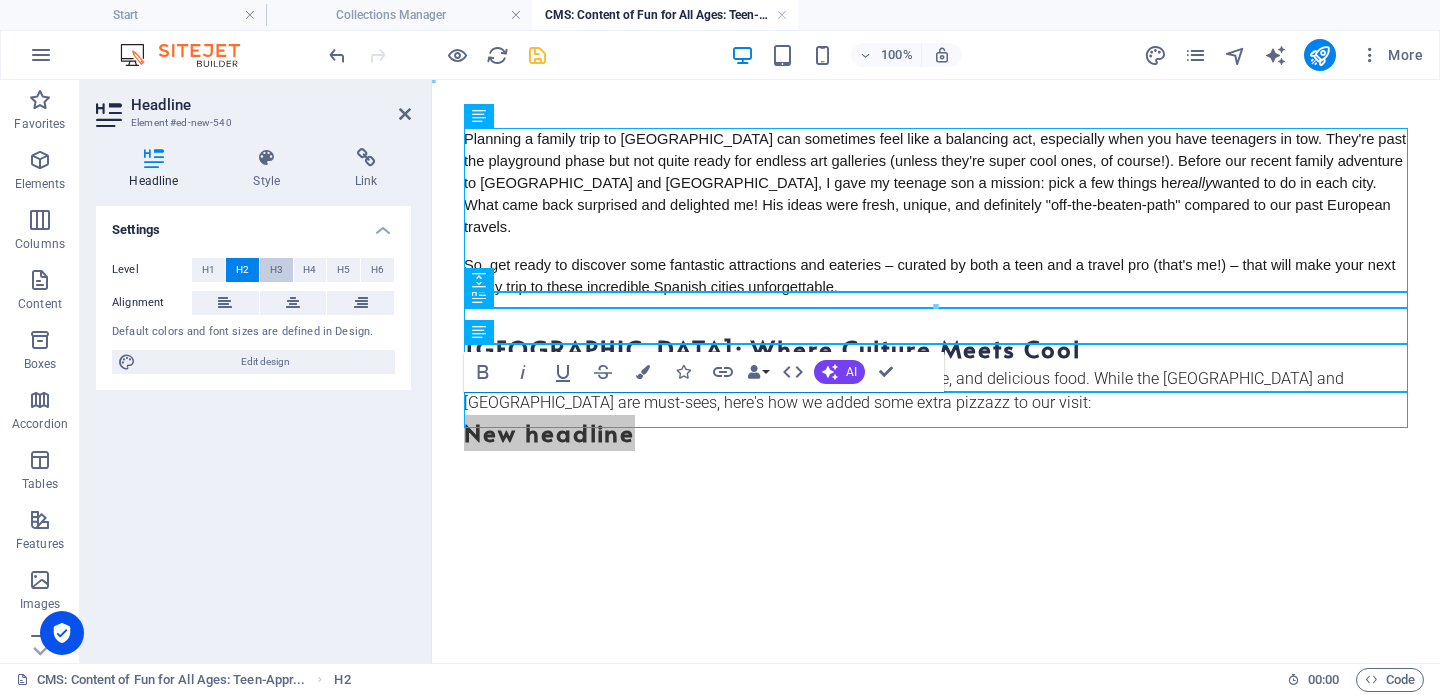 click on "H3" at bounding box center [276, 270] 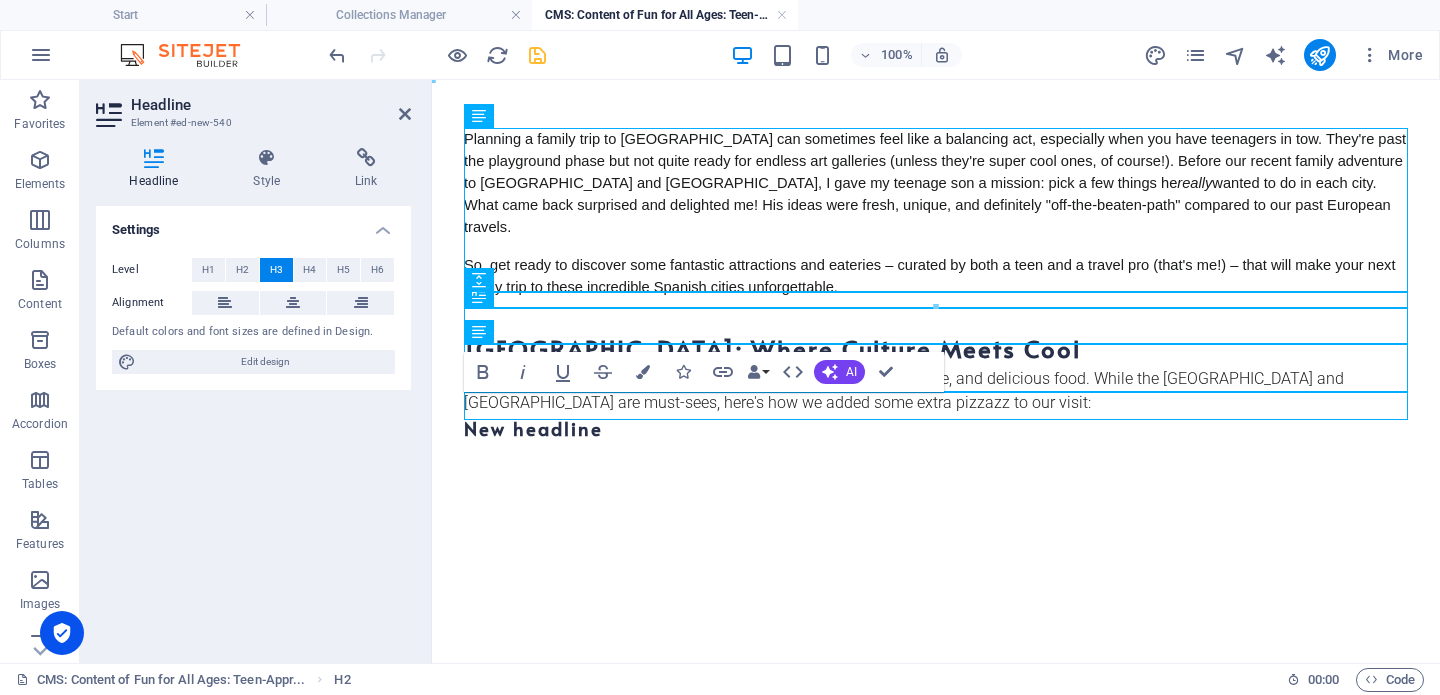 type 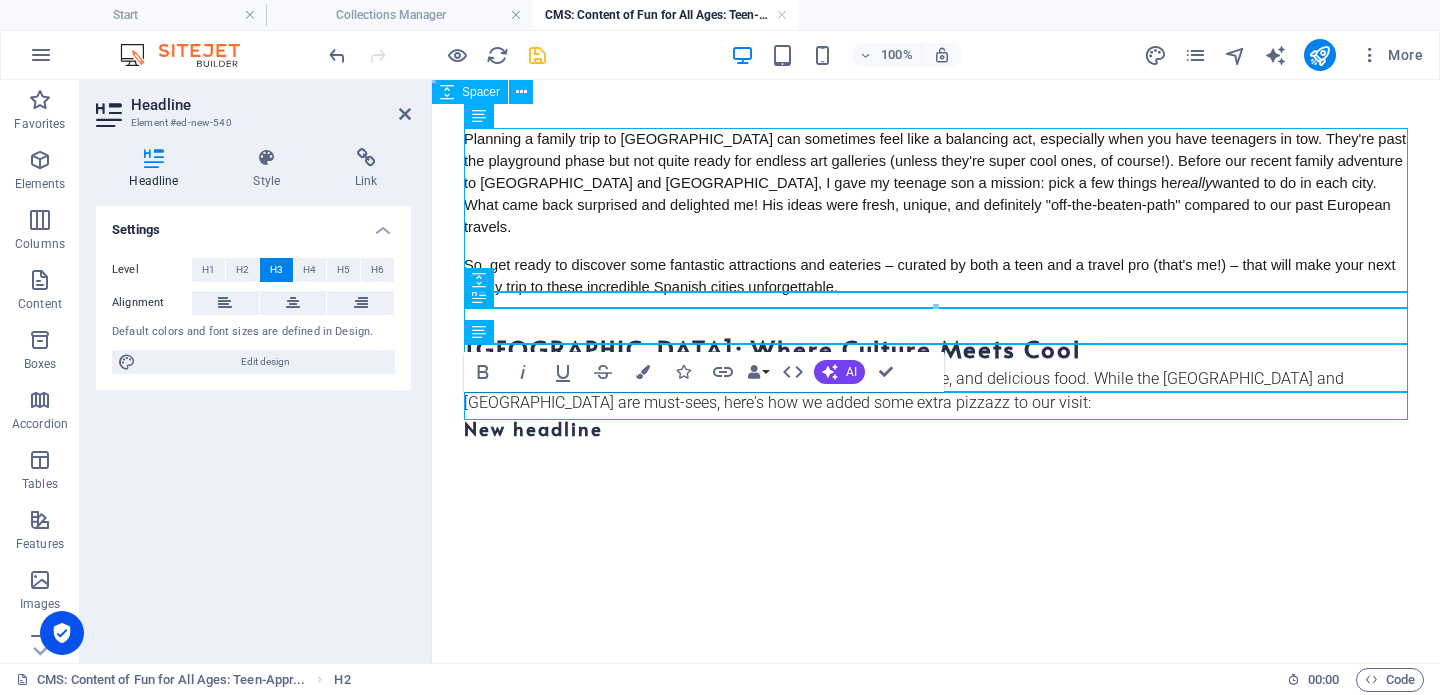 click on "New headline" at bounding box center (936, 429) 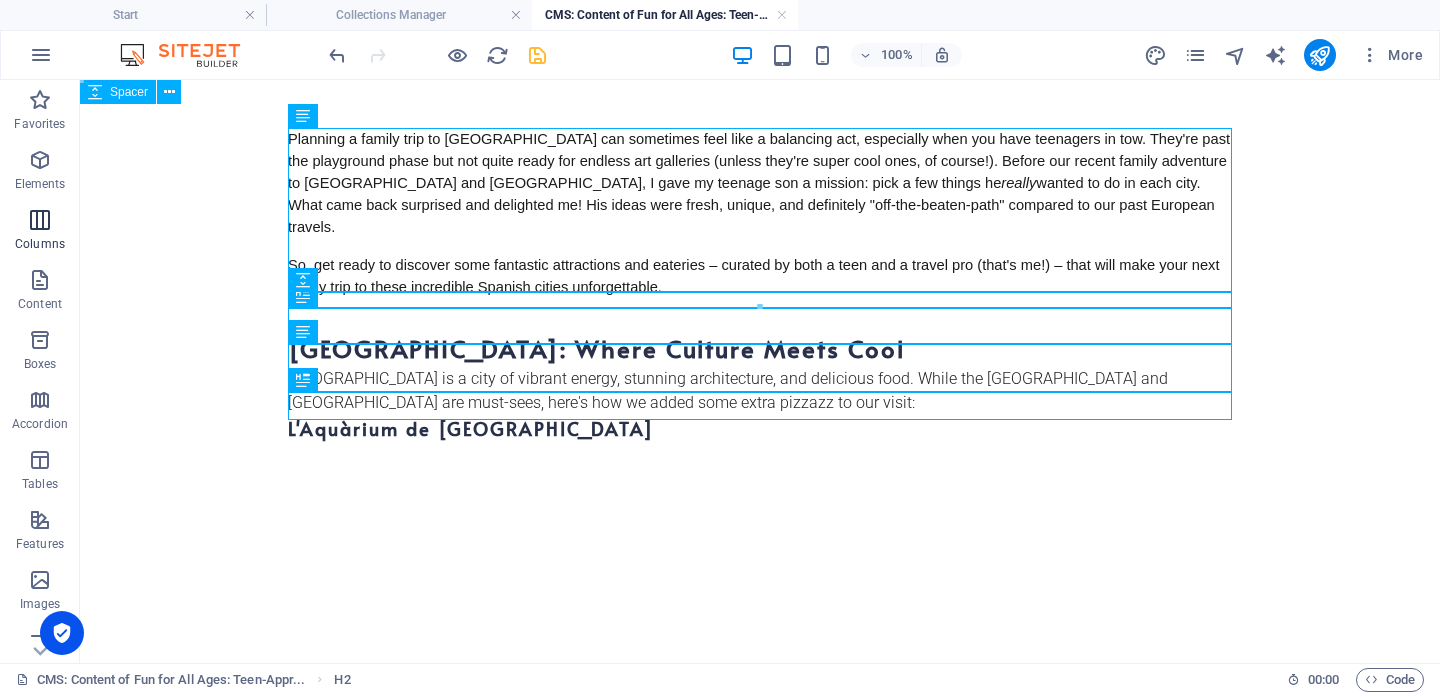 click on "Columns" at bounding box center [40, 244] 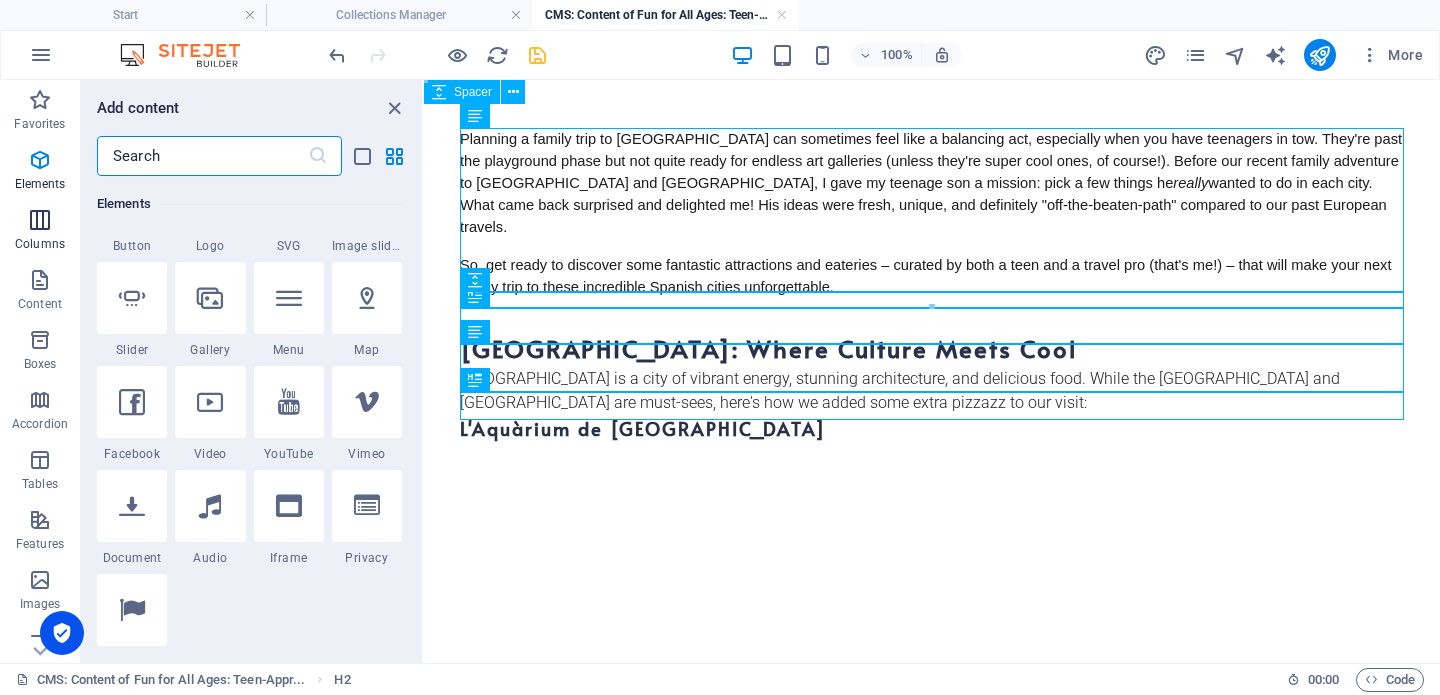 scroll, scrollTop: 990, scrollLeft: 0, axis: vertical 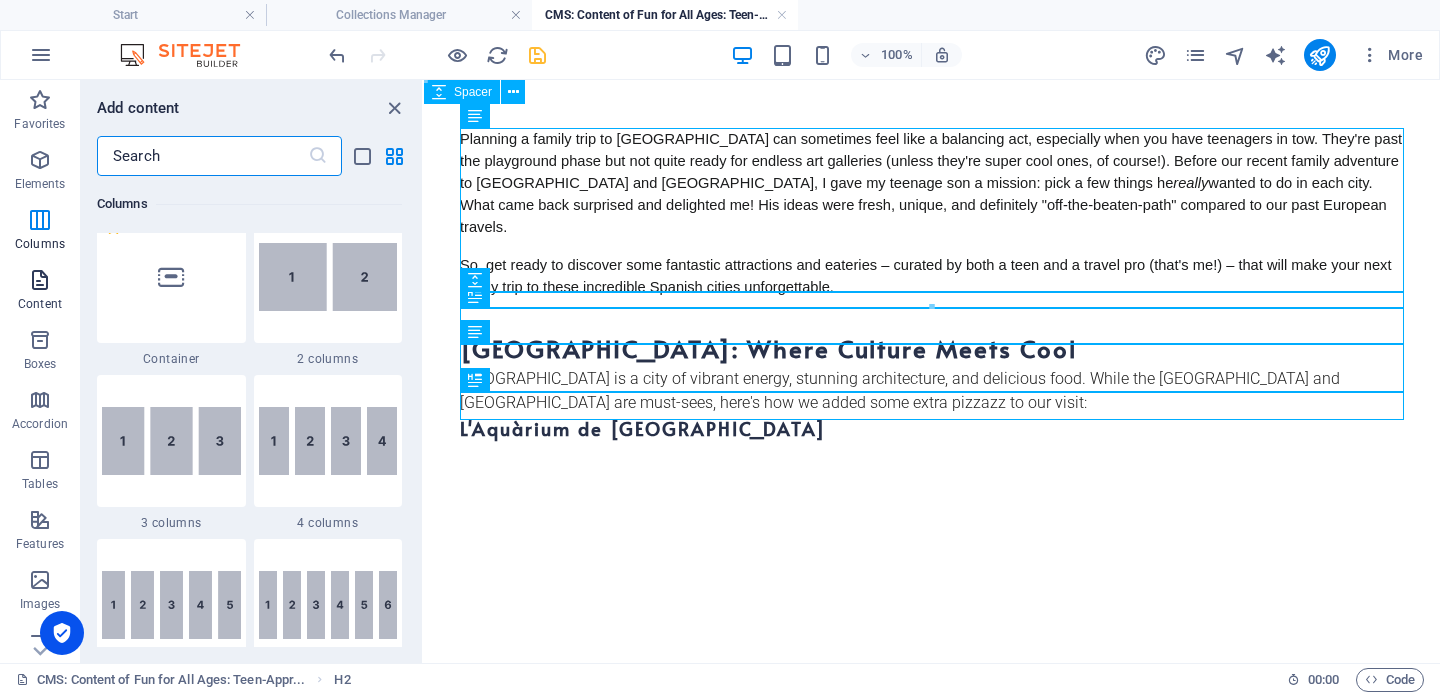 click on "Content" at bounding box center [40, 292] 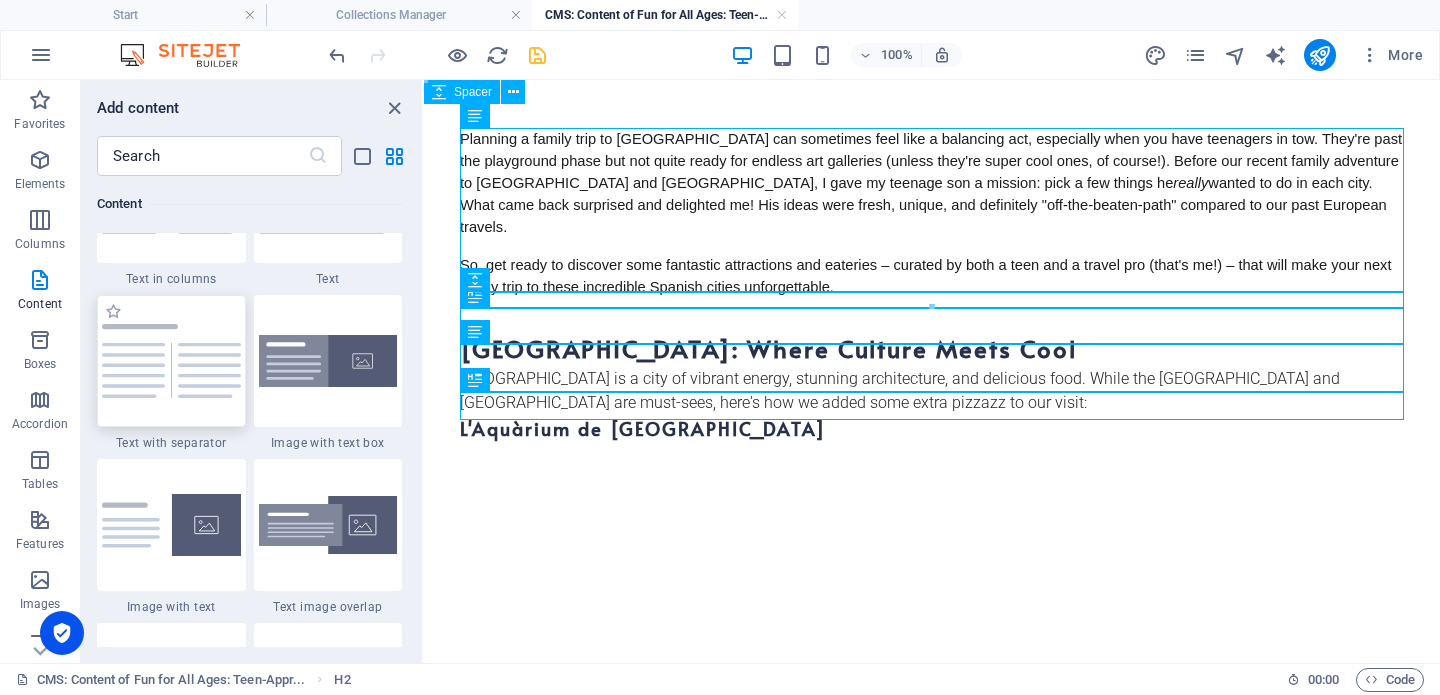 scroll, scrollTop: 3606, scrollLeft: 0, axis: vertical 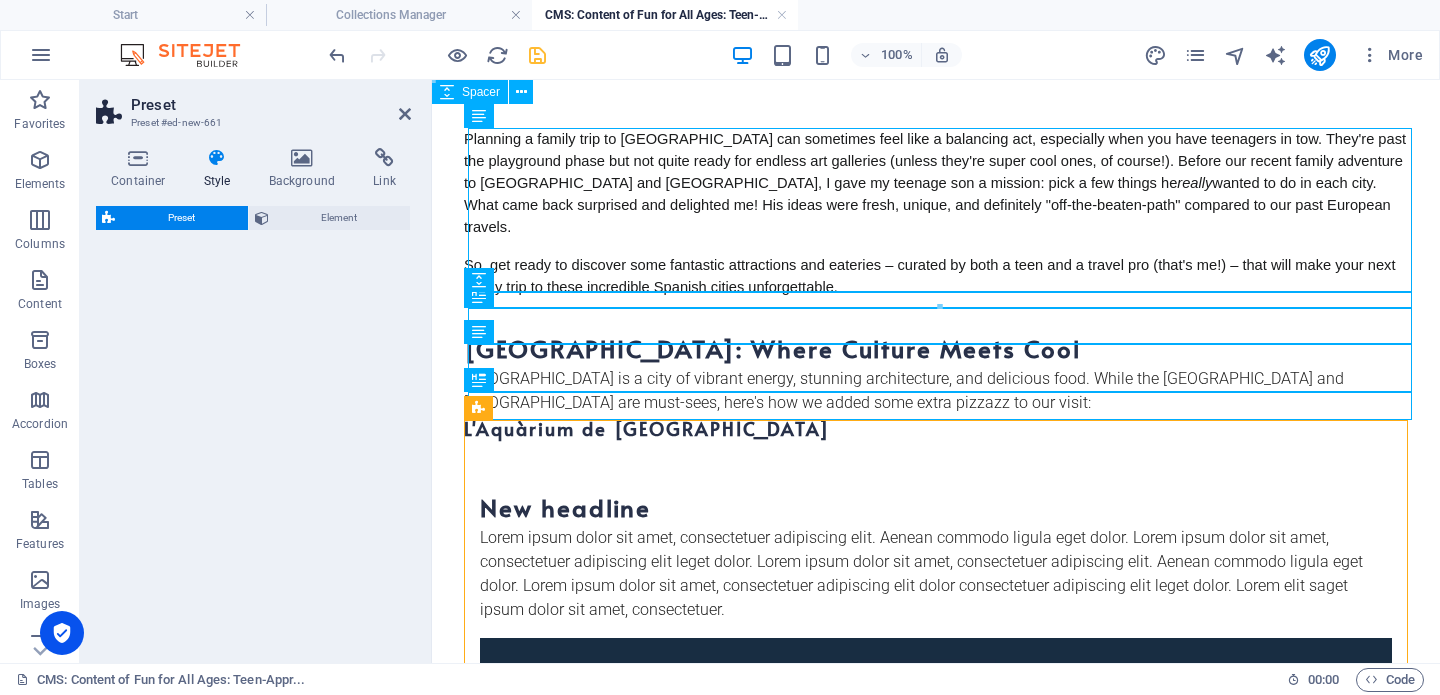 select on "rem" 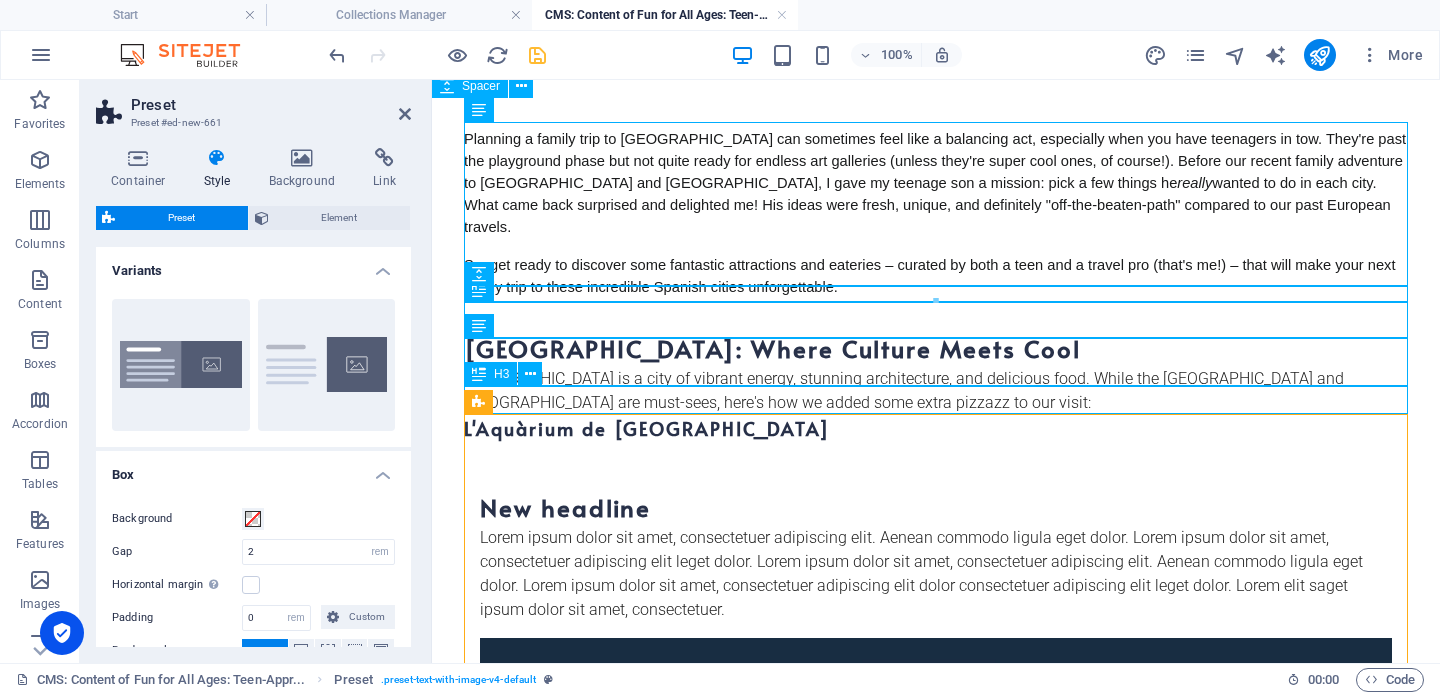 scroll, scrollTop: 88, scrollLeft: 0, axis: vertical 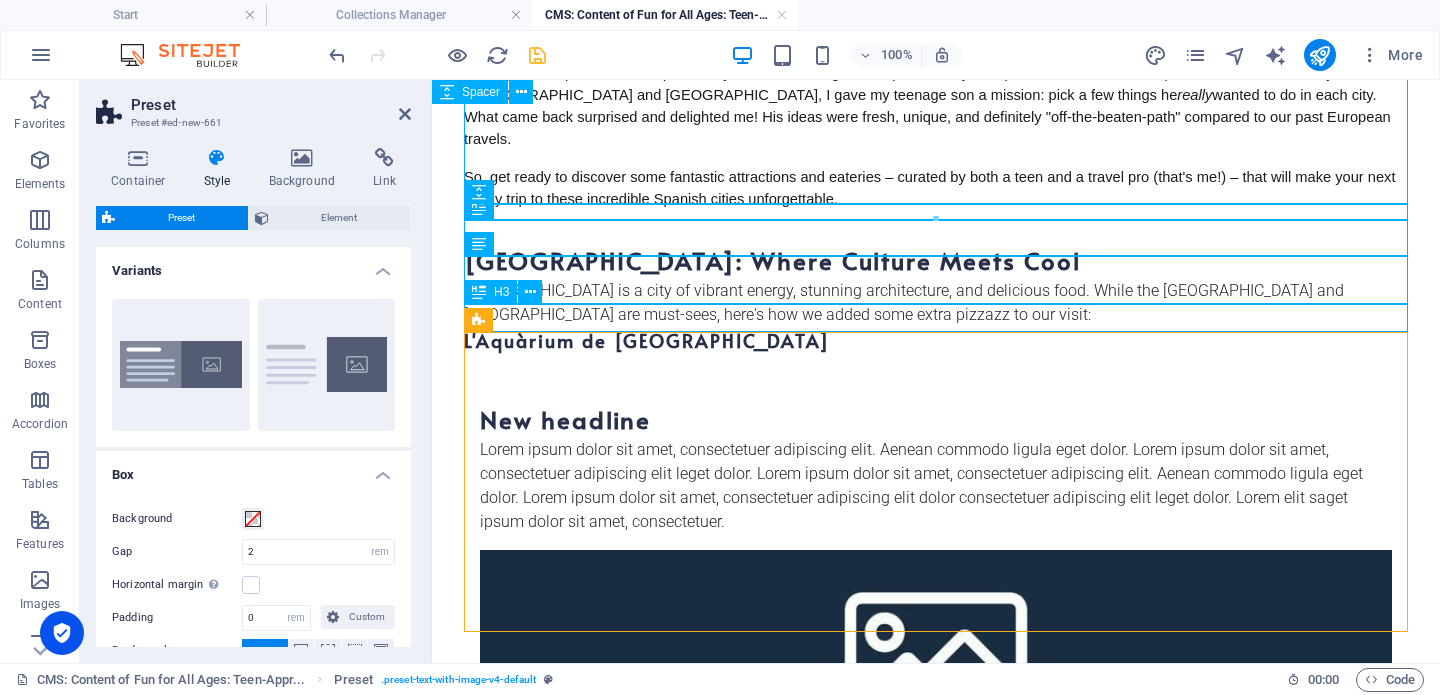 click on "L'Aquàrium de [GEOGRAPHIC_DATA]" at bounding box center (936, 341) 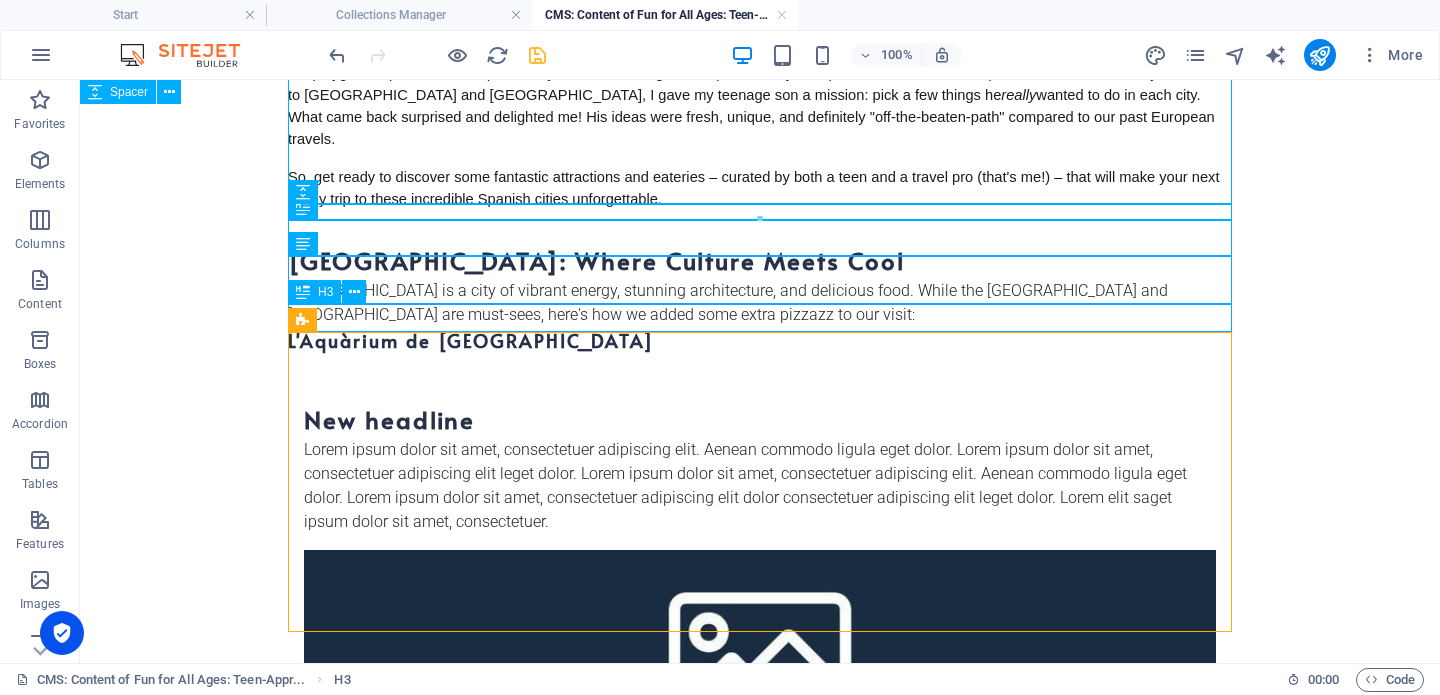 click on "L'Aquàrium de [GEOGRAPHIC_DATA]" at bounding box center [760, 341] 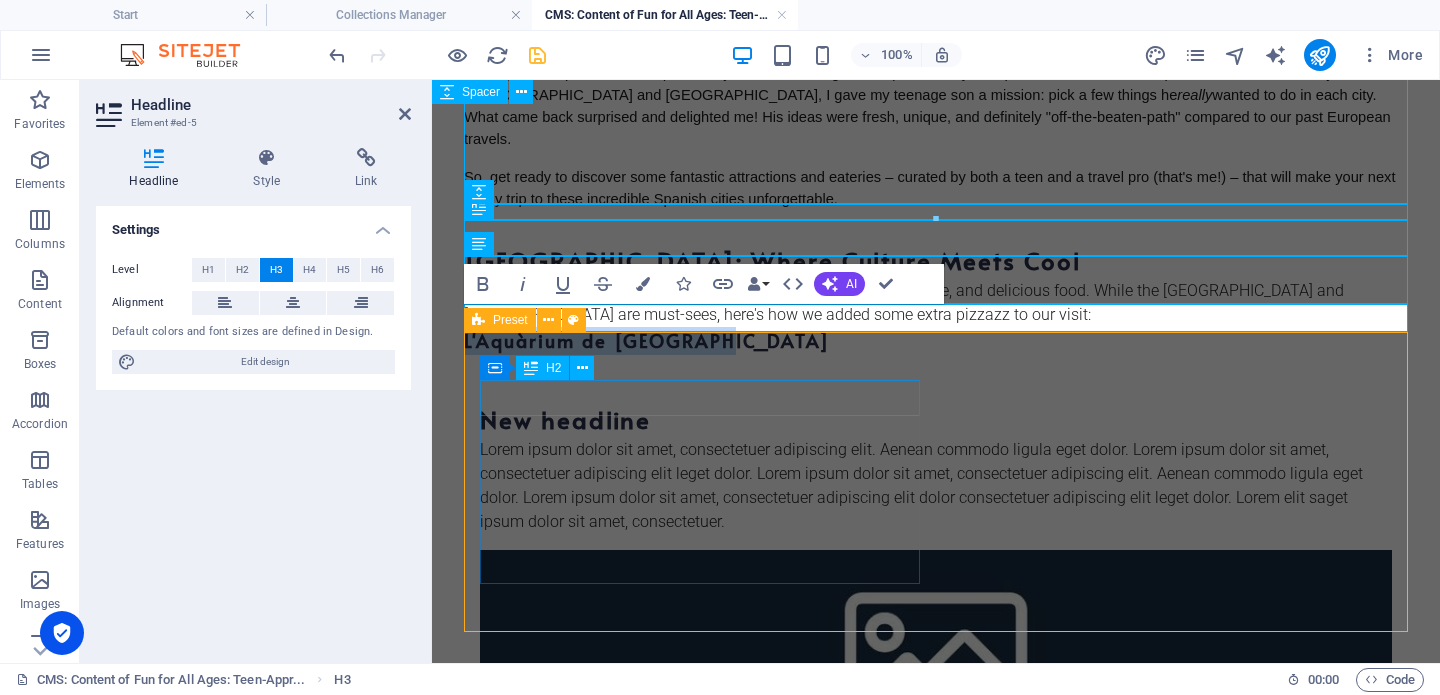click on "New headline" at bounding box center [936, 420] 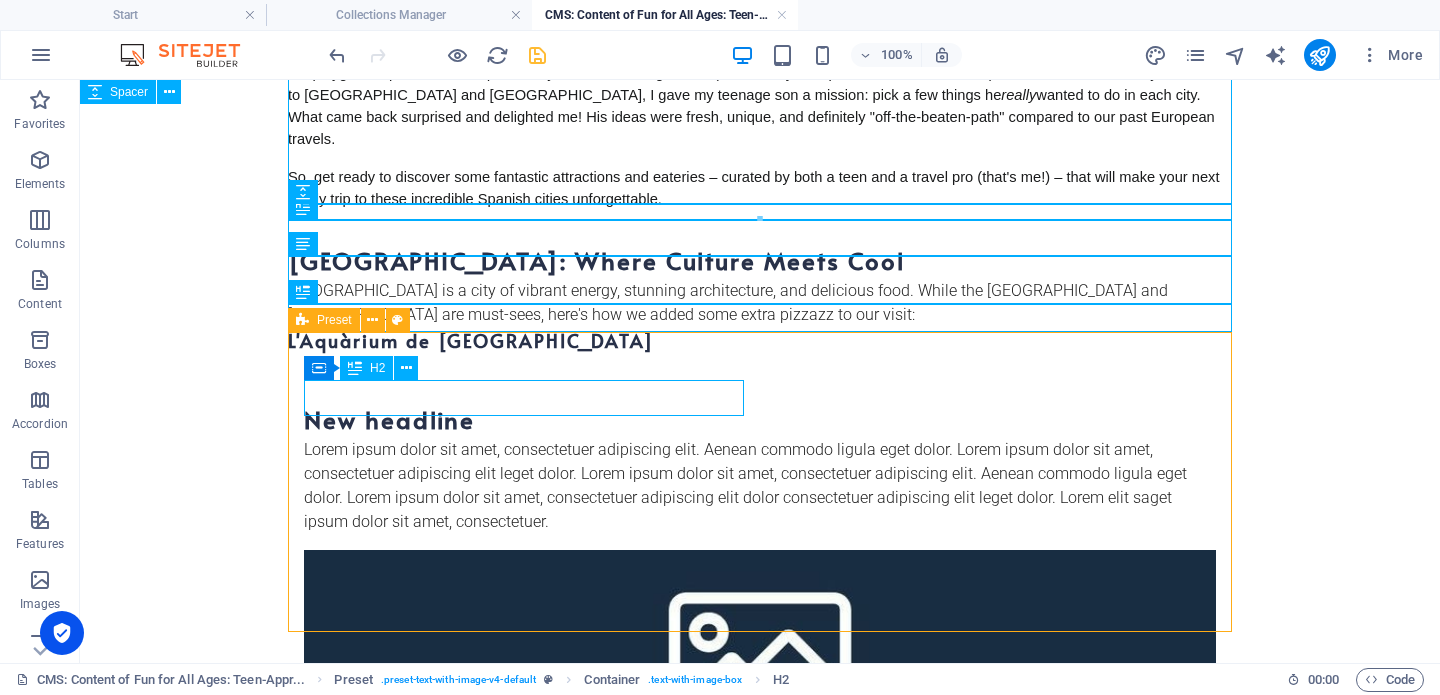 click on "New headline" at bounding box center [760, 420] 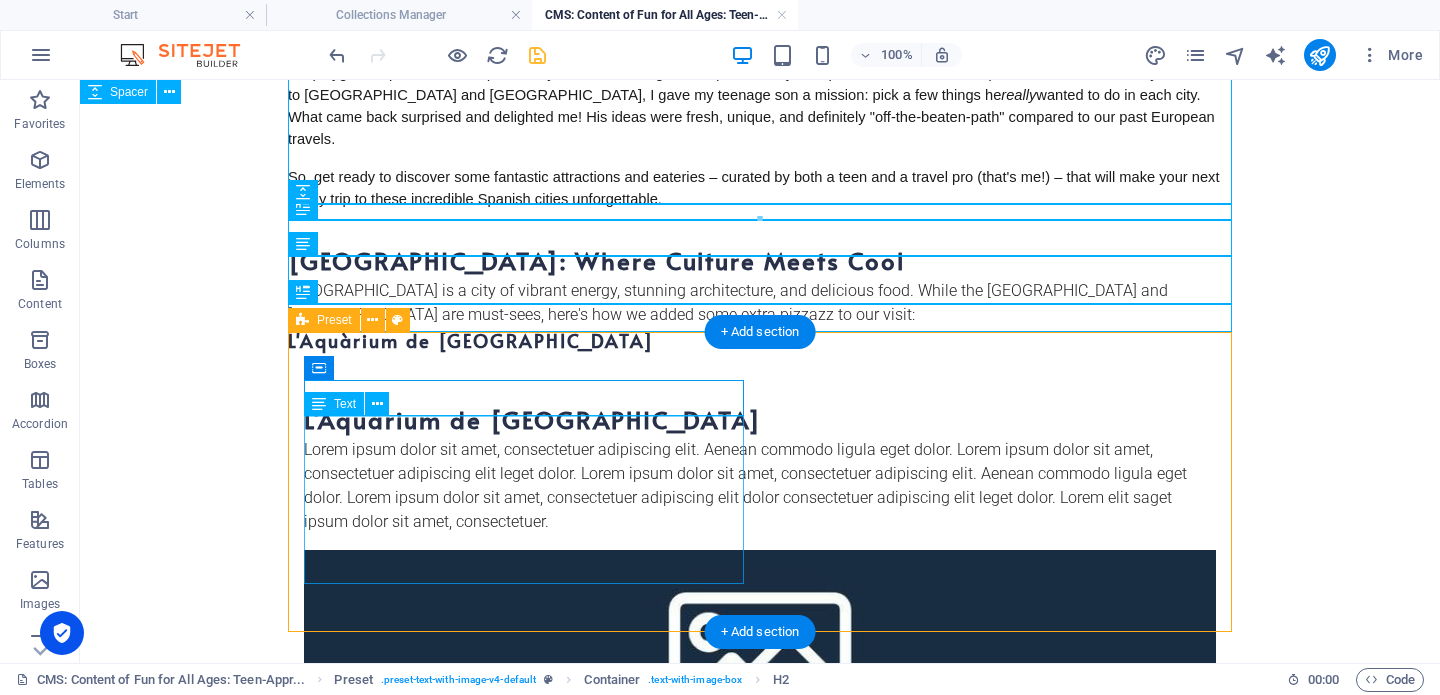 click on "Lorem ipsum dolor sit amet, consectetuer adipiscing elit. Aenean commodo ligula eget dolor. Lorem ipsum dolor sit amet, consectetuer adipiscing elit leget dolor. Lorem ipsum dolor sit amet, consectetuer adipiscing elit. Aenean commodo ligula eget dolor. Lorem ipsum dolor sit amet, consectetuer adipiscing elit dolor consectetuer adipiscing elit leget dolor. Lorem elit saget ipsum dolor sit amet, consectetuer." at bounding box center [760, 486] 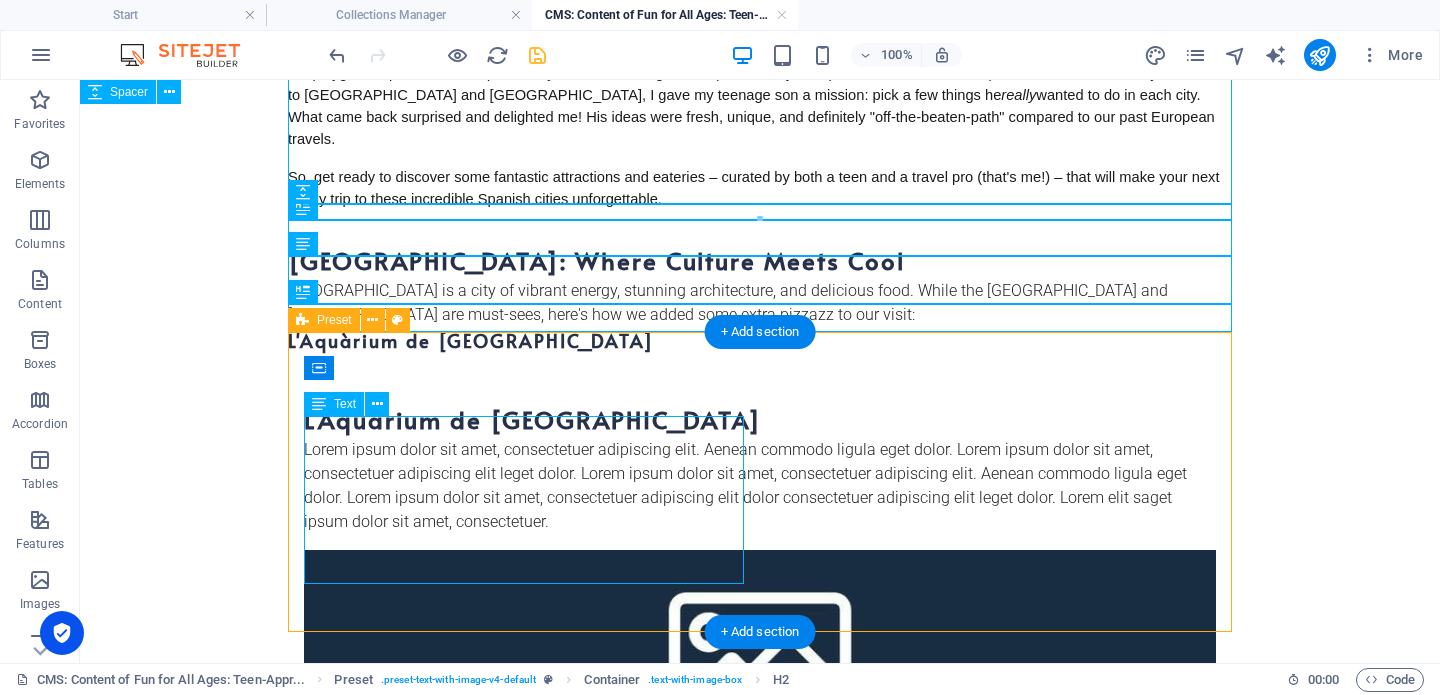 click on "Lorem ipsum dolor sit amet, consectetuer adipiscing elit. Aenean commodo ligula eget dolor. Lorem ipsum dolor sit amet, consectetuer adipiscing elit leget dolor. Lorem ipsum dolor sit amet, consectetuer adipiscing elit. Aenean commodo ligula eget dolor. Lorem ipsum dolor sit amet, consectetuer adipiscing elit dolor consectetuer adipiscing elit leget dolor. Lorem elit saget ipsum dolor sit amet, consectetuer." at bounding box center (760, 486) 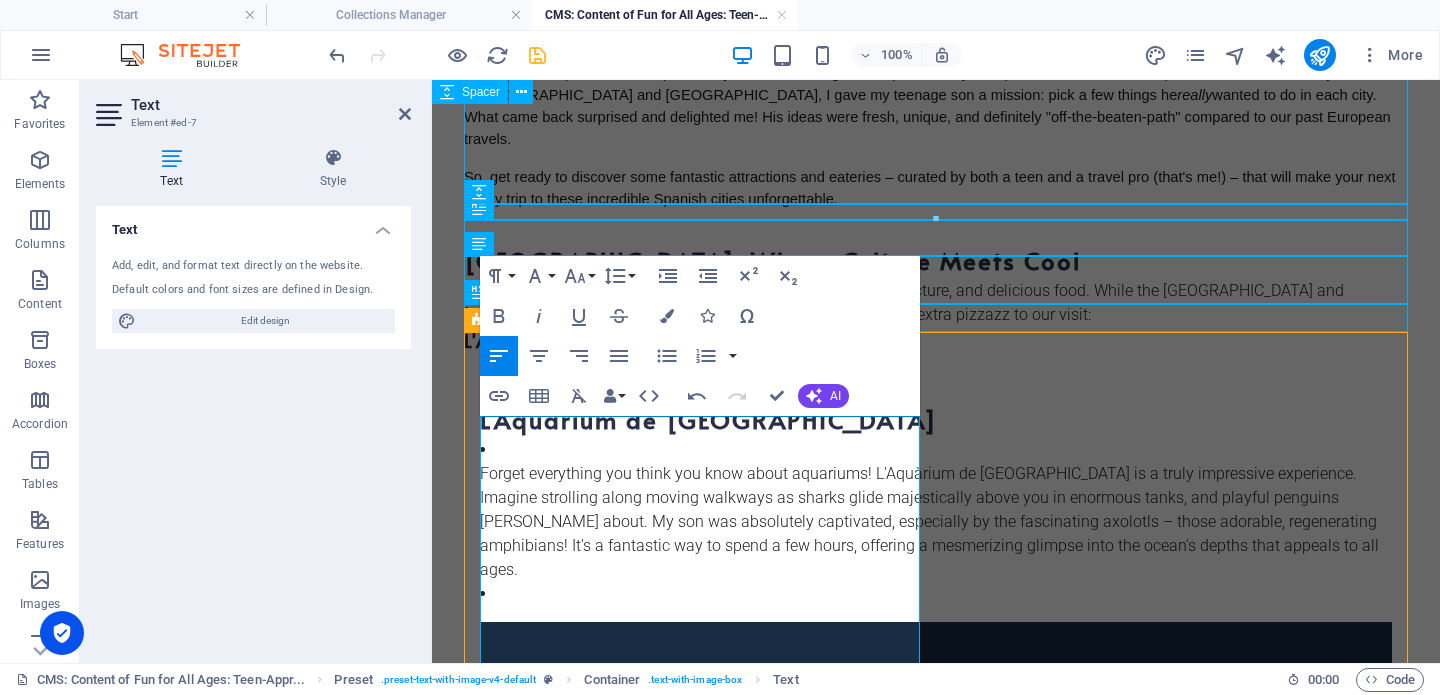 click on "Forget everything you think you know about aquariums! L'Aquàrium de [GEOGRAPHIC_DATA] is a truly impressive experience. Imagine strolling along moving walkways as sharks glide majestically above you in enormous tanks, and playful penguins [PERSON_NAME] about. My son was absolutely captivated, especially by the fascinating axolotls – those adorable, regenerating amphibians! It's a fantastic way to spend a few hours, offering a mesmerizing glimpse into the ocean's depths that appeals to all ages." at bounding box center [936, 510] 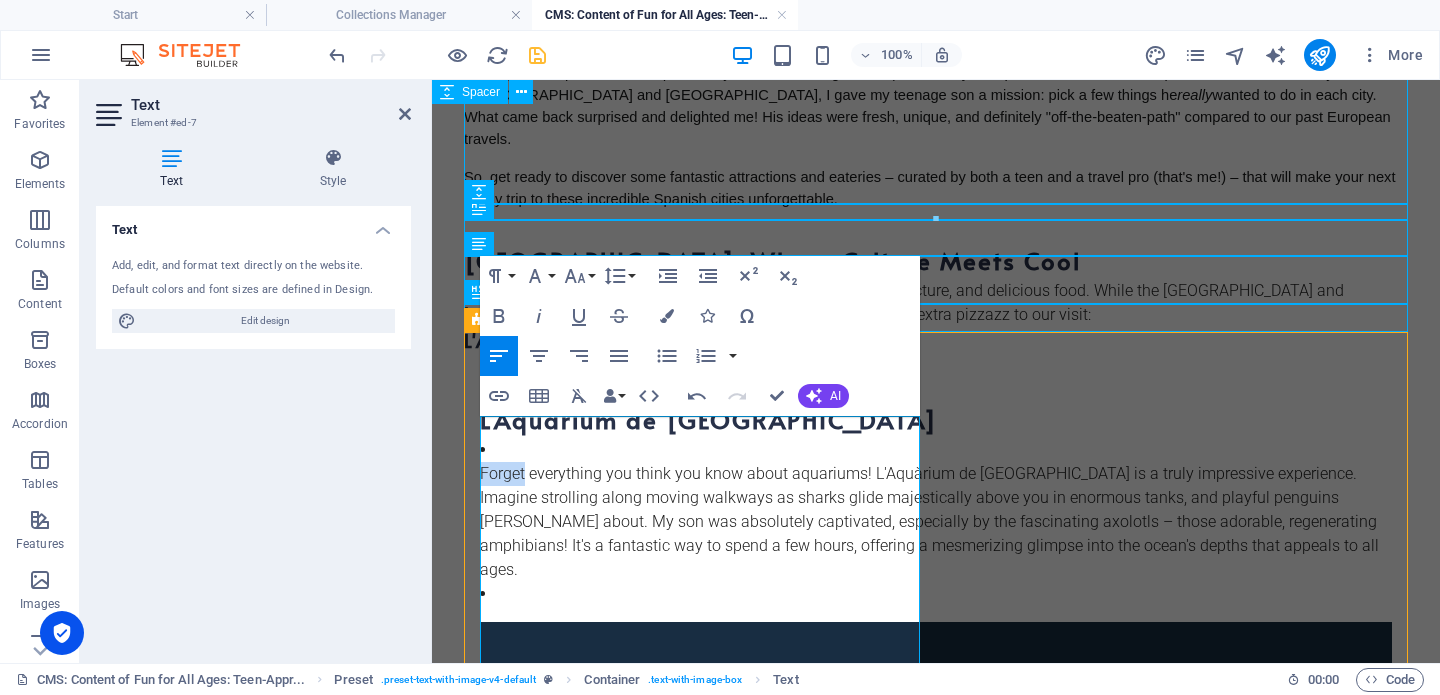 click on "​ ​ ​ Forget everything you think you know about aquariums! L'Aquàrium de [GEOGRAPHIC_DATA] is a truly impressive experience. Imagine strolling along moving walkways as sharks glide majestically above you in enormous tanks, and playful penguins [PERSON_NAME] about. My son was absolutely captivated, especially by the fascinating axolotls – those adorable, regenerating amphibians! It's a fantastic way to spend a few hours, offering a mesmerizing glimpse into the ocean's depths that appeals to all ages." at bounding box center (936, 510) 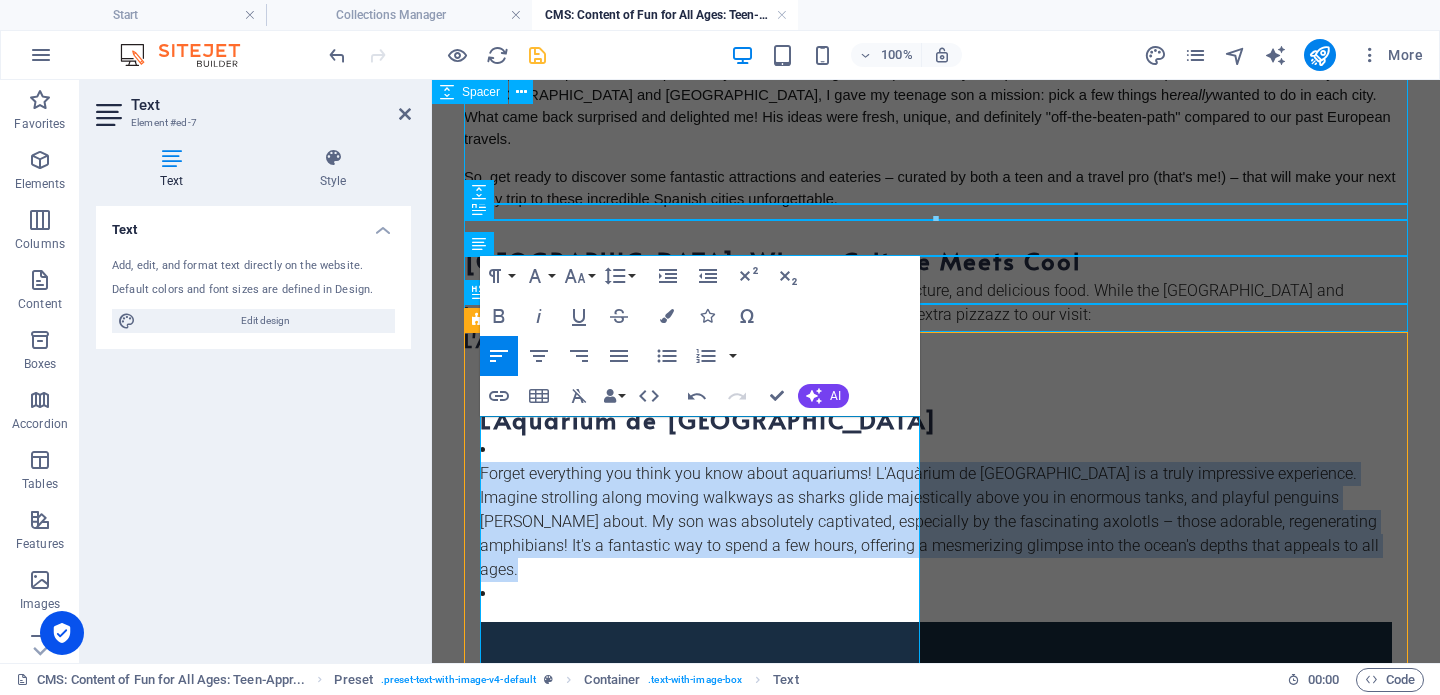 click on "​ ​ ​ Forget everything you think you know about aquariums! L'Aquàrium de [GEOGRAPHIC_DATA] is a truly impressive experience. Imagine strolling along moving walkways as sharks glide majestically above you in enormous tanks, and playful penguins [PERSON_NAME] about. My son was absolutely captivated, especially by the fascinating axolotls – those adorable, regenerating amphibians! It's a fantastic way to spend a few hours, offering a mesmerizing glimpse into the ocean's depths that appeals to all ages." at bounding box center (936, 510) 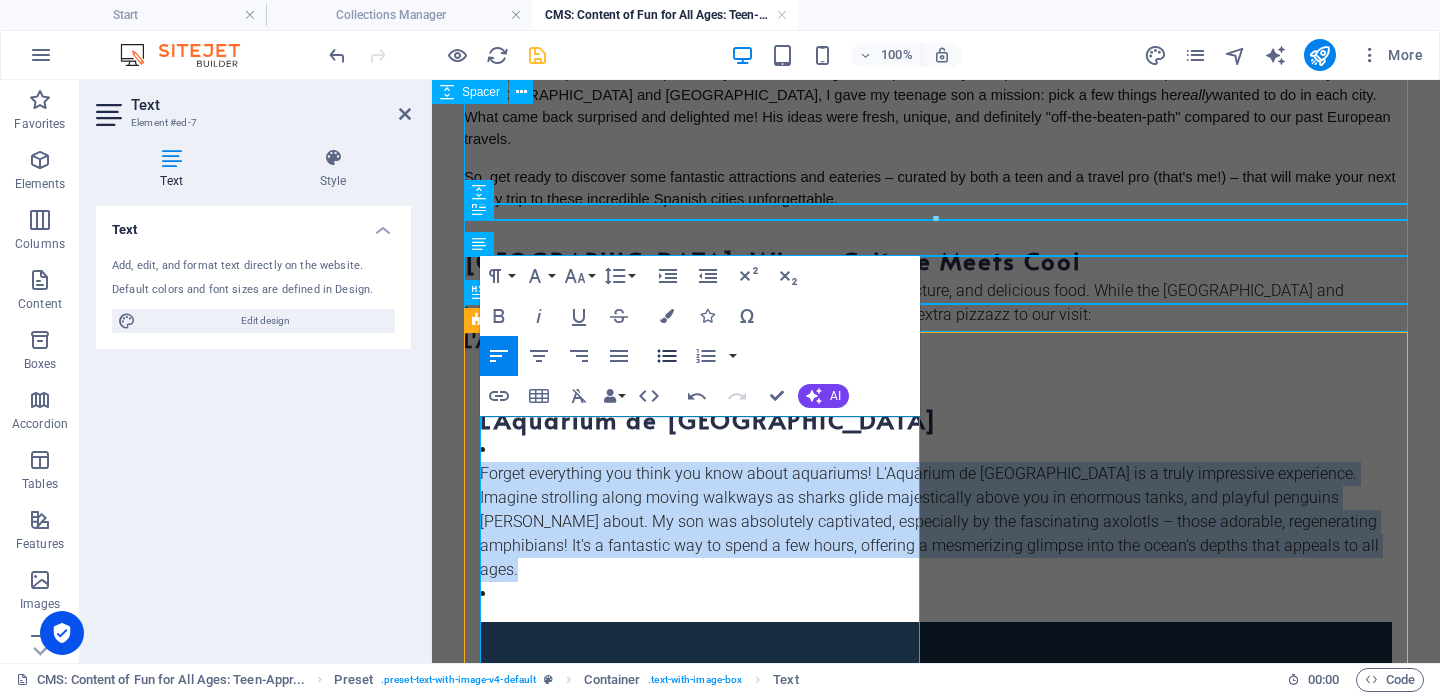 click 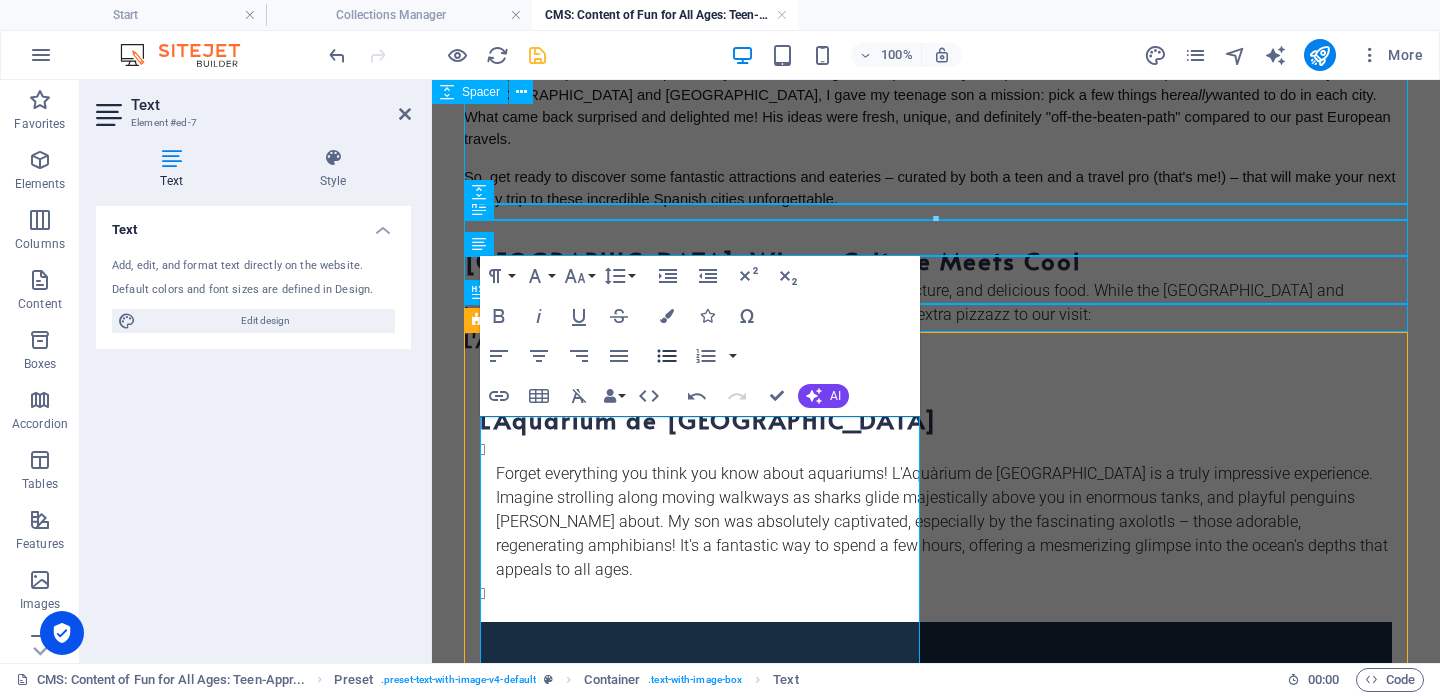 click 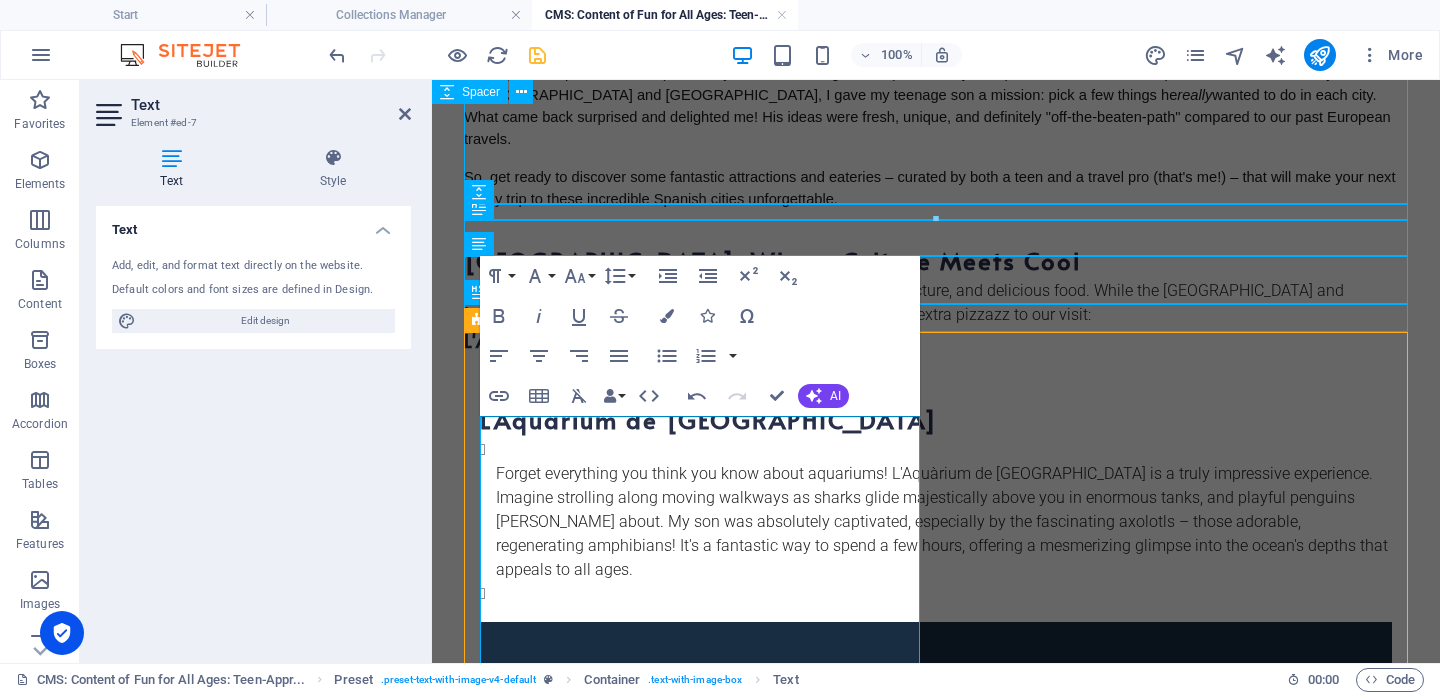 click on "​ Forget everything you think you know about aquariums! L'Aquàrium de [GEOGRAPHIC_DATA] is a truly impressive experience. Imagine strolling along moving walkways as sharks glide majestically above you in enormous tanks, and playful penguins [PERSON_NAME] about. My son was absolutely captivated, especially by the fascinating axolotls – those adorable, regenerating amphibians! It's a fantastic way to spend a few hours, offering a mesmerizing glimpse into the ocean's depths that appeals to all ages. ​" at bounding box center [944, 522] 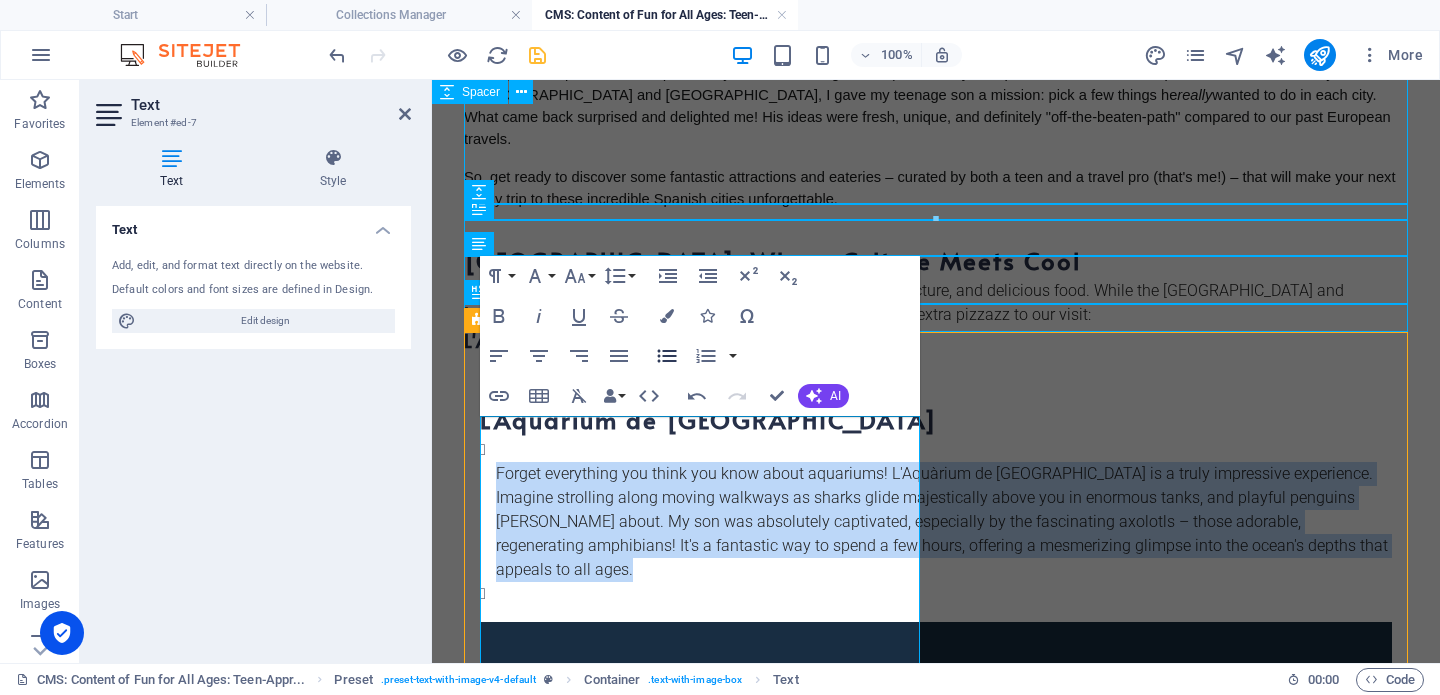 click 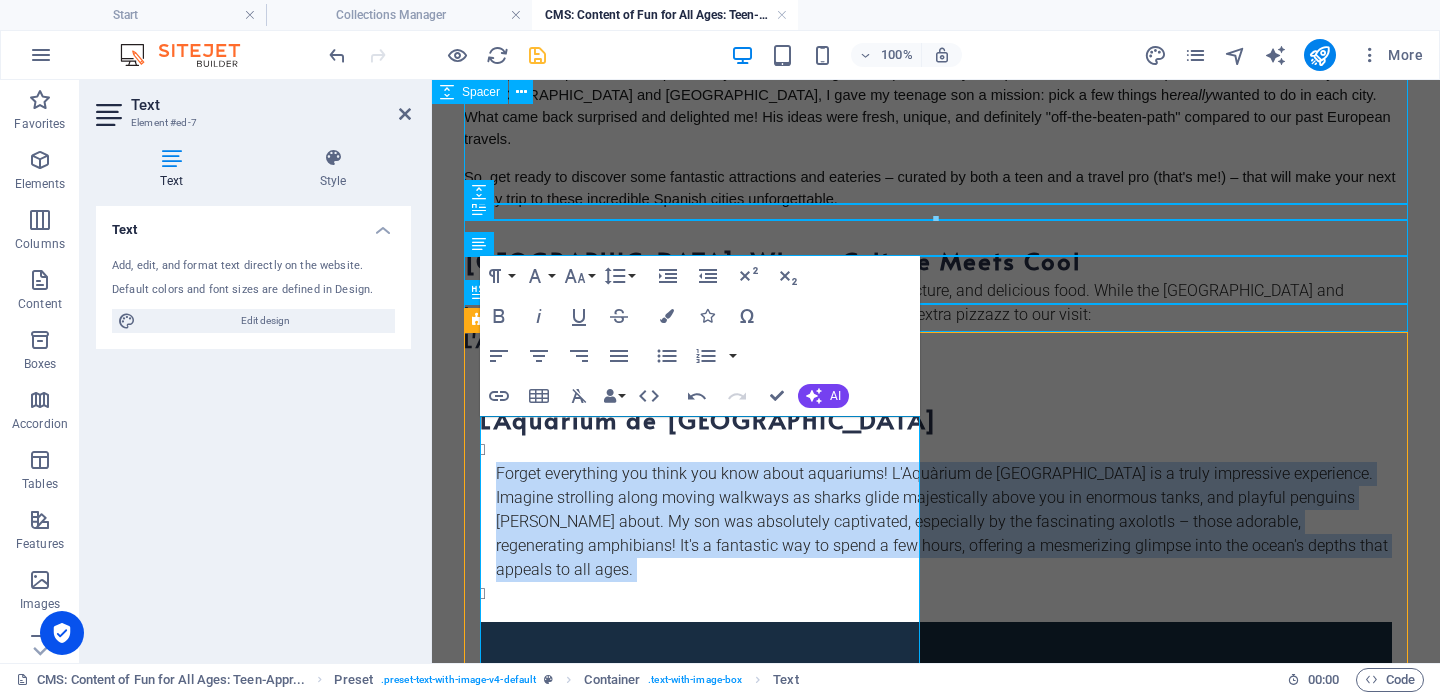 click on "Paragraph Format Normal Heading 1 Heading 2 Heading 3 Heading 4 Heading 5 Heading 6 Code Font Family Arial [US_STATE] Impact Tahoma Times New Roman [PERSON_NAME] [PERSON_NAME] Open Sans Roboto Font Size 8 9 10 11 12 14 18 24 30 36 48 60 72 96 Line Height Default Single 1.15 1.5 Double Increase Indent Decrease Indent Superscript Subscript Bold Italic Underline Strikethrough Colors Icons Special Characters Align Left Align Center Align Right Align Justify Unordered List   Default Circle Disc Square    Ordered List   Default Lower Alpha Lower Greek Lower Roman Upper Alpha Upper Roman    Insert Link Insert Table Clear Formatting Data Bindings Company First name Last name Street ZIP code City Email Phone Mobile Fax Custom field 1 Custom field 2 Custom field 3 Custom field 4 Custom field 5 Custom field 6 HTML Undo Redo Confirm (⌘+⏎) AI Improve Make shorter Make longer Fix spelling & grammar Translate to languages. Generate text" at bounding box center [700, 336] 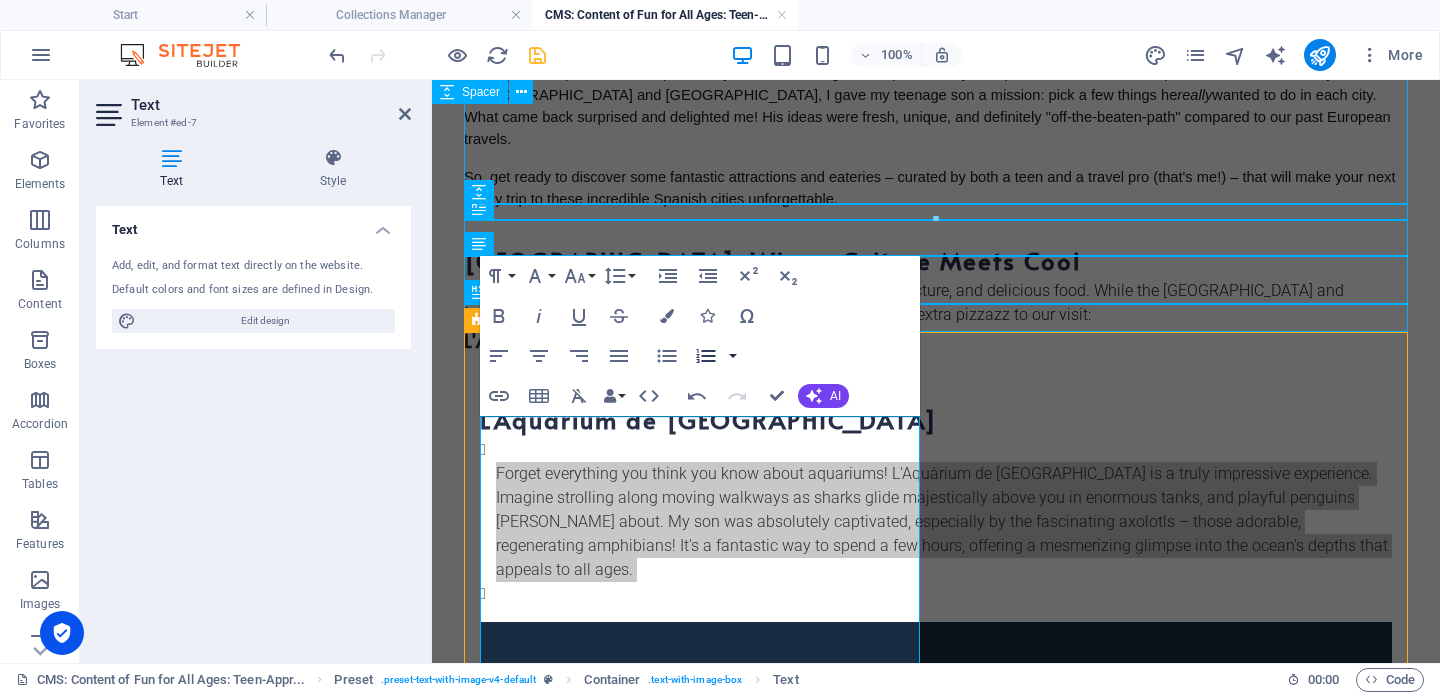 click at bounding box center [733, 356] 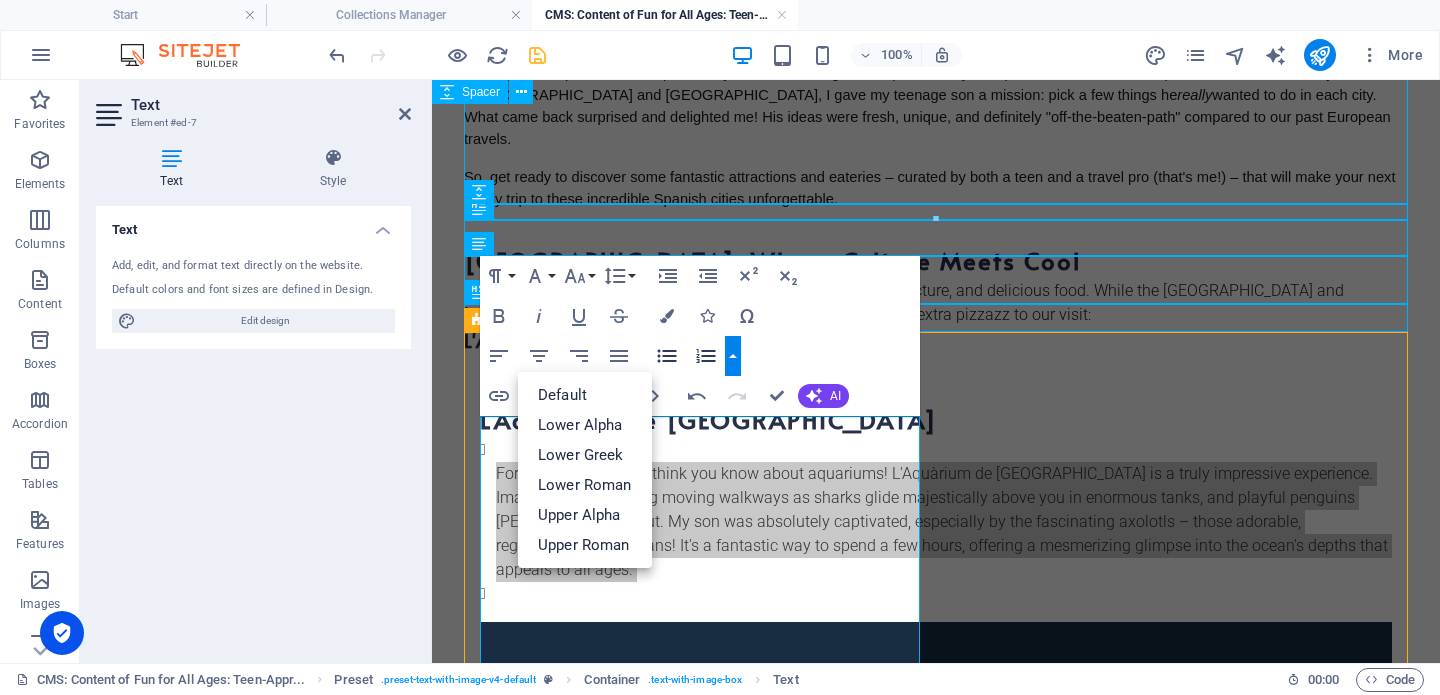 click 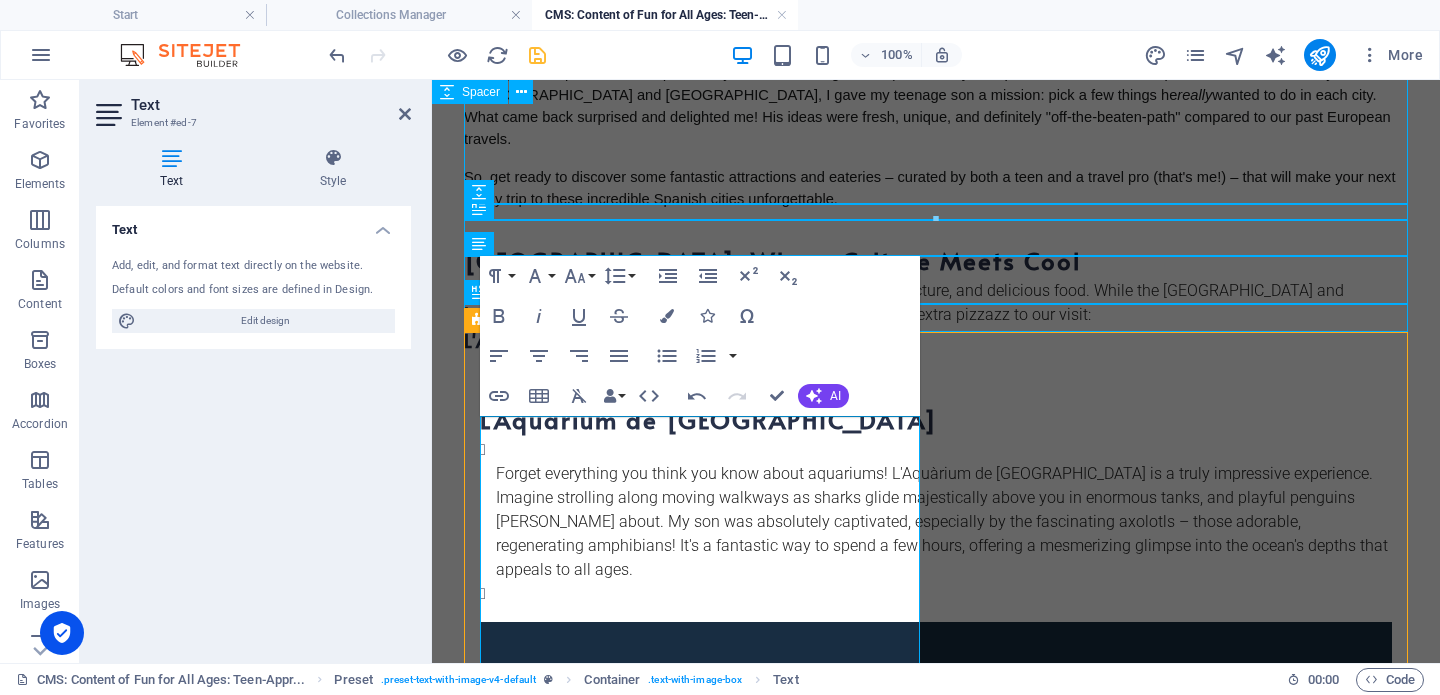 click on "​ ​ ​ ​ ​ Forget everything you think you know about aquariums! L'Aquàrium de [GEOGRAPHIC_DATA] is a truly impressive experience. Imagine strolling along moving walkways as sharks glide majestically above you in enormous tanks, and playful penguins [PERSON_NAME] about. My son was absolutely captivated, especially by the fascinating axolotls – those adorable, regenerating amphibians! It's a fantastic way to spend a few hours, offering a mesmerizing glimpse into the ocean's depths that appeals to all ages. ​" at bounding box center [944, 522] 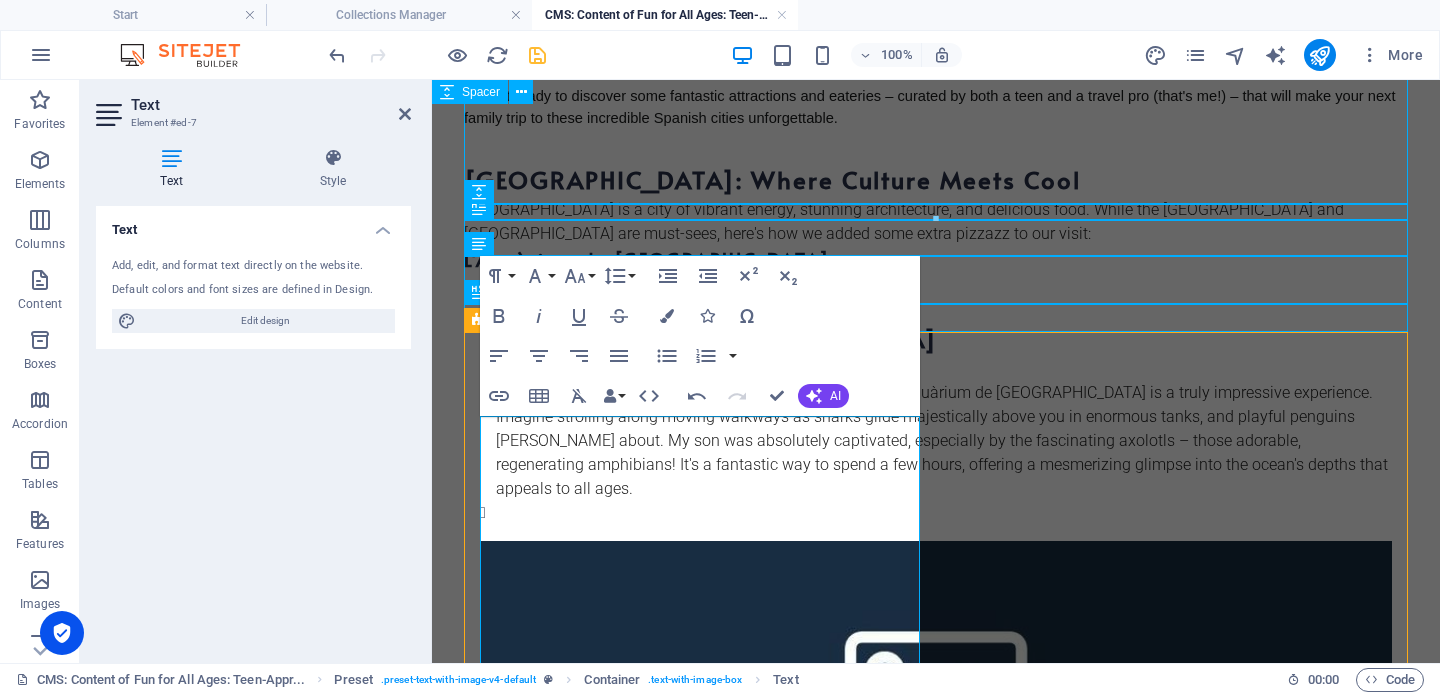 scroll, scrollTop: 174, scrollLeft: 0, axis: vertical 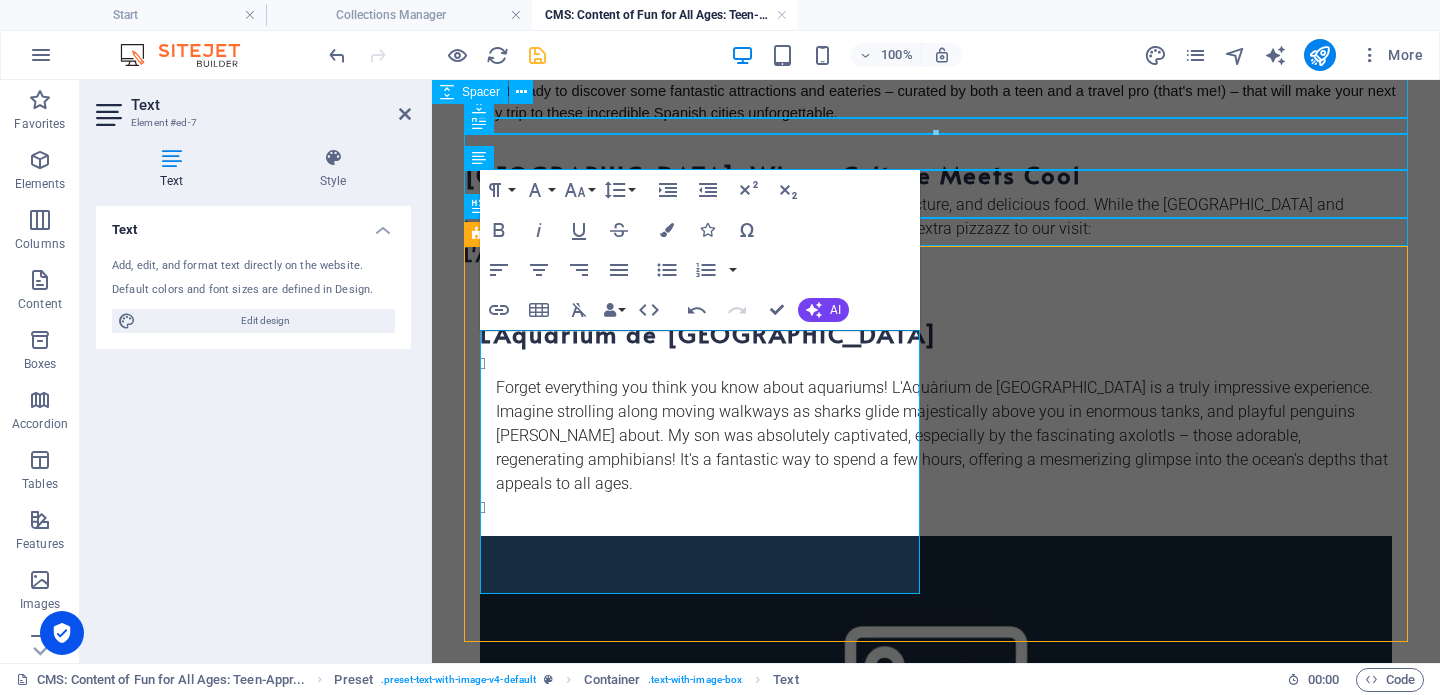 click on "​ ​ ​ ​" at bounding box center (944, 508) 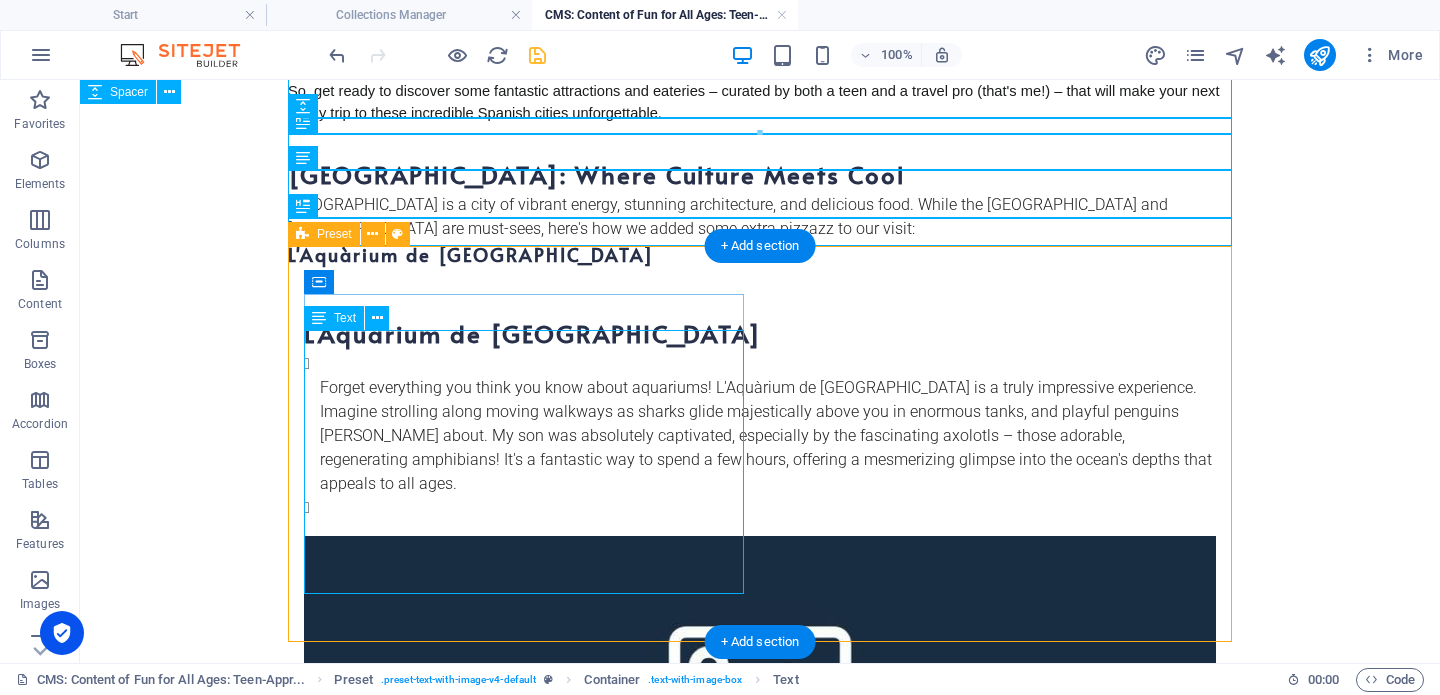 click on "Forget everything you think you know about aquariums! L'Aquàrium de [GEOGRAPHIC_DATA] is a truly impressive experience. Imagine strolling along moving walkways as sharks glide majestically above you in enormous tanks, and playful penguins [PERSON_NAME] about. My son was absolutely captivated, especially by the fascinating axolotls – those adorable, regenerating amphibians! It's a fantastic way to spend a few hours, offering a mesmerizing glimpse into the ocean's depths that appeals to all ages." at bounding box center [760, 436] 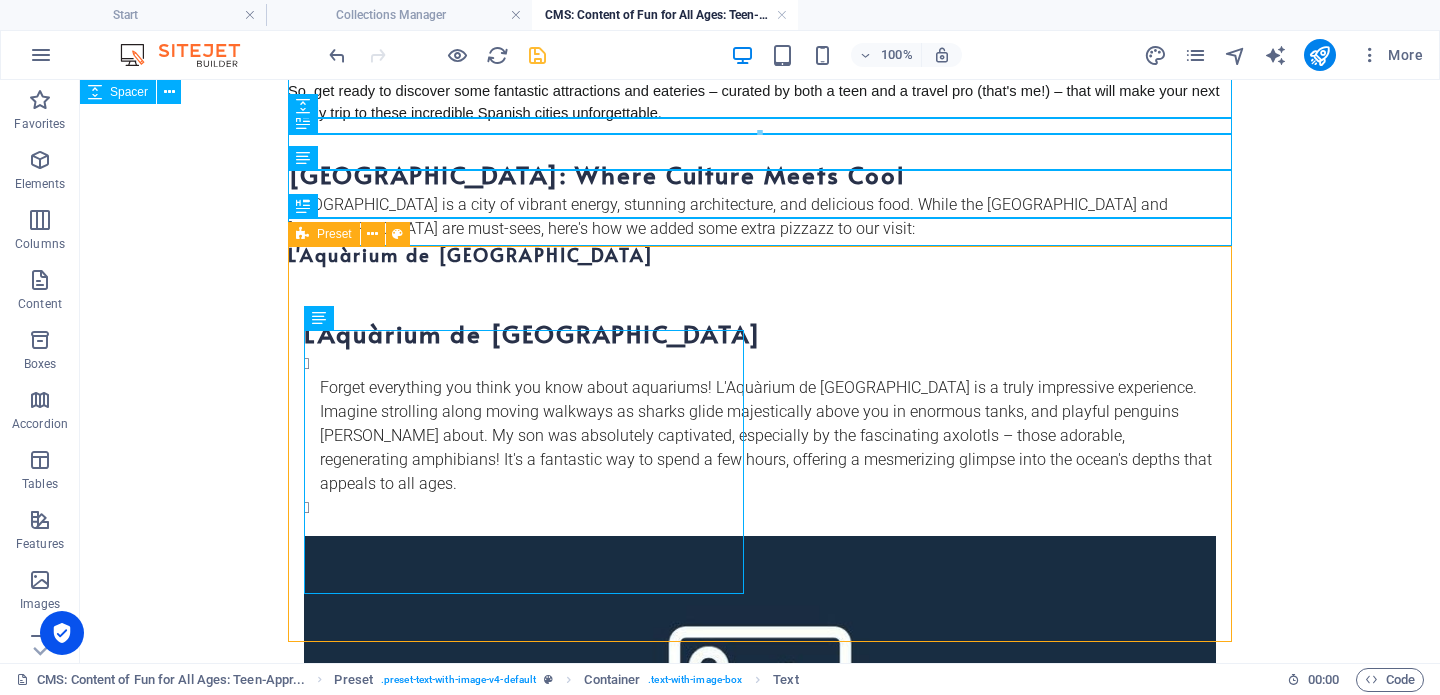 click on "Skip to main content
Planning a family trip to [GEOGRAPHIC_DATA] can sometimes feel like a balancing act, especially when you have teenagers in tow. They're past the playground phase but not quite ready for endless art galleries (unless they're super cool ones, of course!). Before our recent family adventure to [GEOGRAPHIC_DATA] and [GEOGRAPHIC_DATA], I gave my teenage son a mission: pick a few things he  really  wanted to do in each city. What came back surprised and delighted me! His ideas were fresh, unique, and definitely "off-the-beaten-path" compared to our past European travels. So, get ready to discover some fantastic attractions and eateries – curated by both a teen and a travel pro (that's me!) – that will make your next family trip to these incredible Spanish cities unforgettable. [GEOGRAPHIC_DATA]: Where Culture Meets Cool [GEOGRAPHIC_DATA] is a city of vibrant energy, stunning architecture, and delicious food. While the [GEOGRAPHIC_DATA] and [GEOGRAPHIC_DATA] are must-sees, here's how we added some extra pizzazz to our visit: or" at bounding box center (760, 490) 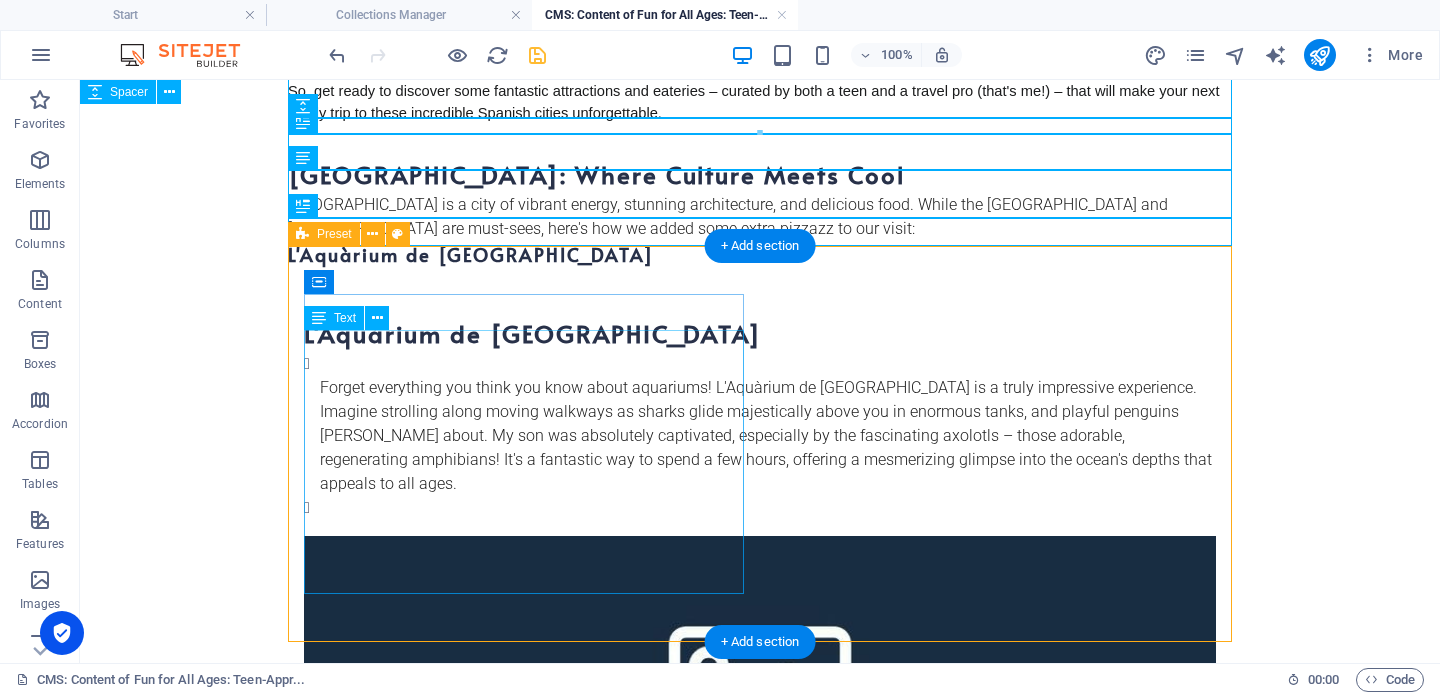 click on "Forget everything you think you know about aquariums! L'Aquàrium de [GEOGRAPHIC_DATA] is a truly impressive experience. Imagine strolling along moving walkways as sharks glide majestically above you in enormous tanks, and playful penguins [PERSON_NAME] about. My son was absolutely captivated, especially by the fascinating axolotls – those adorable, regenerating amphibians! It's a fantastic way to spend a few hours, offering a mesmerizing glimpse into the ocean's depths that appeals to all ages." at bounding box center [760, 436] 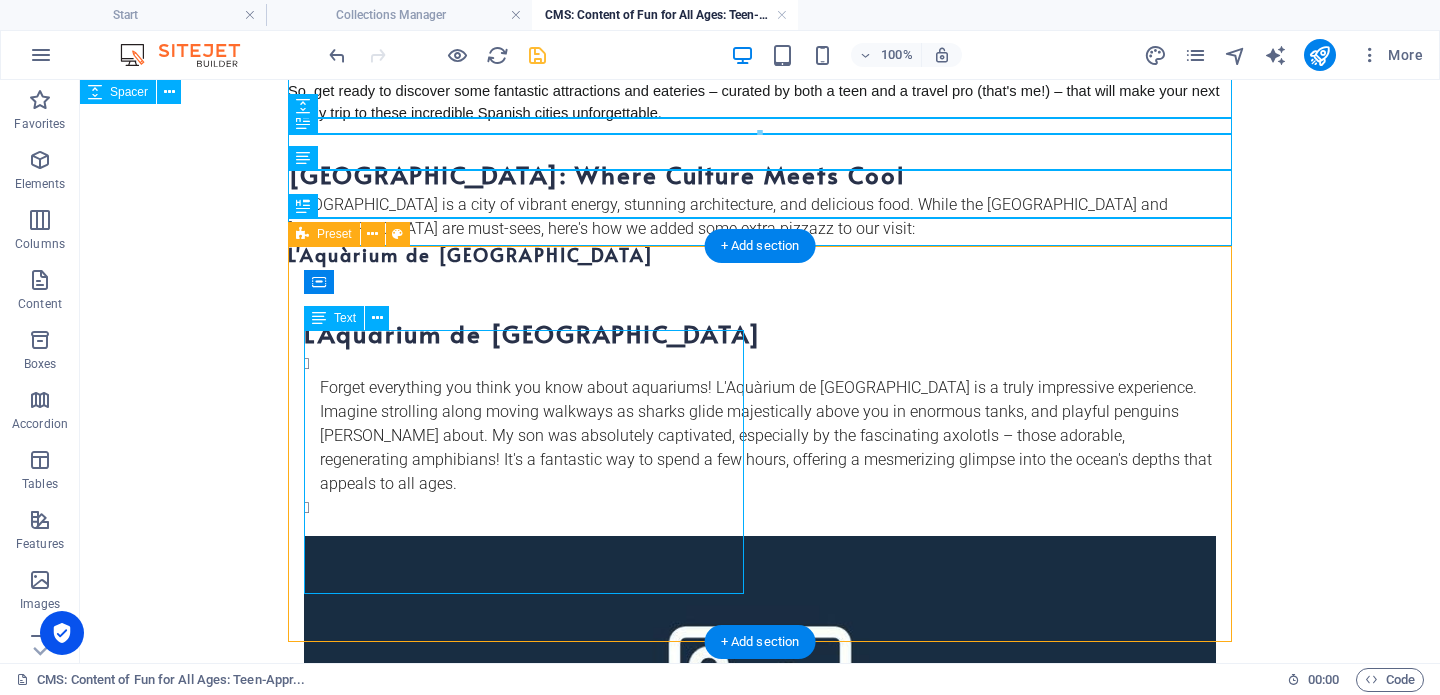 click on "Forget everything you think you know about aquariums! L'Aquàrium de [GEOGRAPHIC_DATA] is a truly impressive experience. Imagine strolling along moving walkways as sharks glide majestically above you in enormous tanks, and playful penguins [PERSON_NAME] about. My son was absolutely captivated, especially by the fascinating axolotls – those adorable, regenerating amphibians! It's a fantastic way to spend a few hours, offering a mesmerizing glimpse into the ocean's depths that appeals to all ages." at bounding box center (760, 436) 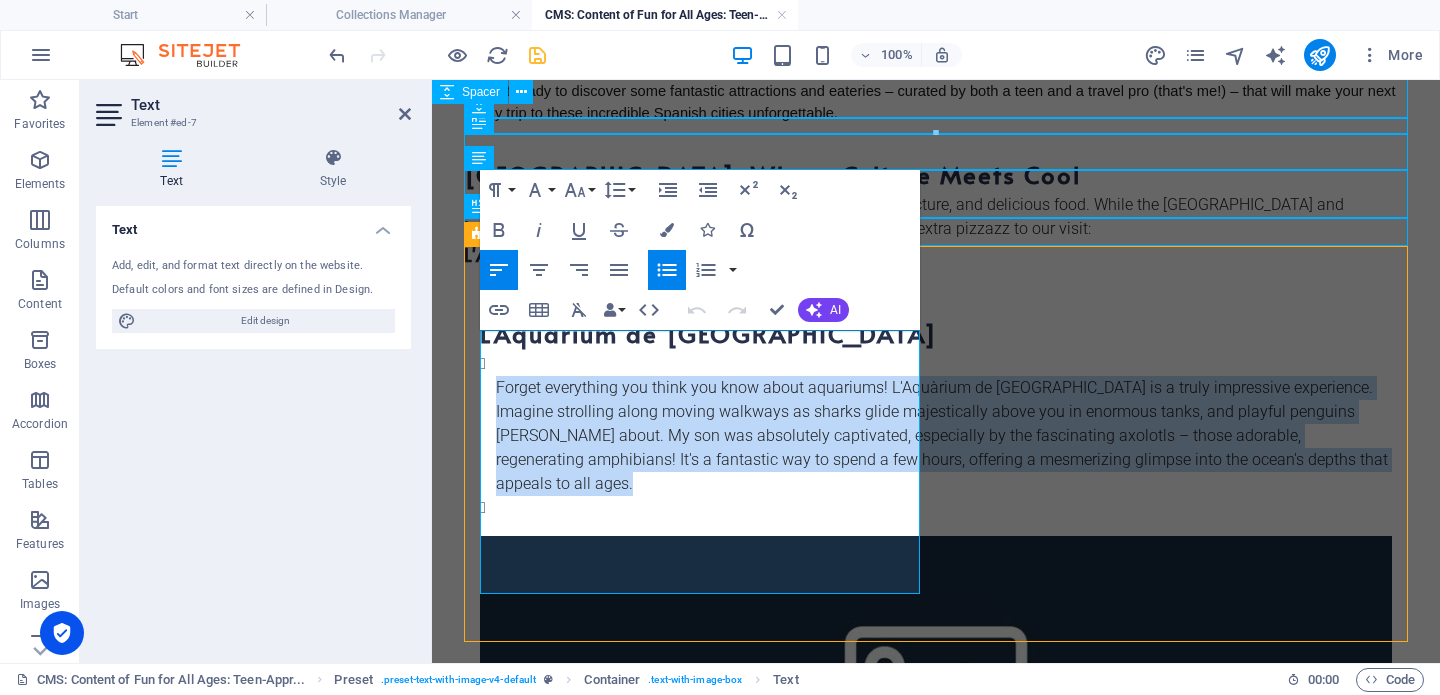 click 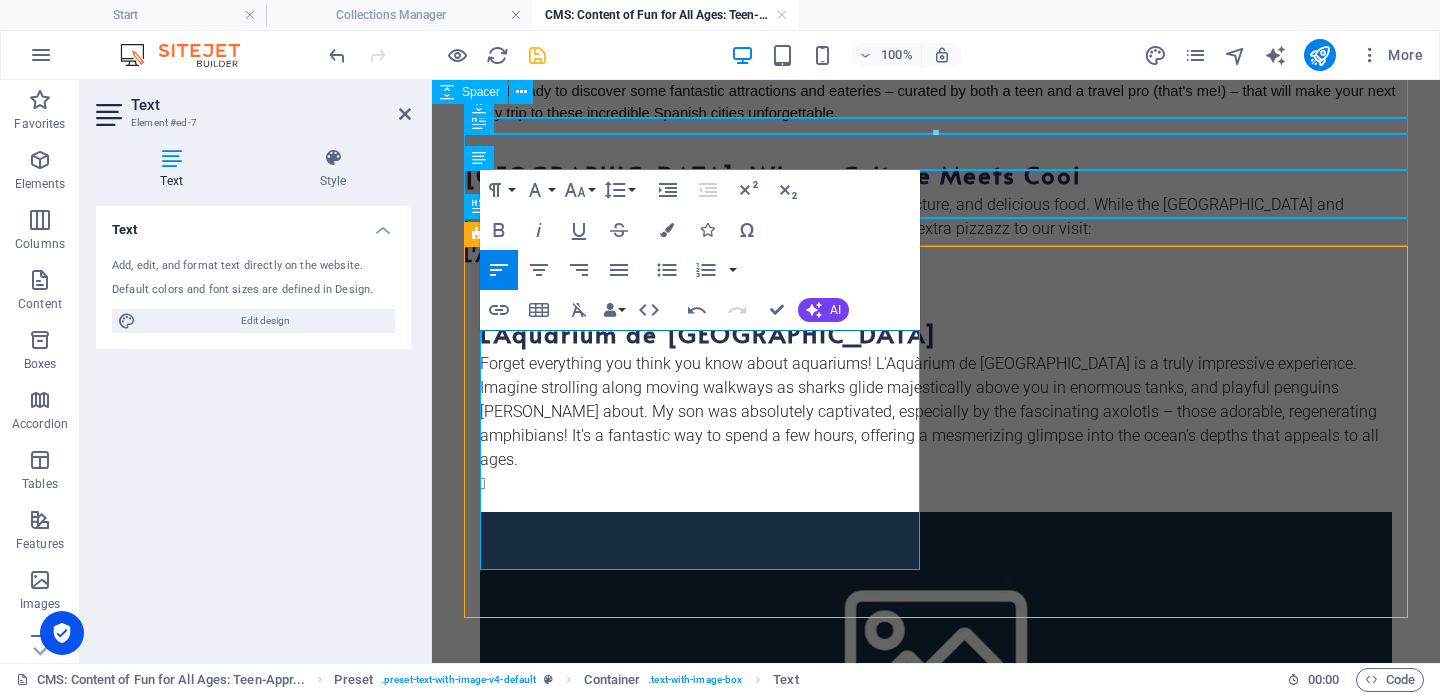 click at bounding box center [944, 484] 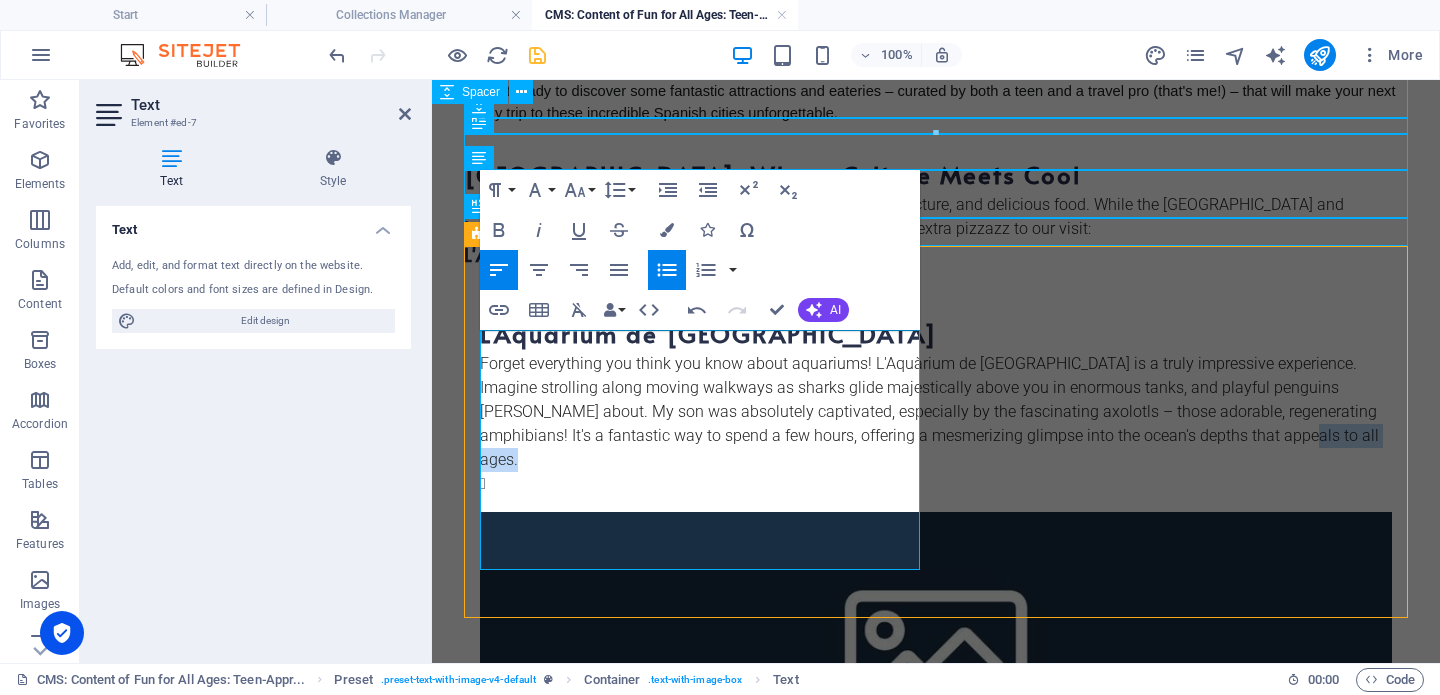 click at bounding box center [944, 484] 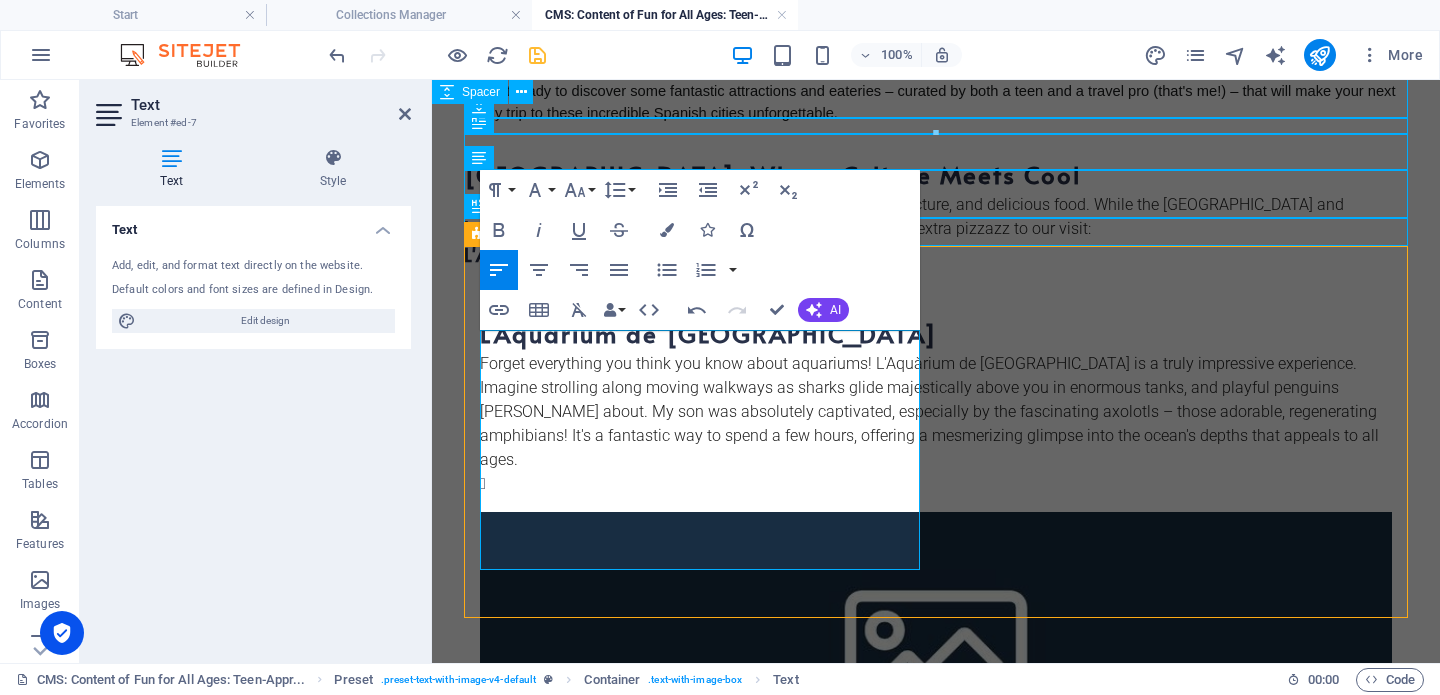 click at bounding box center (944, 484) 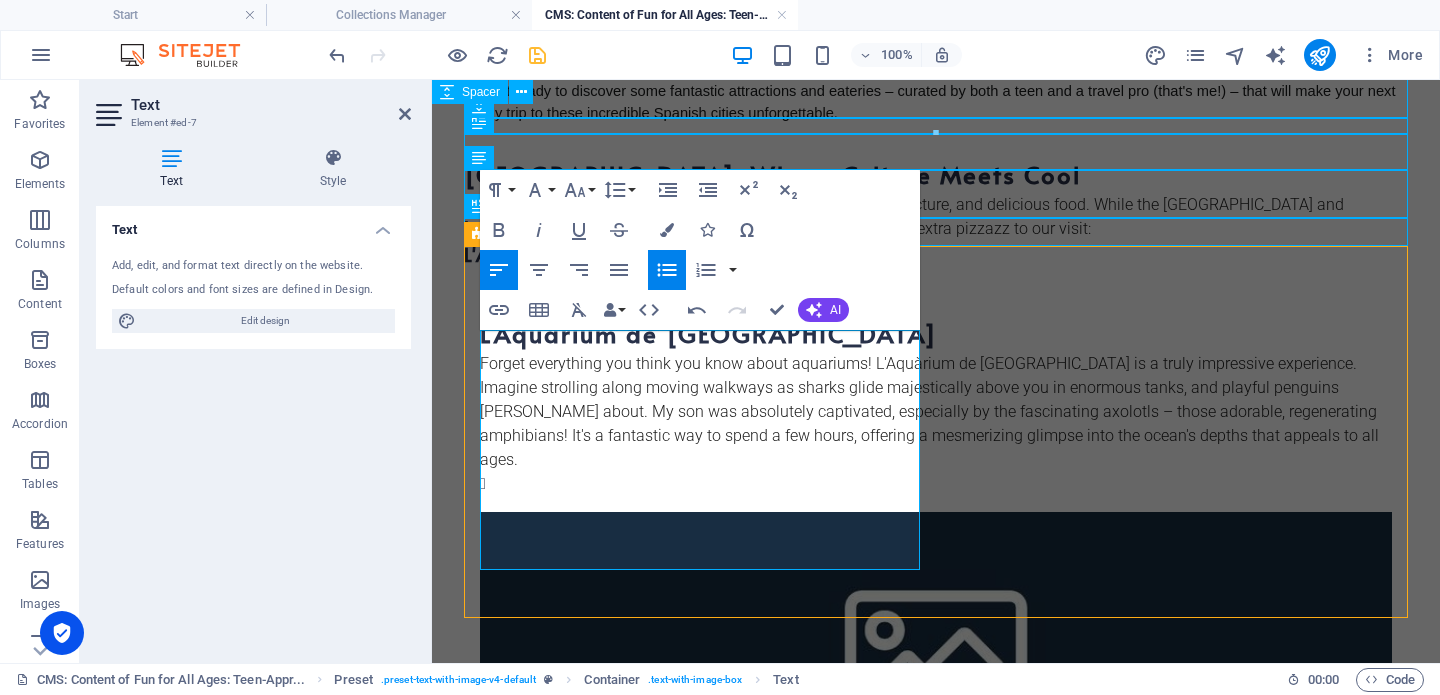click 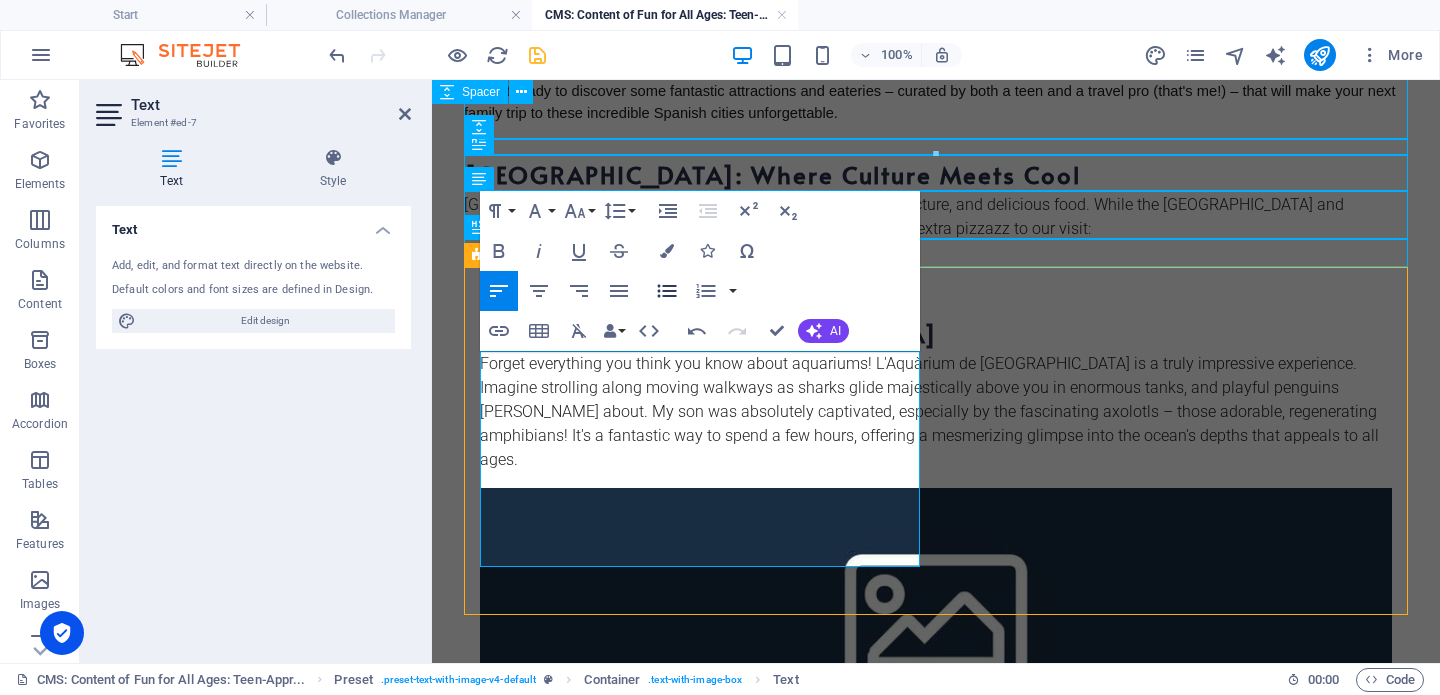 scroll, scrollTop: 153, scrollLeft: 0, axis: vertical 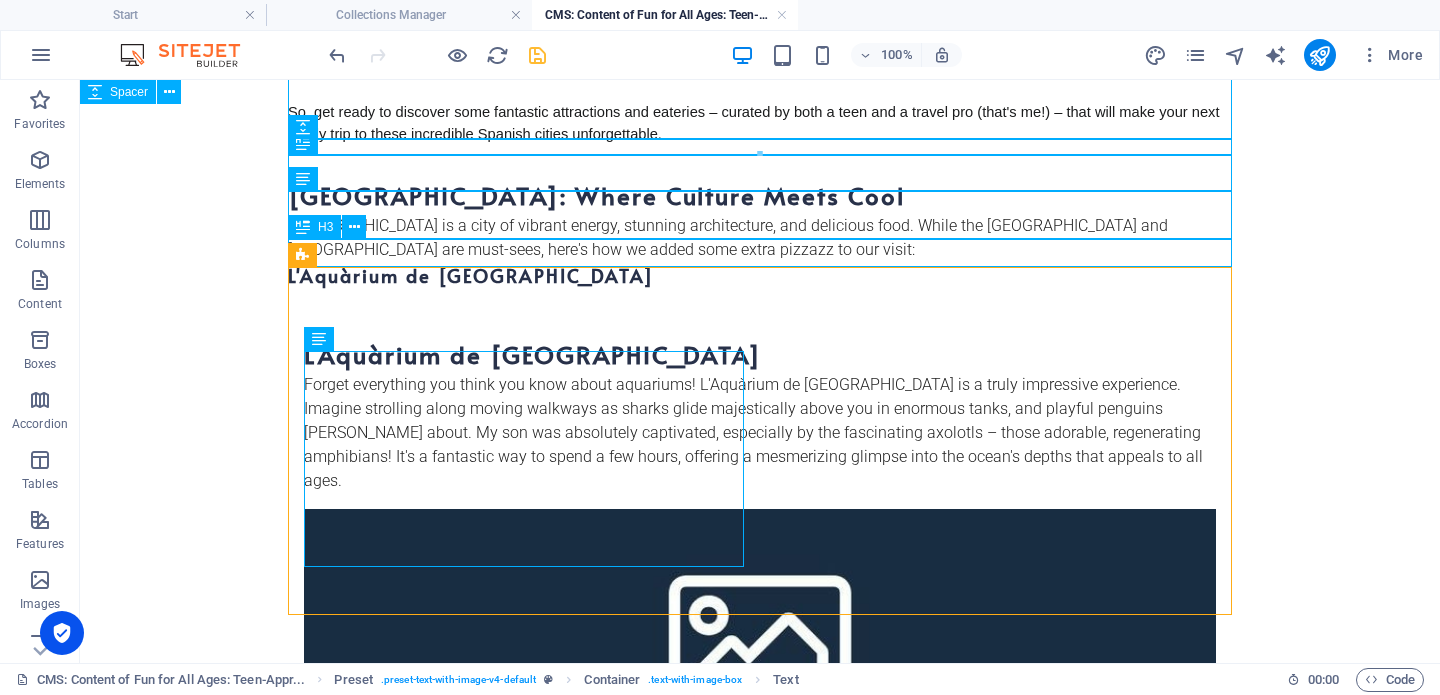 click on "L'Aquàrium de [GEOGRAPHIC_DATA]" at bounding box center [760, 276] 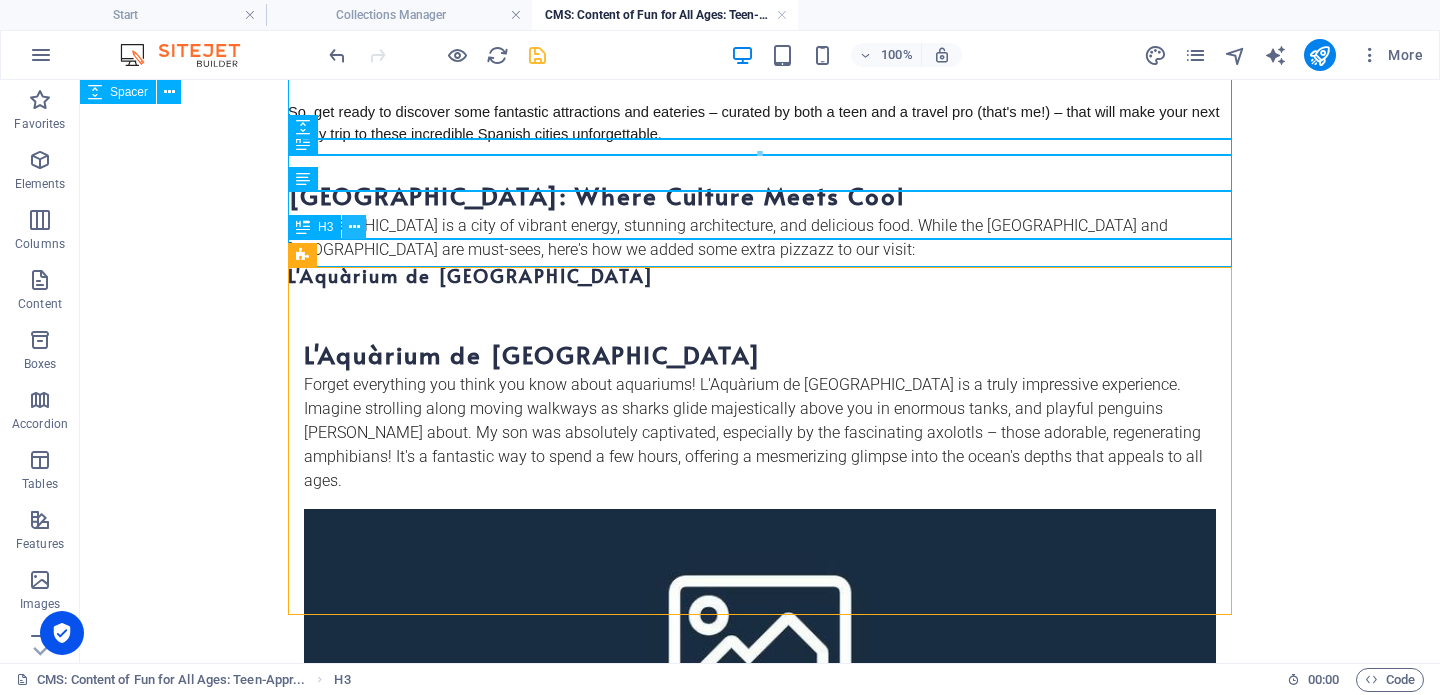 click at bounding box center (354, 227) 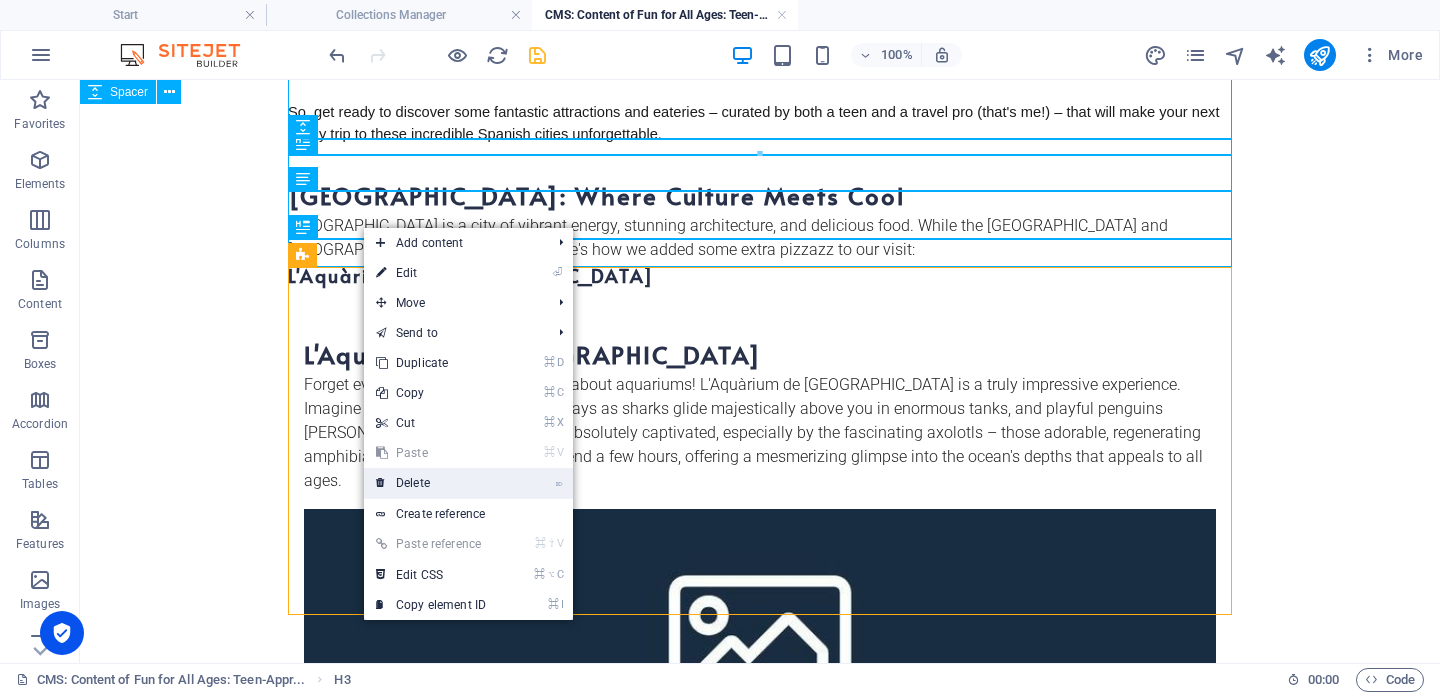 click on "⌦  Delete" at bounding box center (431, 483) 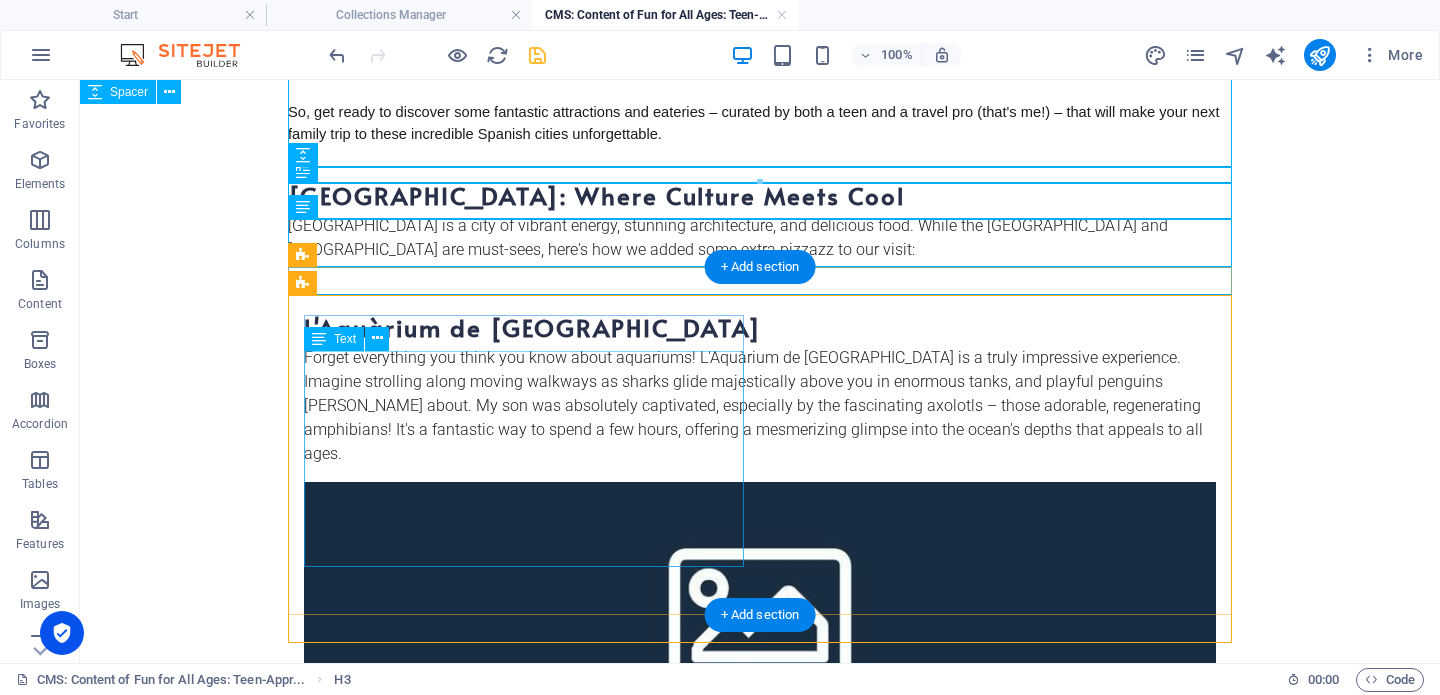 scroll, scrollTop: 125, scrollLeft: 0, axis: vertical 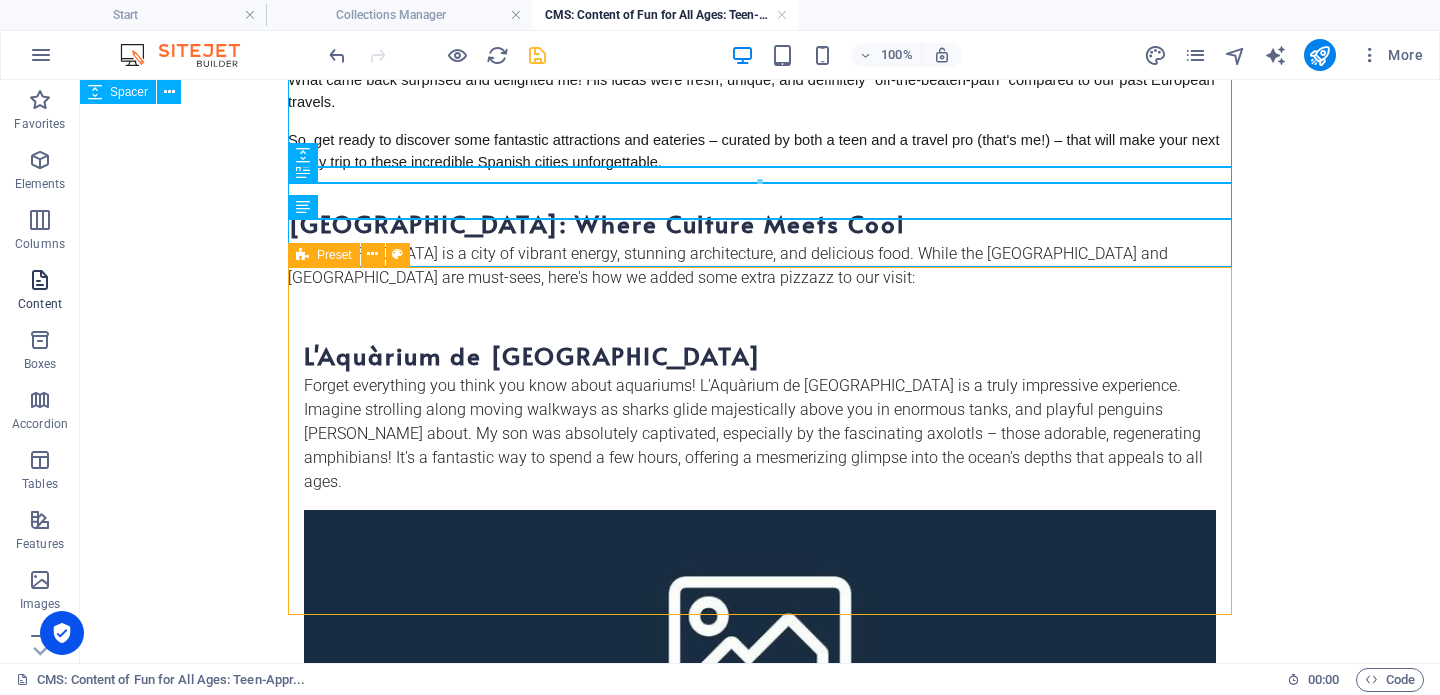 click at bounding box center [40, 280] 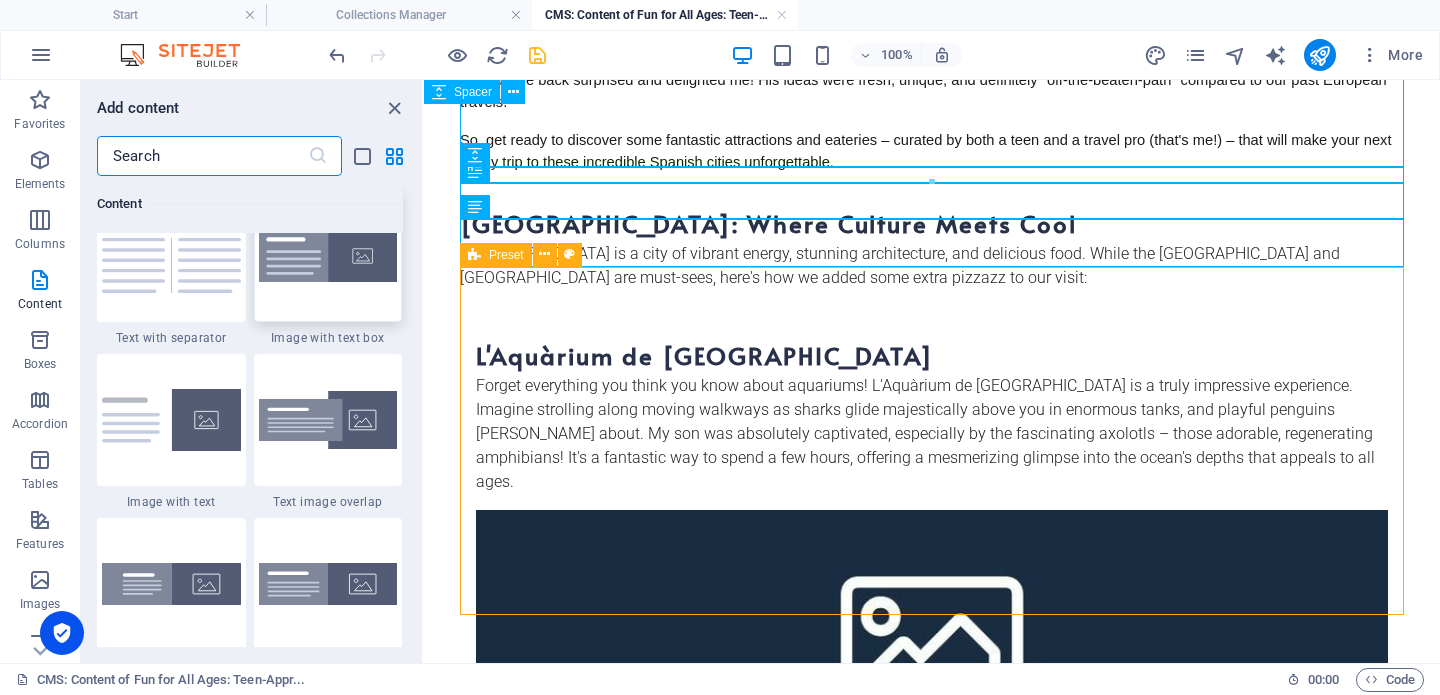 scroll, scrollTop: 3742, scrollLeft: 0, axis: vertical 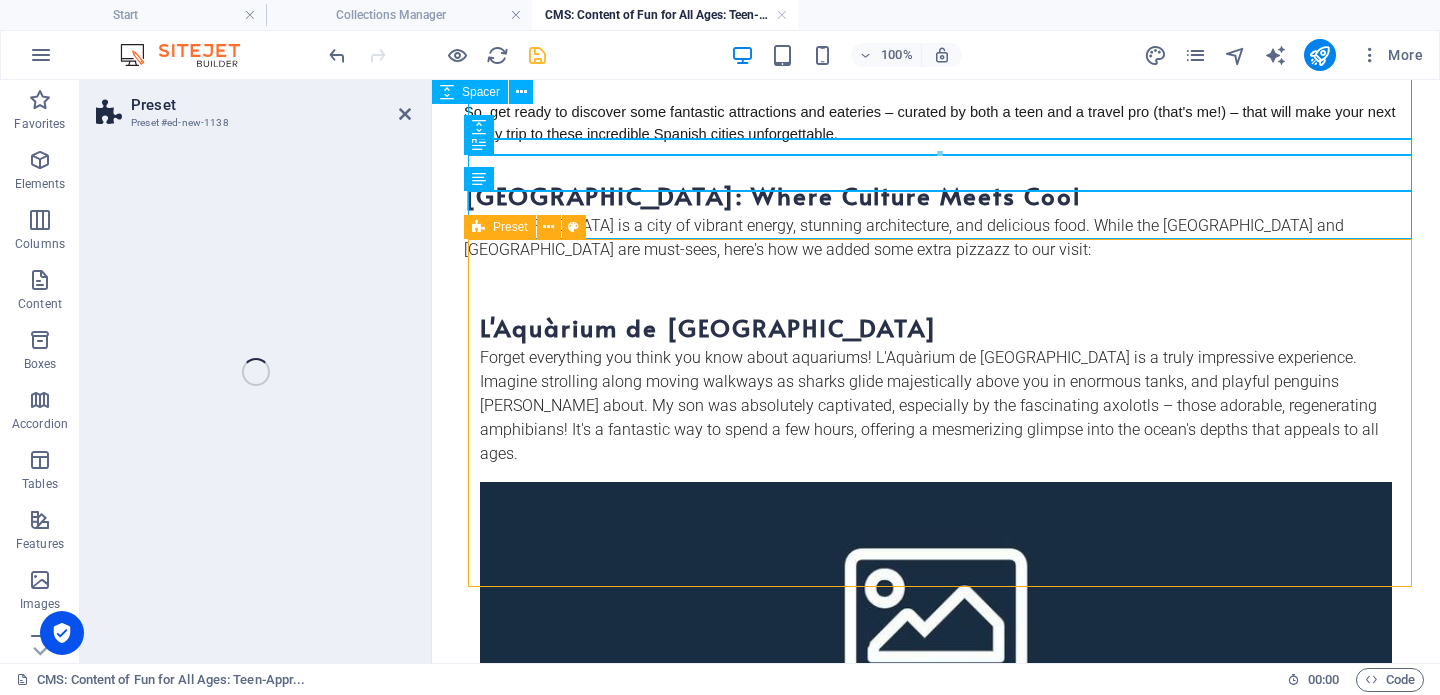 select on "rem" 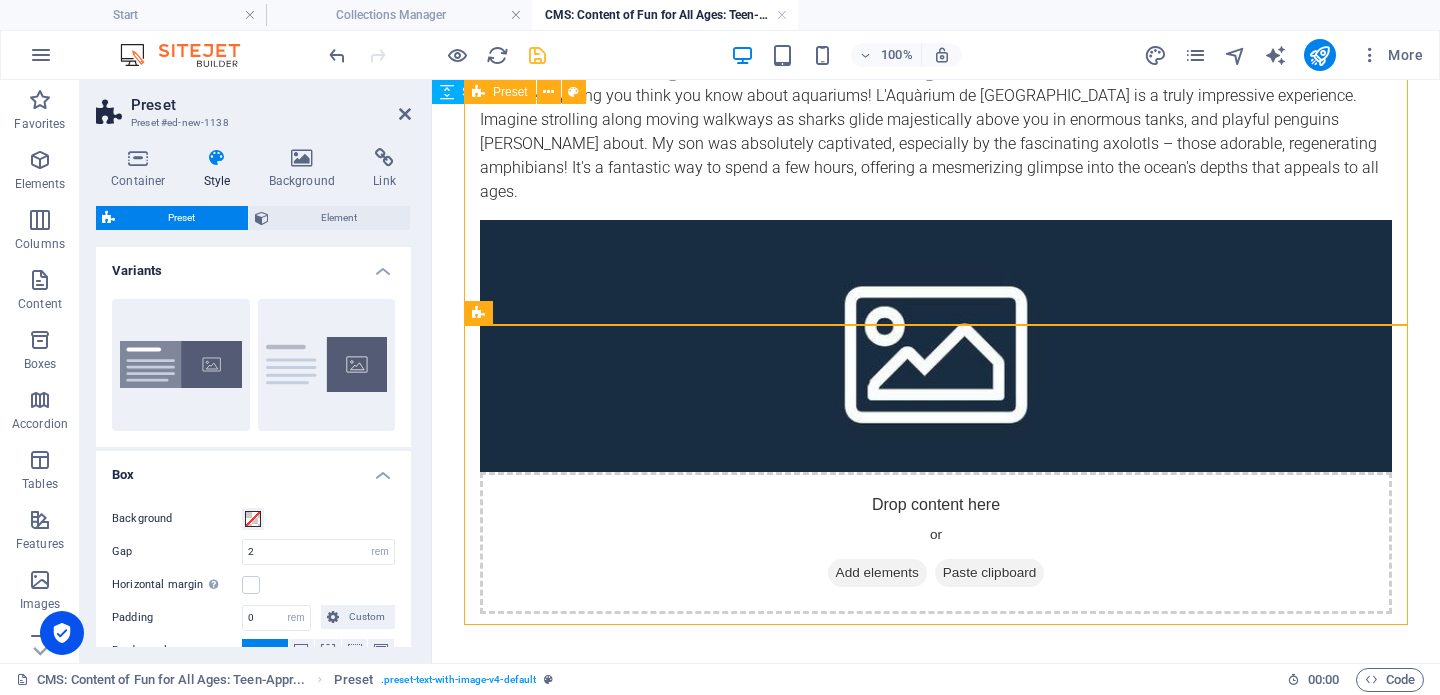 scroll, scrollTop: 425, scrollLeft: 0, axis: vertical 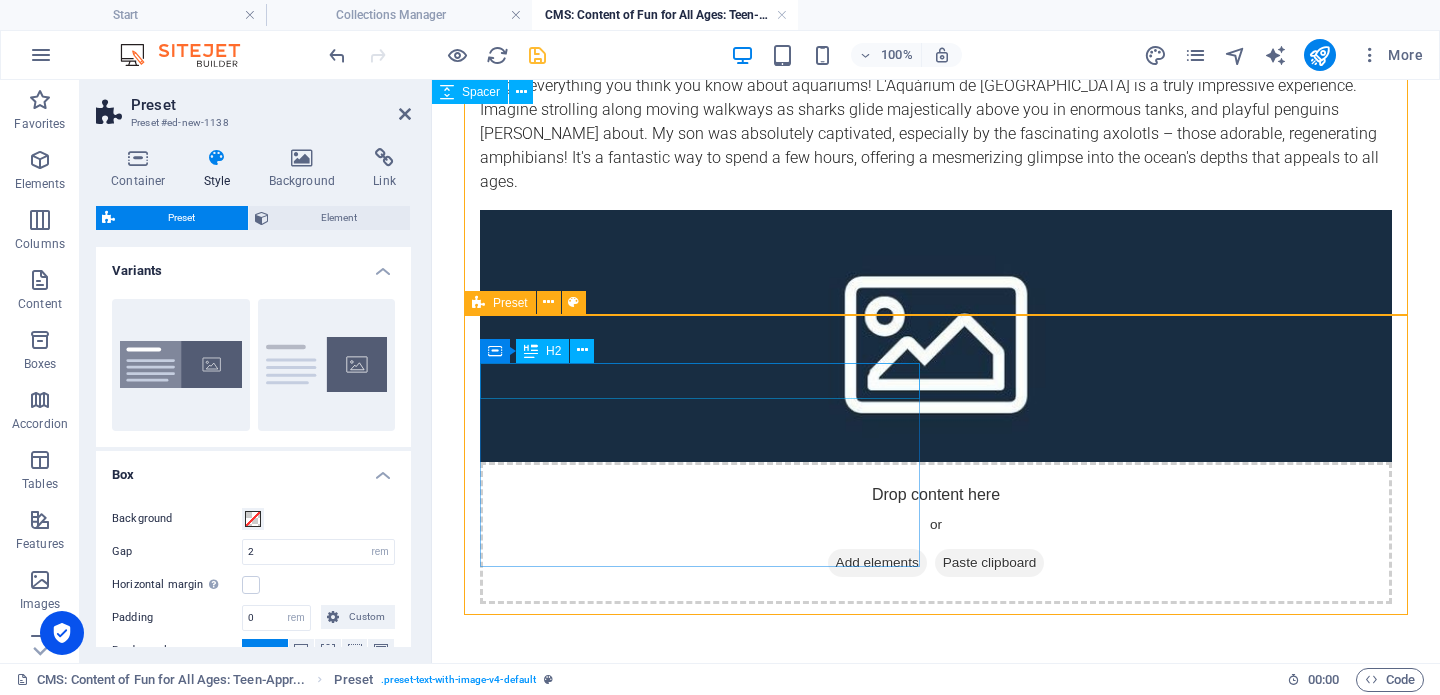click on "New headline" at bounding box center (936, 718) 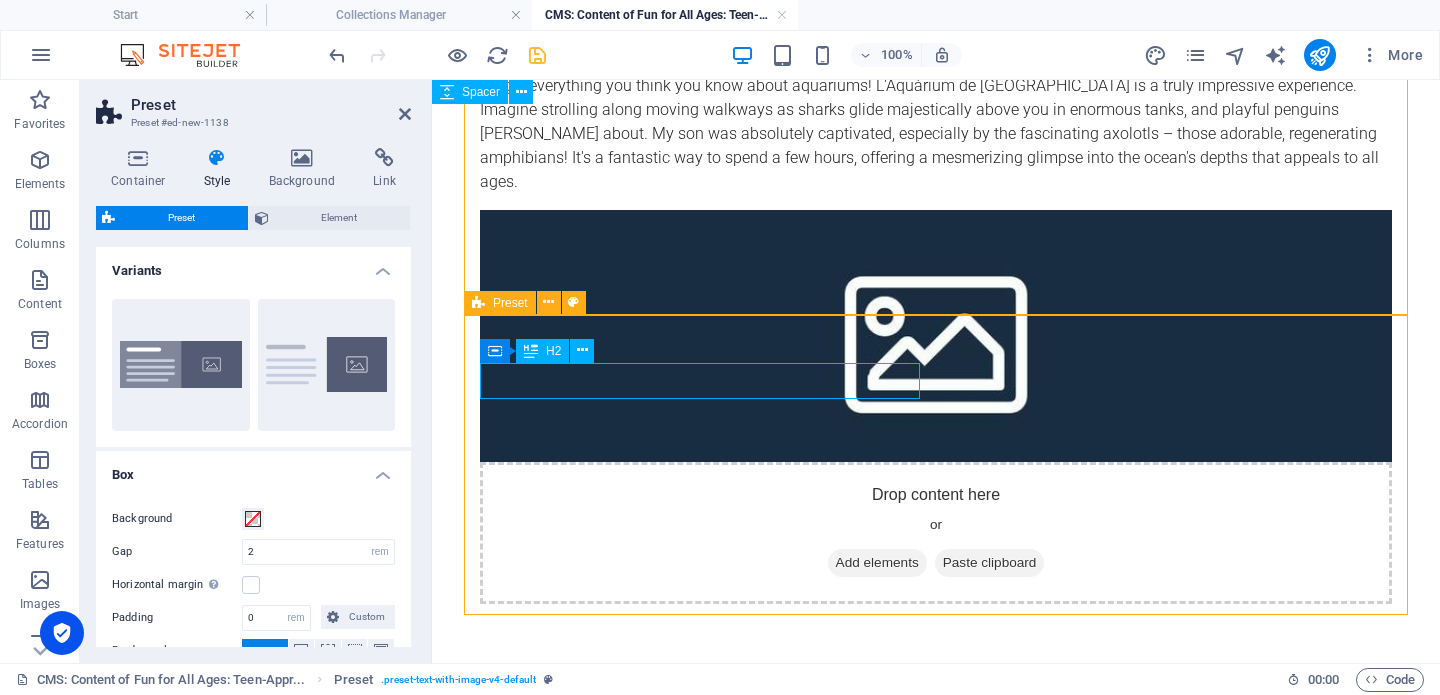 click on "New headline" at bounding box center [936, 718] 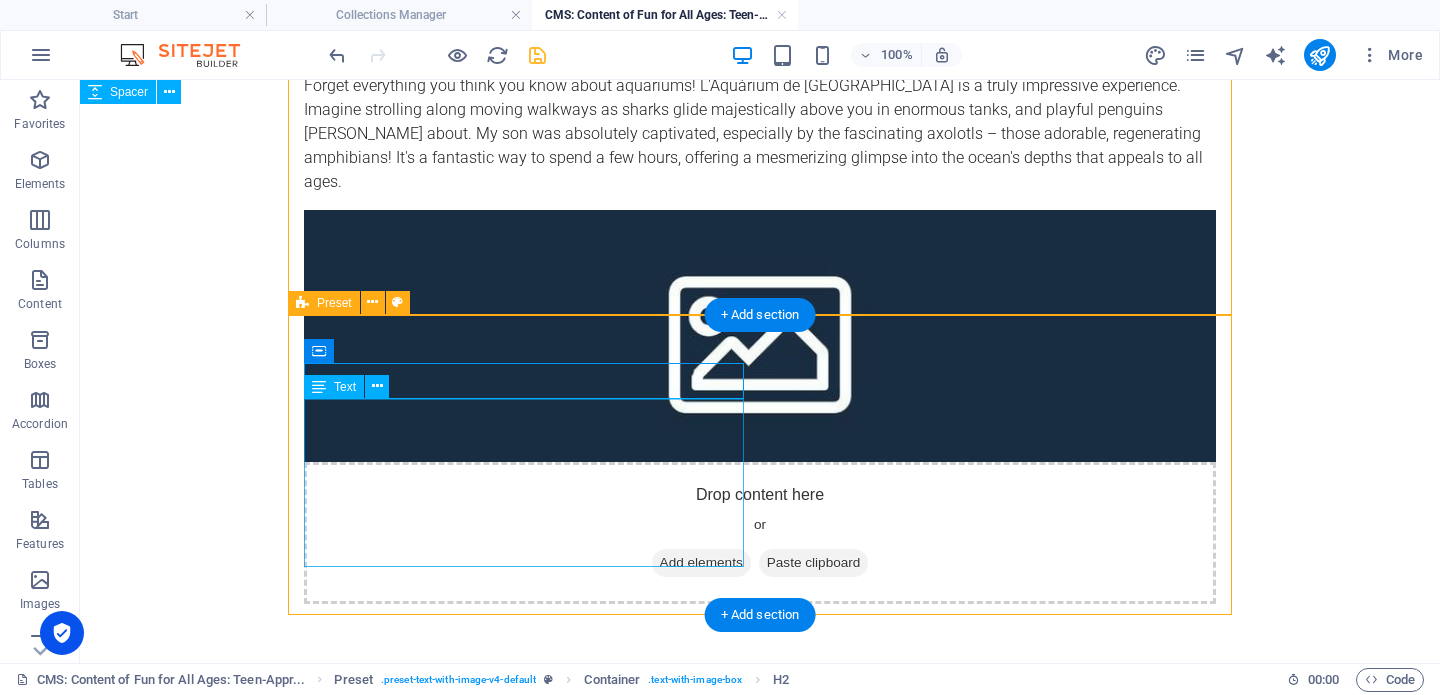 click on "Lorem ipsum dolor sit amet, consectetuer adipiscing elit. Aenean commodo ligula eget dolor. Lorem ipsum dolor sit amet, consectetuer adipiscing elit leget dolor. Lorem ipsum dolor sit amet, consectetuer adipiscing elit. Aenean commodo ligula eget dolor. Lorem ipsum dolor sit amet, consectetuer adipiscing elit dolor consectetuer adipiscing elit leget dolor. Lorem elit saget ipsum dolor sit amet, consectetuer." at bounding box center (760, 784) 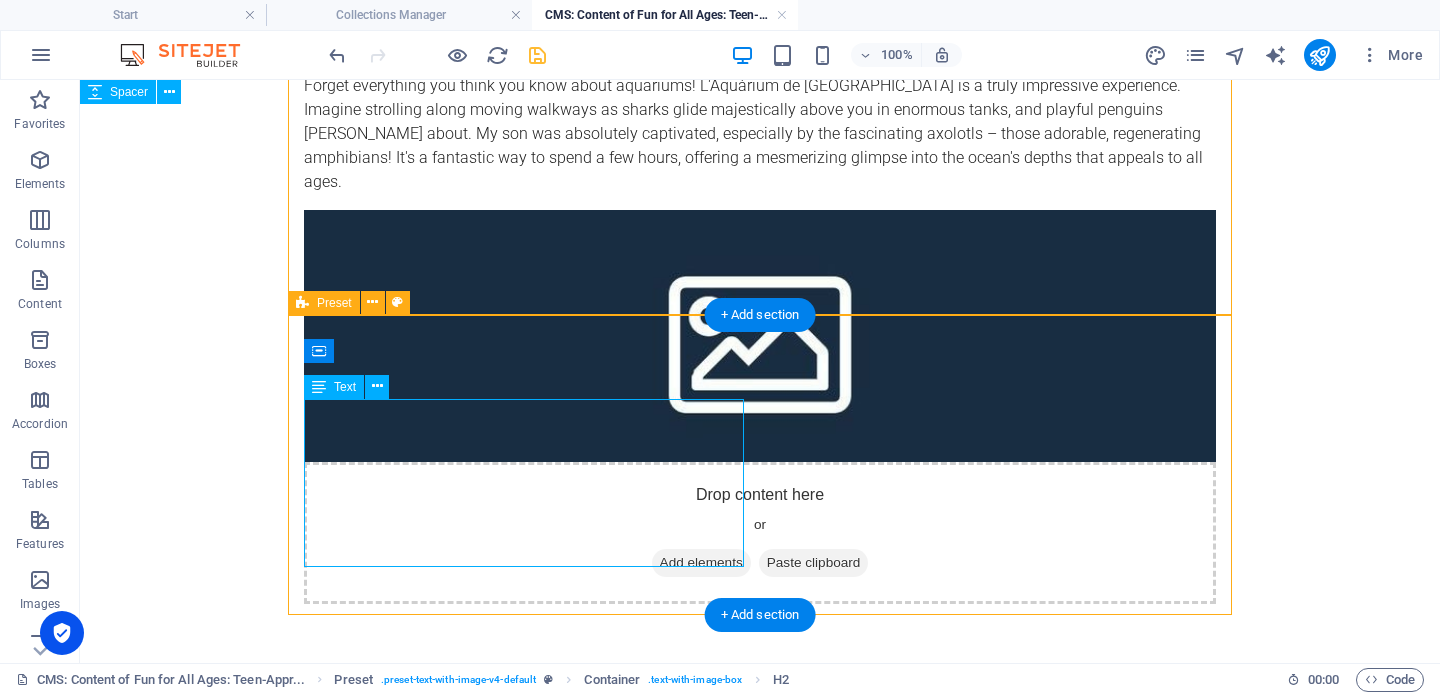 click on "Lorem ipsum dolor sit amet, consectetuer adipiscing elit. Aenean commodo ligula eget dolor. Lorem ipsum dolor sit amet, consectetuer adipiscing elit leget dolor. Lorem ipsum dolor sit amet, consectetuer adipiscing elit. Aenean commodo ligula eget dolor. Lorem ipsum dolor sit amet, consectetuer adipiscing elit dolor consectetuer adipiscing elit leget dolor. Lorem elit saget ipsum dolor sit amet, consectetuer." at bounding box center (760, 784) 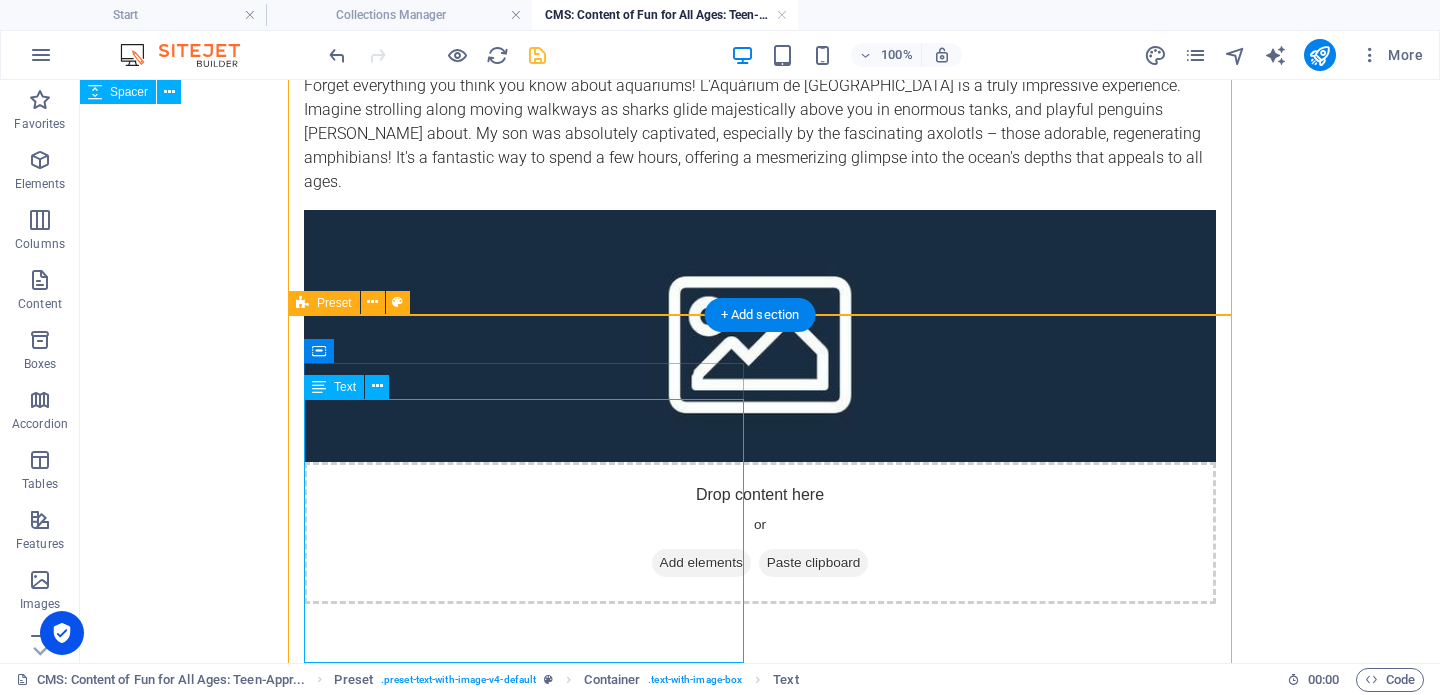 scroll, scrollTop: 521, scrollLeft: 0, axis: vertical 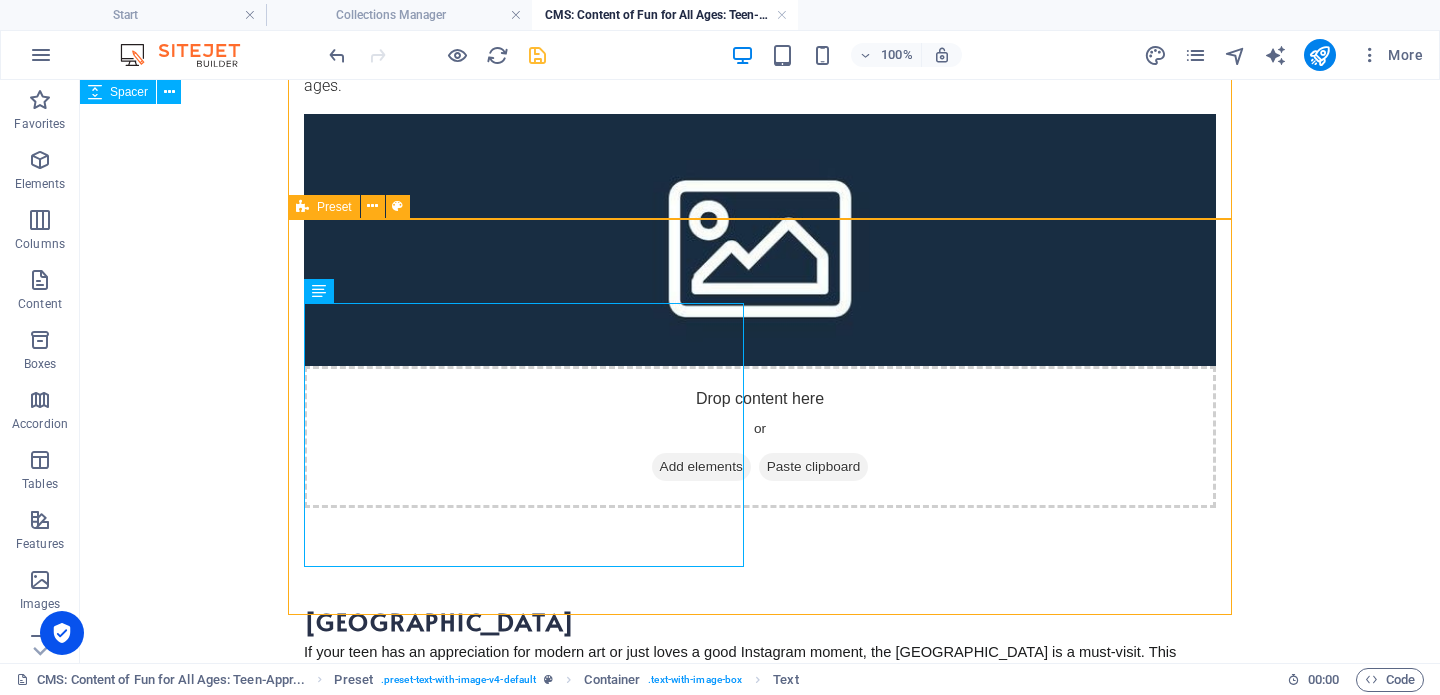 click at bounding box center [537, 55] 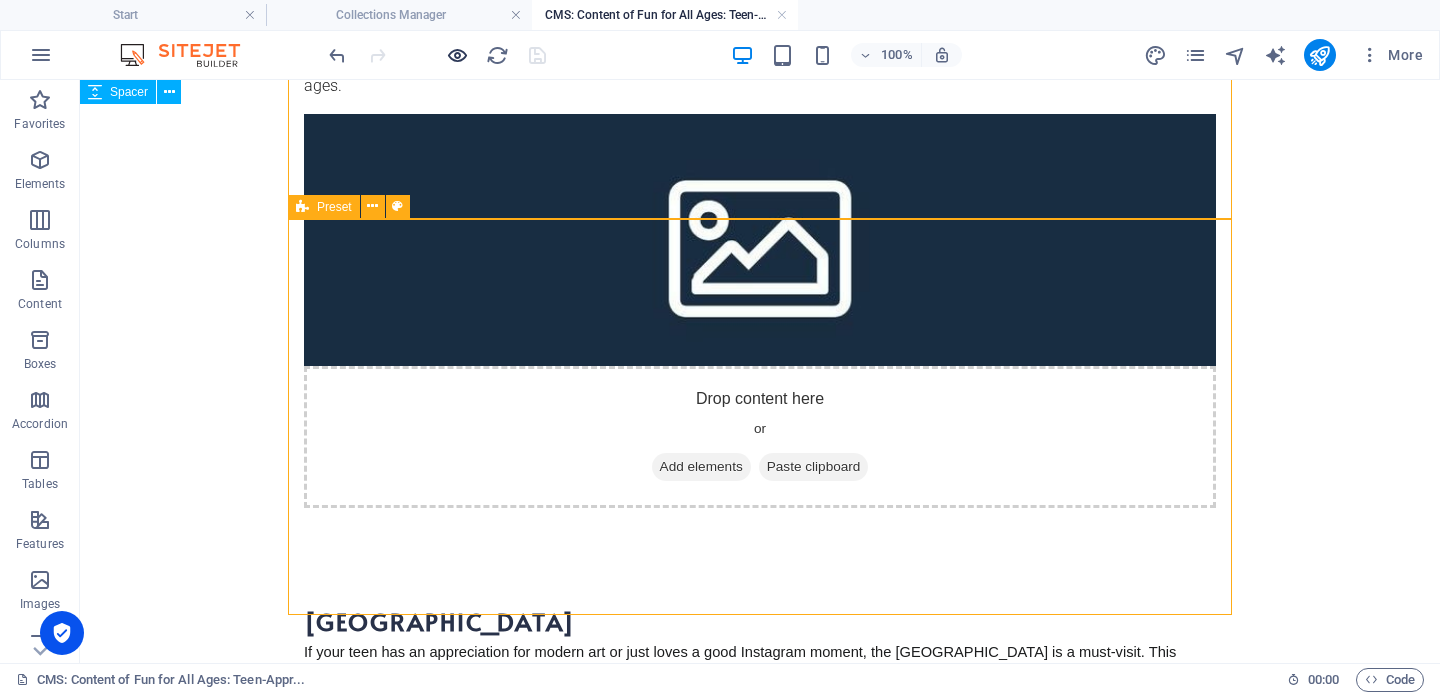 click at bounding box center (457, 55) 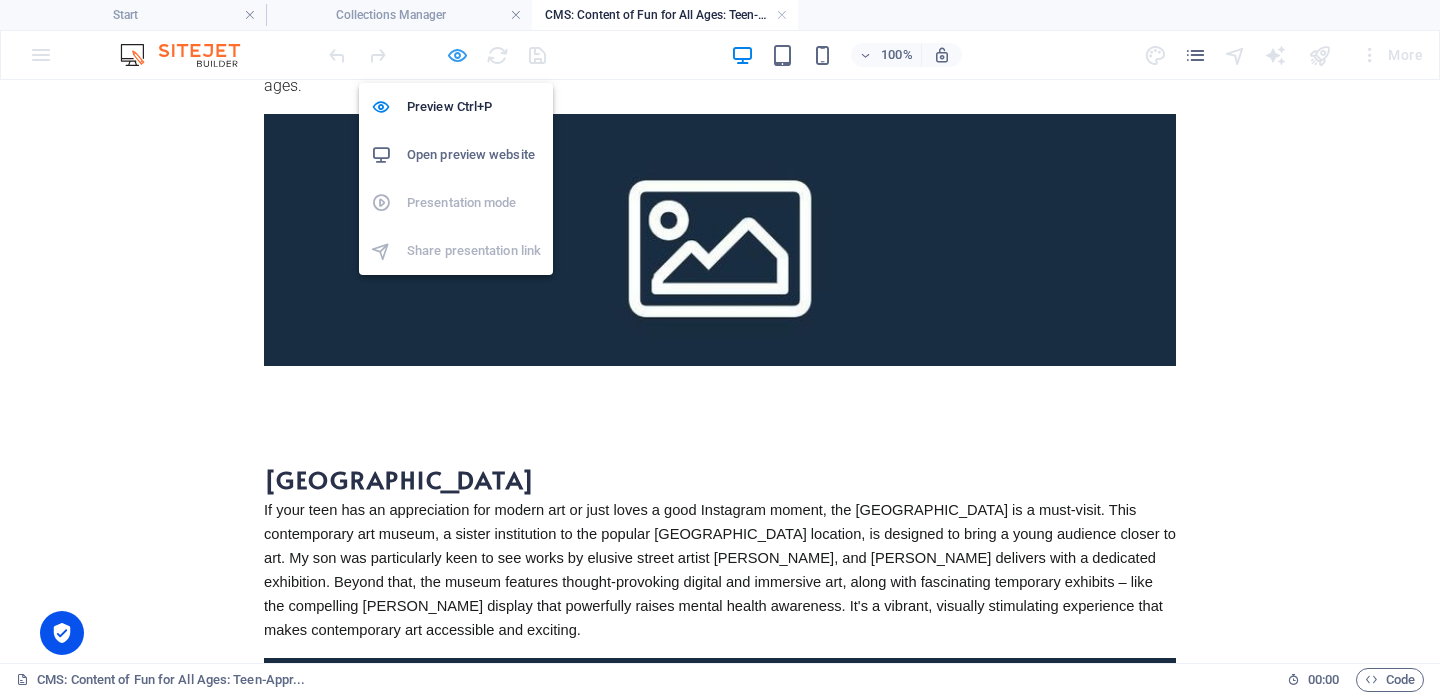 click at bounding box center (457, 55) 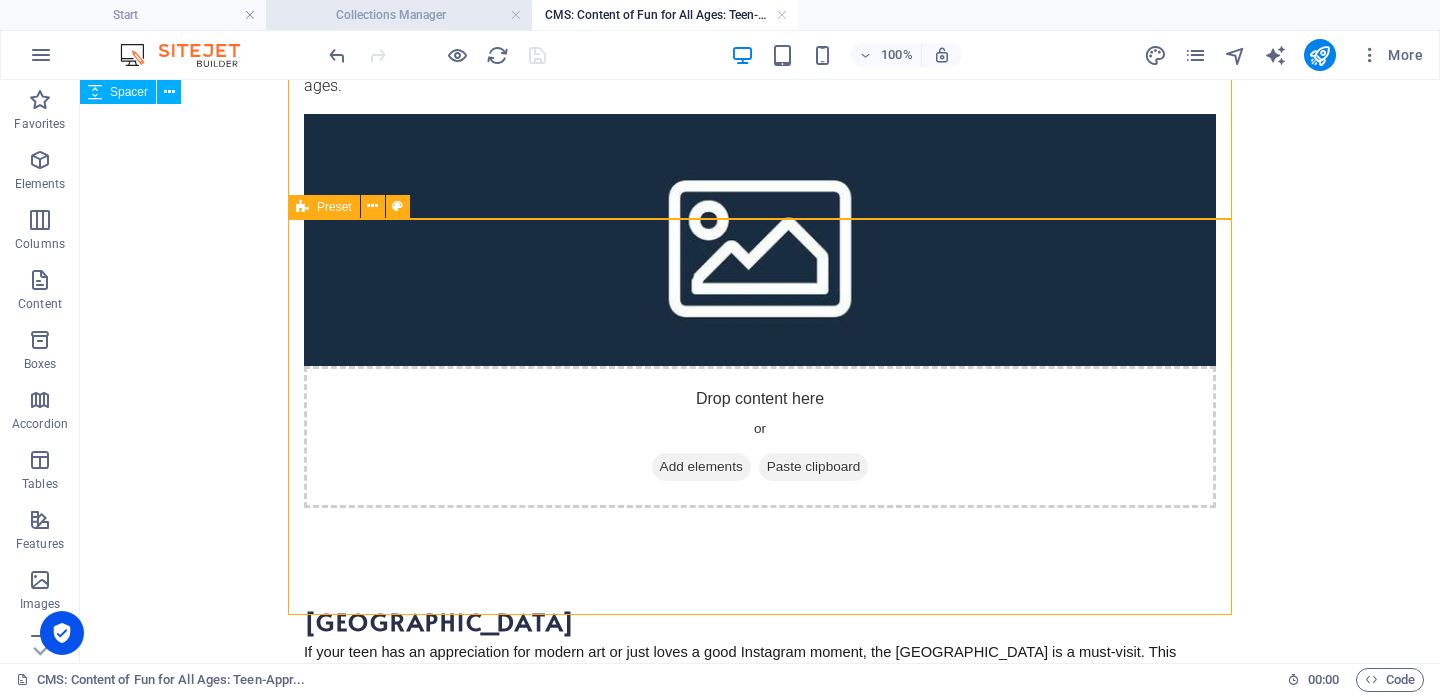 click on "Collections Manager" at bounding box center [399, 15] 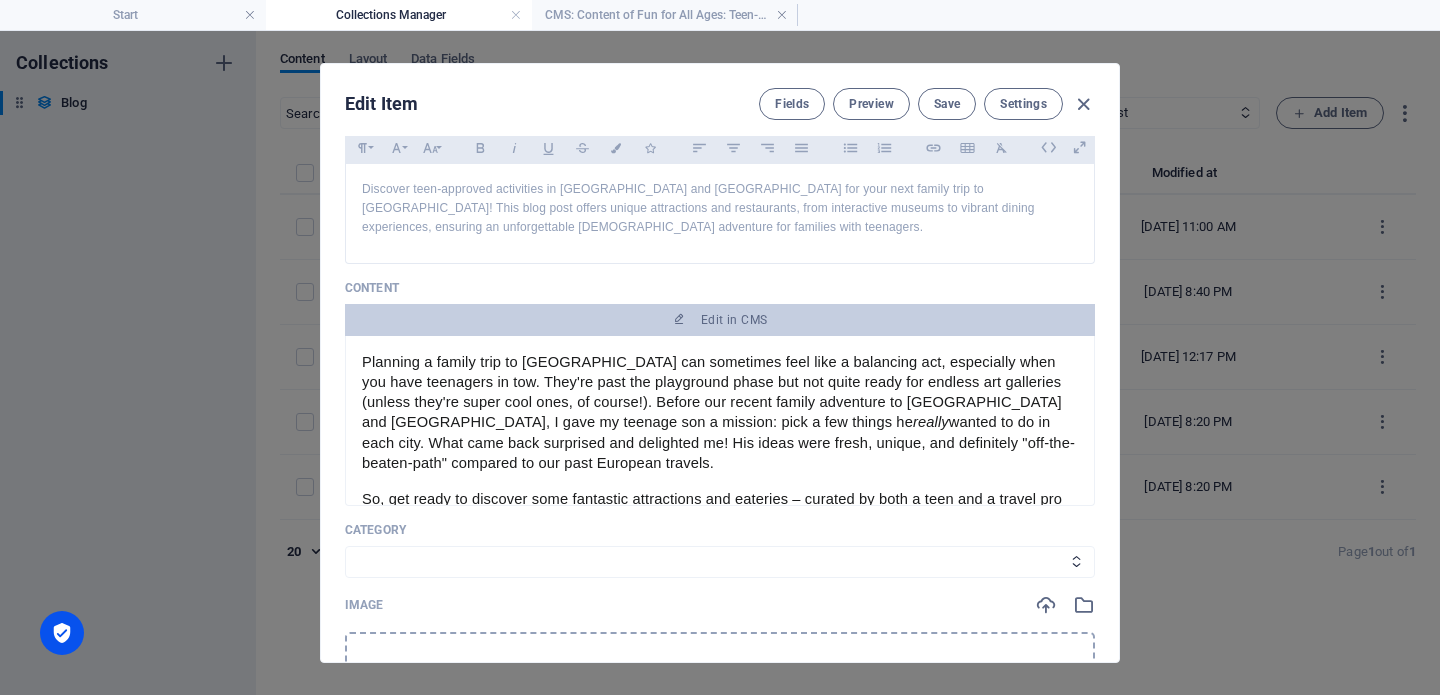 scroll, scrollTop: 0, scrollLeft: 0, axis: both 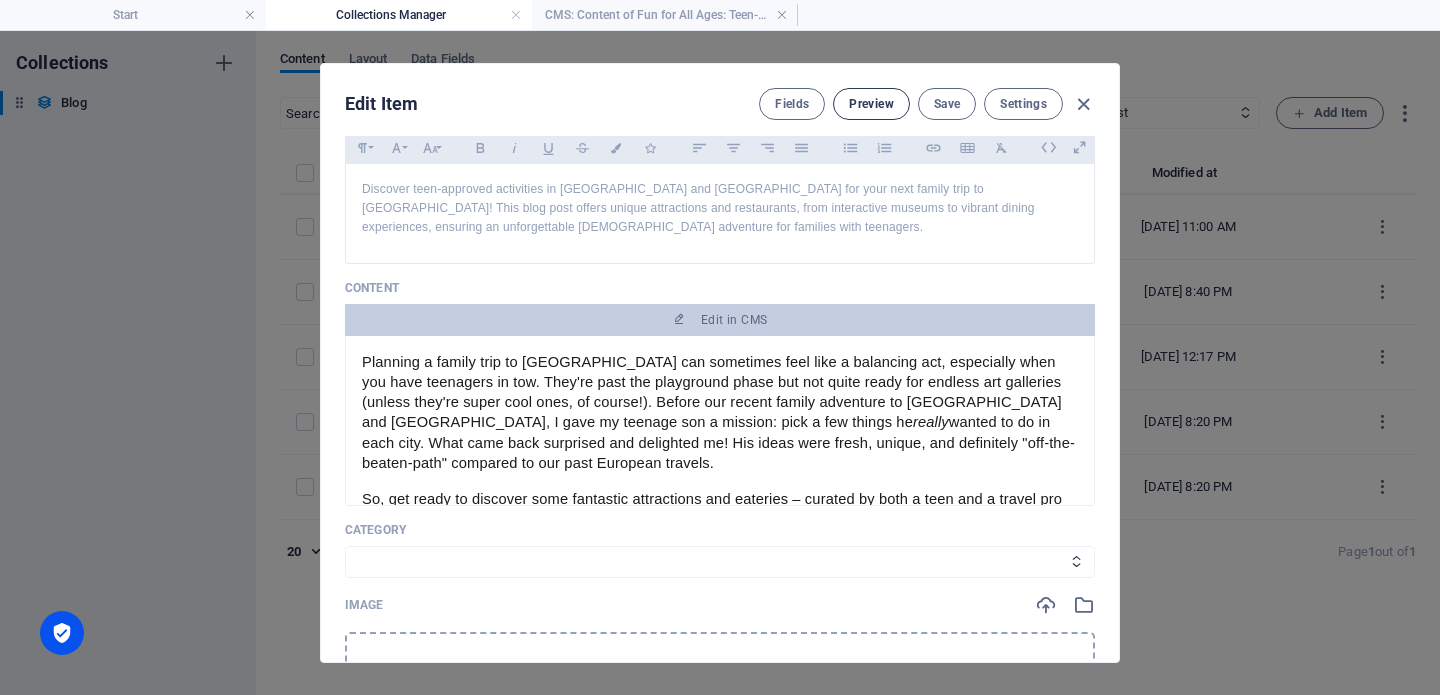 click on "Preview" at bounding box center (871, 104) 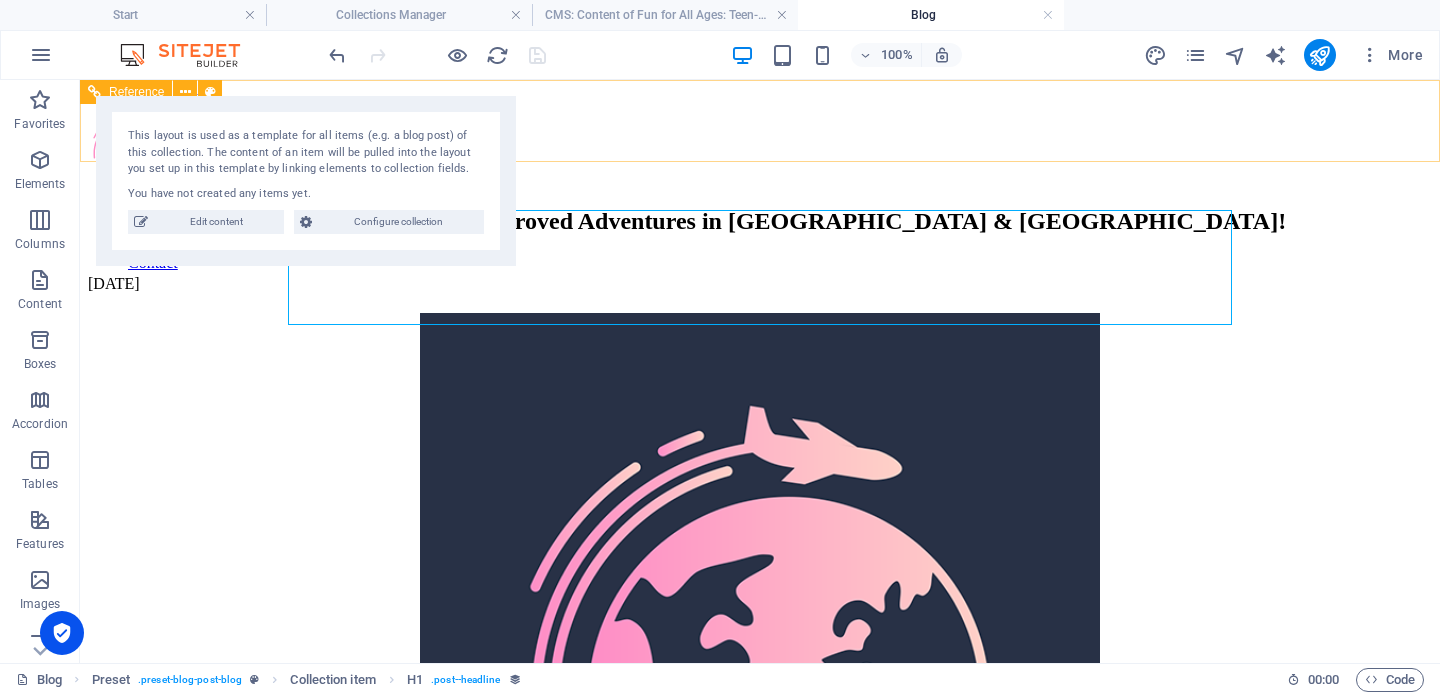 scroll, scrollTop: 0, scrollLeft: 0, axis: both 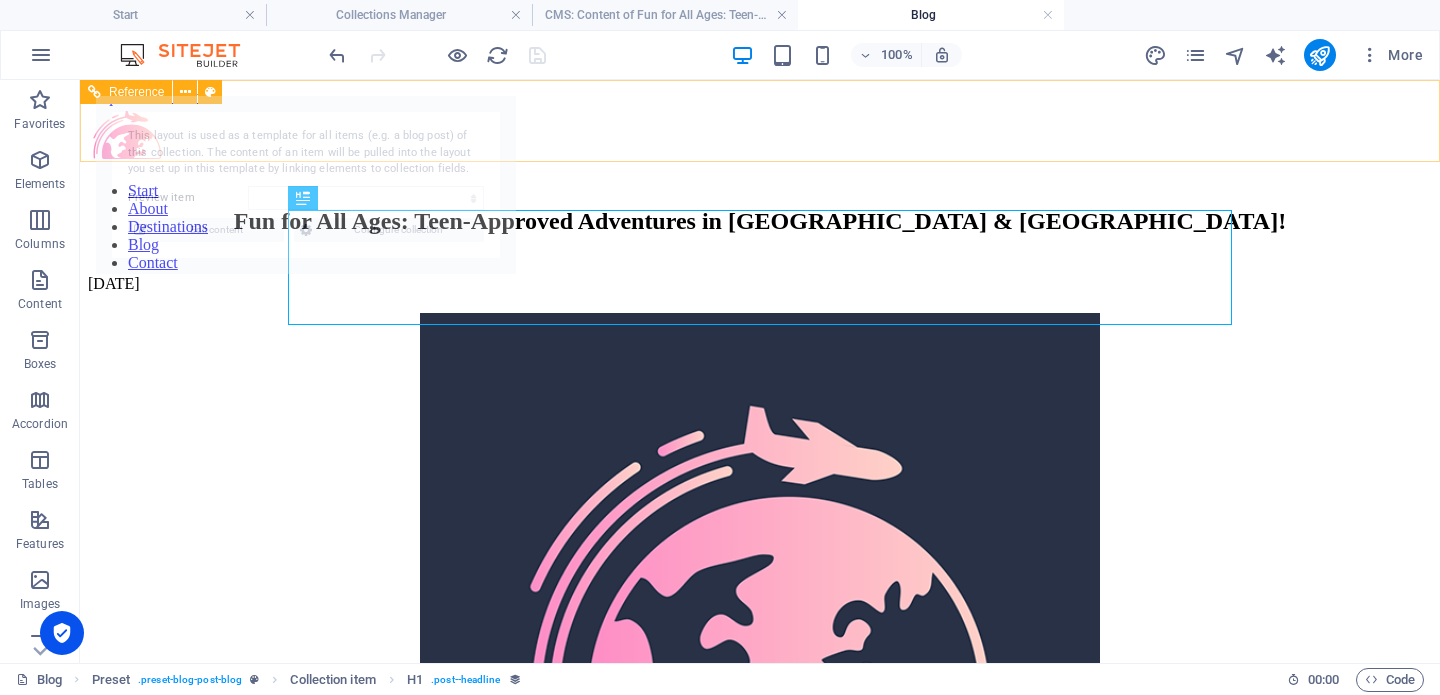 select on "6872770412097d7899000ad3" 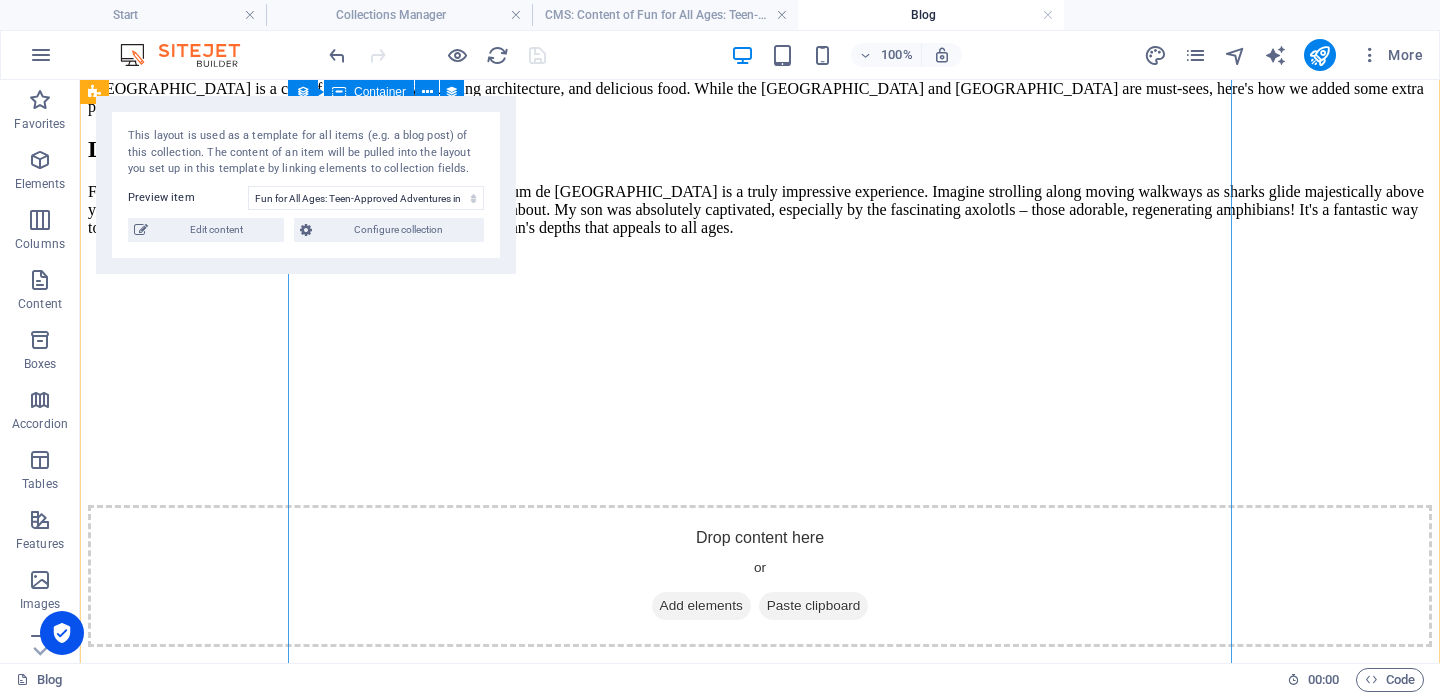 scroll, scrollTop: 402, scrollLeft: 0, axis: vertical 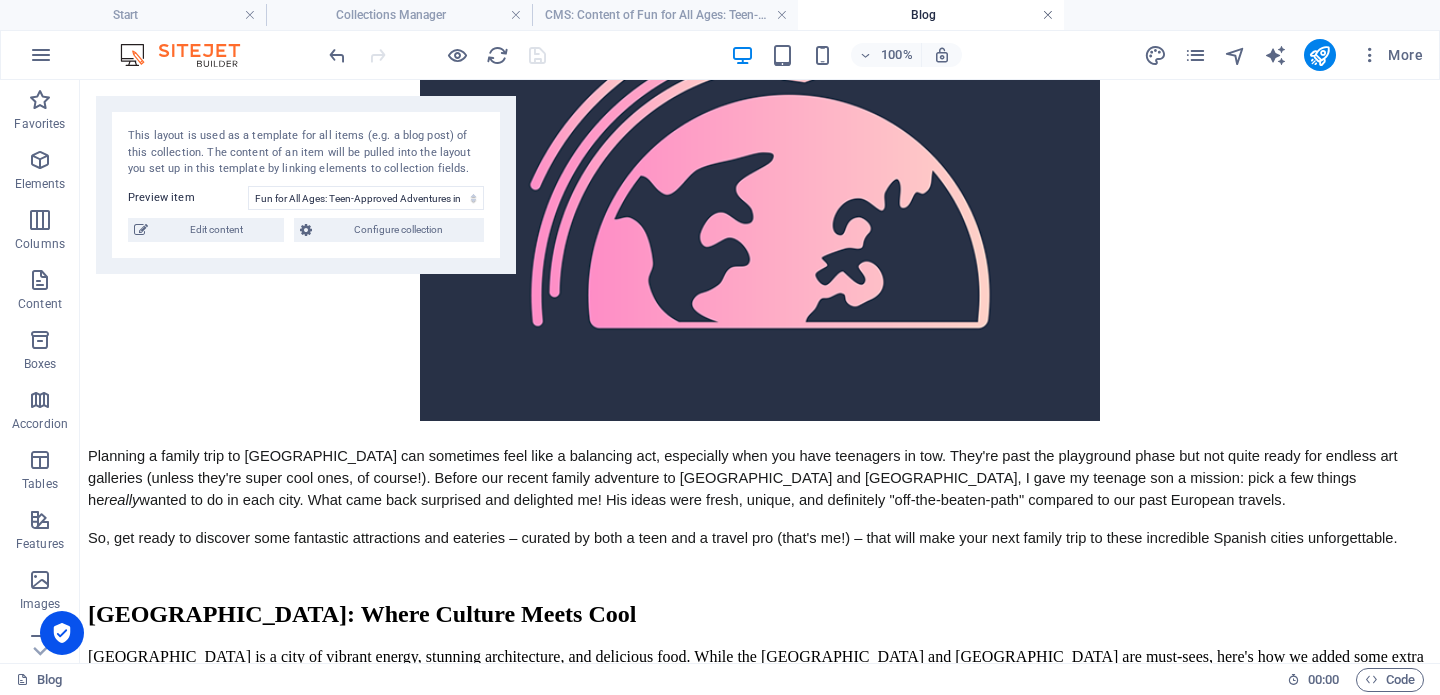 click at bounding box center [1048, 15] 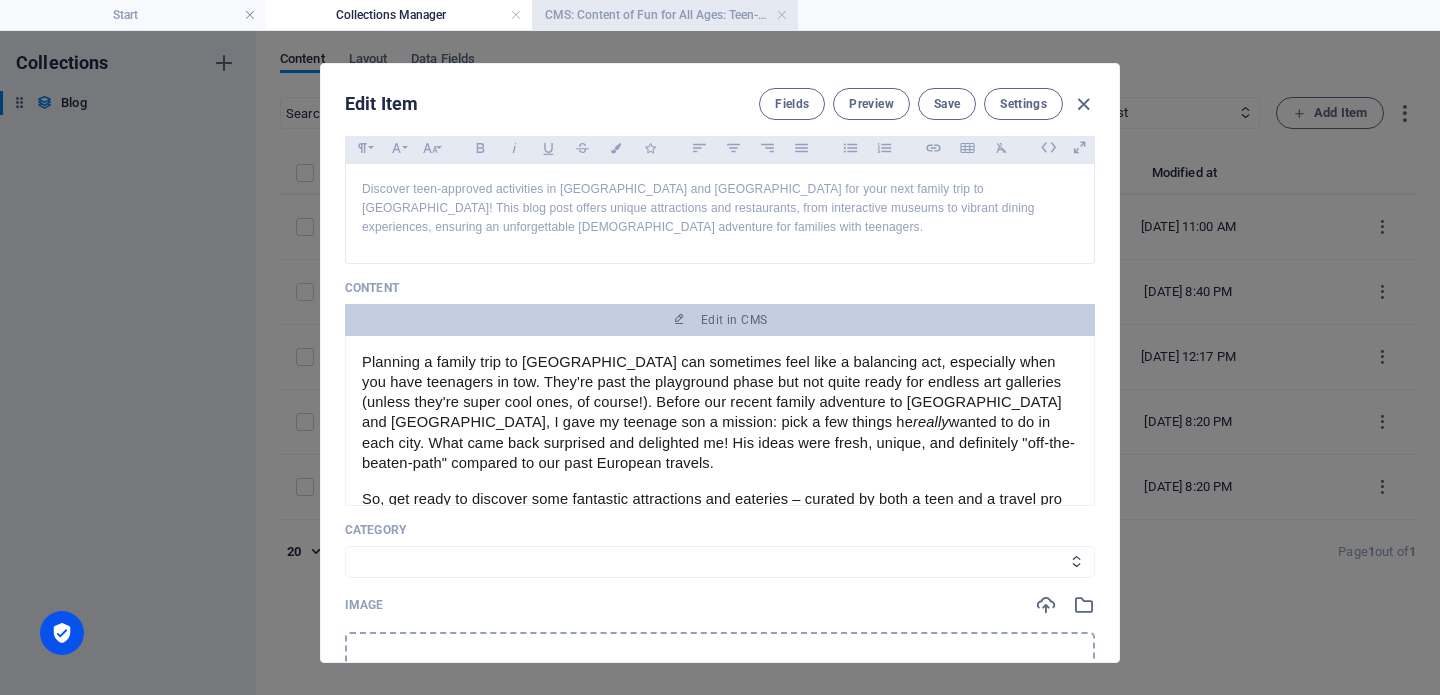 click on "CMS: Content of Fun for All Ages: Teen-Appr..." at bounding box center [665, 15] 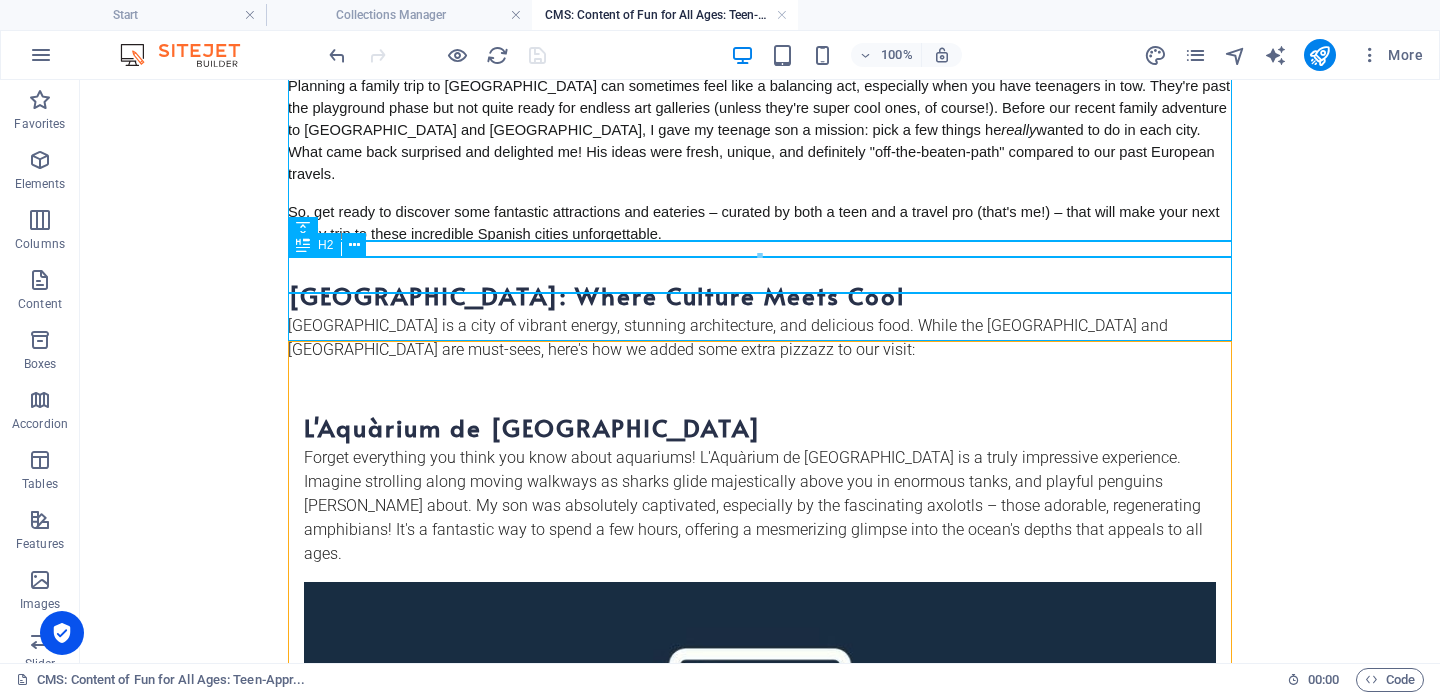 scroll, scrollTop: 60, scrollLeft: 0, axis: vertical 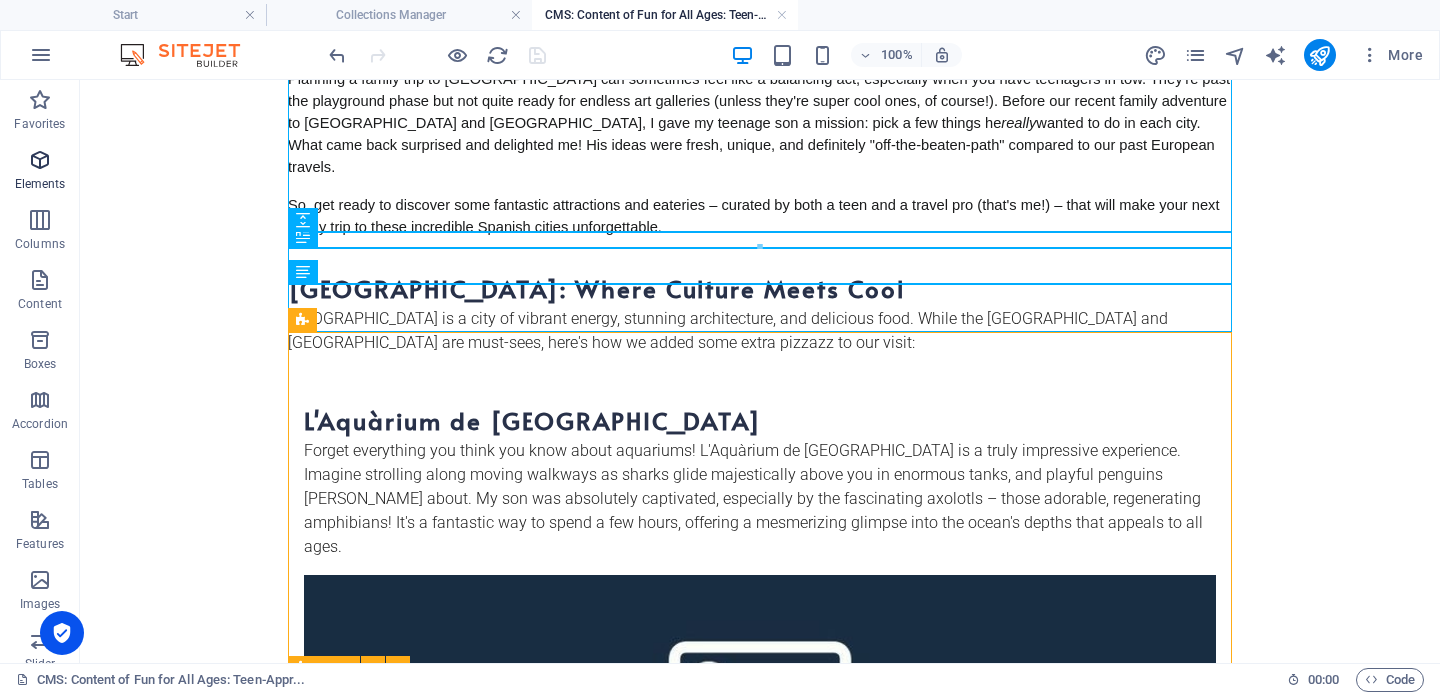 click on "Elements" at bounding box center (40, 172) 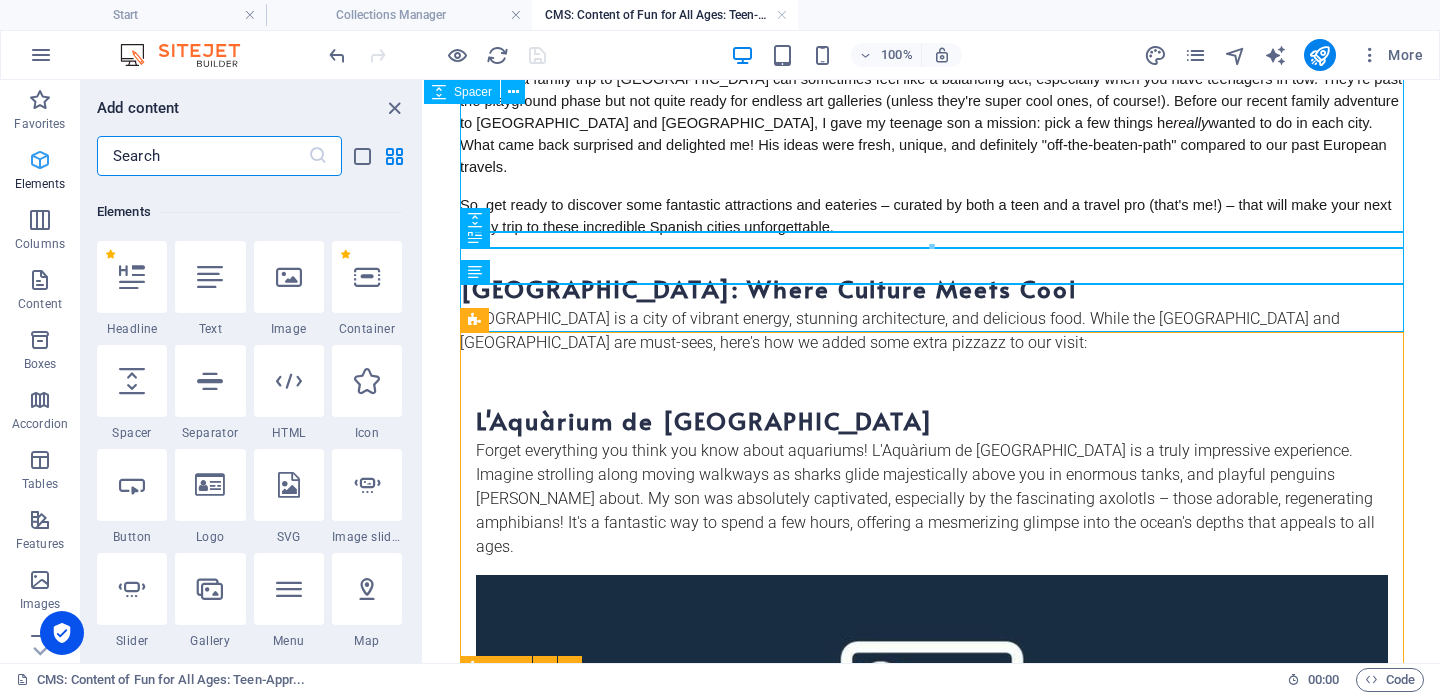 scroll, scrollTop: 213, scrollLeft: 0, axis: vertical 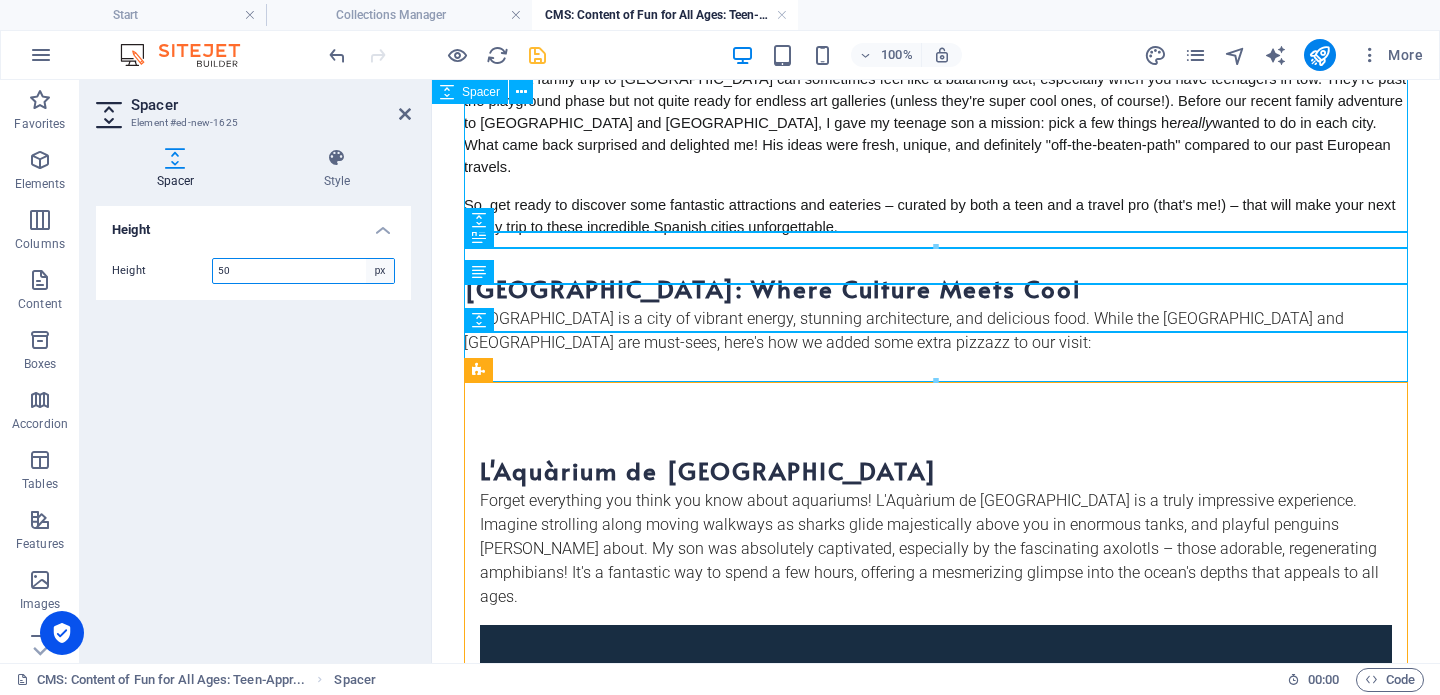 click on "px rem vh vw" at bounding box center [380, 271] 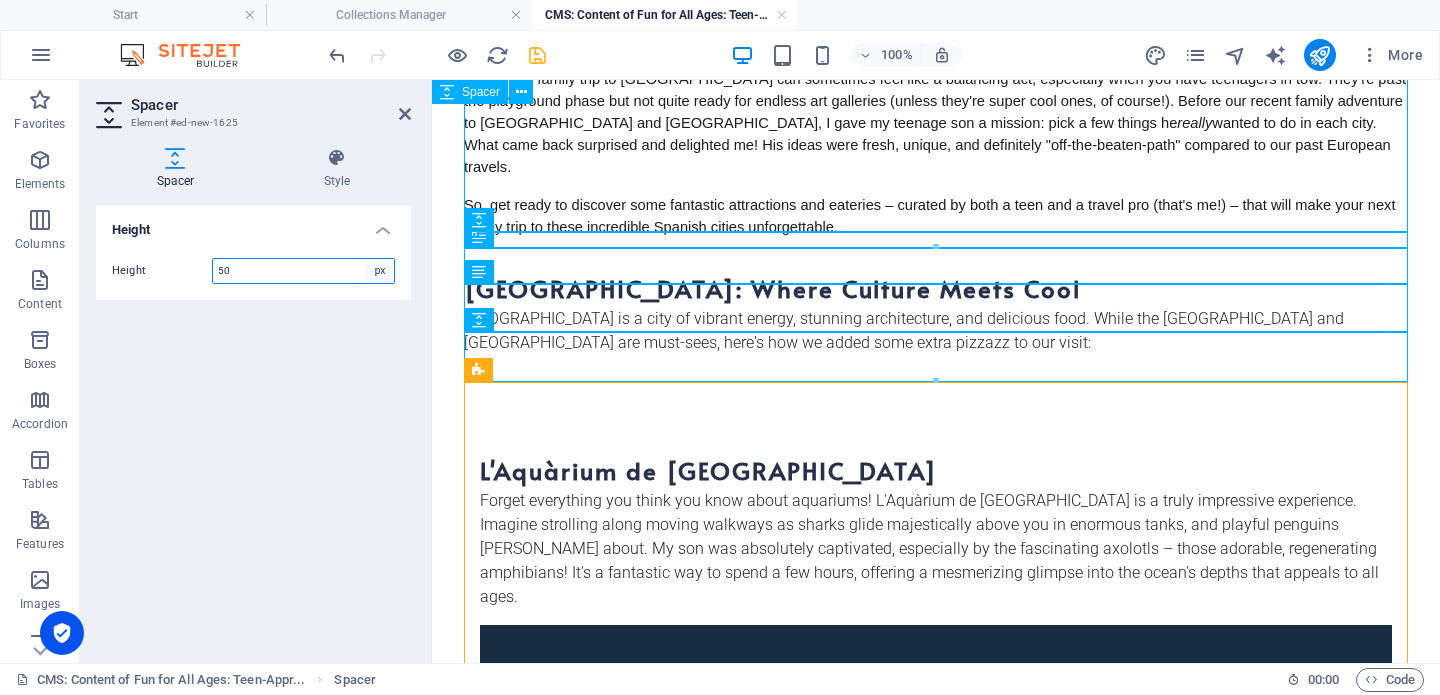 select on "rem" 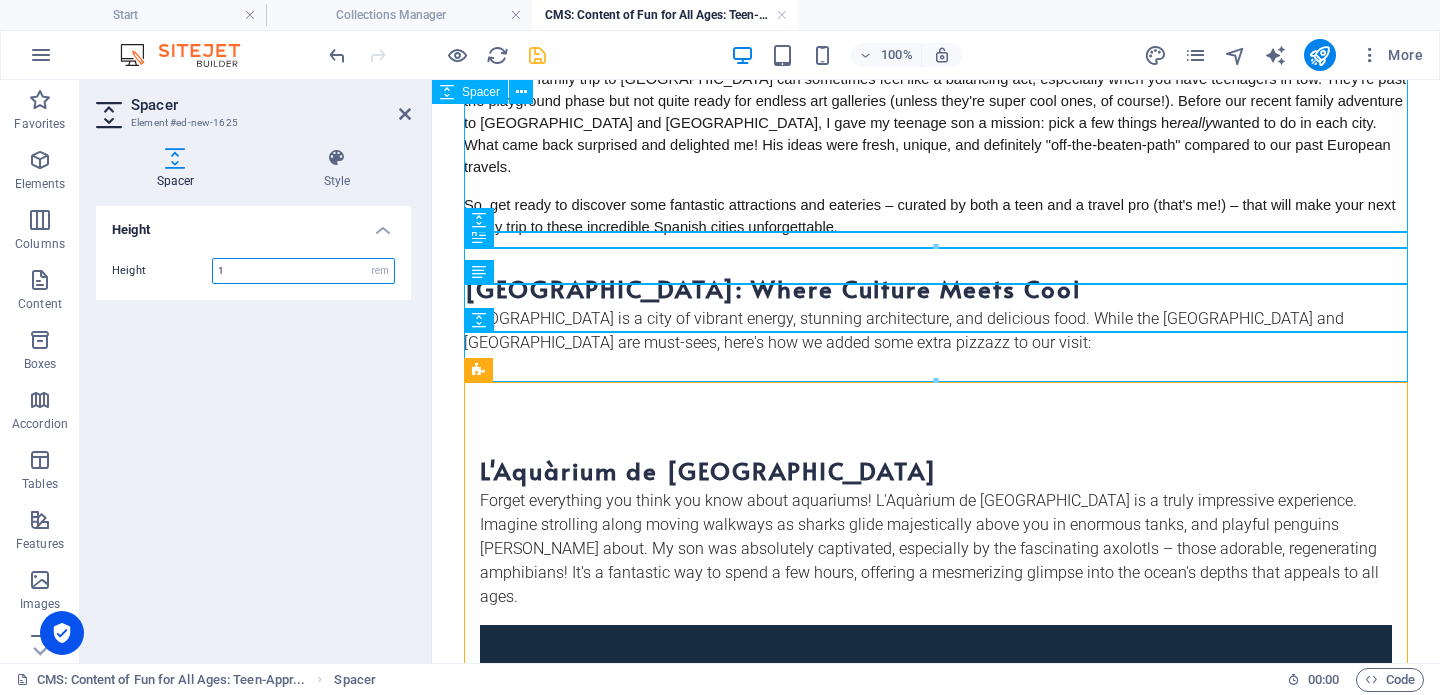 type on "1" 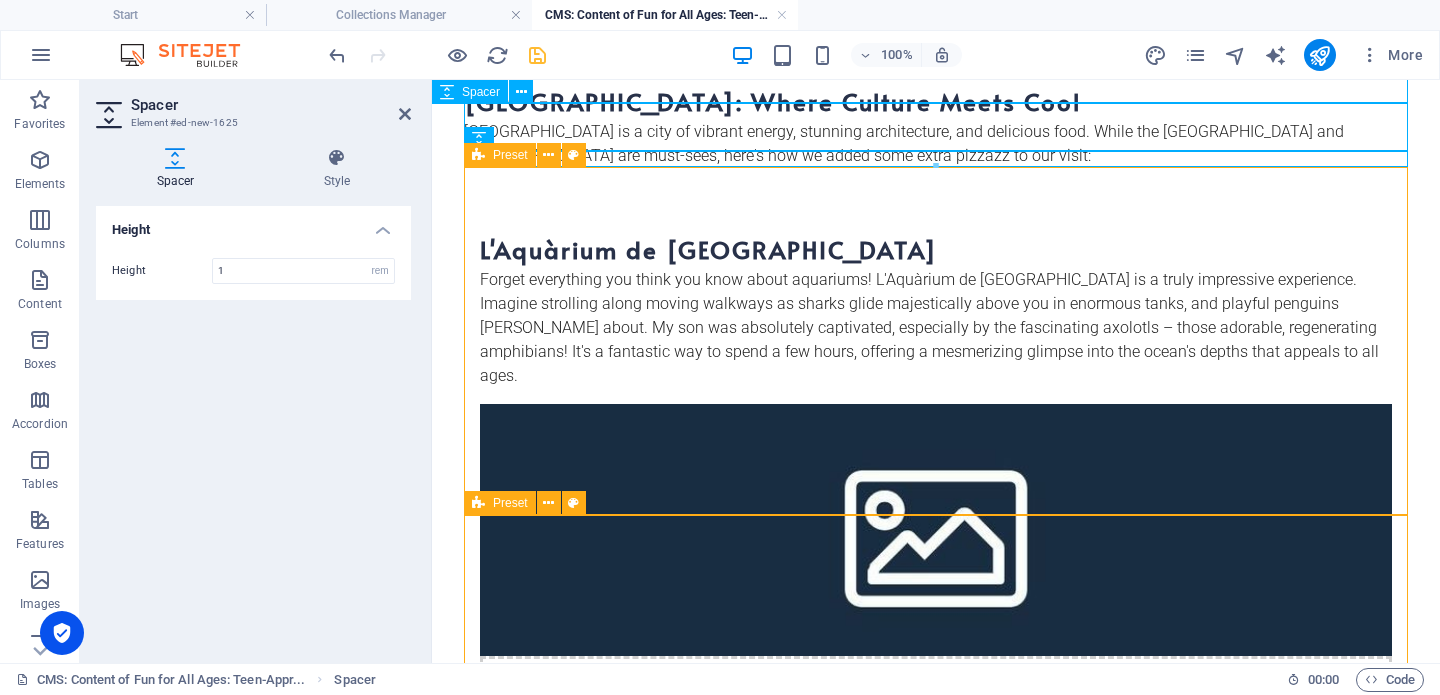 scroll, scrollTop: 241, scrollLeft: 0, axis: vertical 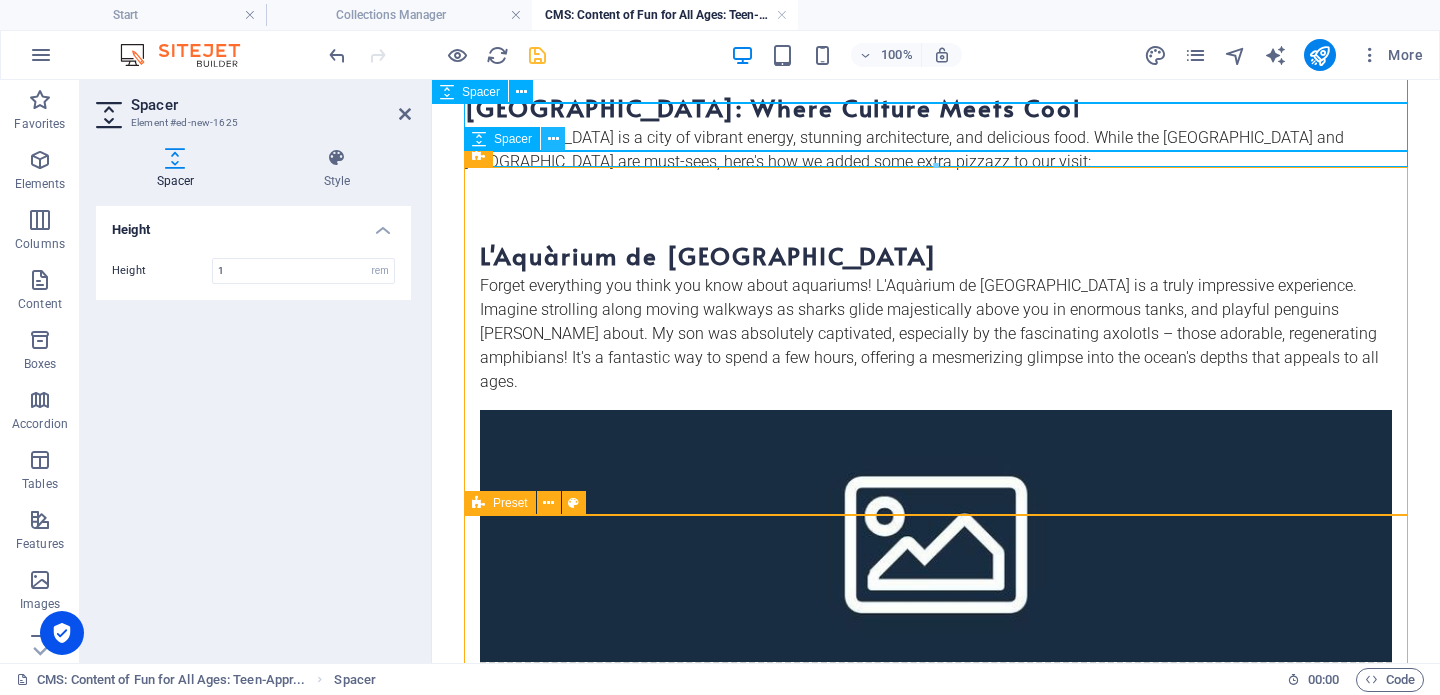 click at bounding box center [553, 139] 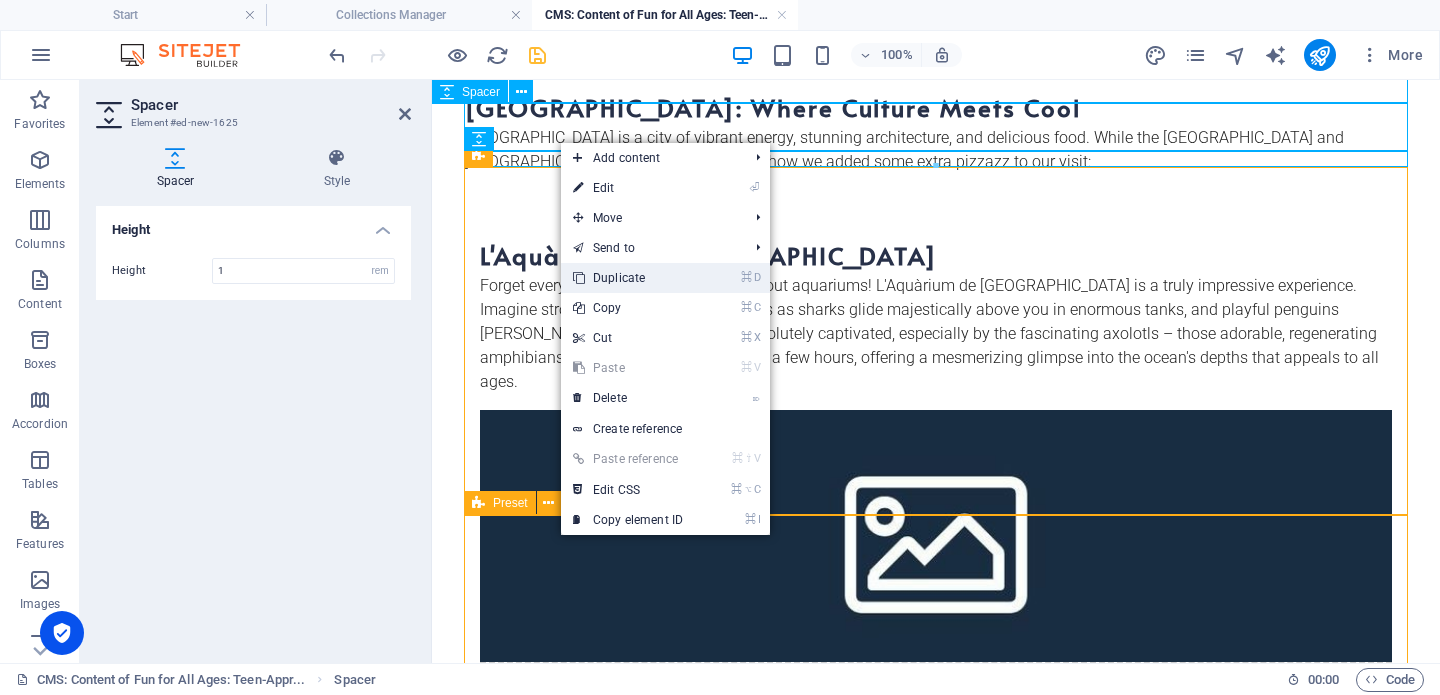 click on "⌘ D  Duplicate" at bounding box center (628, 278) 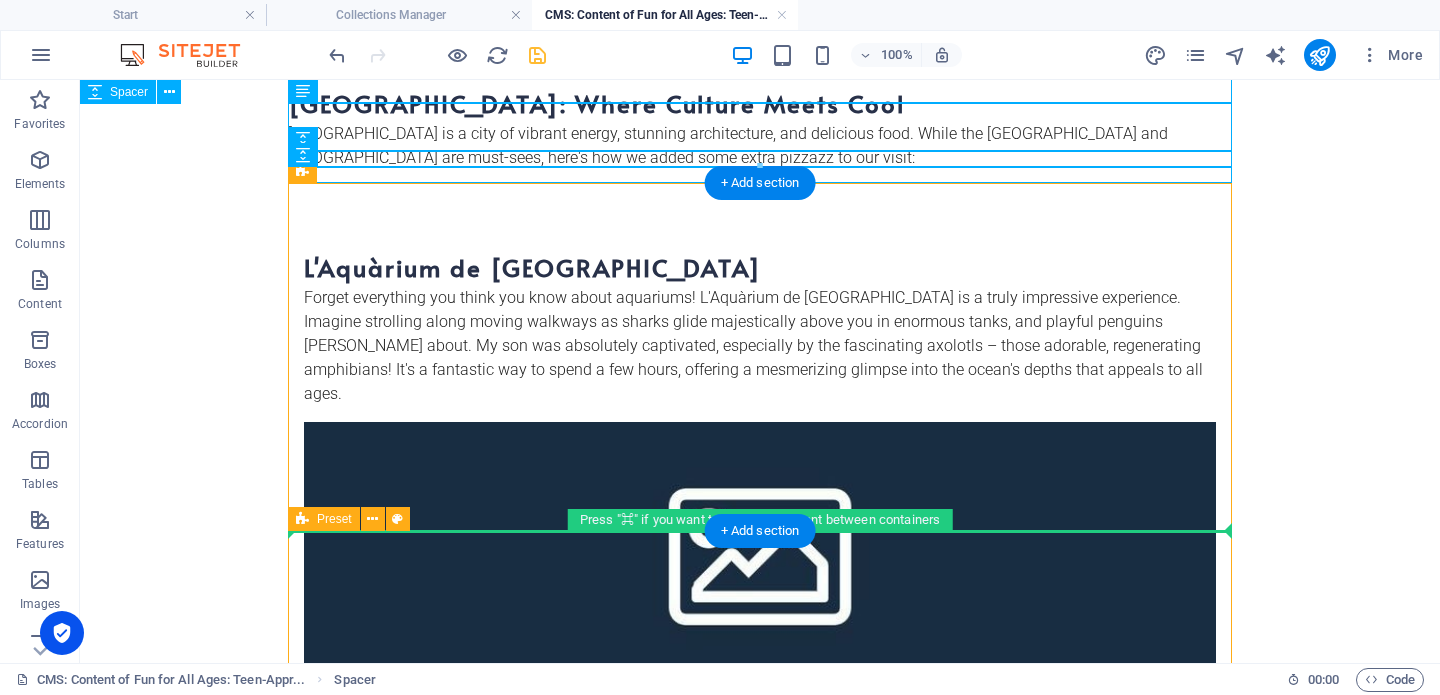 scroll, scrollTop: 271, scrollLeft: 0, axis: vertical 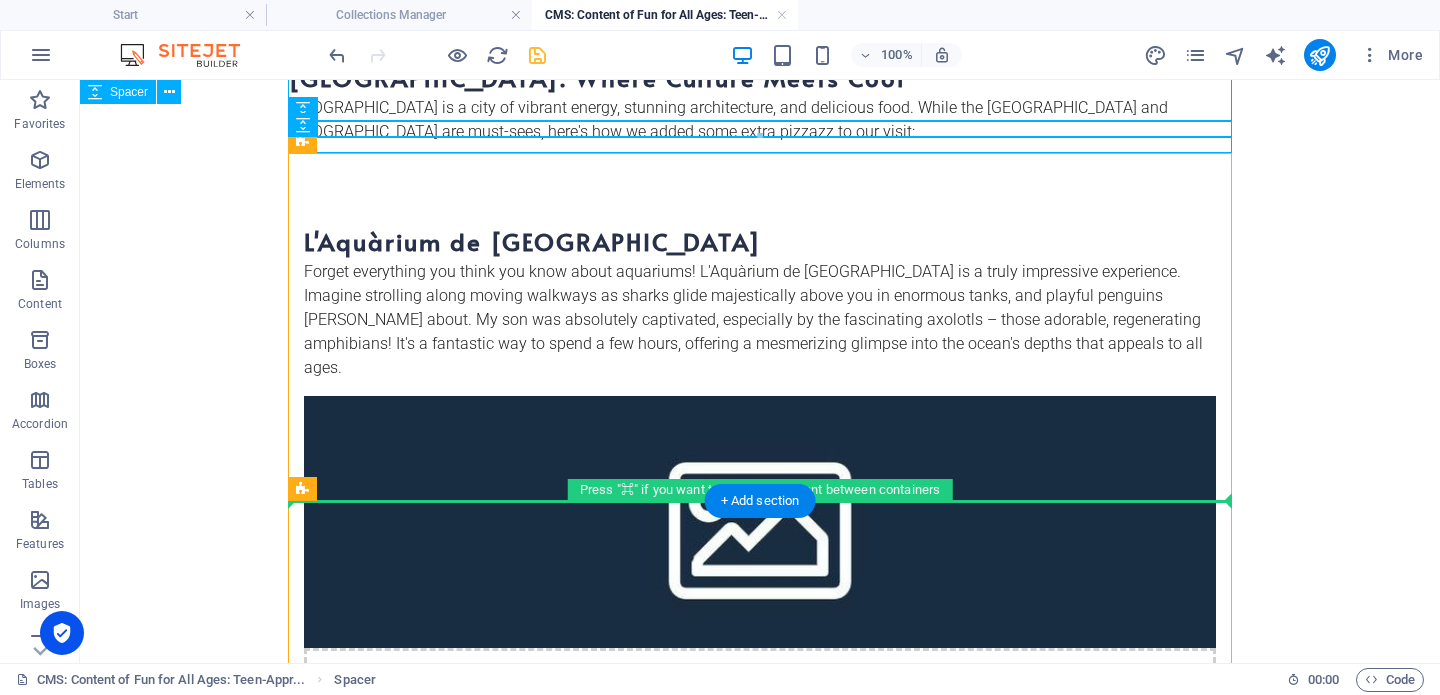 drag, startPoint x: 378, startPoint y: 238, endPoint x: 319, endPoint y: 504, distance: 272.4647 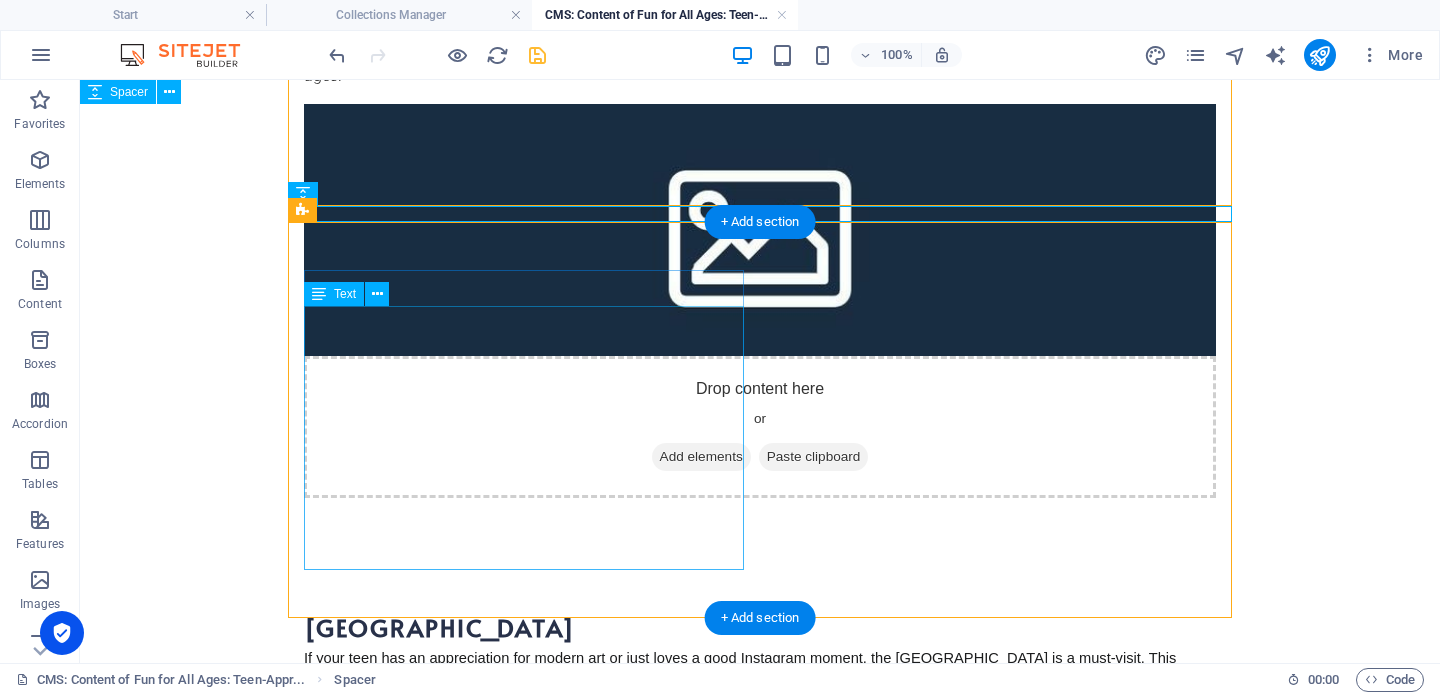 scroll, scrollTop: 550, scrollLeft: 0, axis: vertical 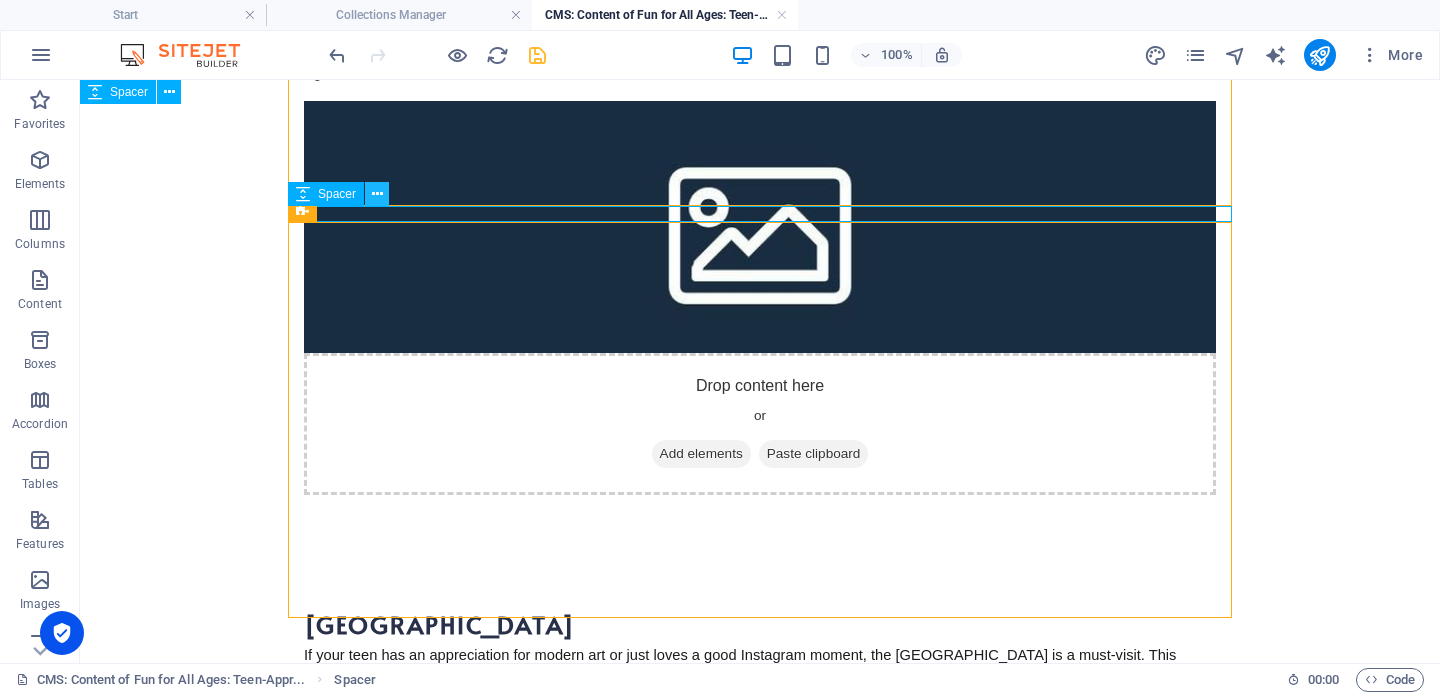click at bounding box center (377, 194) 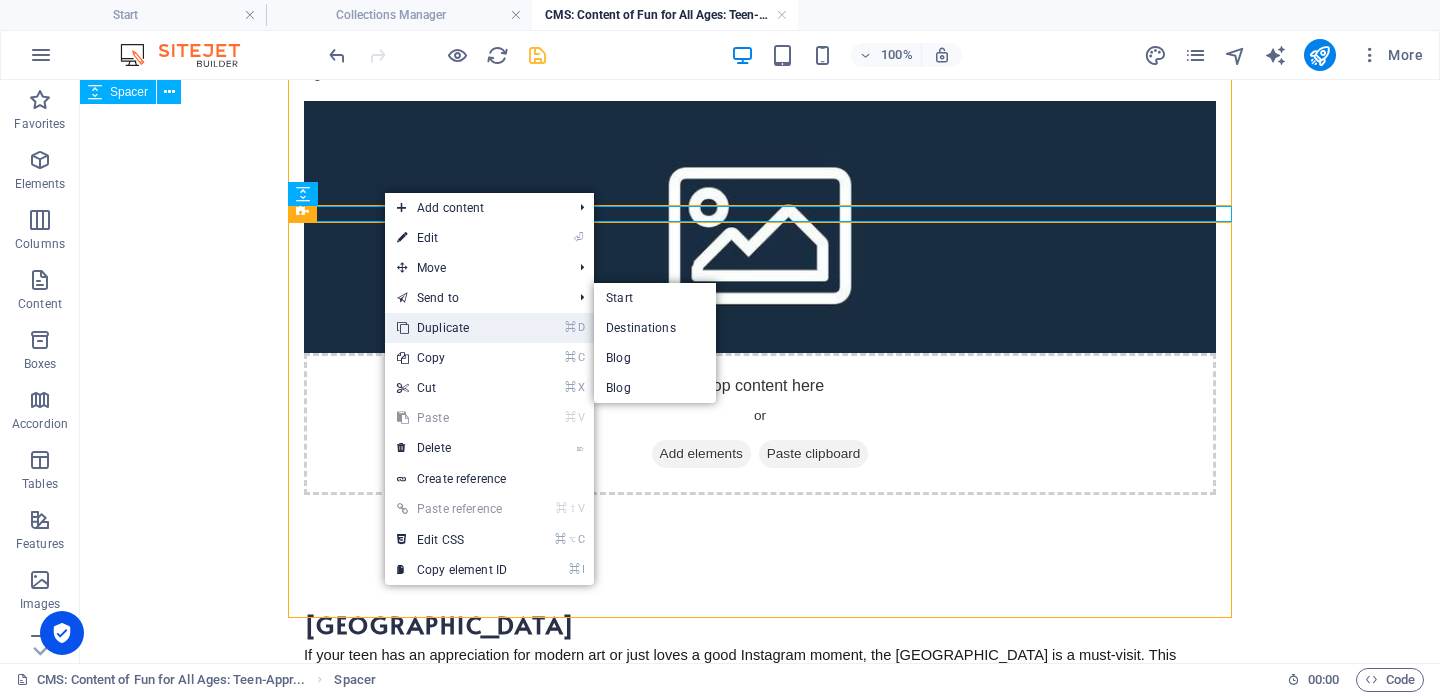 click on "⌘ D  Duplicate" at bounding box center (452, 328) 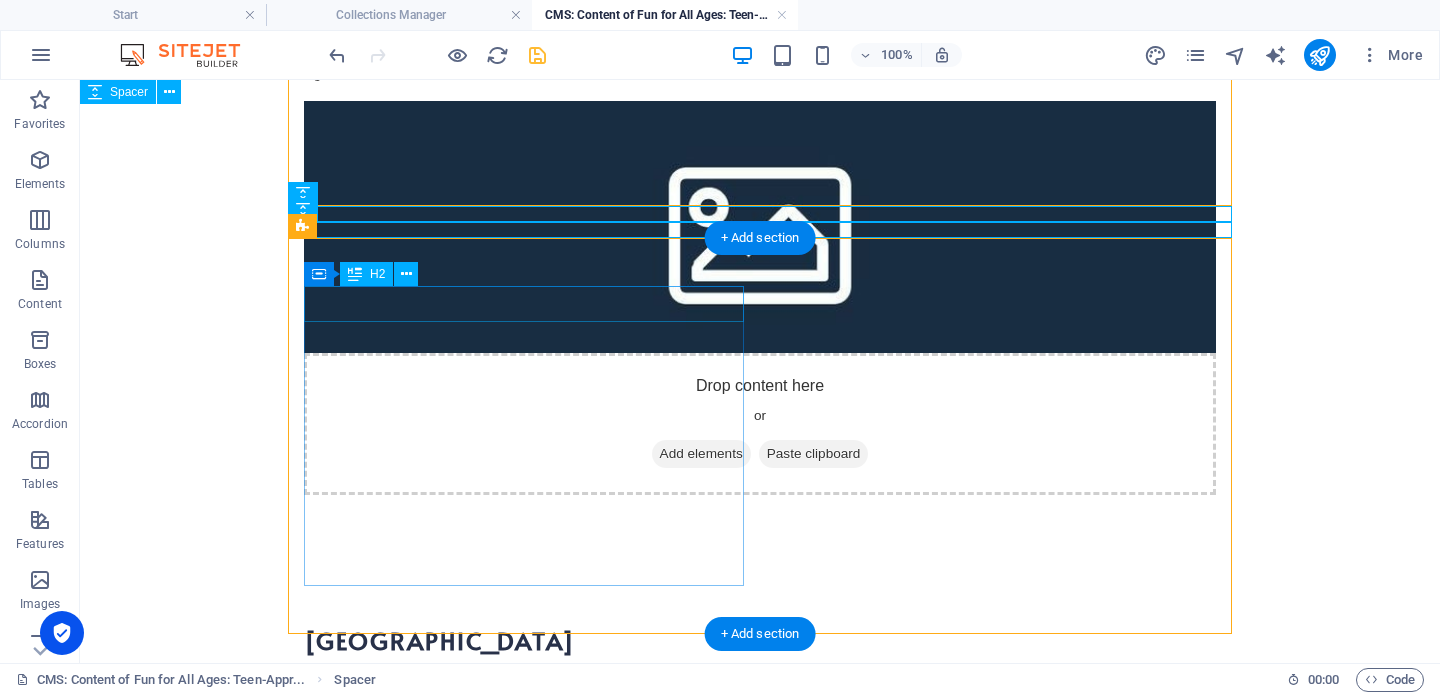 scroll, scrollTop: 569, scrollLeft: 0, axis: vertical 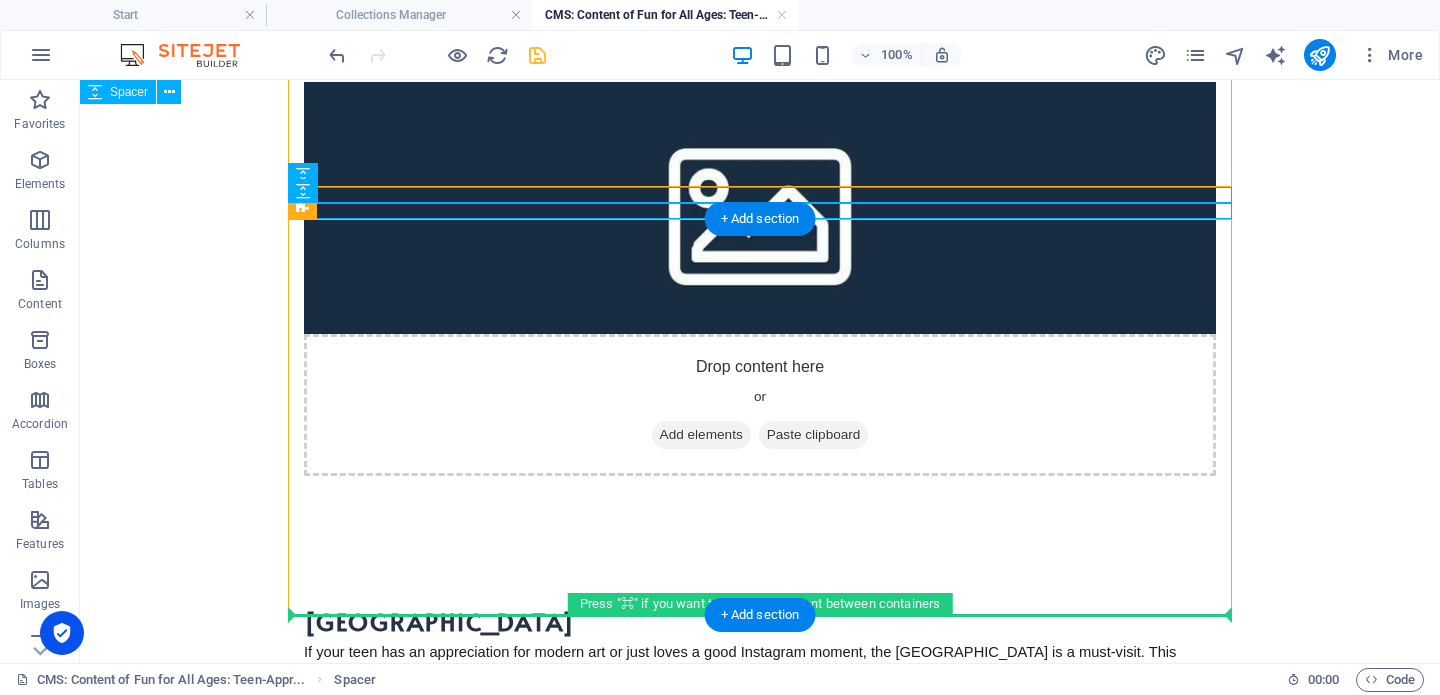 drag, startPoint x: 376, startPoint y: 275, endPoint x: 298, endPoint y: 520, distance: 257.1167 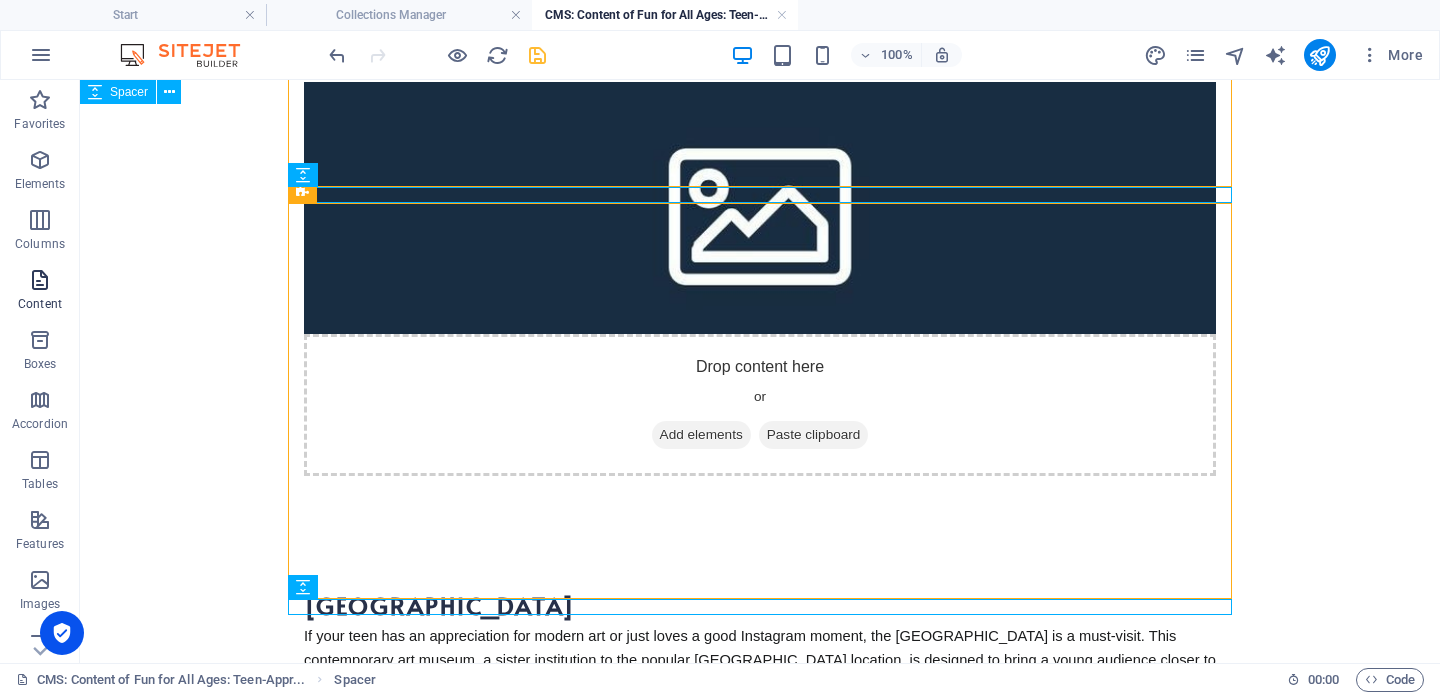 click at bounding box center (40, 280) 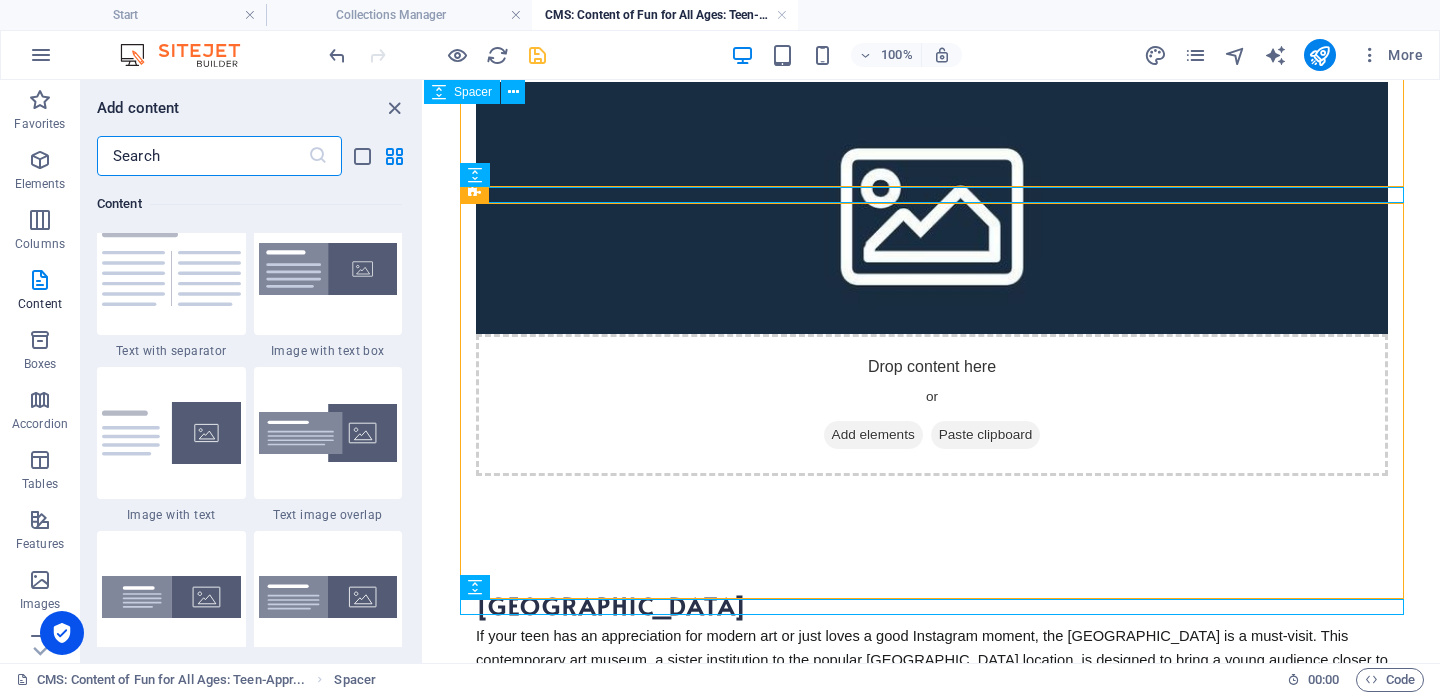 scroll, scrollTop: 3695, scrollLeft: 0, axis: vertical 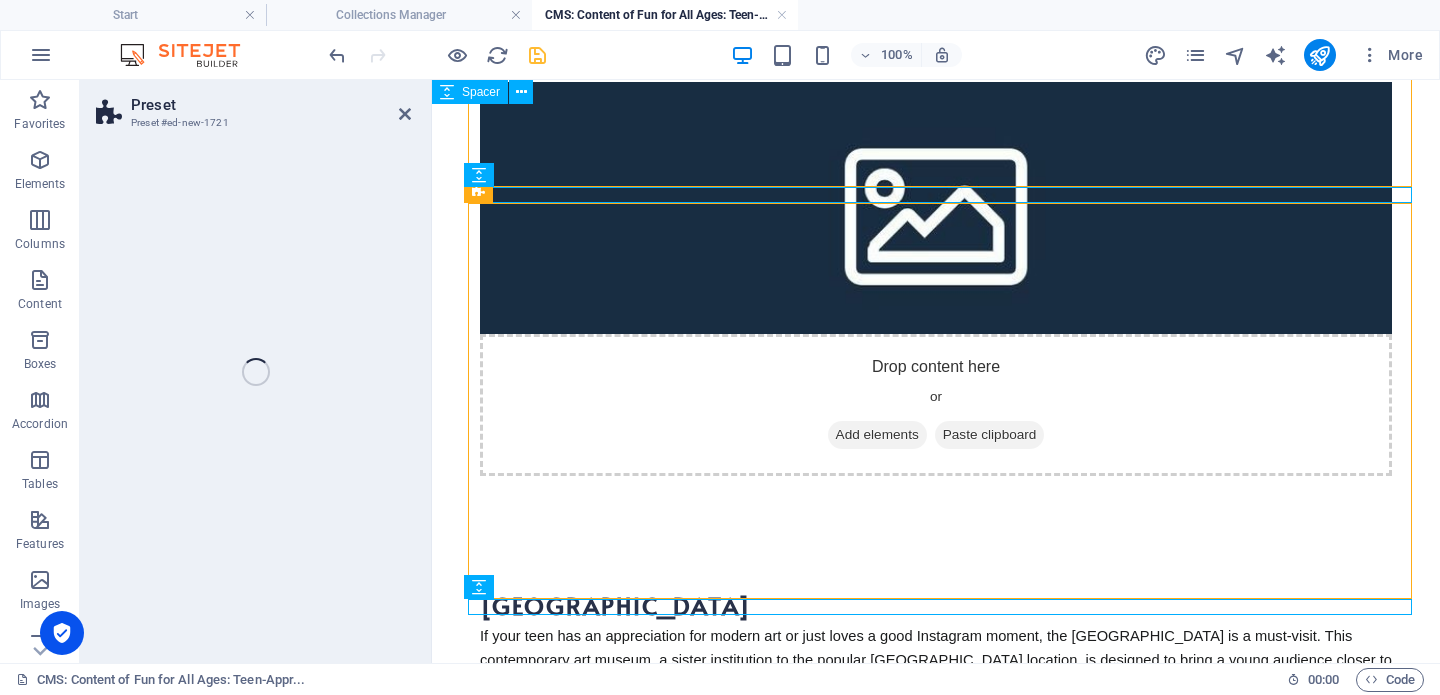select on "rem" 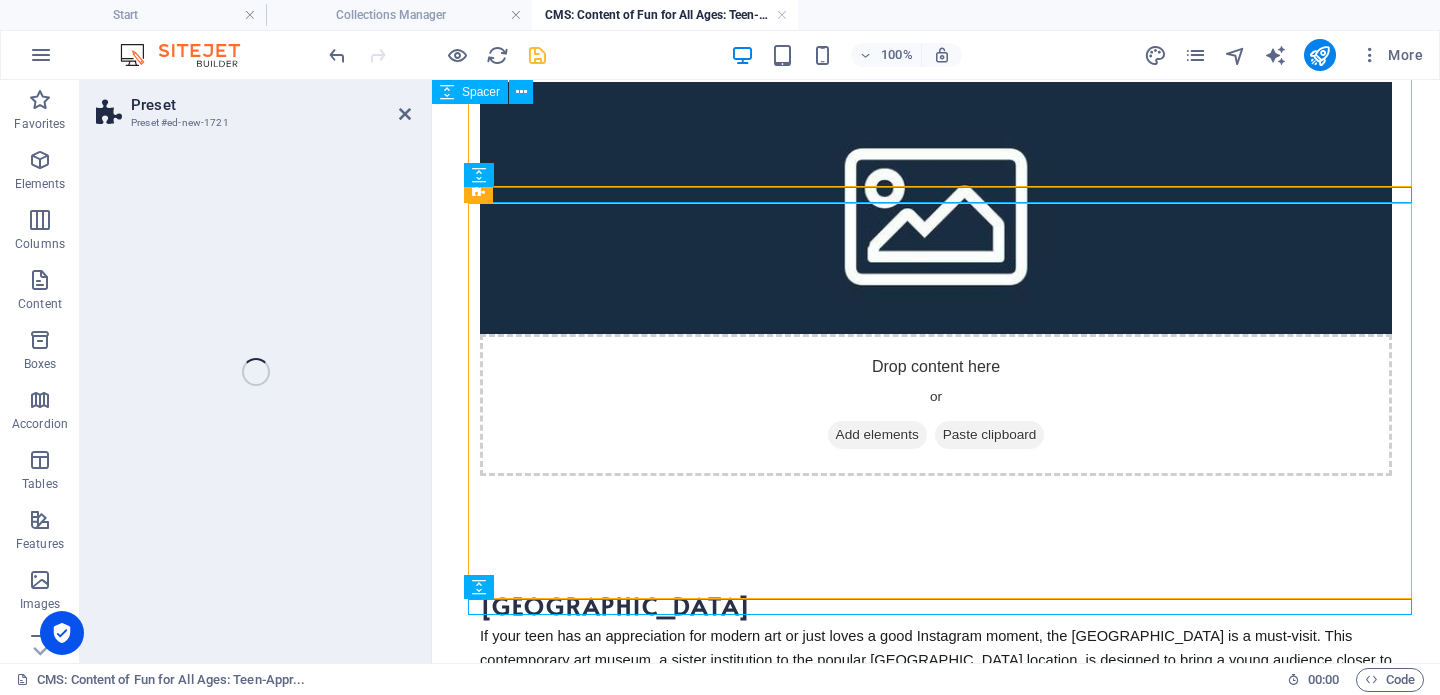 select on "px" 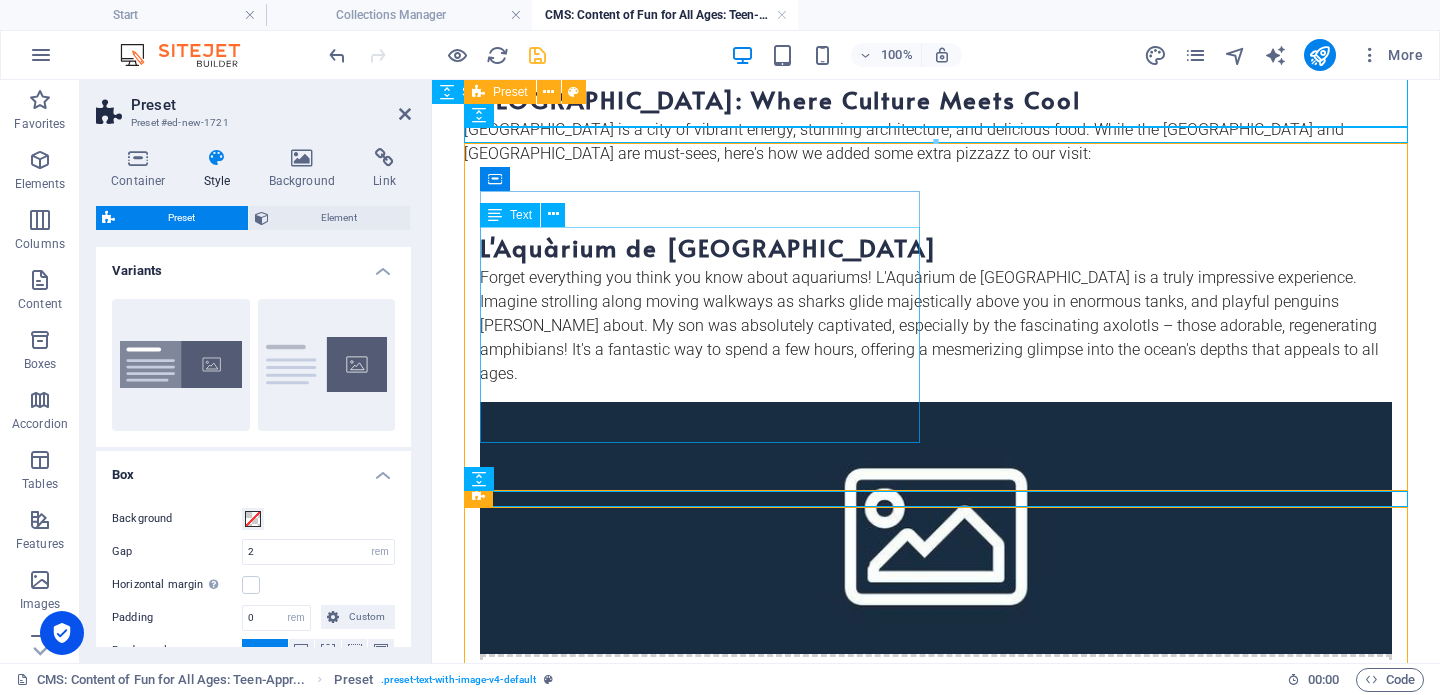 scroll, scrollTop: 246, scrollLeft: 0, axis: vertical 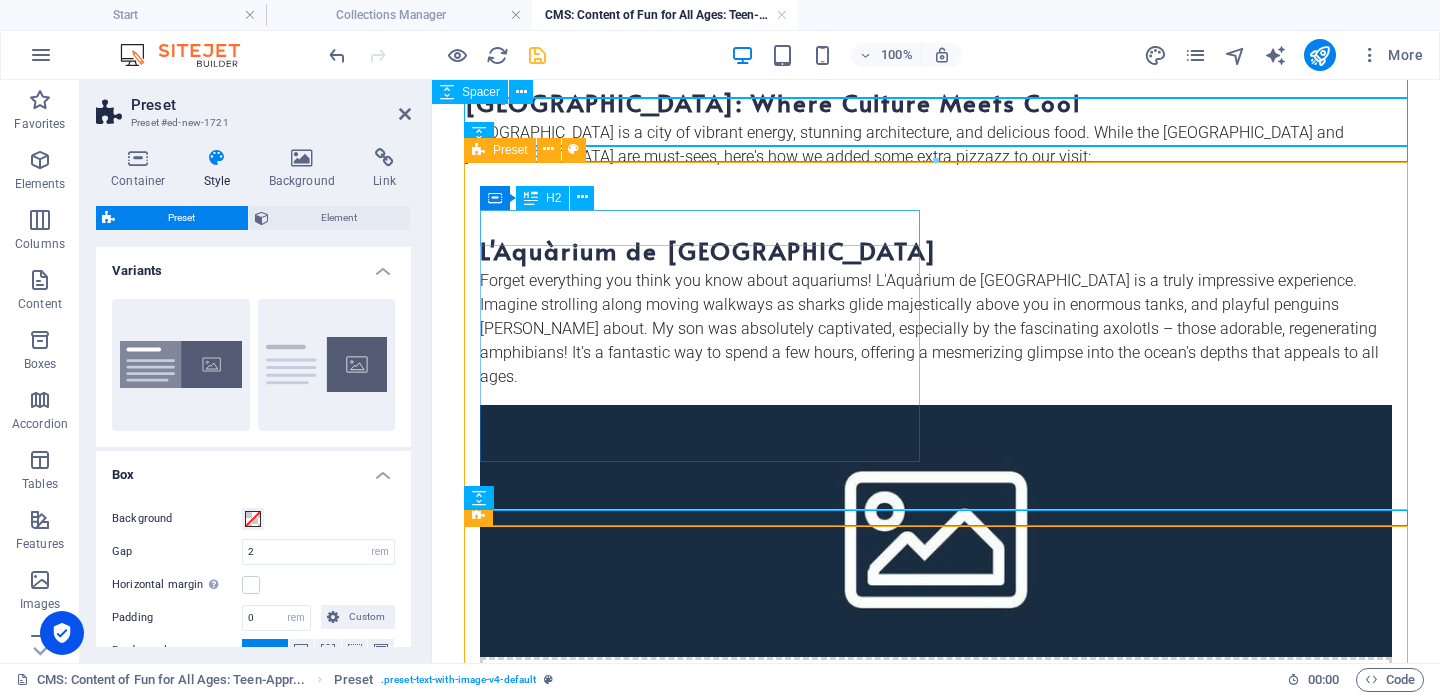 click on "L'Aquàrium de [GEOGRAPHIC_DATA]" at bounding box center [936, 251] 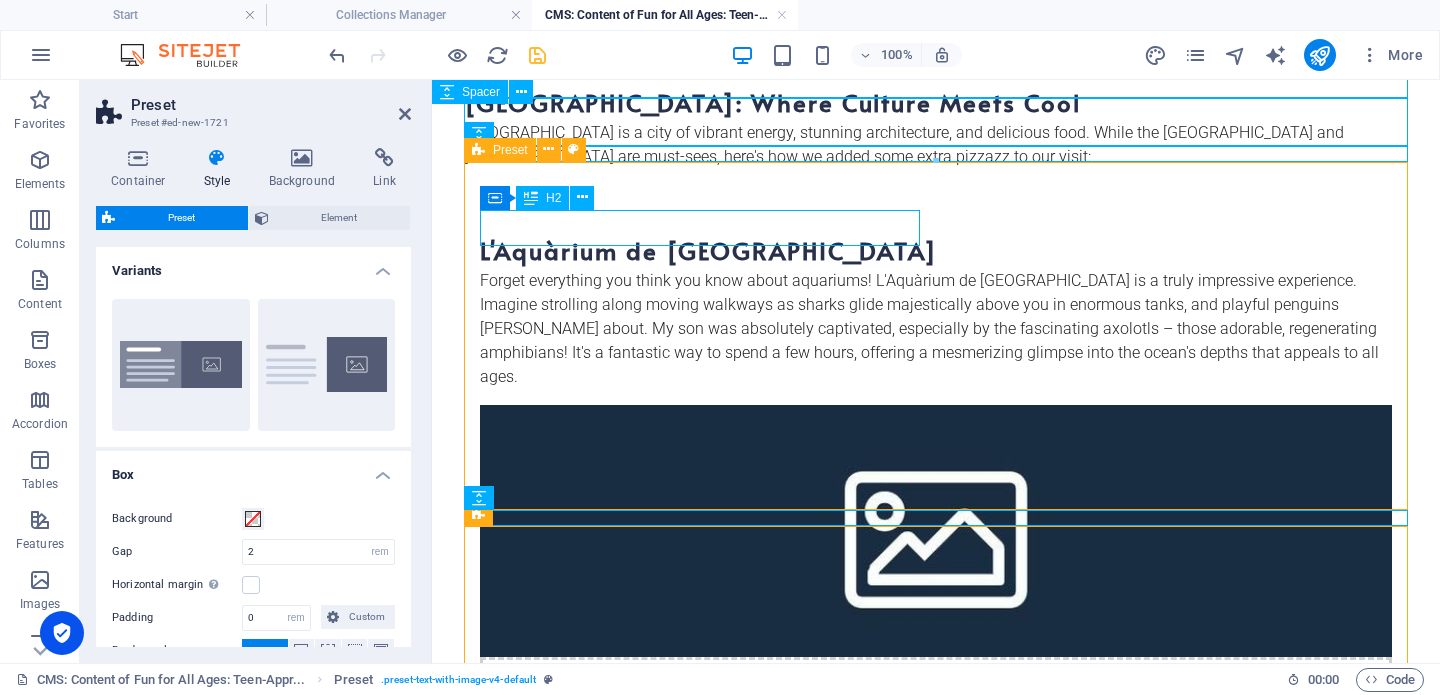 click on "L'Aquàrium de [GEOGRAPHIC_DATA]" at bounding box center (936, 251) 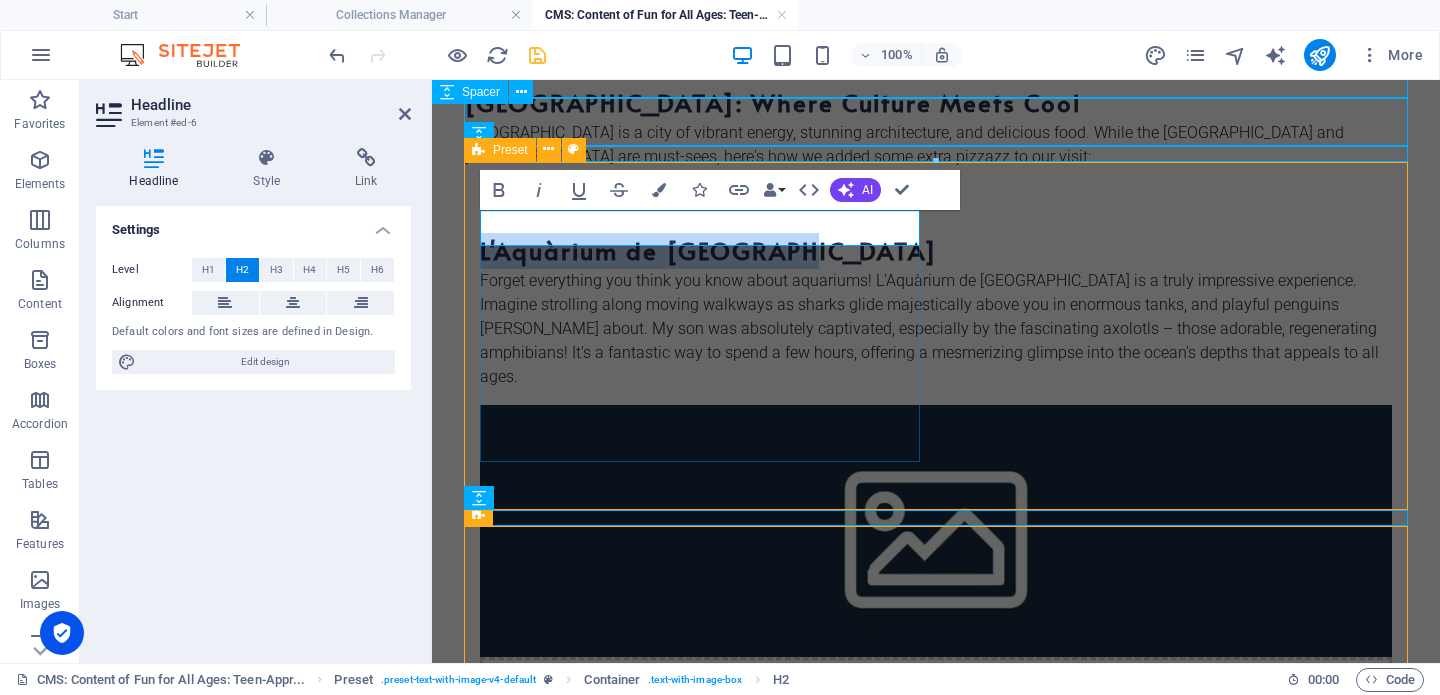 click on "L'Aquàrium de [GEOGRAPHIC_DATA]" at bounding box center [936, 251] 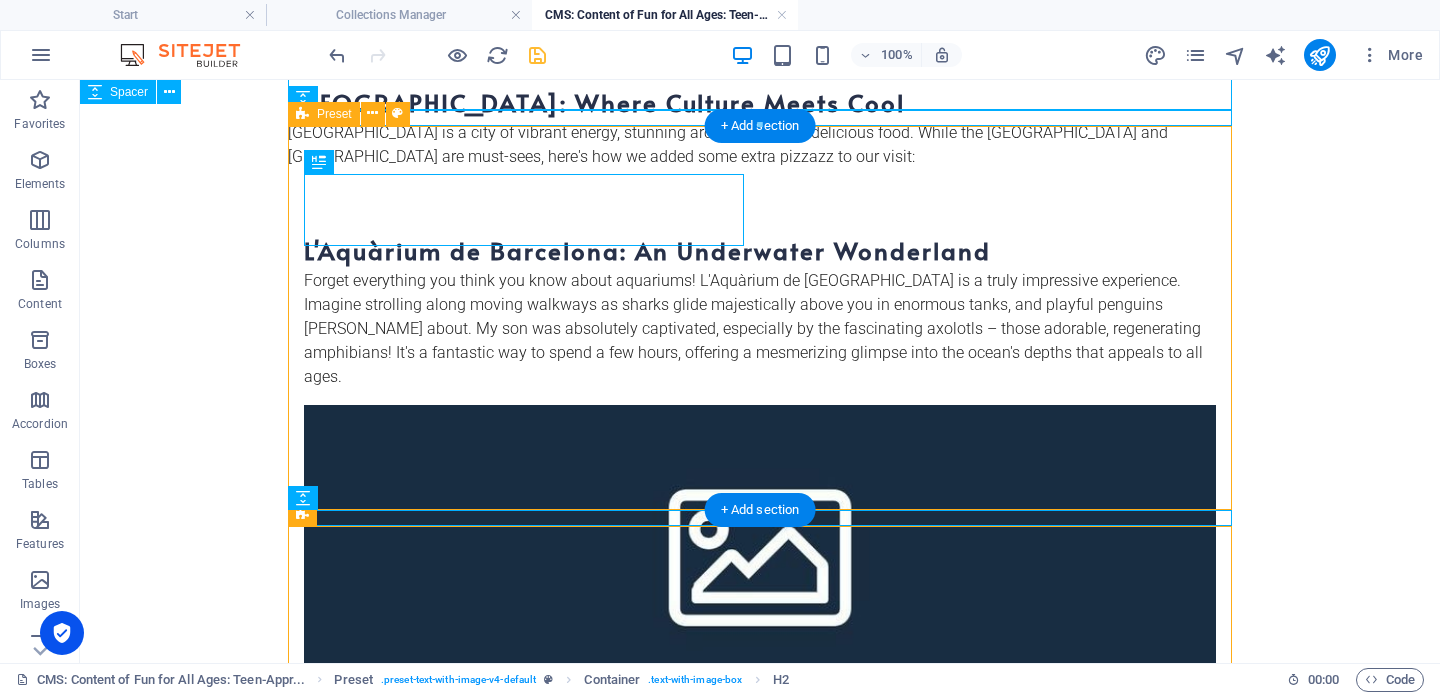 scroll, scrollTop: 441, scrollLeft: 0, axis: vertical 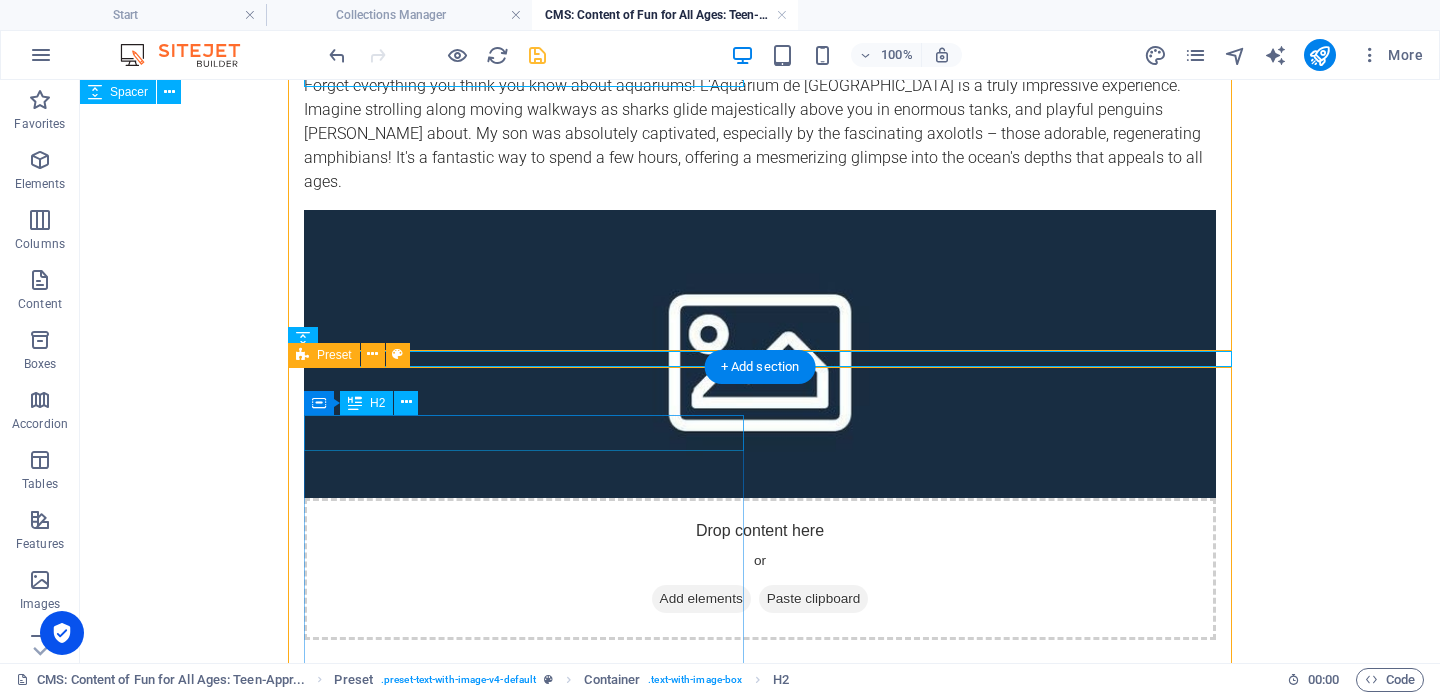 click on "[GEOGRAPHIC_DATA]" at bounding box center (760, 770) 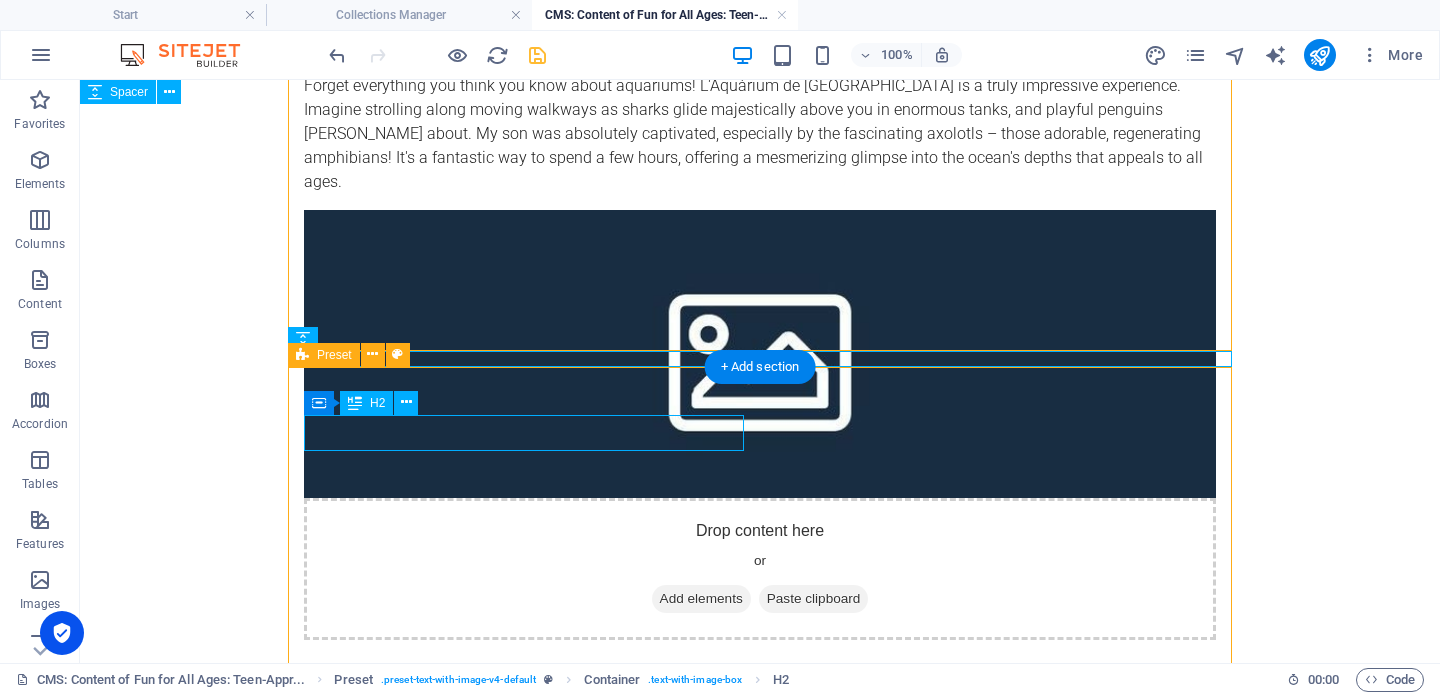 click on "[GEOGRAPHIC_DATA]" at bounding box center [760, 770] 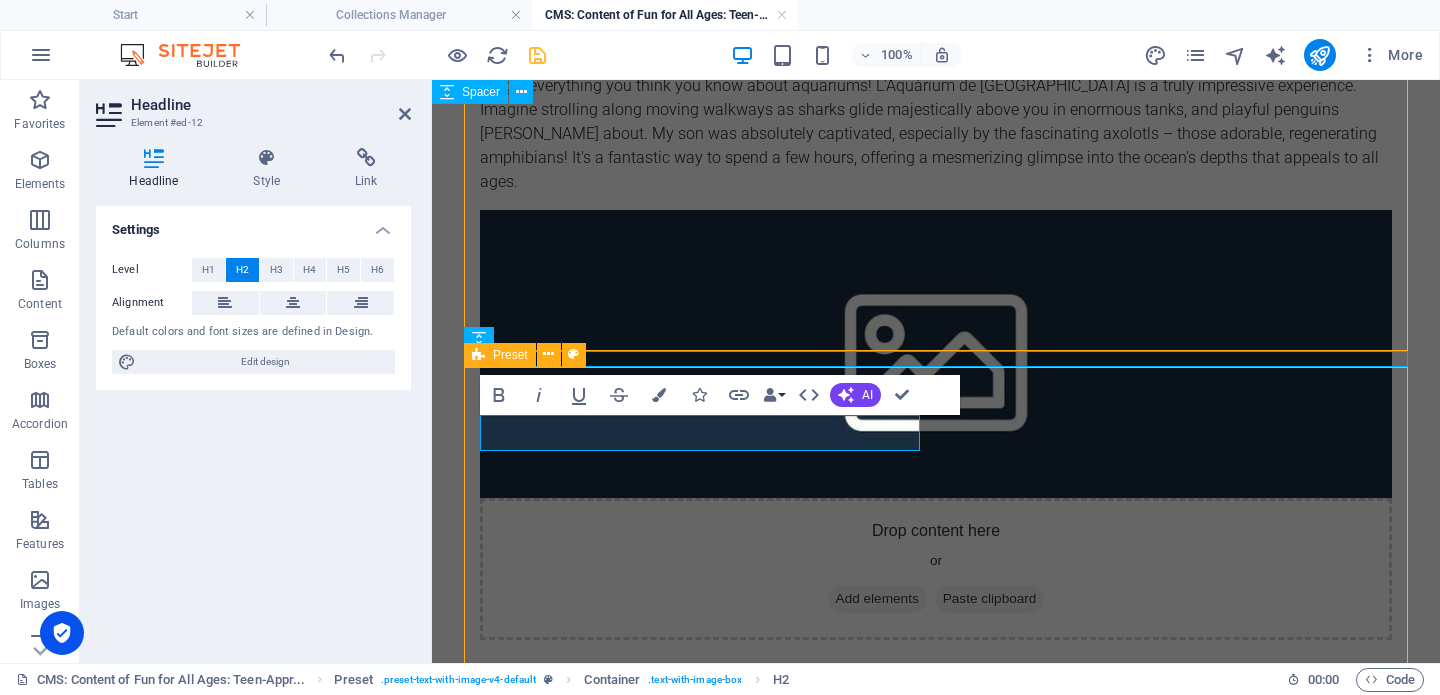 click on "Planning a family trip to [GEOGRAPHIC_DATA] can sometimes feel like a balancing act, especially when you have teenagers in tow. They're past the playground phase but not quite ready for endless art galleries (unless they're super cool ones, of course!). Before our recent family adventure to [GEOGRAPHIC_DATA] and [GEOGRAPHIC_DATA], I gave my teenage son a mission: pick a few things he  really  wanted to do in each city. What came back surprised and delighted me! His ideas were fresh, unique, and definitely "off-the-beaten-path" compared to our past European travels. So, get ready to discover some fantastic attractions and eateries – curated by both a teen and a travel pro (that's me!) – that will make your next family trip to these incredible Spanish cities unforgettable. [GEOGRAPHIC_DATA]: Where Culture Meets Cool [GEOGRAPHIC_DATA] is a city of vibrant energy, stunning architecture, and delicious food. While the [GEOGRAPHIC_DATA] and Park Güell are must-sees, here's how we added some extra pizzazz to our visit: Drop content here or  Add elements or" at bounding box center (936, 865) 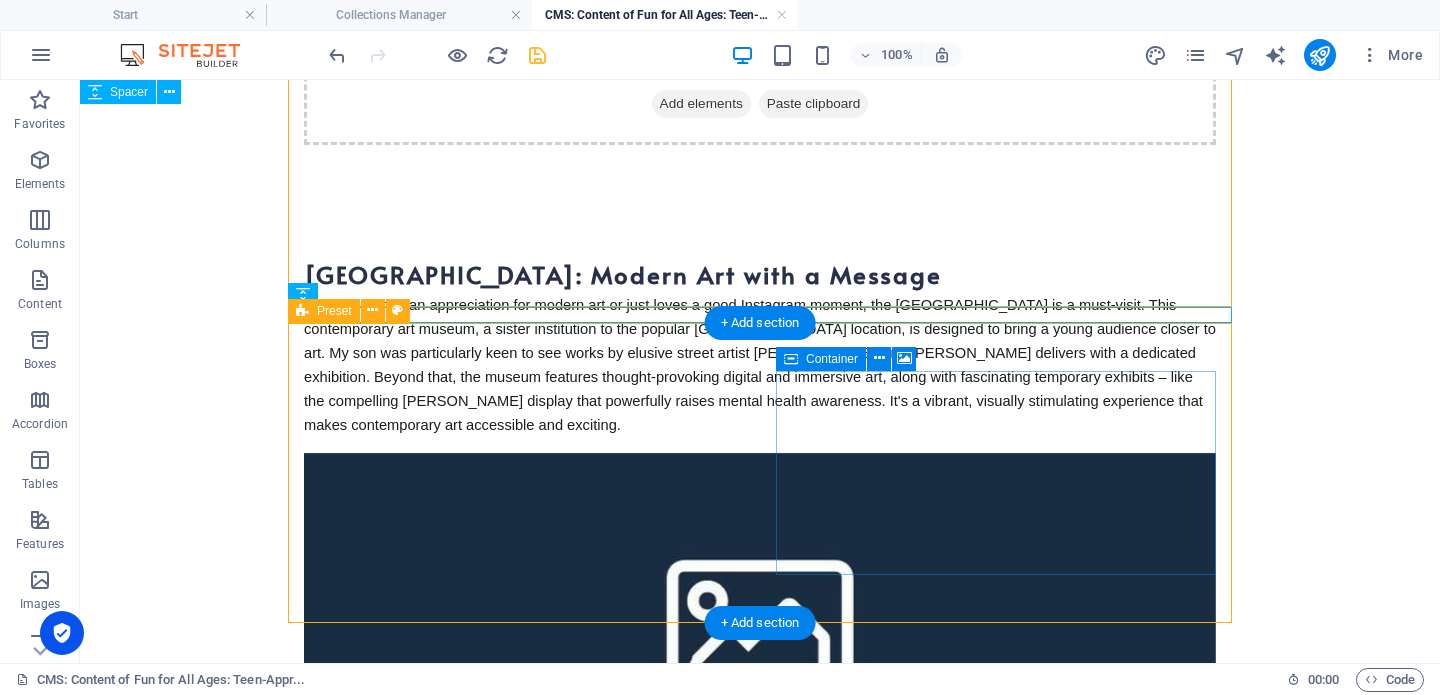 scroll, scrollTop: 941, scrollLeft: 0, axis: vertical 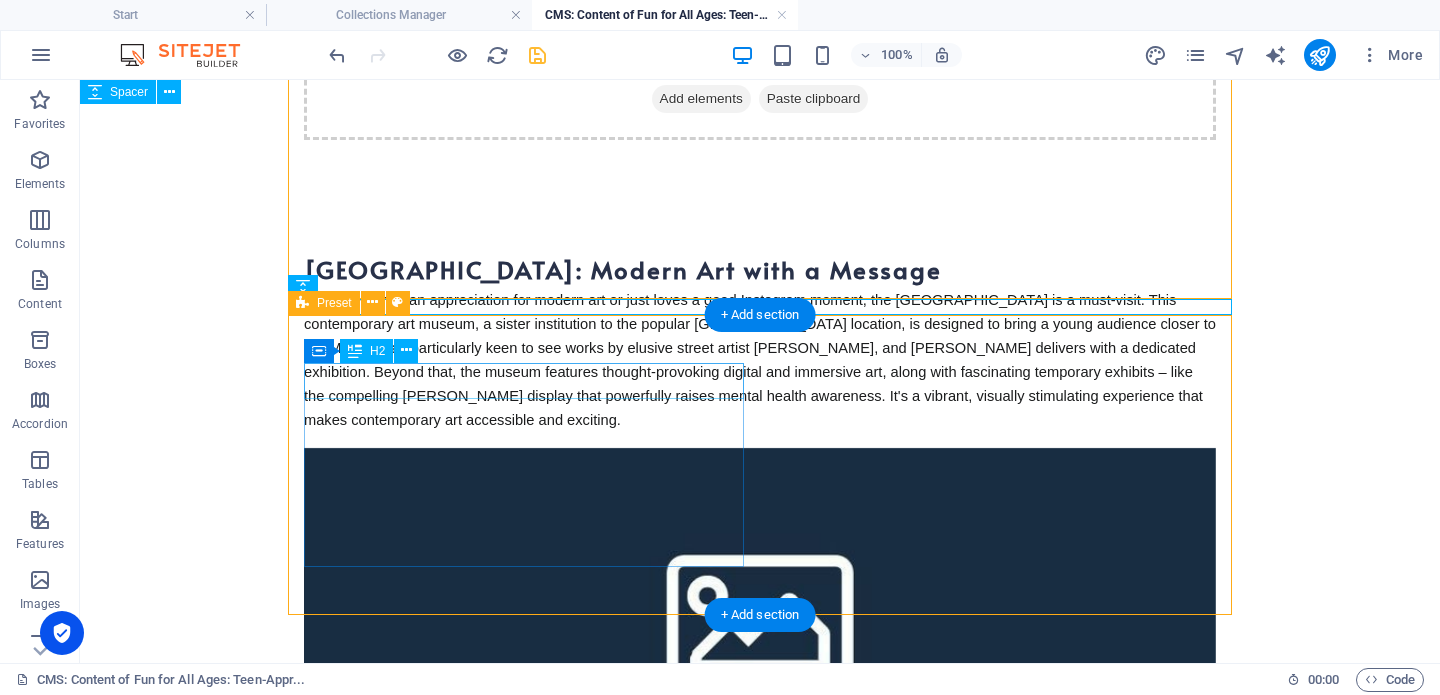 click on "New headline" at bounding box center (760, 1056) 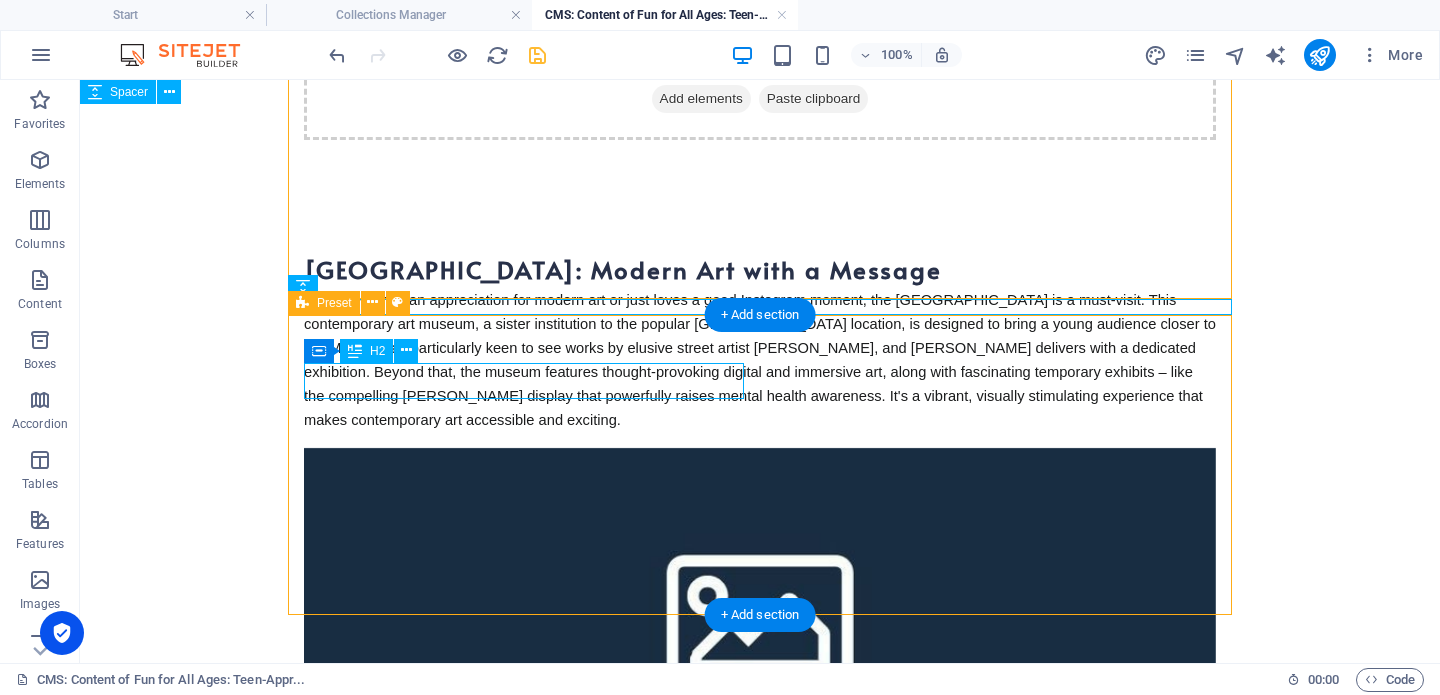 click on "New headline" at bounding box center [760, 1056] 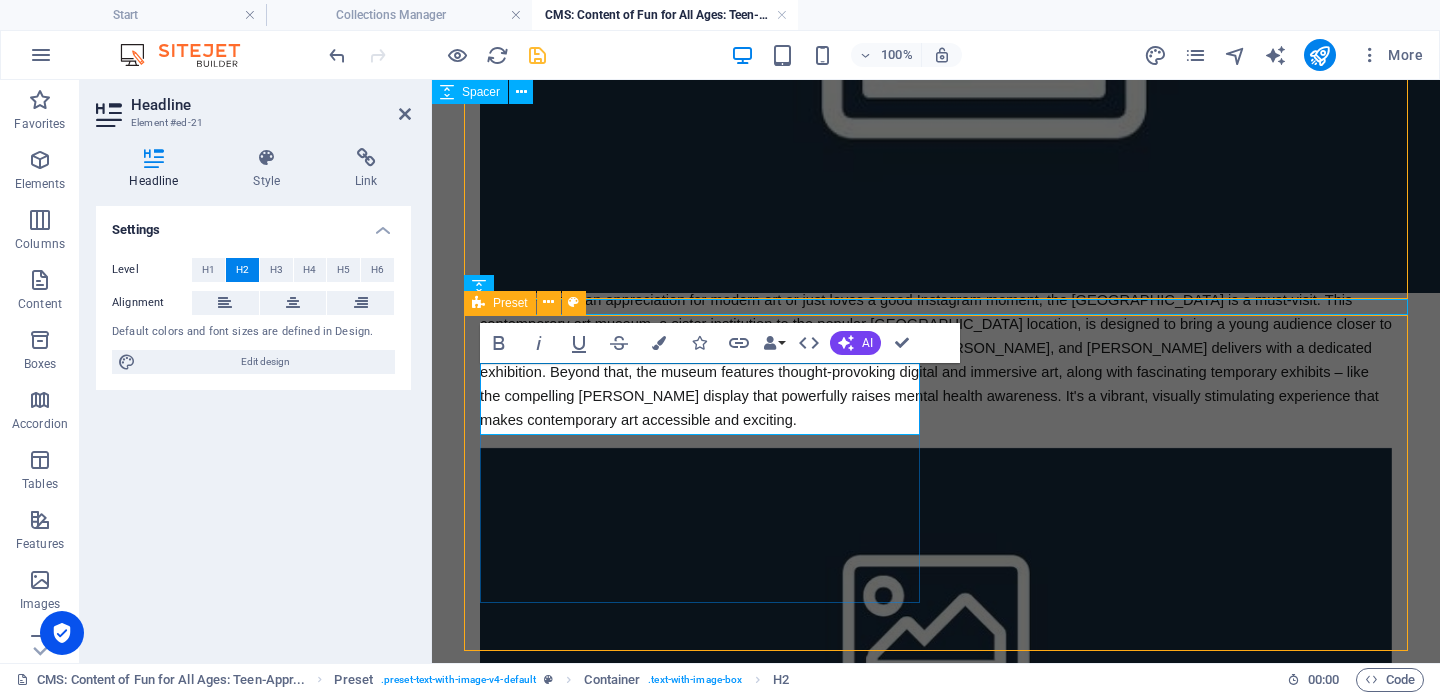 click on "Bilbao Berria: A Tapas Dream Come True" at bounding box center (936, 1056) 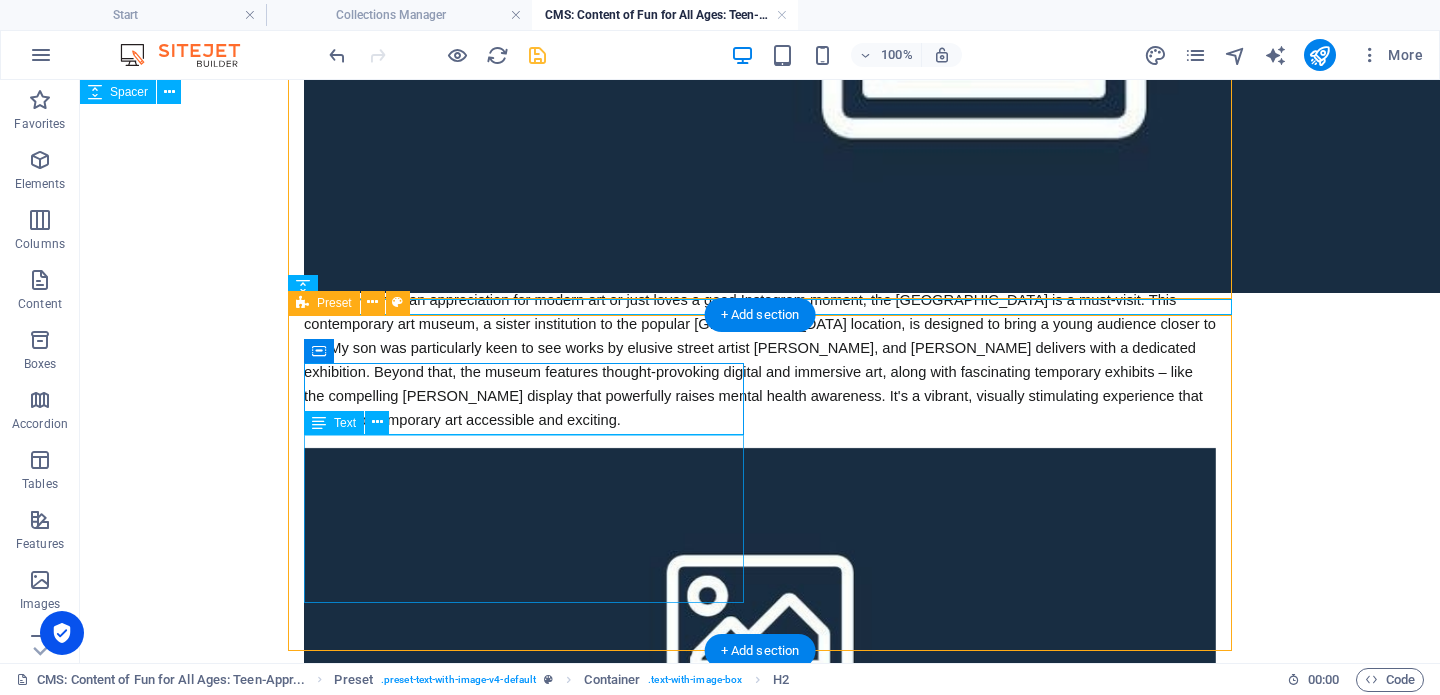 scroll, scrollTop: 977, scrollLeft: 0, axis: vertical 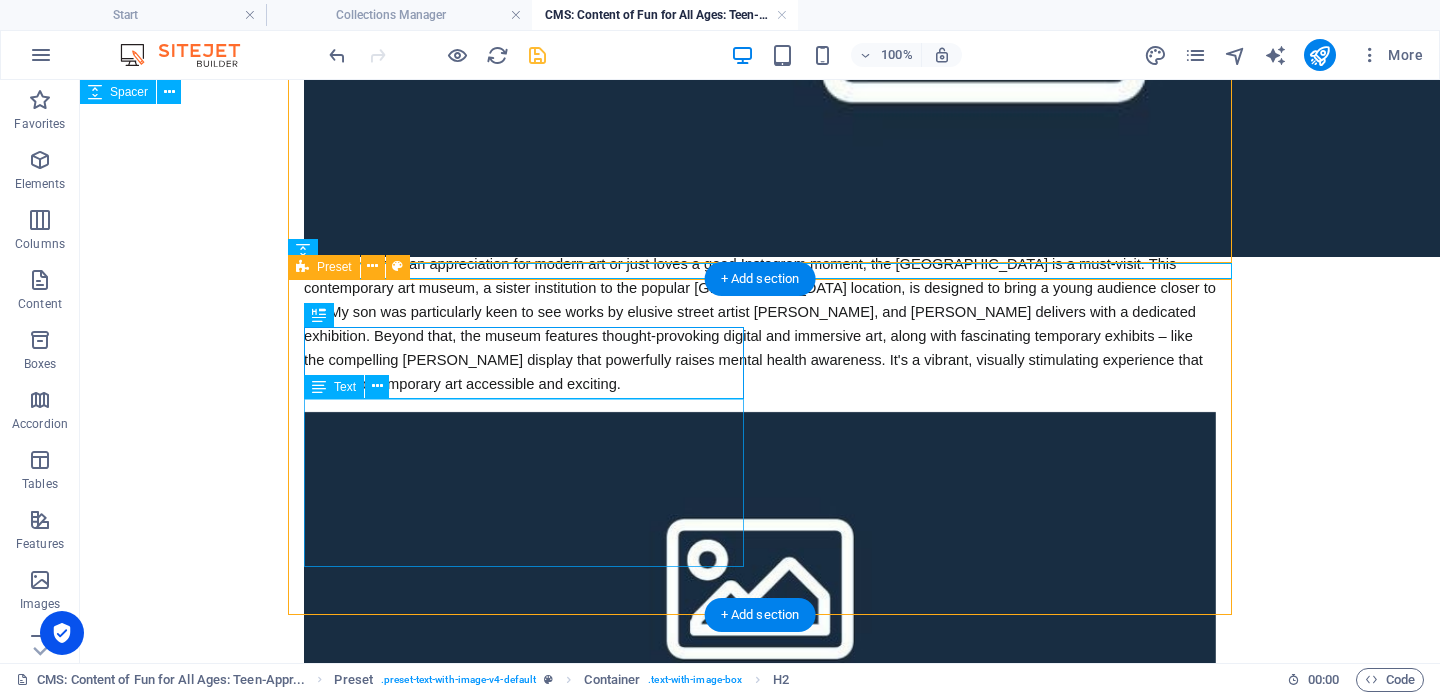 click on "Lorem ipsum dolor sit amet, consectetuer adipiscing elit. Aenean commodo ligula eget dolor. Lorem ipsum dolor sit amet, consectetuer adipiscing elit leget dolor. Lorem ipsum dolor sit amet, consectetuer adipiscing elit. Aenean commodo ligula eget dolor. Lorem ipsum dolor sit amet, consectetuer adipiscing elit dolor consectetuer adipiscing elit leget dolor. Lorem elit saget ipsum dolor sit amet, consectetuer." at bounding box center (760, 1086) 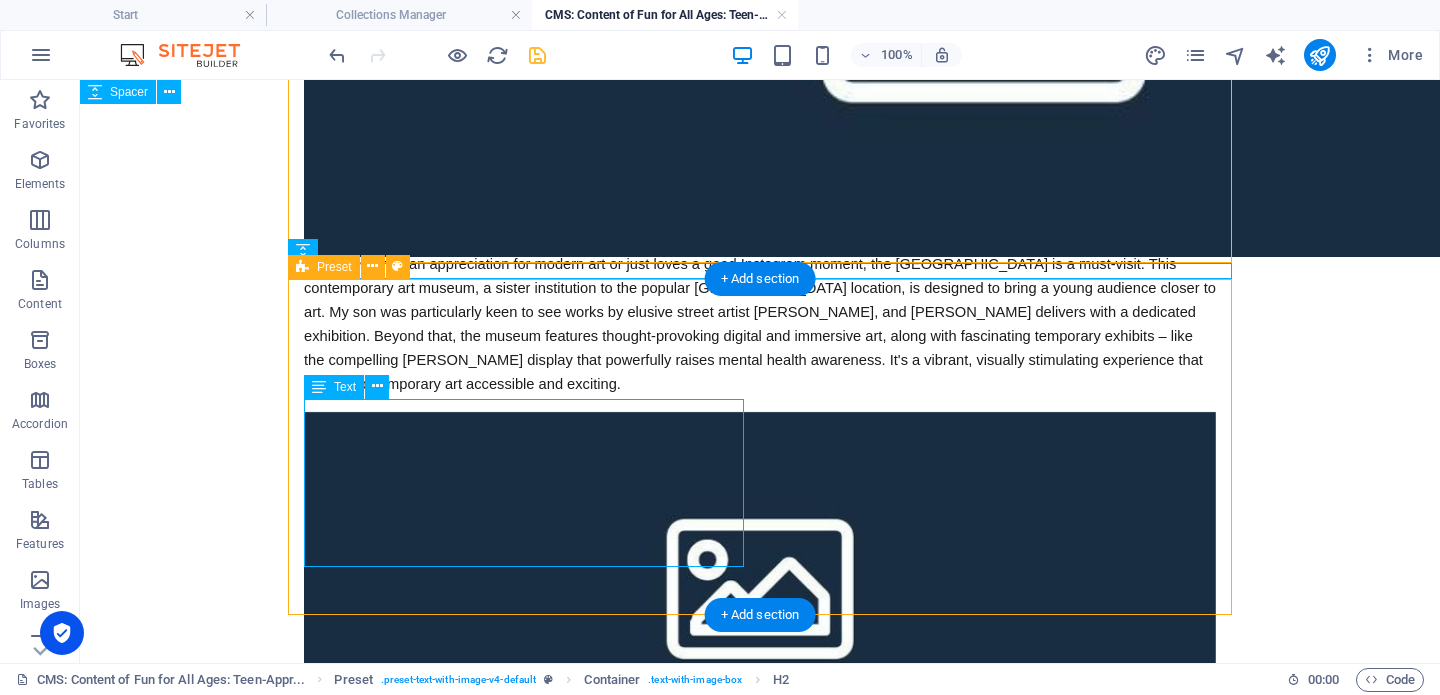 click on "Lorem ipsum dolor sit amet, consectetuer adipiscing elit. Aenean commodo ligula eget dolor. Lorem ipsum dolor sit amet, consectetuer adipiscing elit leget dolor. Lorem ipsum dolor sit amet, consectetuer adipiscing elit. Aenean commodo ligula eget dolor. Lorem ipsum dolor sit amet, consectetuer adipiscing elit dolor consectetuer adipiscing elit leget dolor. Lorem elit saget ipsum dolor sit amet, consectetuer." at bounding box center (760, 1086) 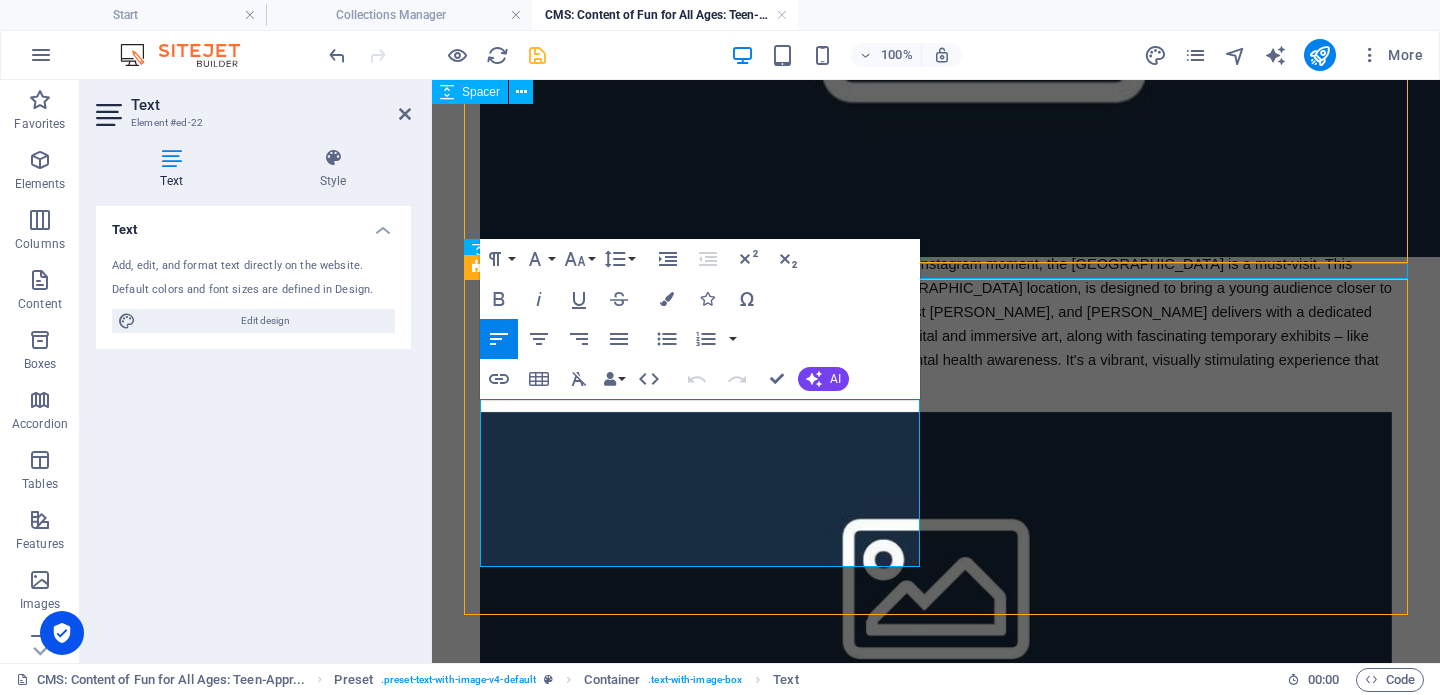 click on "Lorem ipsum dolor sit amet, consectetuer adipiscing elit. Aenean commodo ligula eget dolor. Lorem ipsum dolor sit amet, consectetuer adipiscing elit leget dolor. Lorem ipsum dolor sit amet, consectetuer adipiscing elit. Aenean commodo ligula eget dolor. Lorem ipsum dolor sit amet, consectetuer adipiscing elit dolor consectetuer adipiscing elit leget dolor. Lorem elit saget ipsum dolor sit amet, consectetuer." at bounding box center [936, 1086] 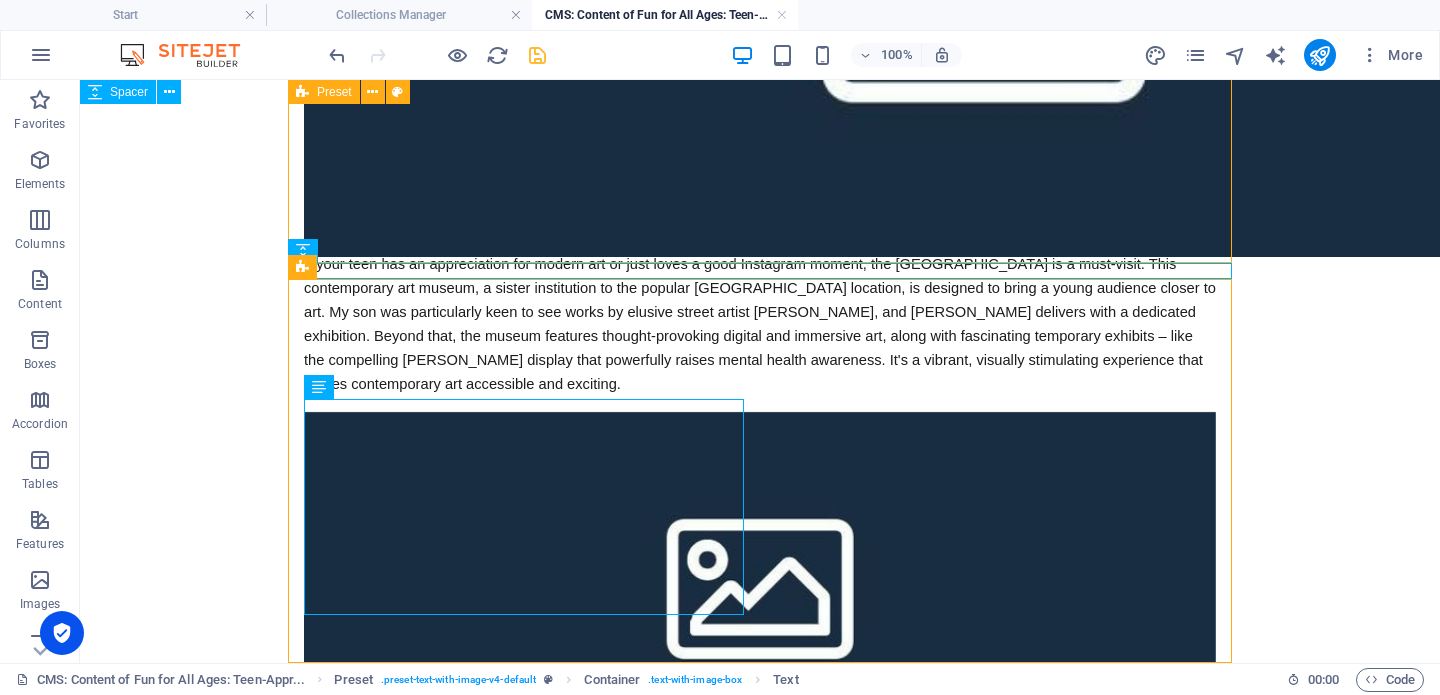 click at bounding box center [537, 55] 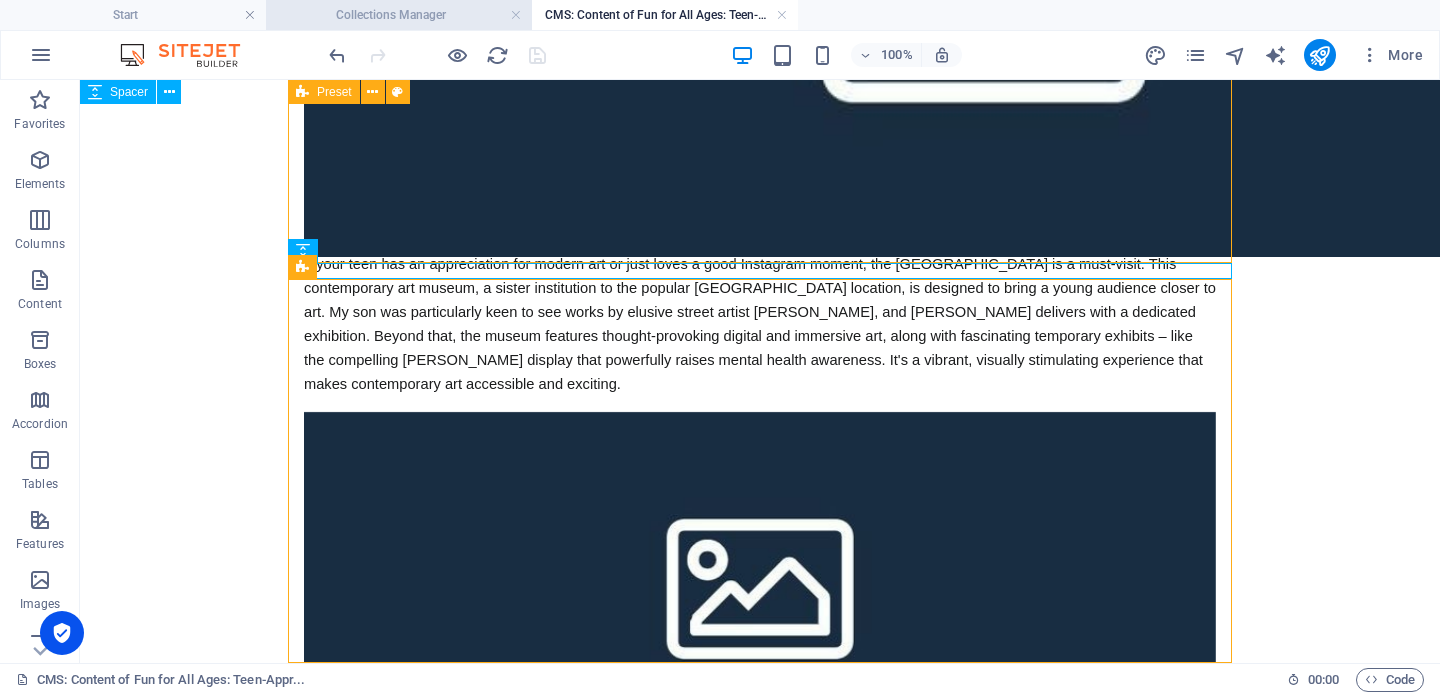 click on "Collections Manager" at bounding box center [399, 15] 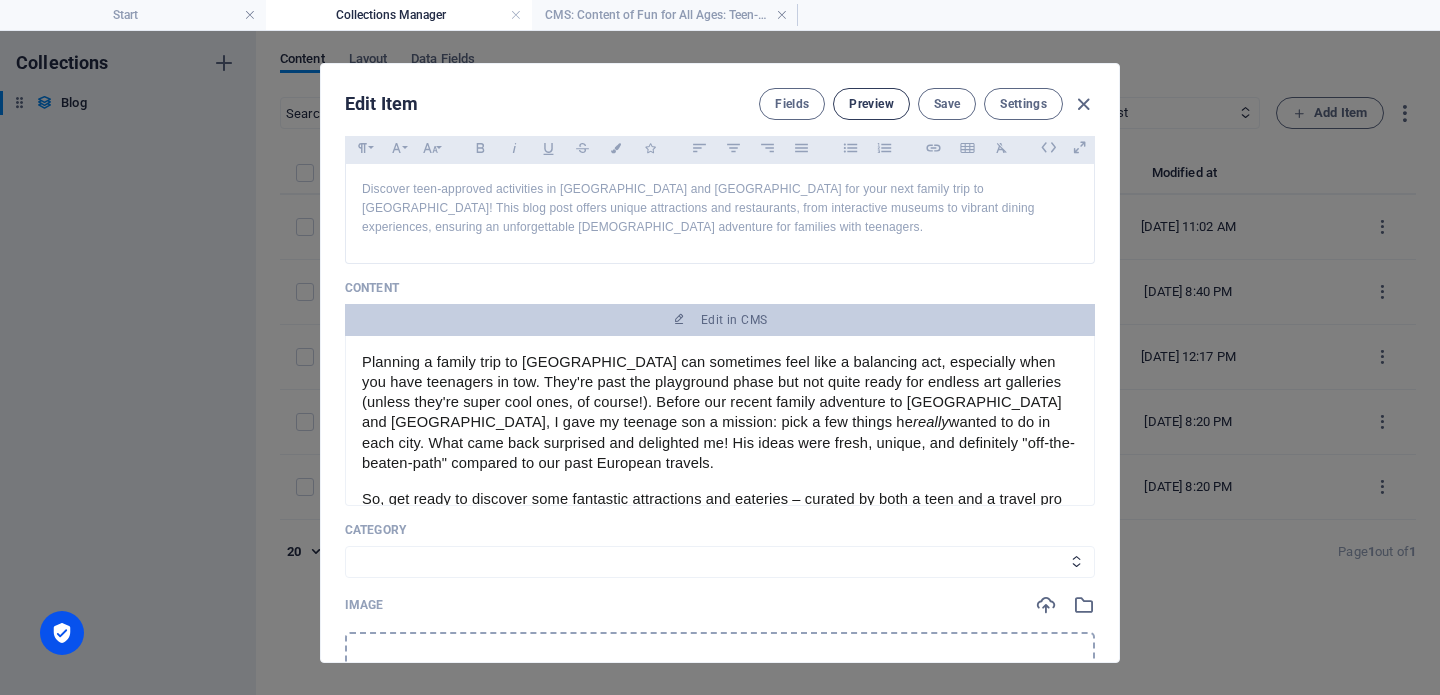 click on "Preview" at bounding box center (871, 104) 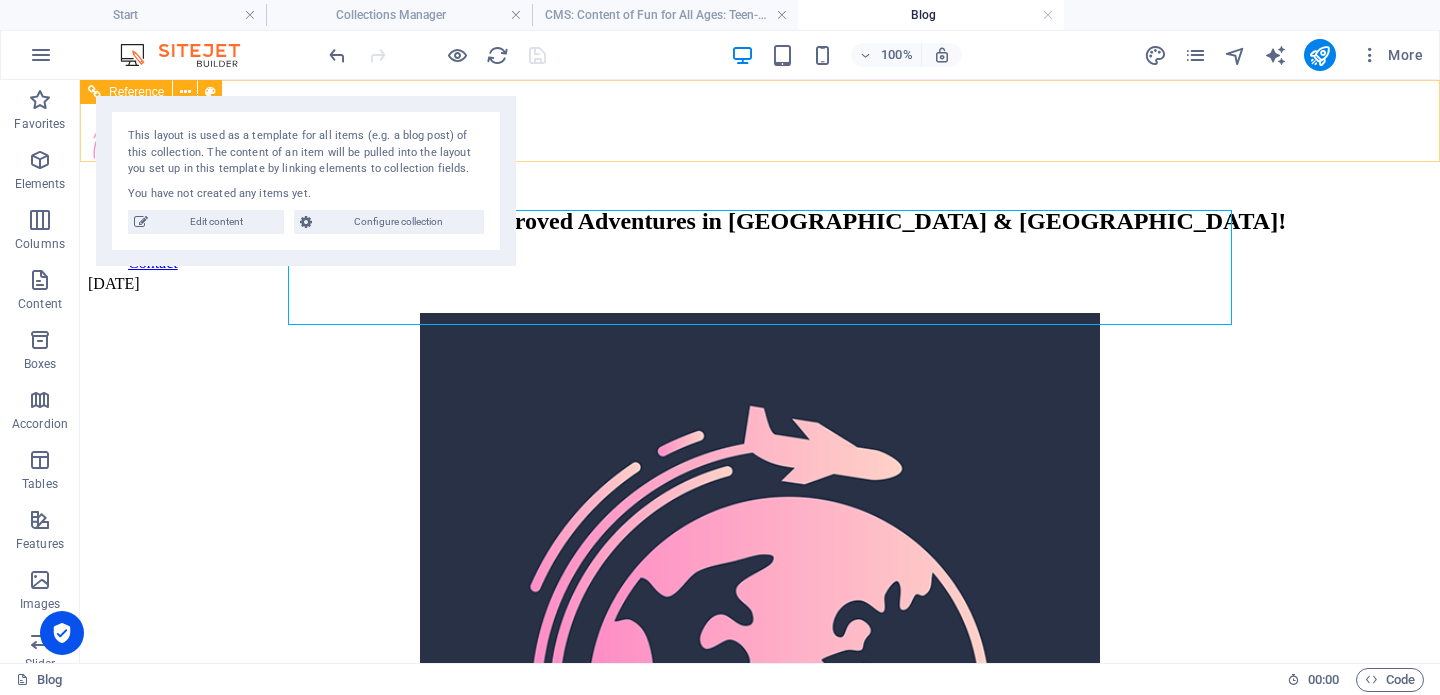 scroll, scrollTop: 0, scrollLeft: 0, axis: both 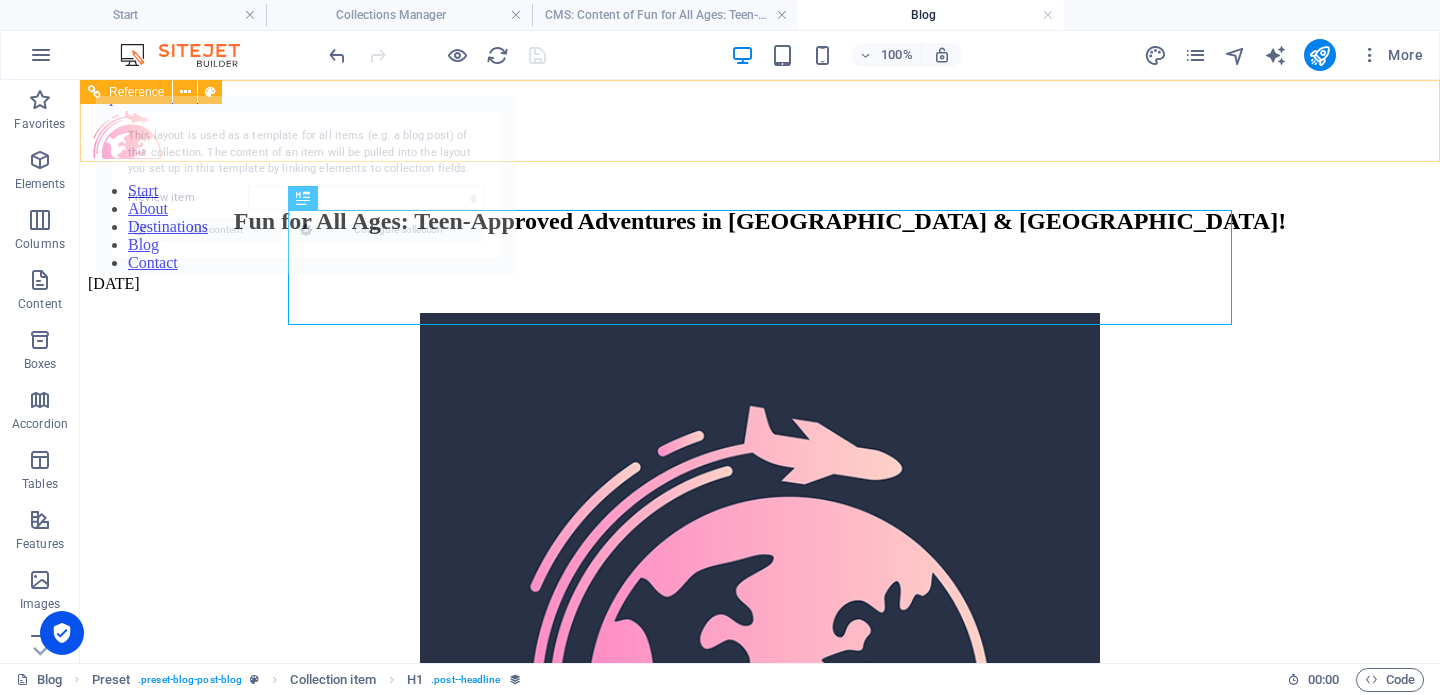 select on "6872770412097d7899000ad3" 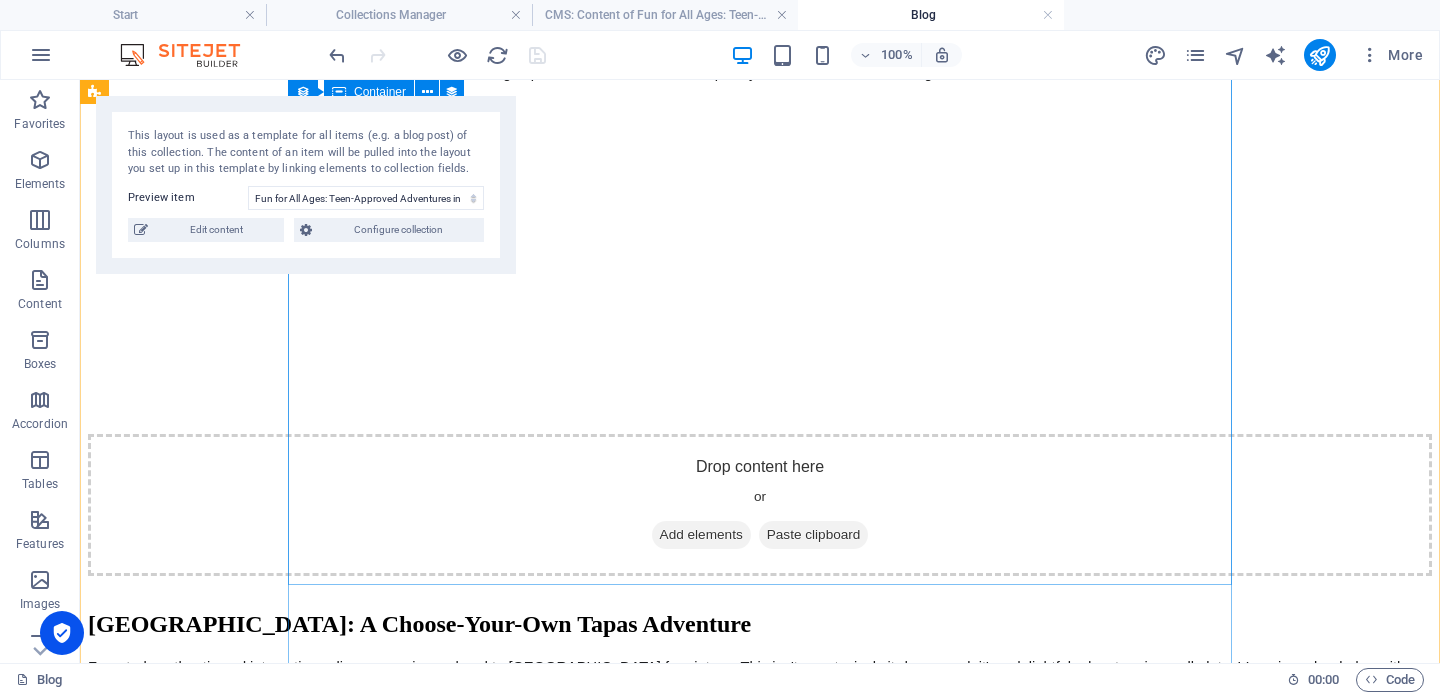 scroll, scrollTop: 1786, scrollLeft: 0, axis: vertical 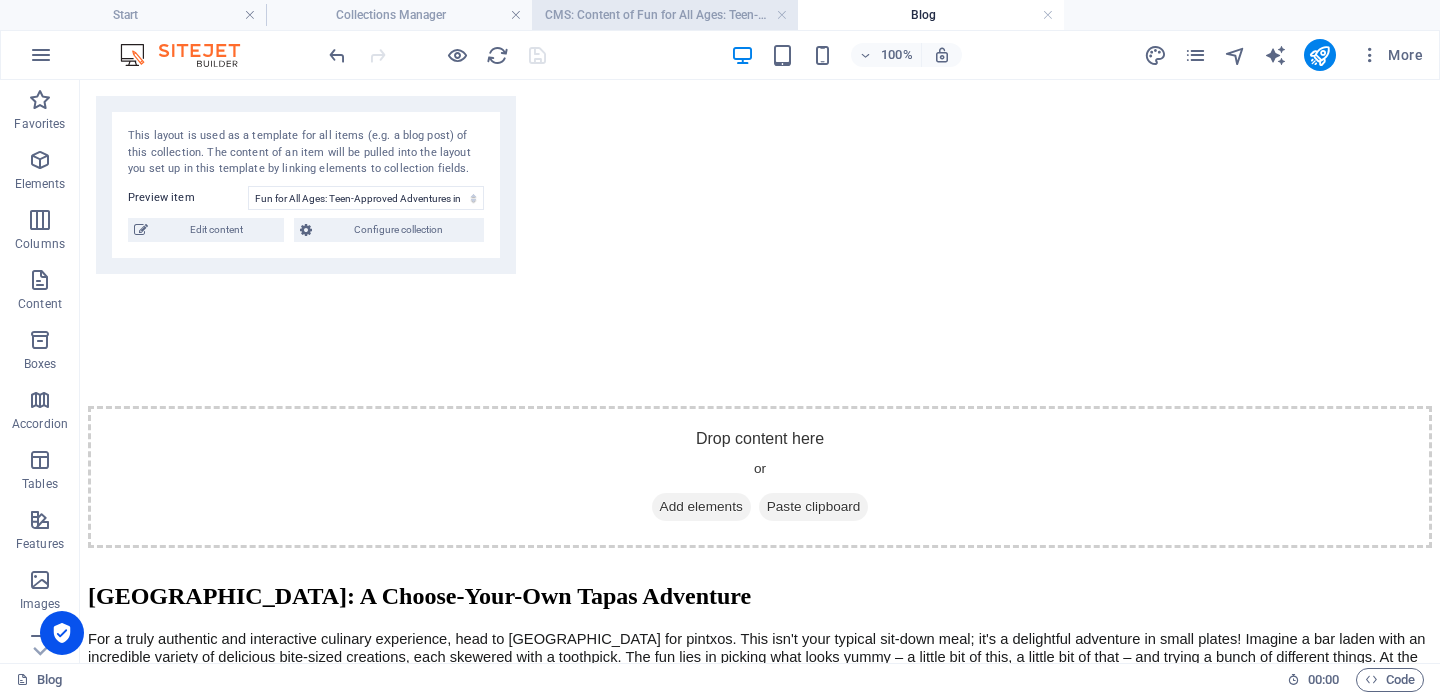 click on "CMS: Content of Fun for All Ages: Teen-Appr..." at bounding box center [665, 15] 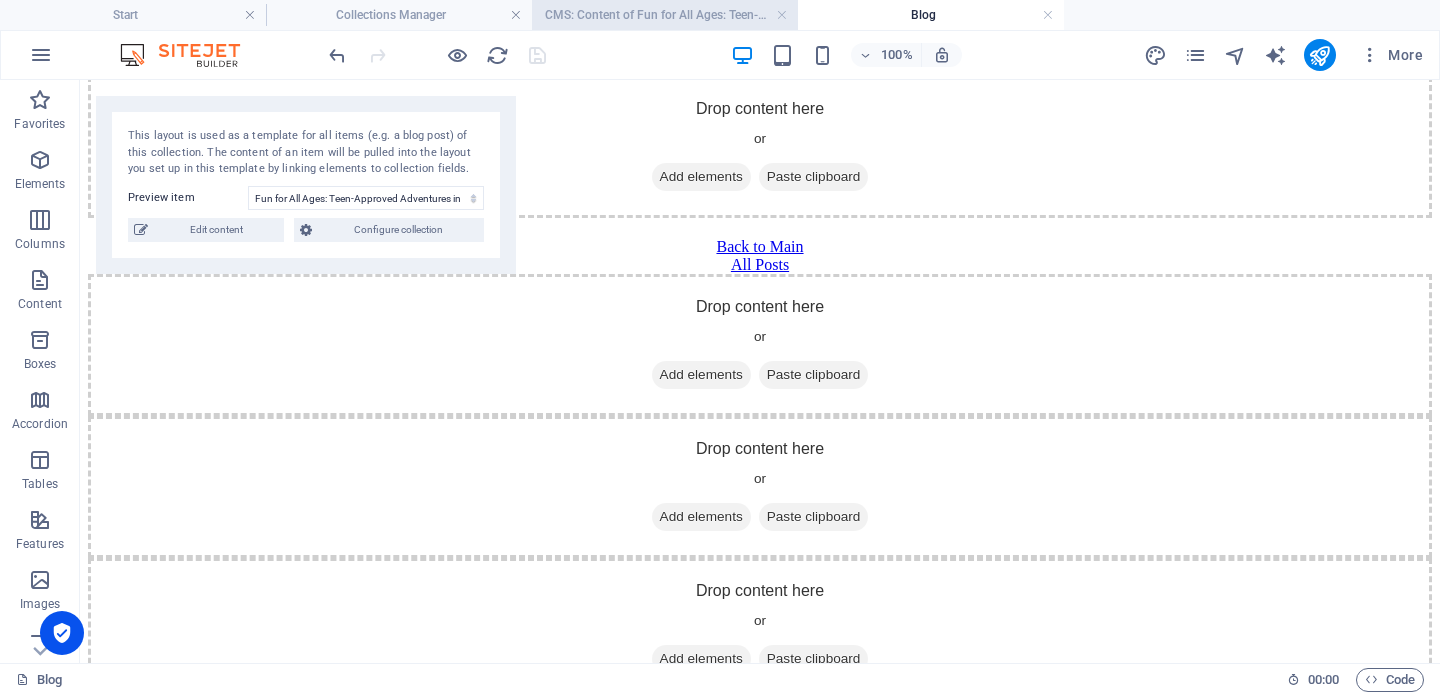 scroll, scrollTop: 0, scrollLeft: 0, axis: both 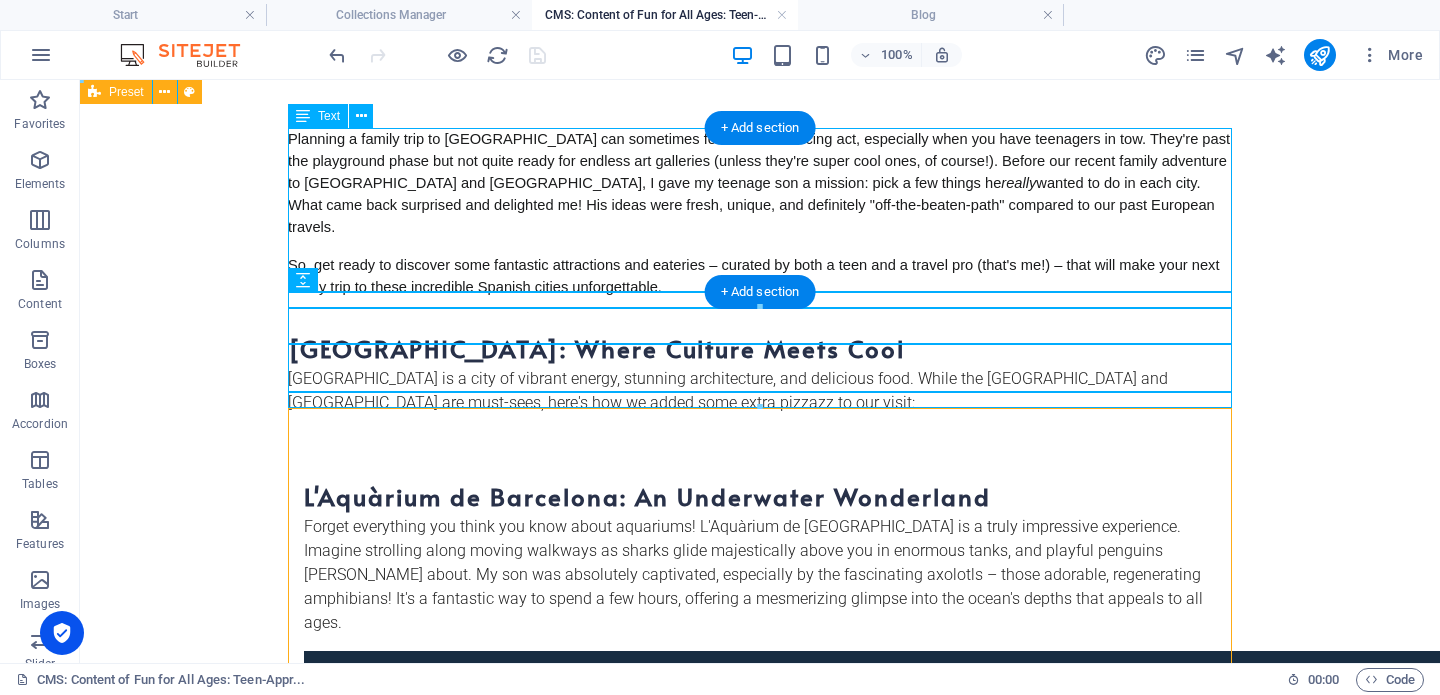 click on "Planning a family trip to [GEOGRAPHIC_DATA] can sometimes feel like a balancing act, especially when you have teenagers in tow. They're past the playground phase but not quite ready for endless art galleries (unless they're super cool ones, of course!). Before our recent family adventure to [GEOGRAPHIC_DATA] and [GEOGRAPHIC_DATA], I gave my teenage son a mission: pick a few things he  really  wanted to do in each city. What came back surprised and delighted me! His ideas were fresh, unique, and definitely "off-the-beaten-path" compared to our past European travels. So, get ready to discover some fantastic attractions and eateries – curated by both a teen and a travel pro (that's me!) – that will make your next family trip to these incredible Spanish cities unforgettable." at bounding box center [760, 221] 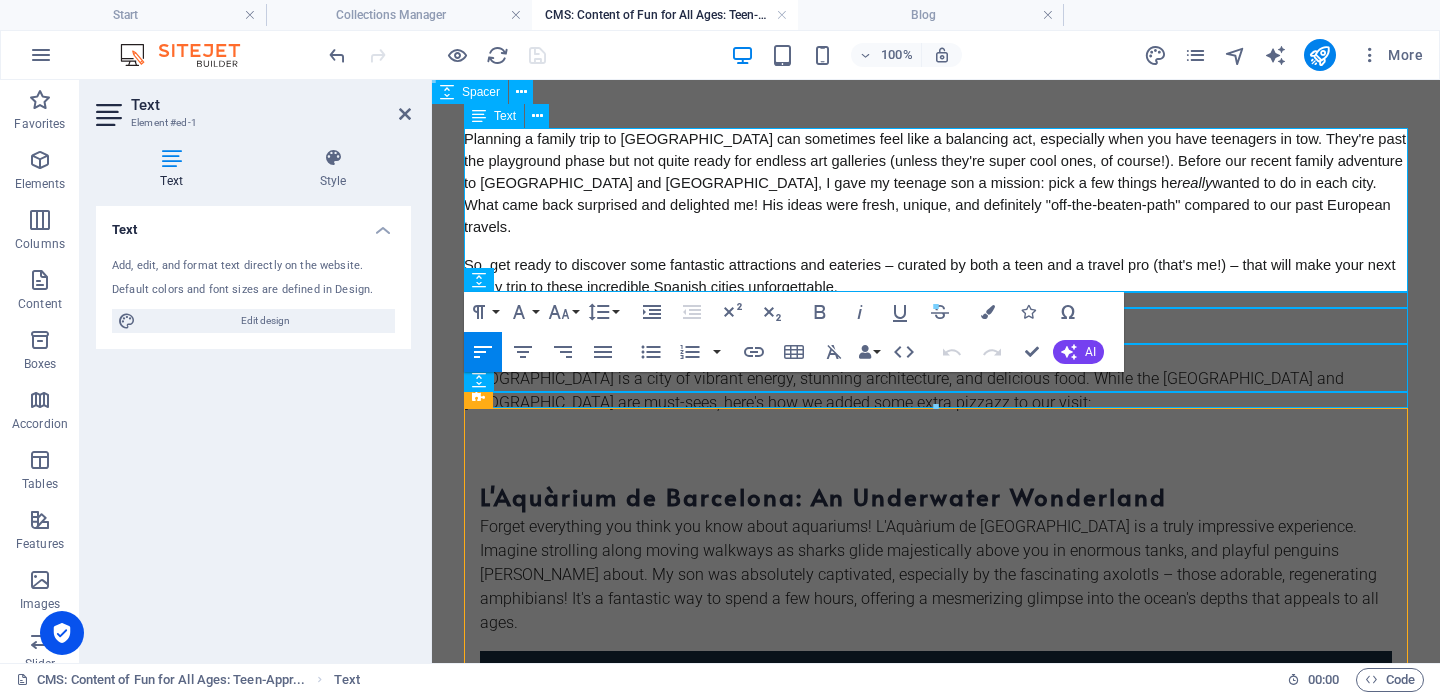 click on "Planning a family trip to [GEOGRAPHIC_DATA] can sometimes feel like a balancing act, especially when you have teenagers in tow. They're past the playground phase but not quite ready for endless art galleries (unless they're super cool ones, of course!). Before our recent family adventure to [GEOGRAPHIC_DATA] and [GEOGRAPHIC_DATA], I gave my teenage son a mission: pick a few things he  really  wanted to do in each city. What came back surprised and delighted me! His ideas were fresh, unique, and definitely "off-the-beaten-path" compared to our past European travels. So, get ready to discover some fantastic attractions and eateries – curated by both a teen and a travel pro (that's me!) – that will make your next family trip to these incredible Spanish cities unforgettable." at bounding box center [936, 213] 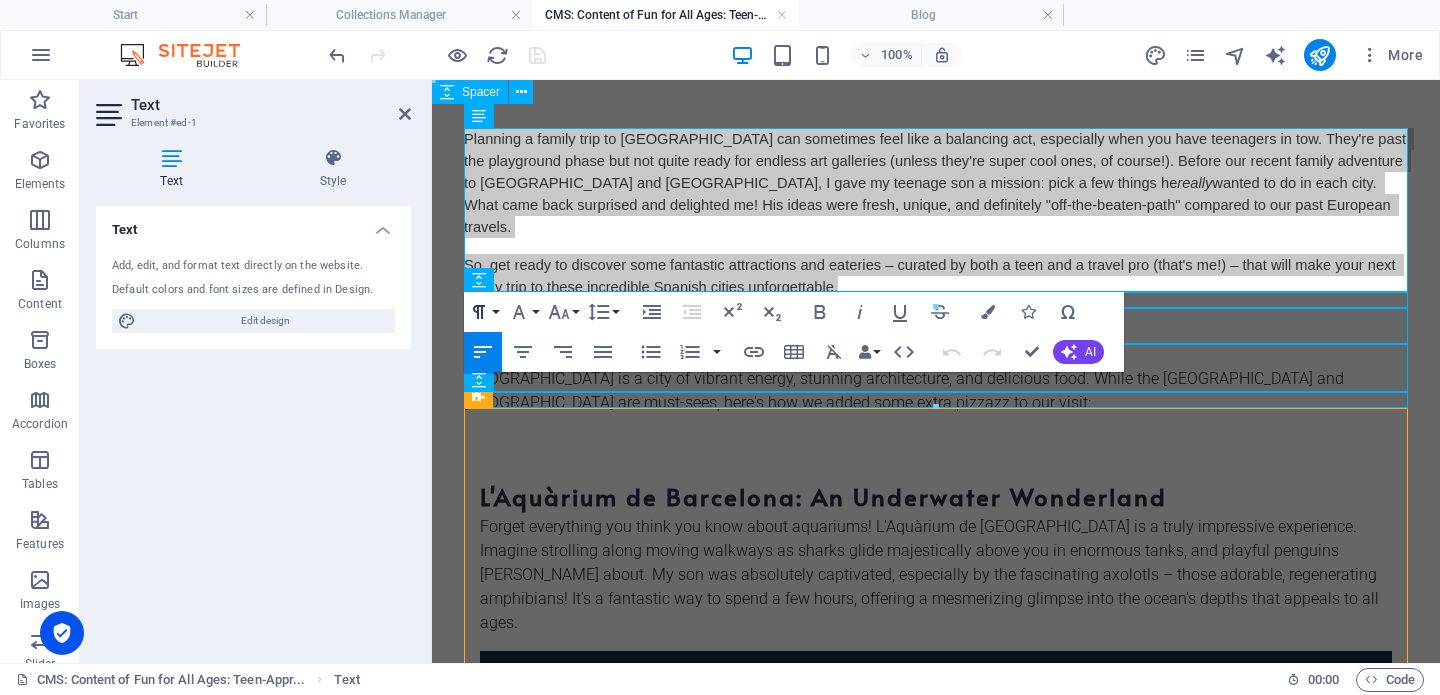 click on "Paragraph Format" at bounding box center [483, 312] 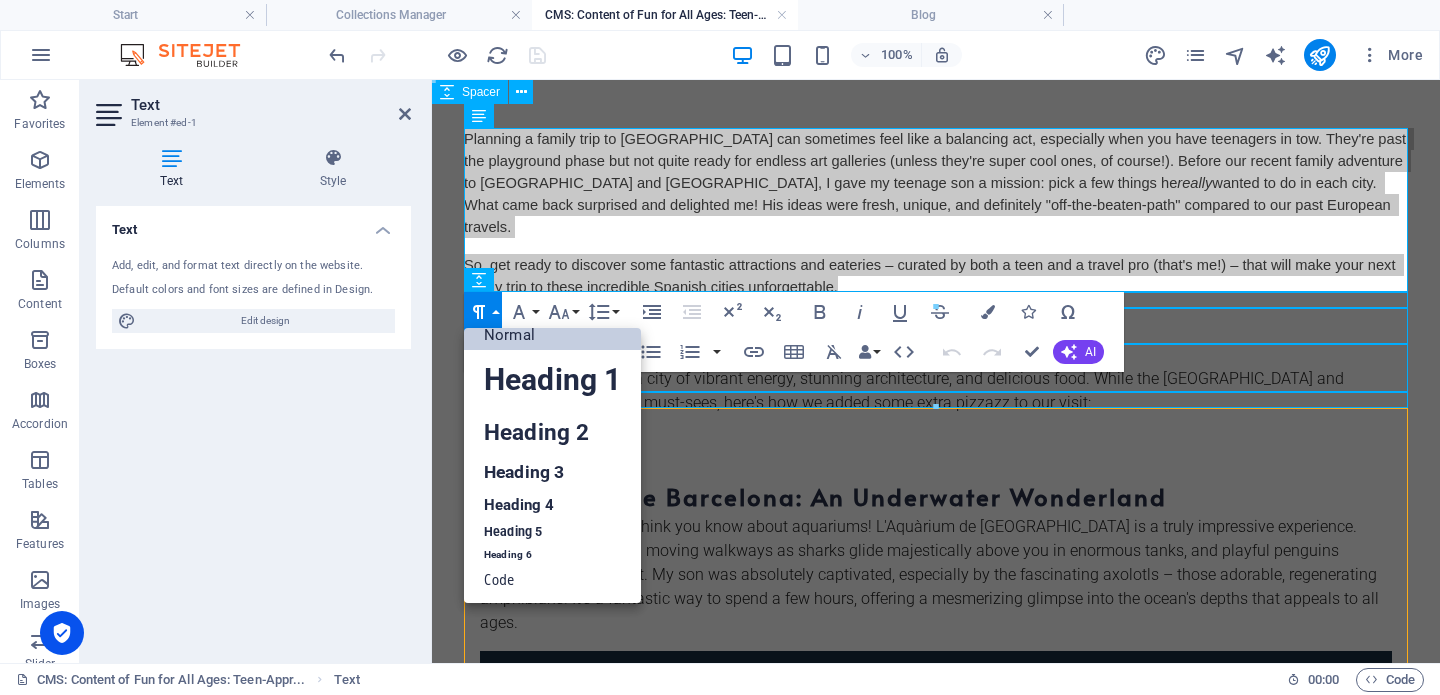 scroll, scrollTop: 16, scrollLeft: 0, axis: vertical 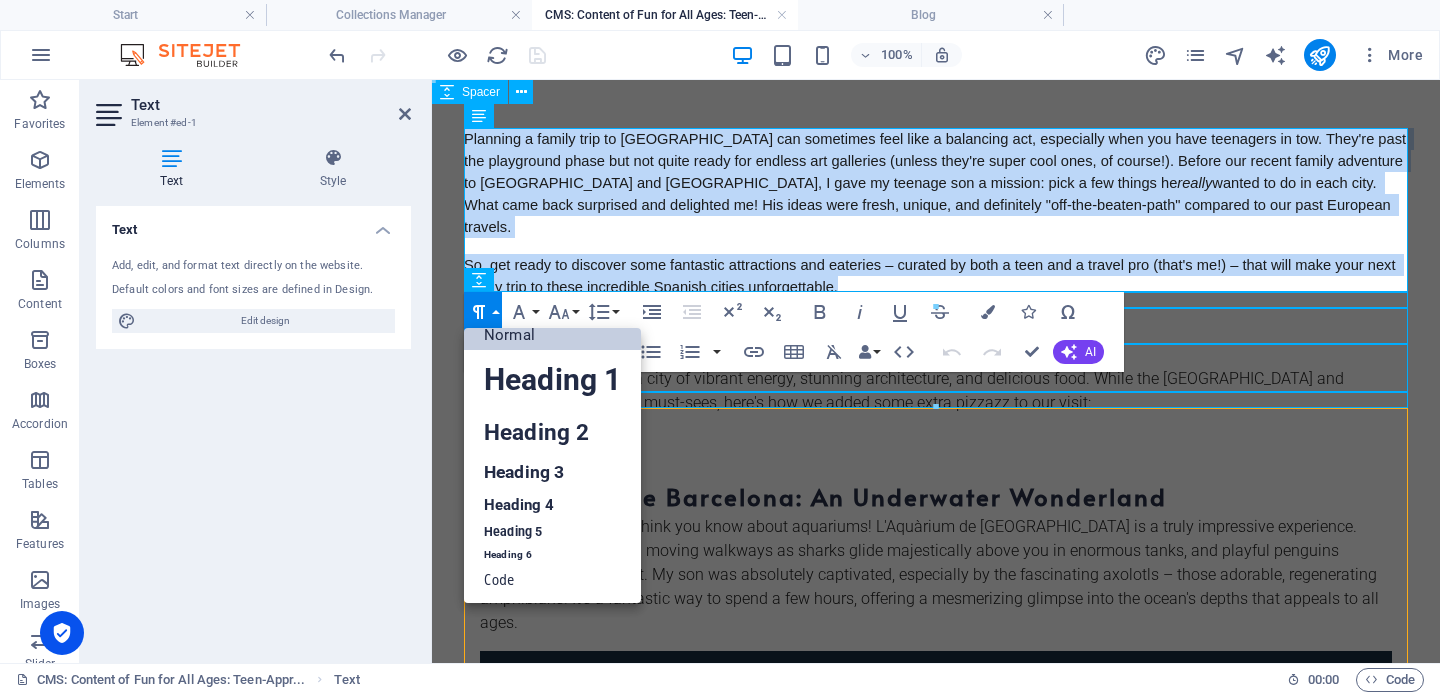 click on "Normal" at bounding box center [552, 335] 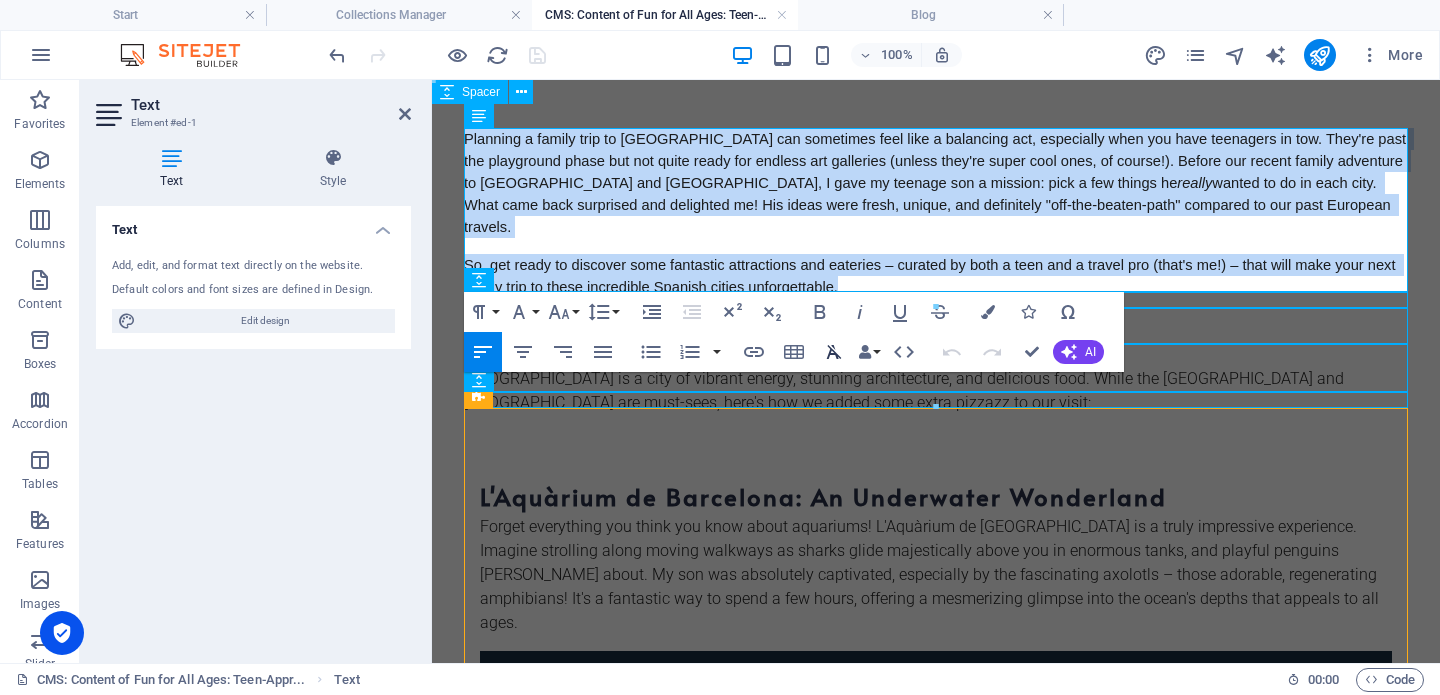 click 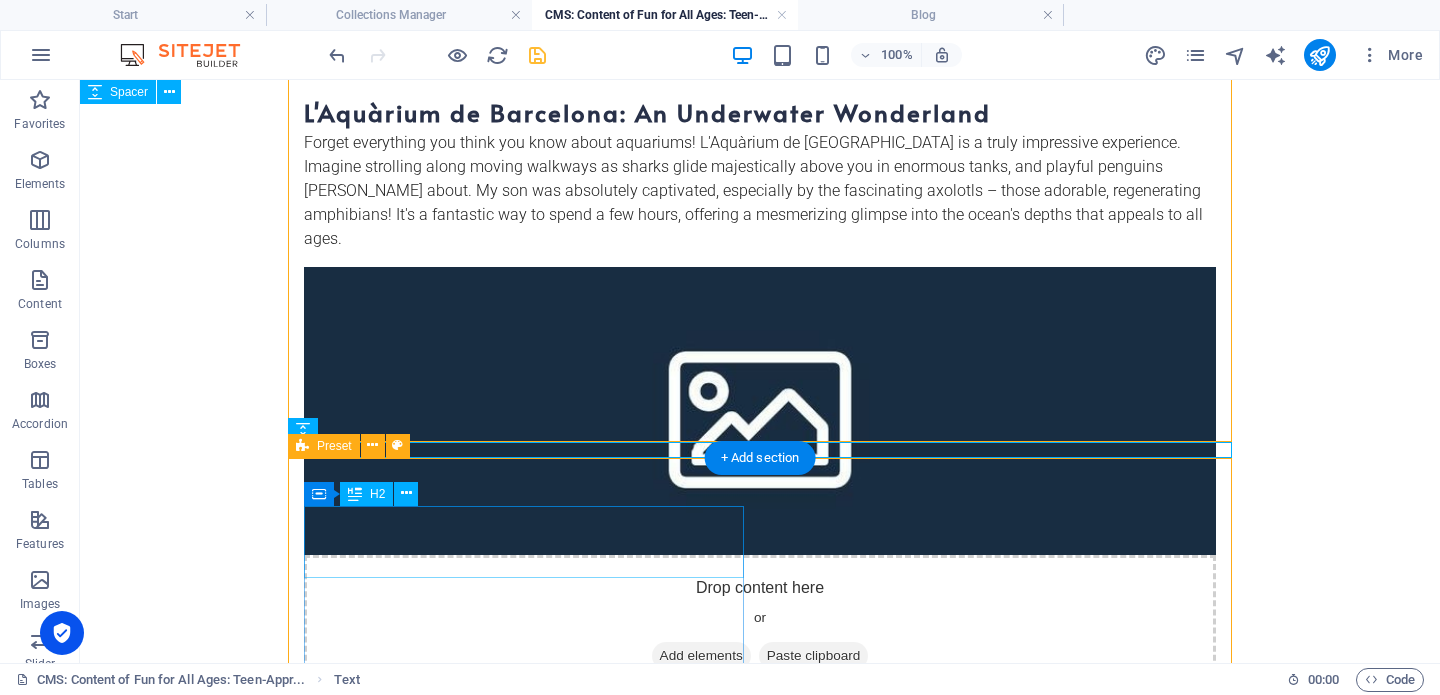 scroll, scrollTop: 400, scrollLeft: 0, axis: vertical 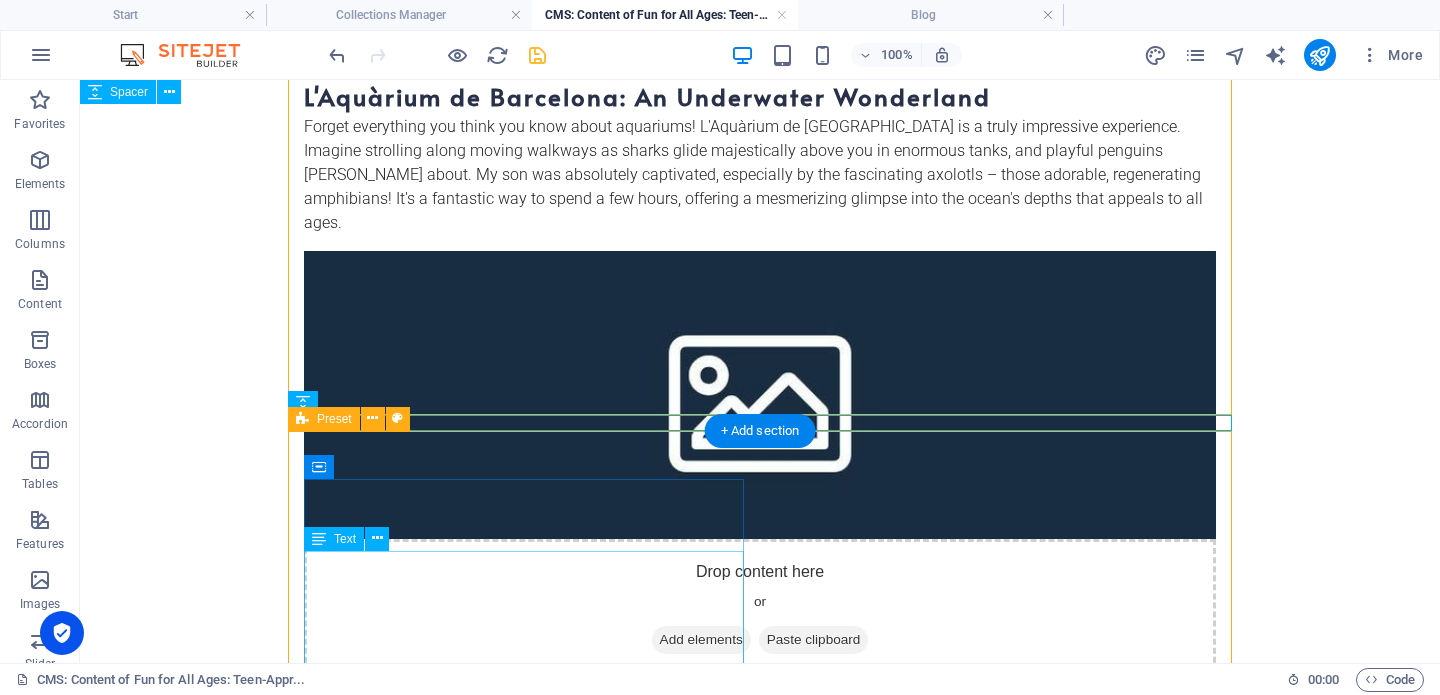 click on "If your teen has an appreciation for modern art or just loves a good Instagram moment, the [GEOGRAPHIC_DATA] is a must-visit. This contemporary art museum, a sister institution to the popular [GEOGRAPHIC_DATA] location, is designed to bring a young audience closer to art. My son was particularly keen to see works by elusive street artist [PERSON_NAME], and [PERSON_NAME] delivers with a dedicated exhibition. Beyond that, the museum features thought-provoking digital and immersive art, along with fascinating temporary exhibits – like the compelling [PERSON_NAME] display that powerfully raises mental health awareness. It's a vibrant, visually stimulating experience that makes contemporary art accessible and exciting." at bounding box center [760, 901] 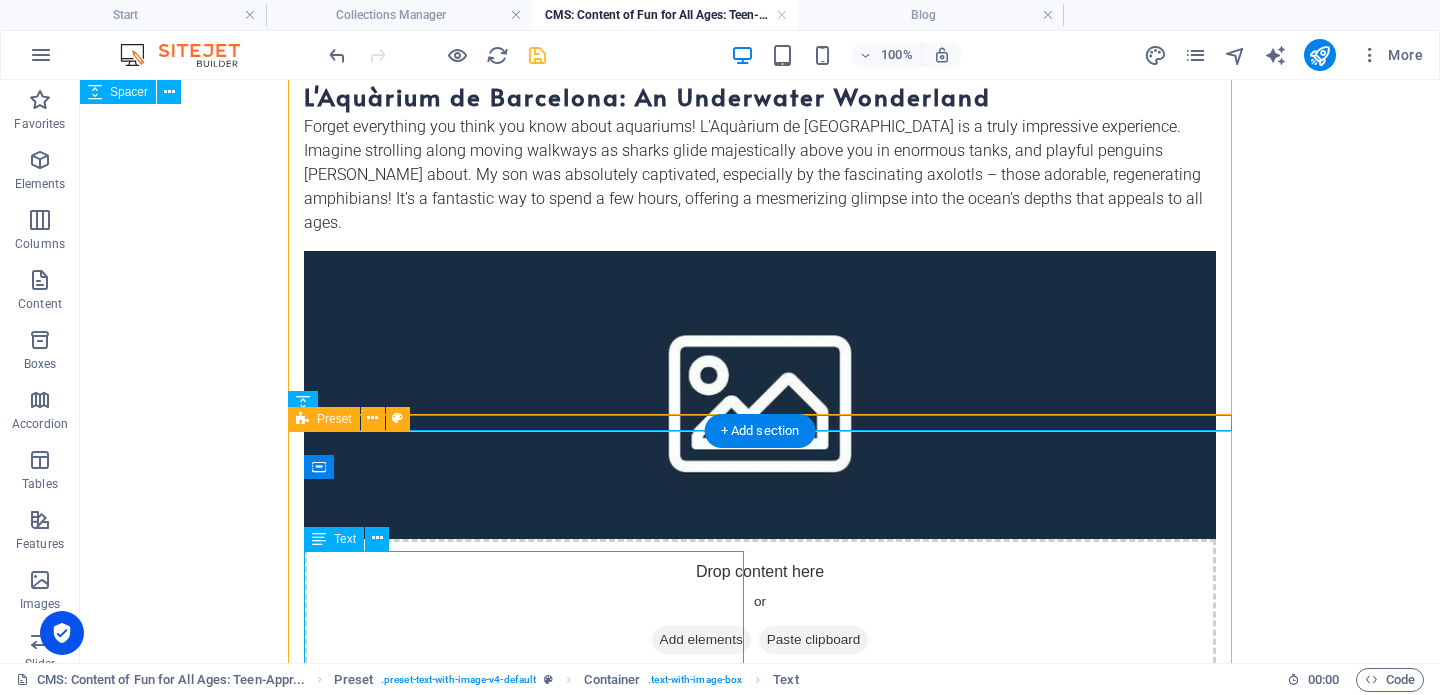 click on "If your teen has an appreciation for modern art or just loves a good Instagram moment, the [GEOGRAPHIC_DATA] is a must-visit. This contemporary art museum, a sister institution to the popular [GEOGRAPHIC_DATA] location, is designed to bring a young audience closer to art. My son was particularly keen to see works by elusive street artist [PERSON_NAME], and [PERSON_NAME] delivers with a dedicated exhibition. Beyond that, the museum features thought-provoking digital and immersive art, along with fascinating temporary exhibits – like the compelling [PERSON_NAME] display that powerfully raises mental health awareness. It's a vibrant, visually stimulating experience that makes contemporary art accessible and exciting." at bounding box center [760, 901] 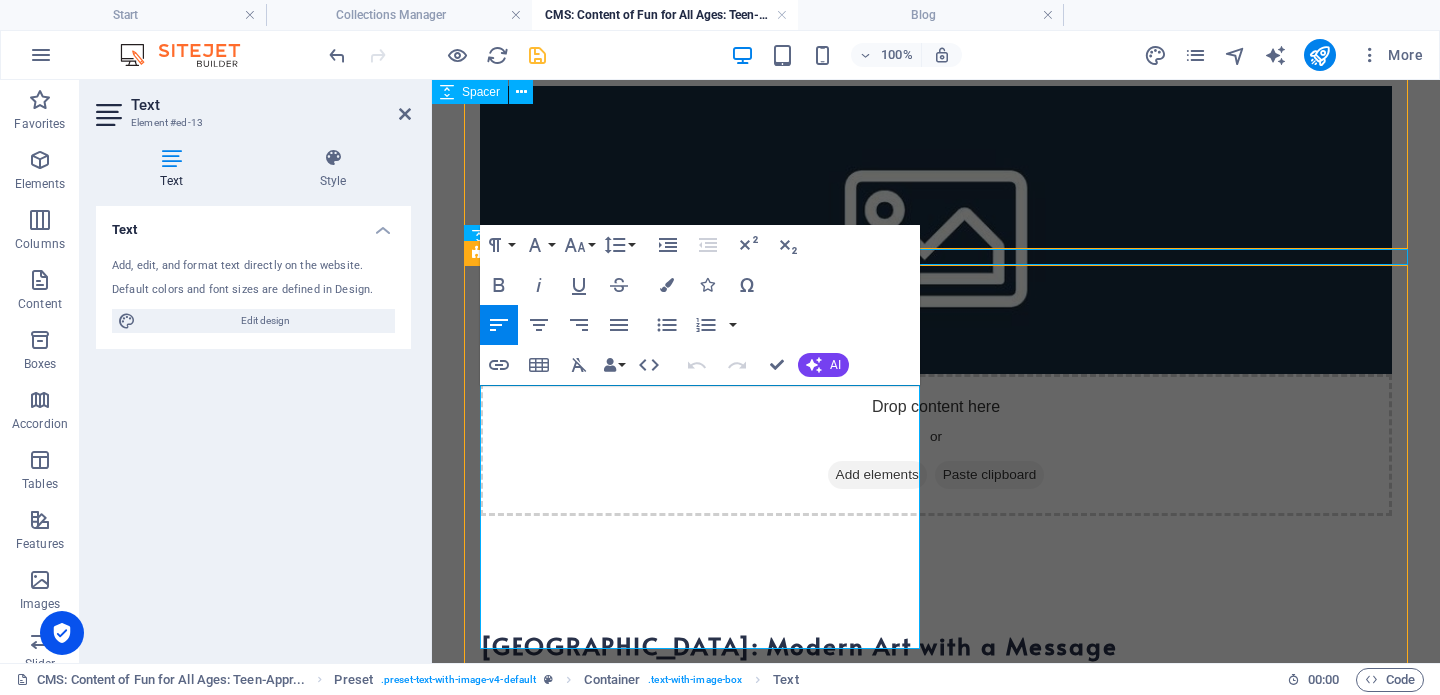 scroll, scrollTop: 566, scrollLeft: 0, axis: vertical 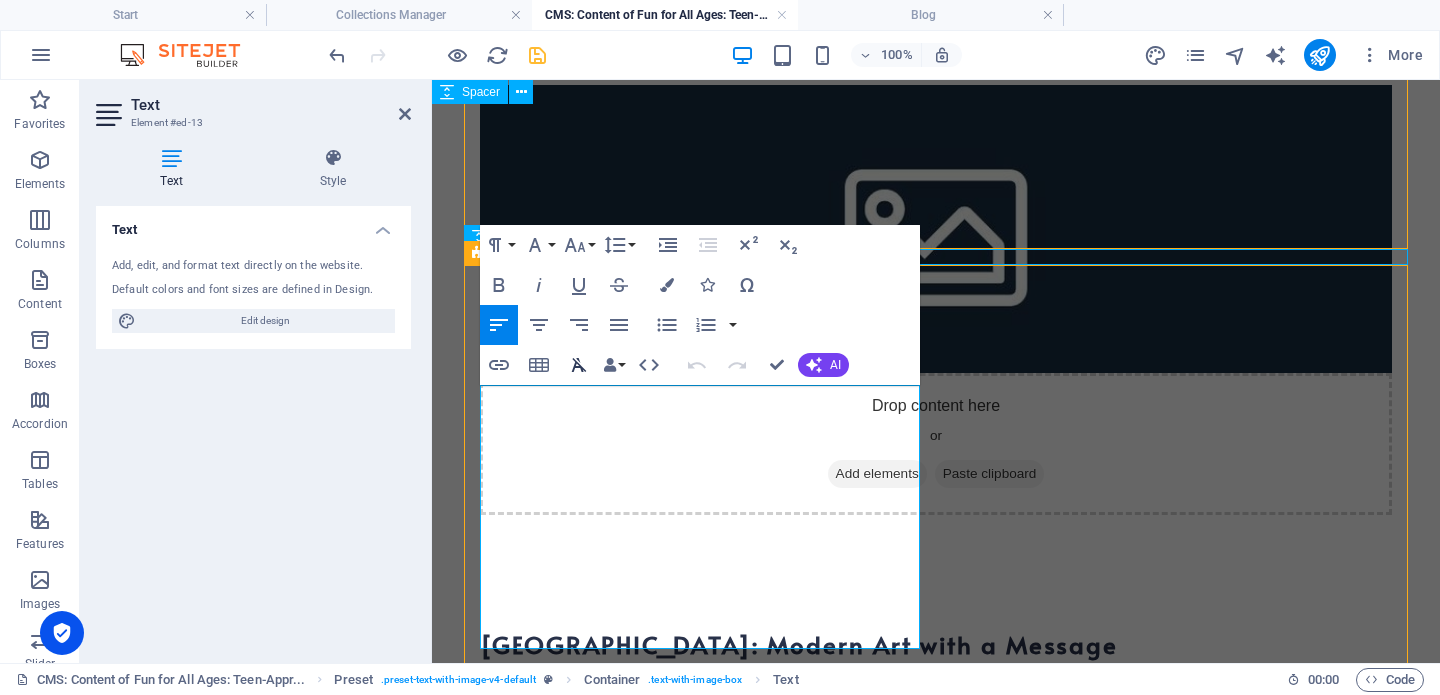 click 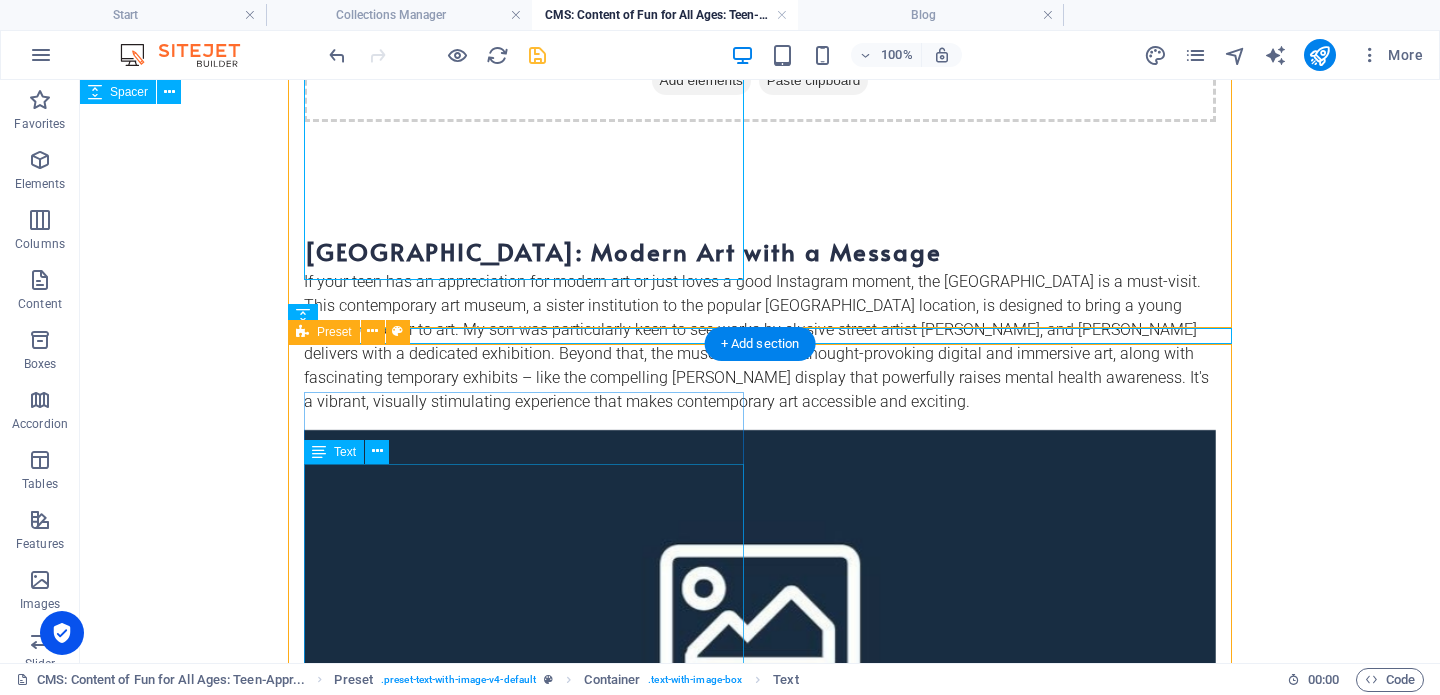 scroll, scrollTop: 1067, scrollLeft: 0, axis: vertical 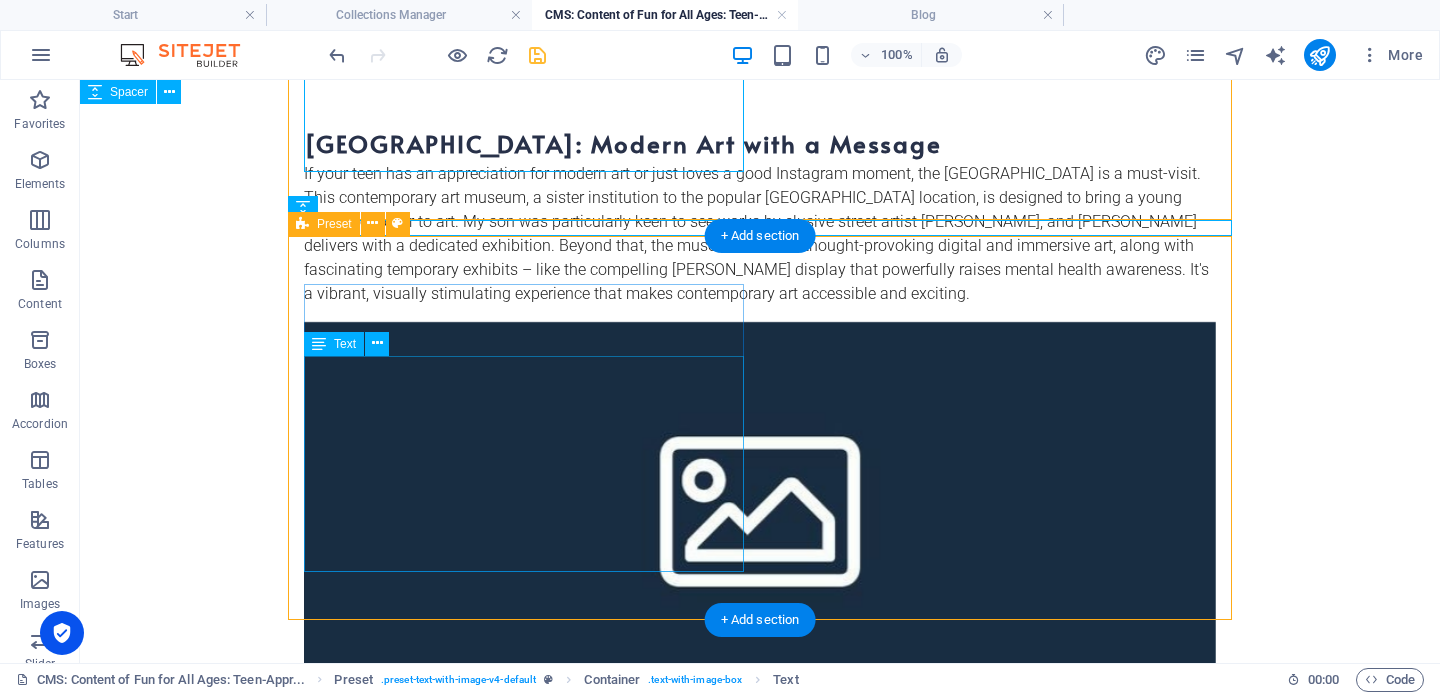 click on "For a truly authentic and interactive culinary experience, head to [GEOGRAPHIC_DATA] for pintxos. This isn't your typical sit-down meal; it's a delightful adventure in small plates! Imagine a bar laden with an incredible variety of delicious bite-sized creations, each skewered with a toothpick. The fun lies in picking what looks yummy – a little bit of this, a little bit of that – and trying a bunch of different things. At the end, they simply count your skewers to tally your bill. It’s a lively, social way to eat and a fantastic introduction to Basque culinary traditions, perfect for adventurous eaters." at bounding box center [760, 1032] 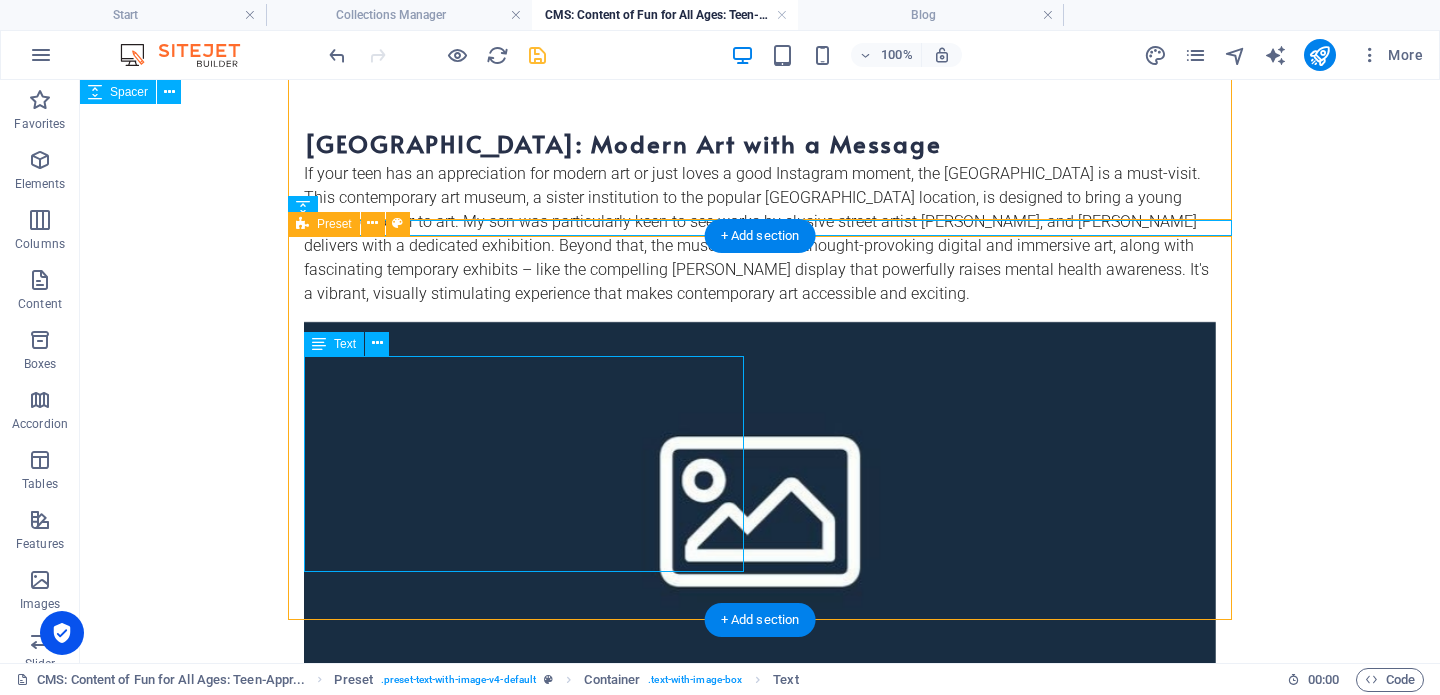 click on "For a truly authentic and interactive culinary experience, head to [GEOGRAPHIC_DATA] for pintxos. This isn't your typical sit-down meal; it's a delightful adventure in small plates! Imagine a bar laden with an incredible variety of delicious bite-sized creations, each skewered with a toothpick. The fun lies in picking what looks yummy – a little bit of this, a little bit of that – and trying a bunch of different things. At the end, they simply count your skewers to tally your bill. It’s a lively, social way to eat and a fantastic introduction to Basque culinary traditions, perfect for adventurous eaters." at bounding box center [760, 1032] 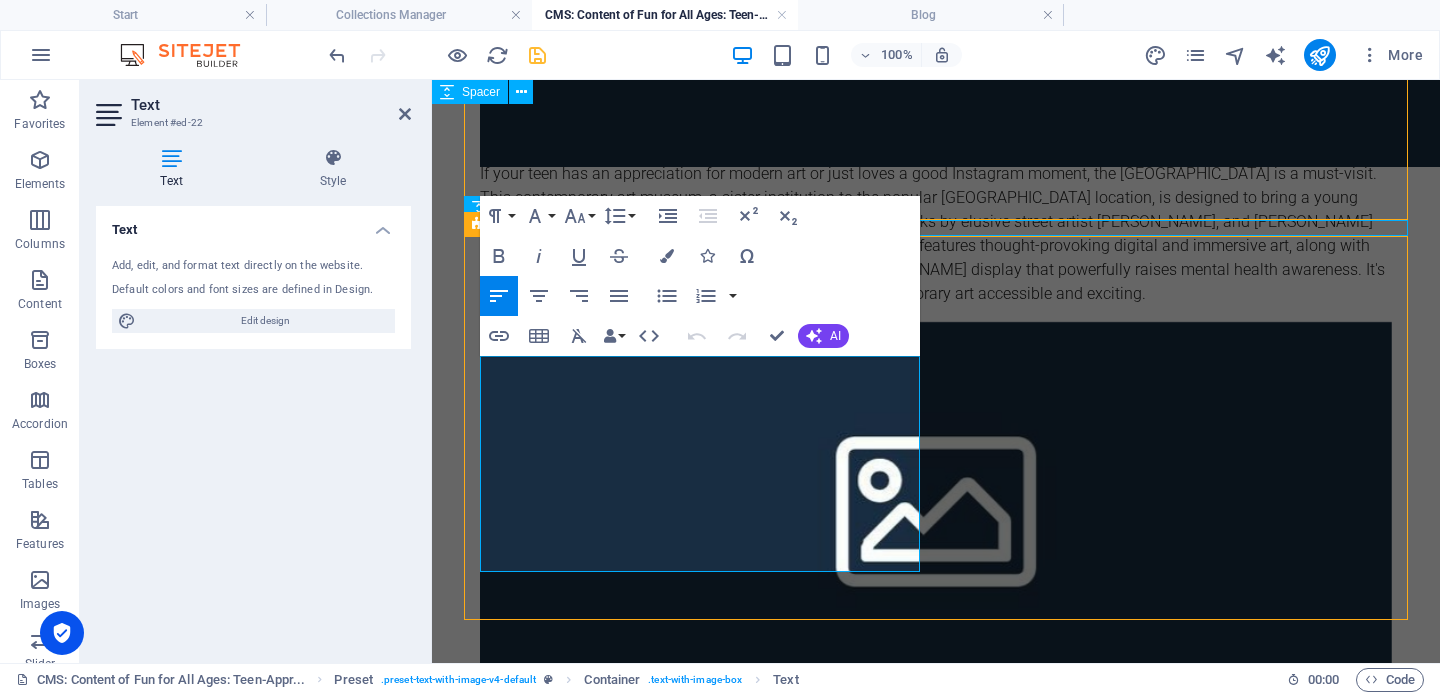 type 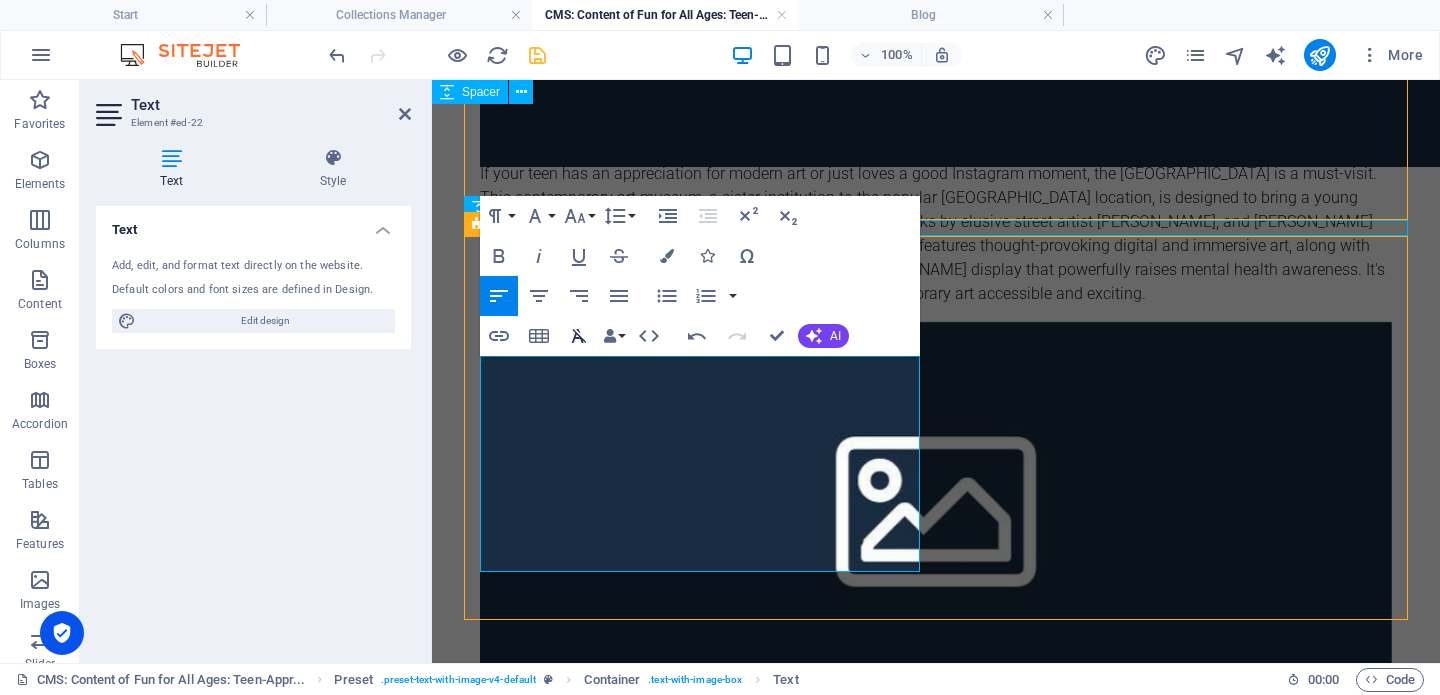 click 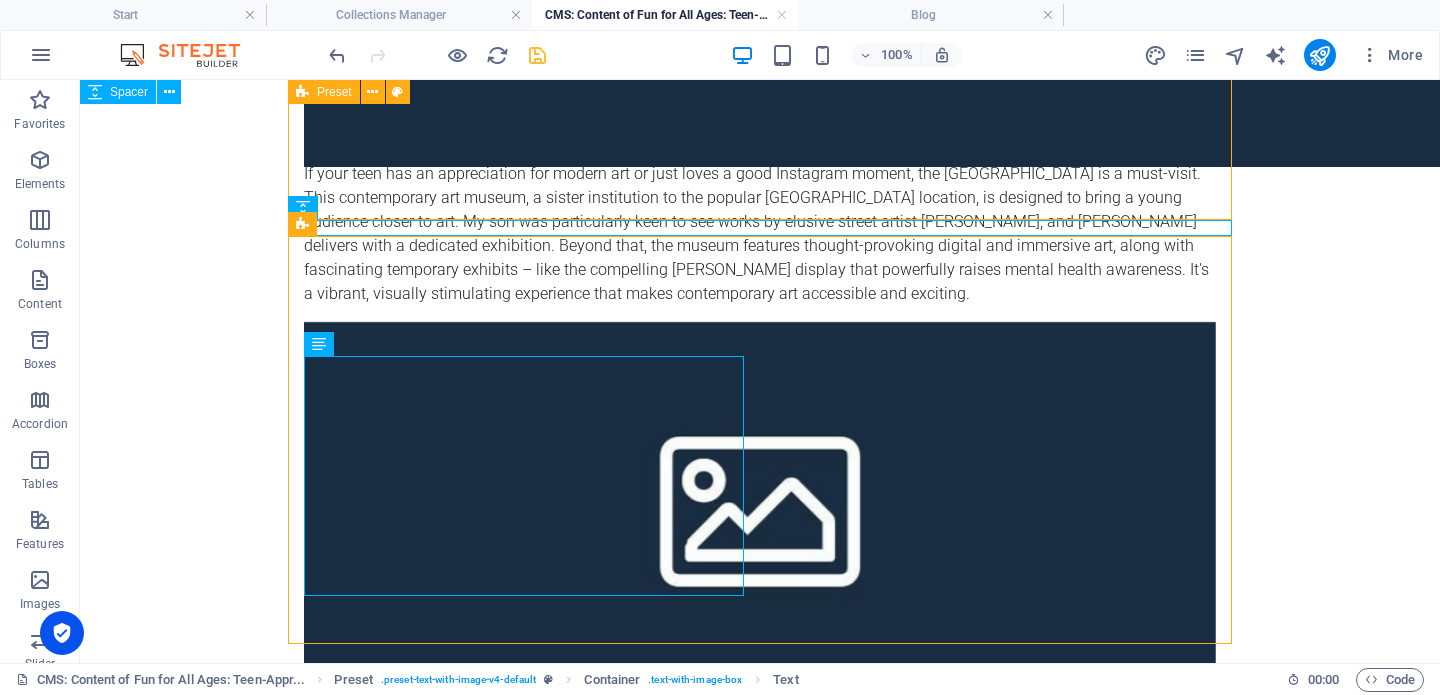 click at bounding box center (537, 55) 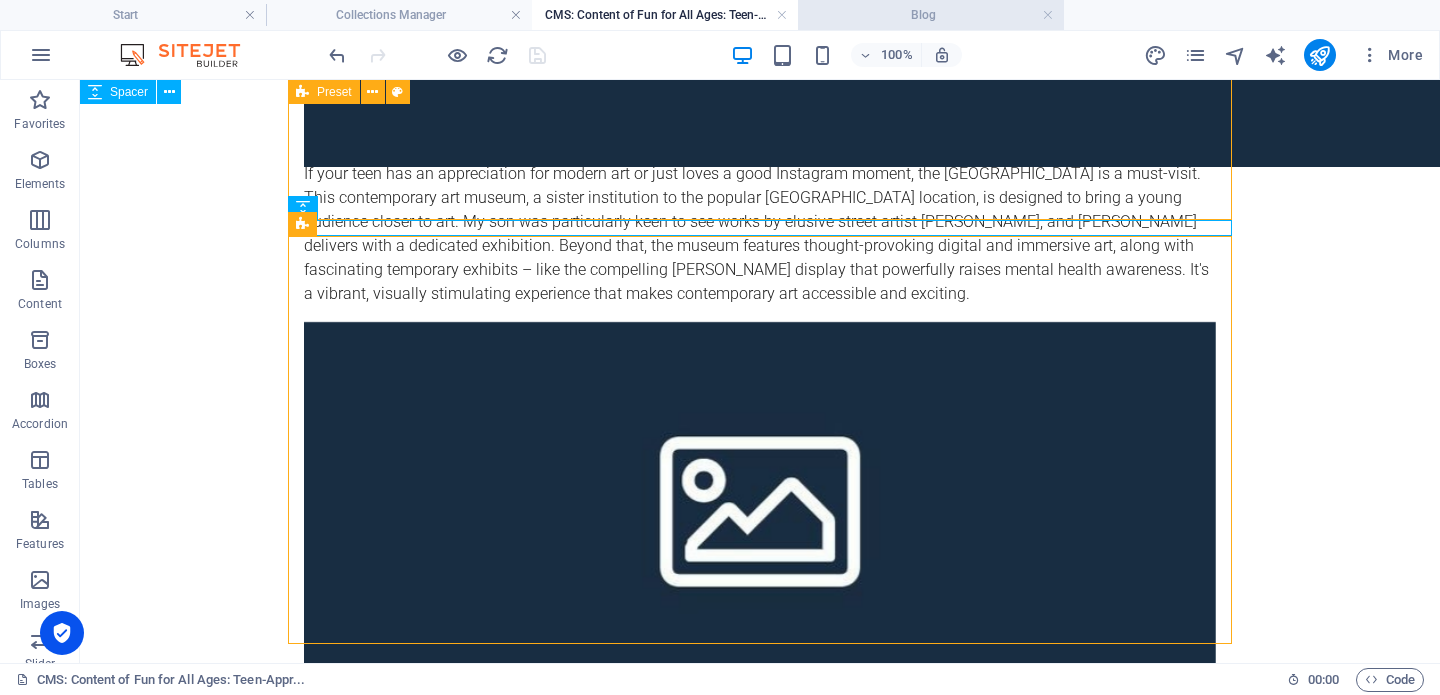 click on "Blog" at bounding box center (931, 15) 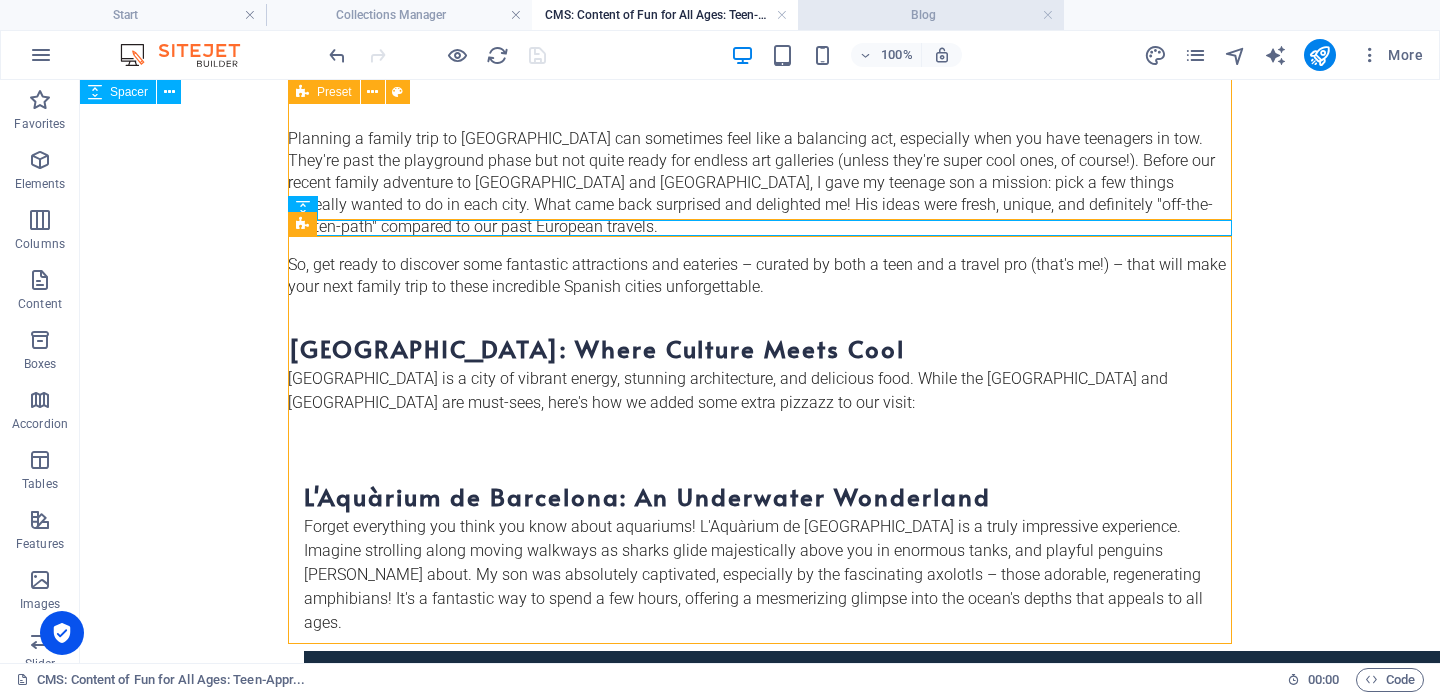 scroll, scrollTop: 1786, scrollLeft: 0, axis: vertical 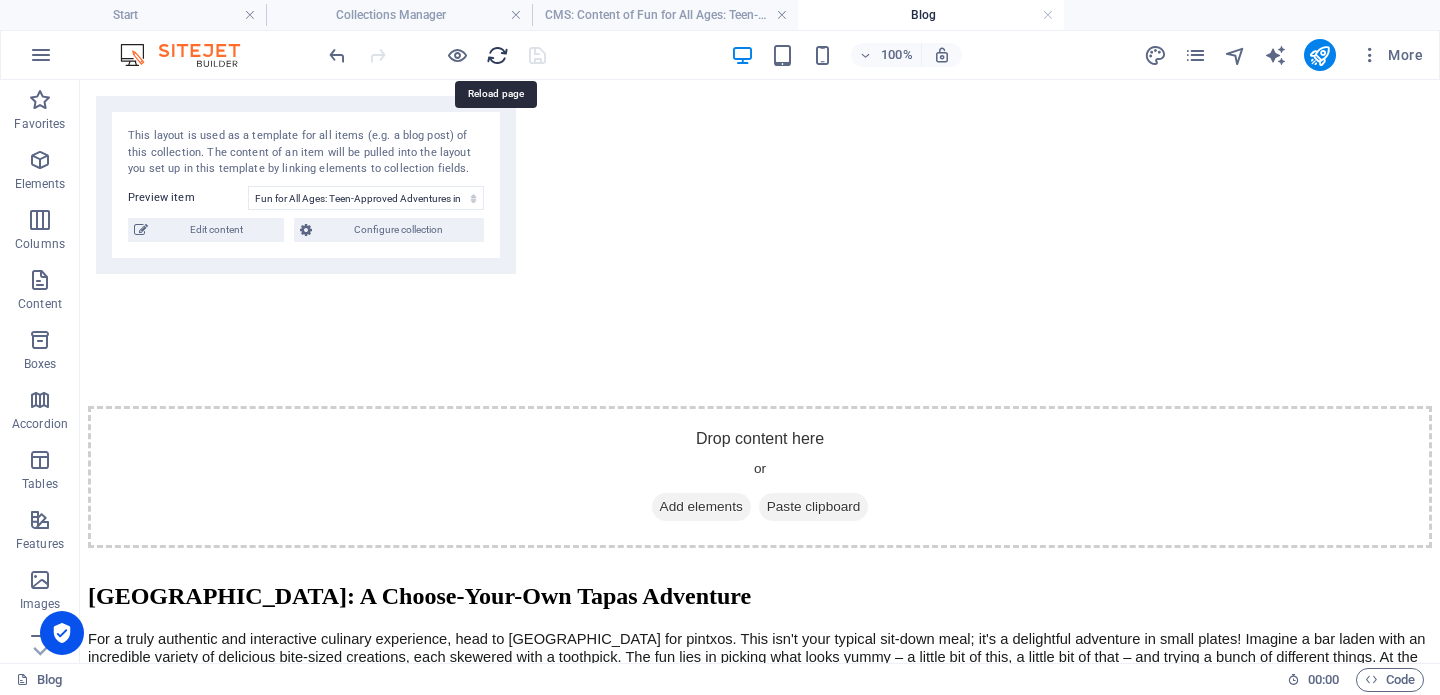 click at bounding box center (497, 55) 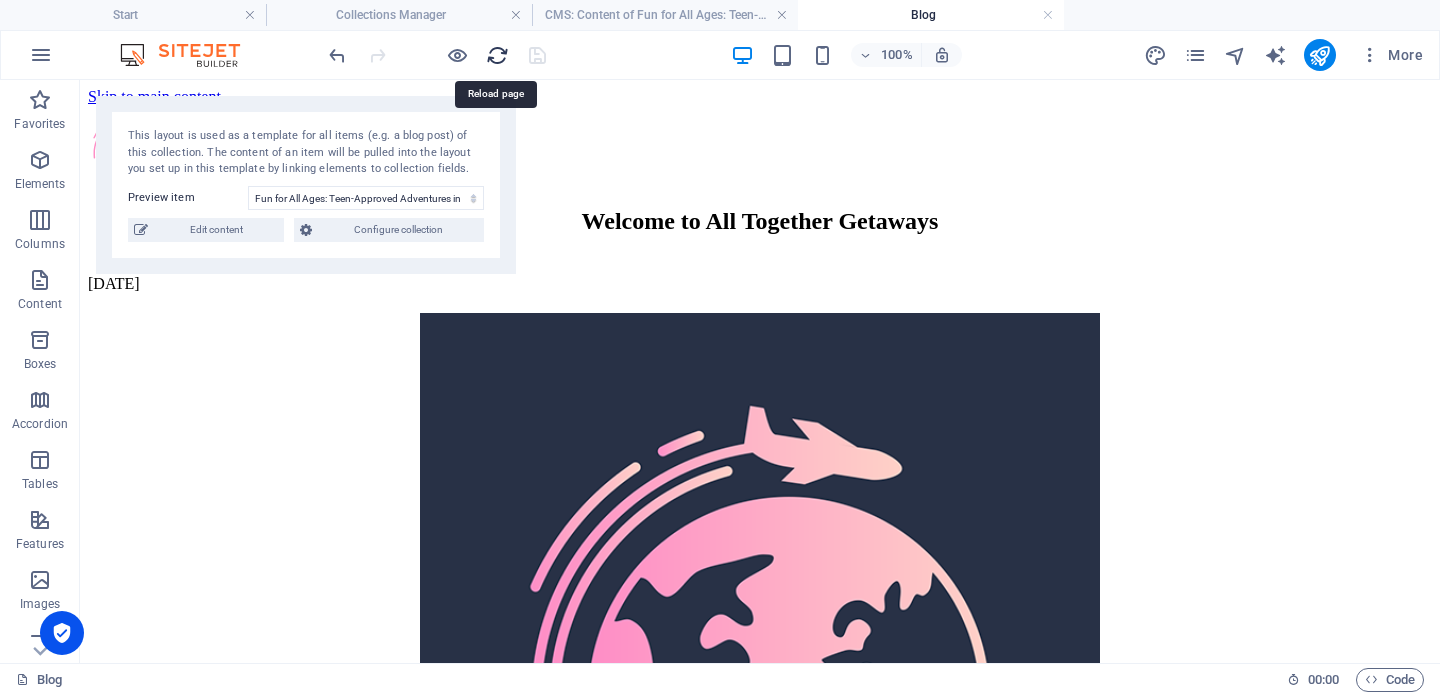 scroll, scrollTop: 0, scrollLeft: 0, axis: both 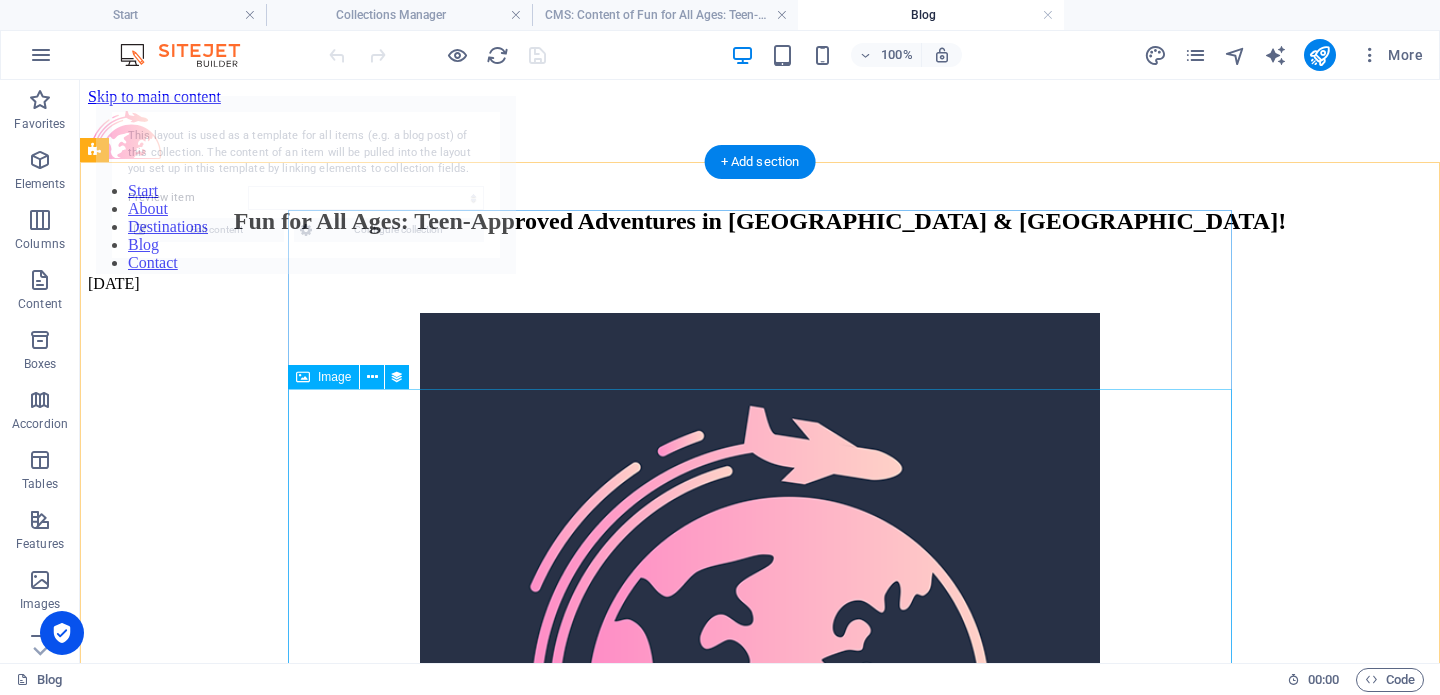 select on "6872770412097d7899000ad3" 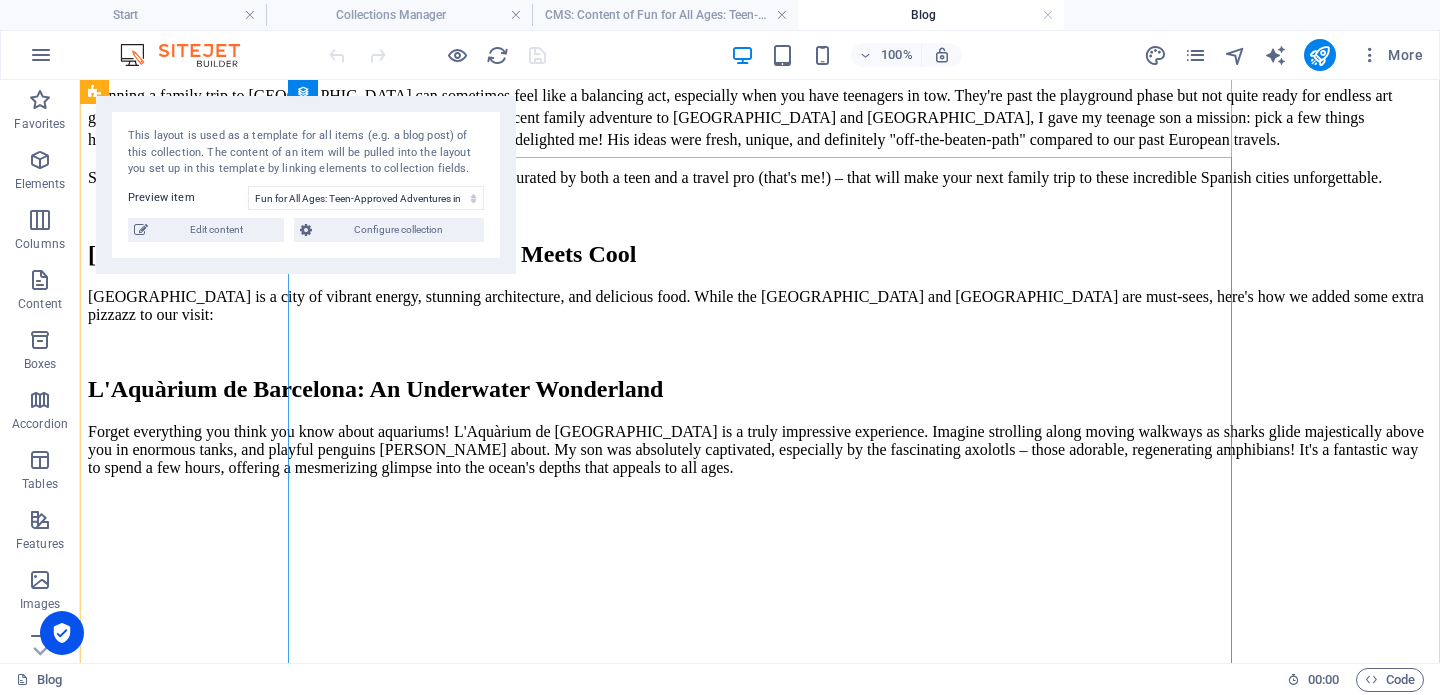 scroll, scrollTop: 774, scrollLeft: 0, axis: vertical 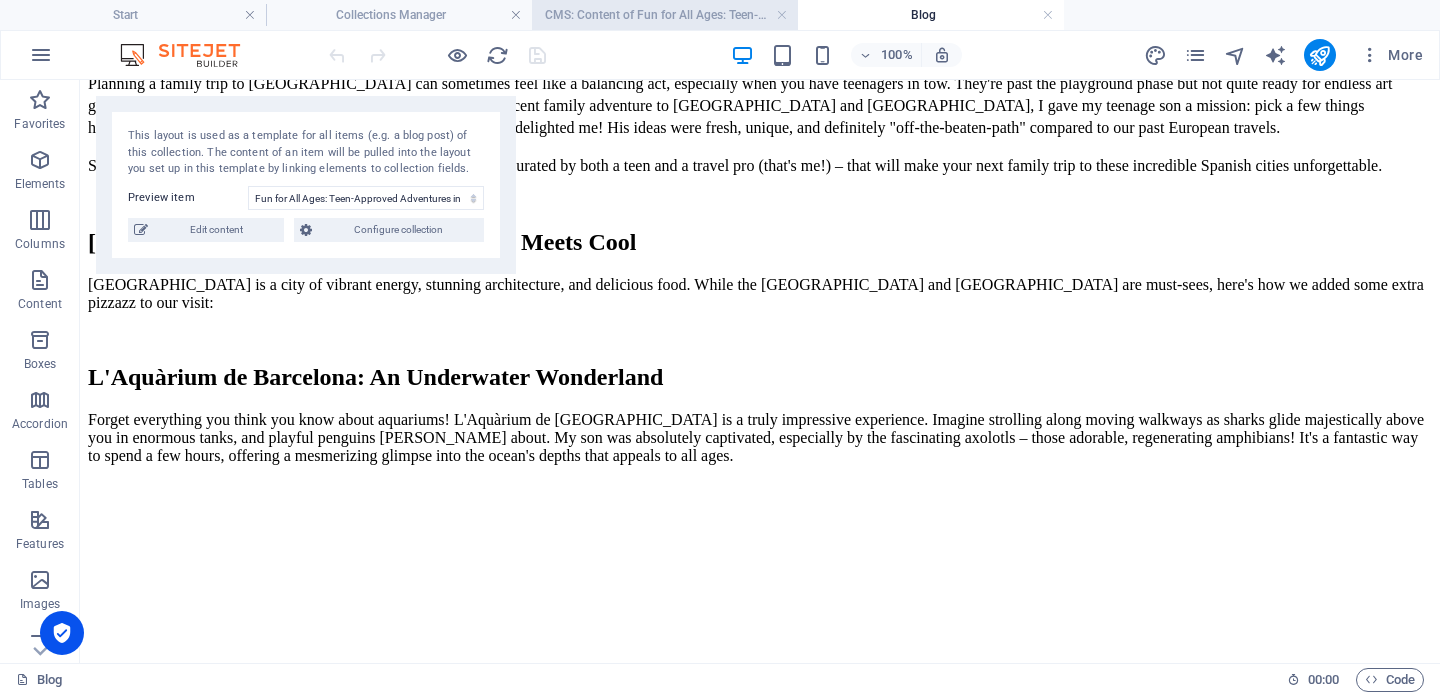 click on "CMS: Content of Fun for All Ages: Teen-Appr..." at bounding box center [665, 15] 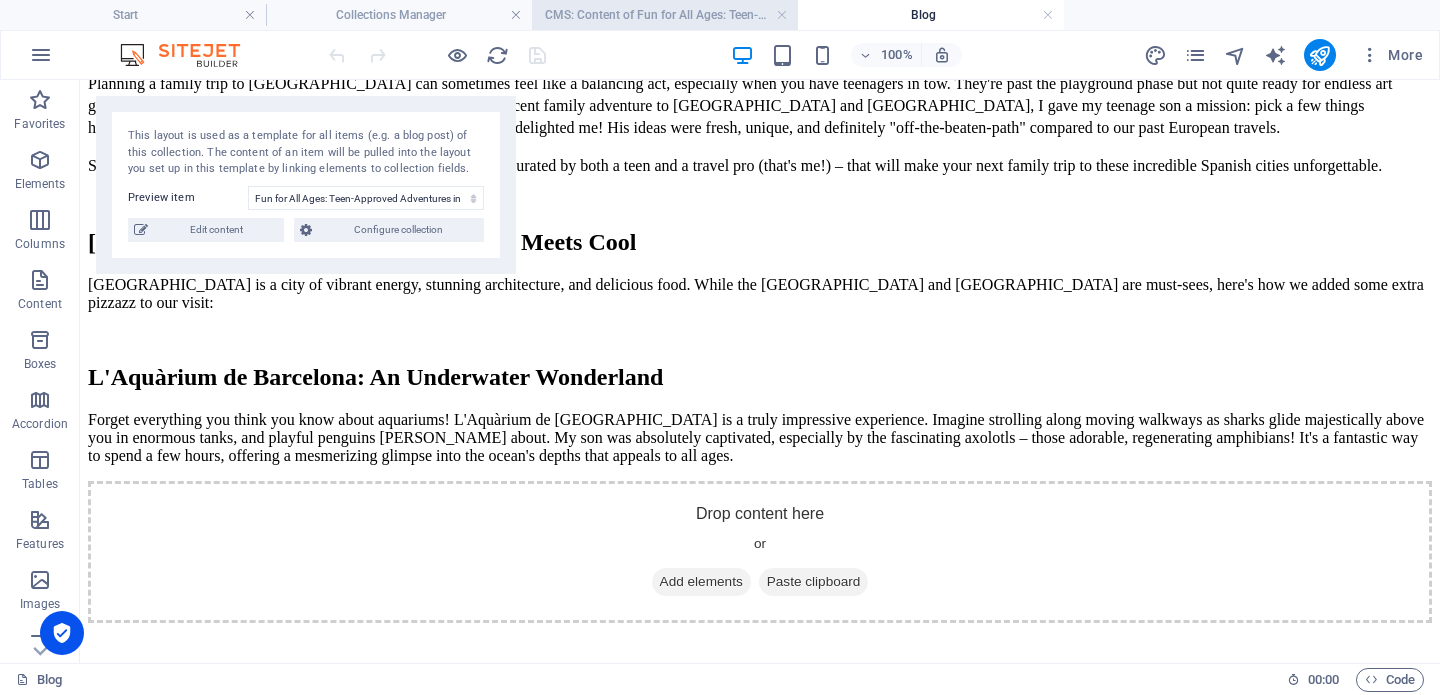 scroll, scrollTop: 0, scrollLeft: 0, axis: both 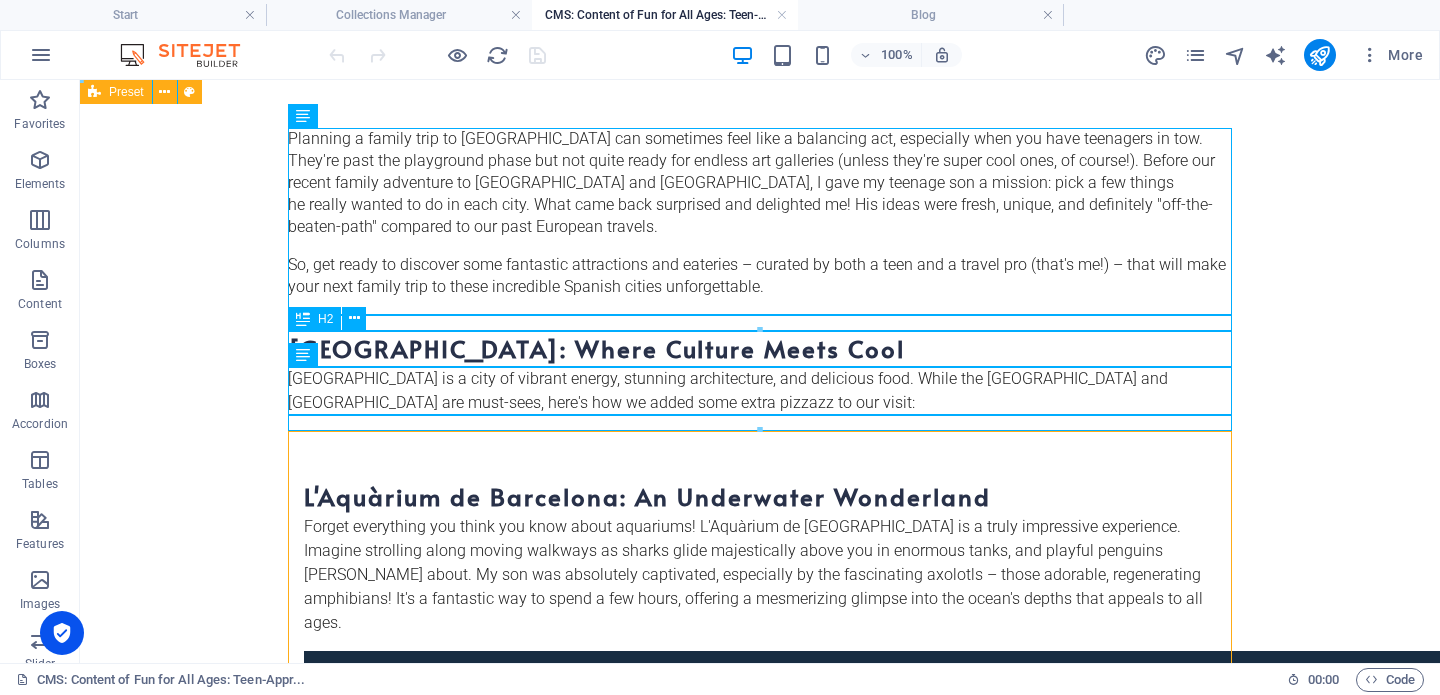 click on "[GEOGRAPHIC_DATA]: Where Culture Meets Cool" at bounding box center (760, 349) 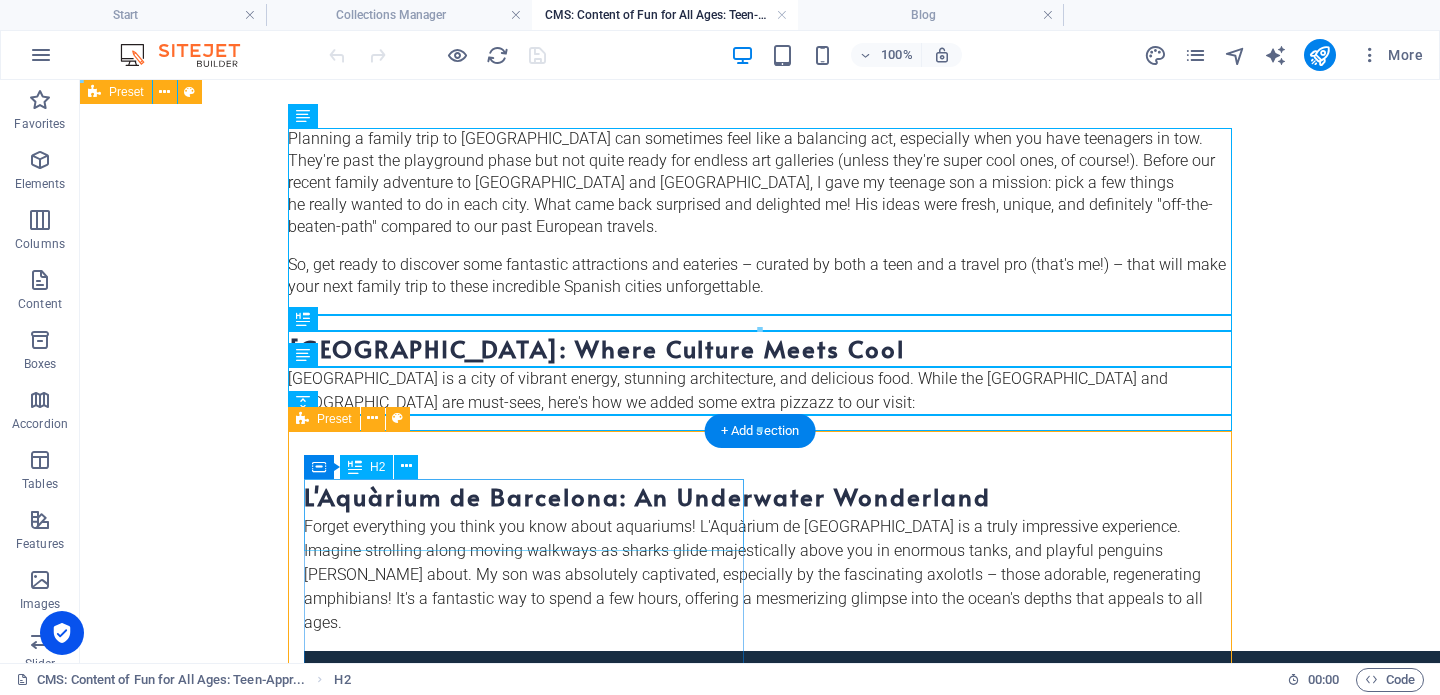 click on "L'Aquàrium de Barcelona: An Underwater Wonderland" at bounding box center (760, 497) 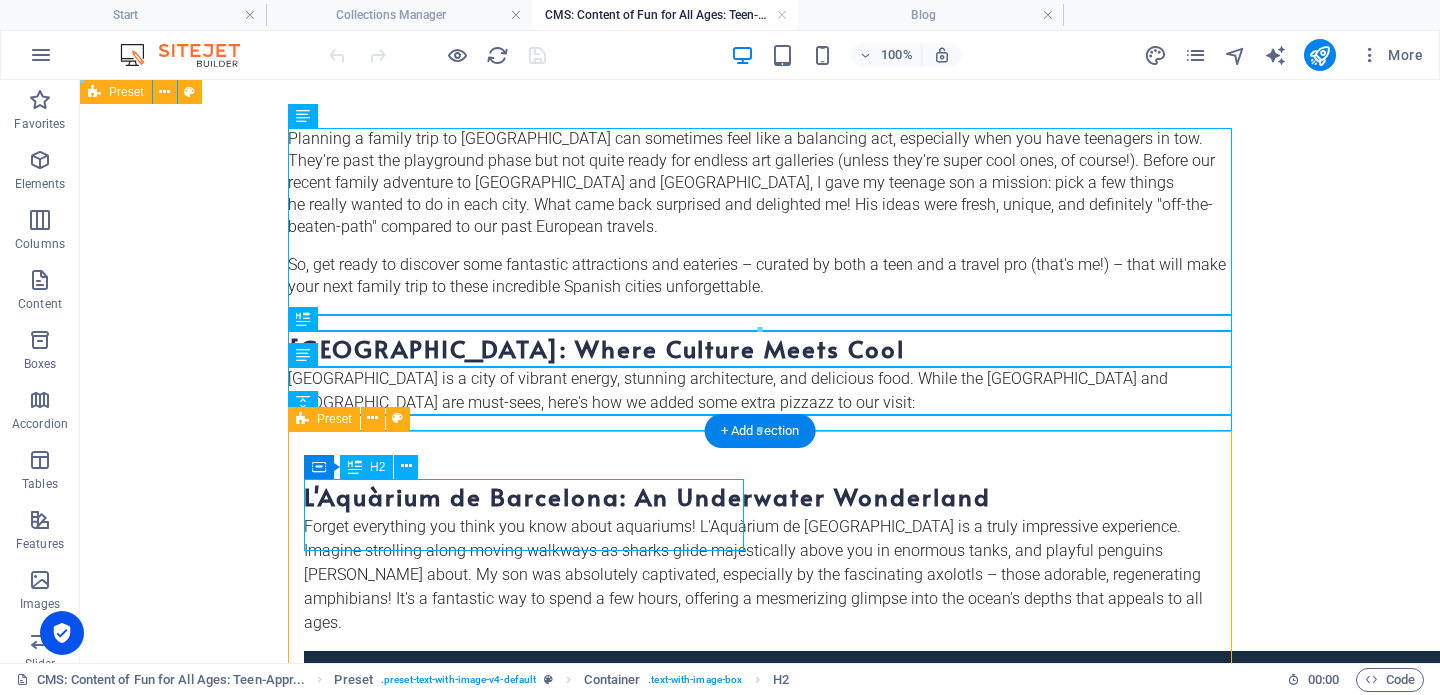 click on "L'Aquàrium de Barcelona: An Underwater Wonderland" at bounding box center [760, 497] 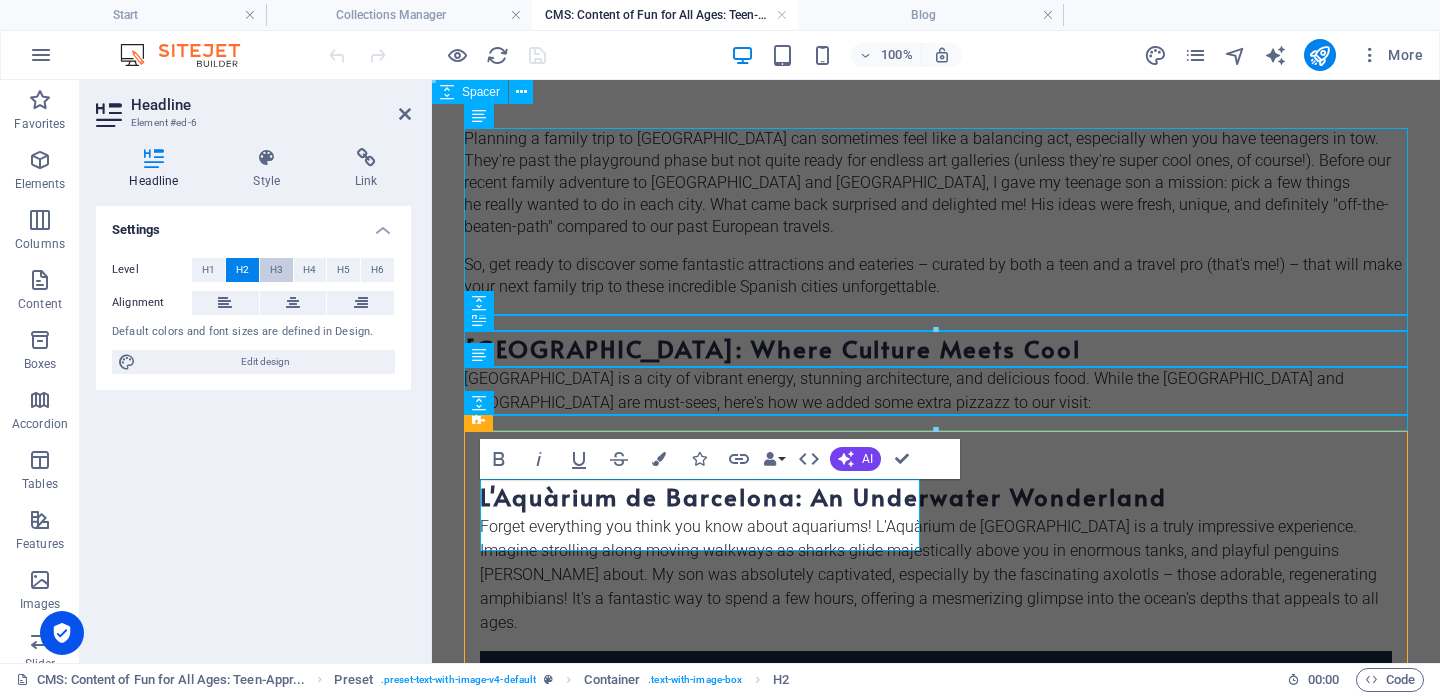 click on "H3" at bounding box center [276, 270] 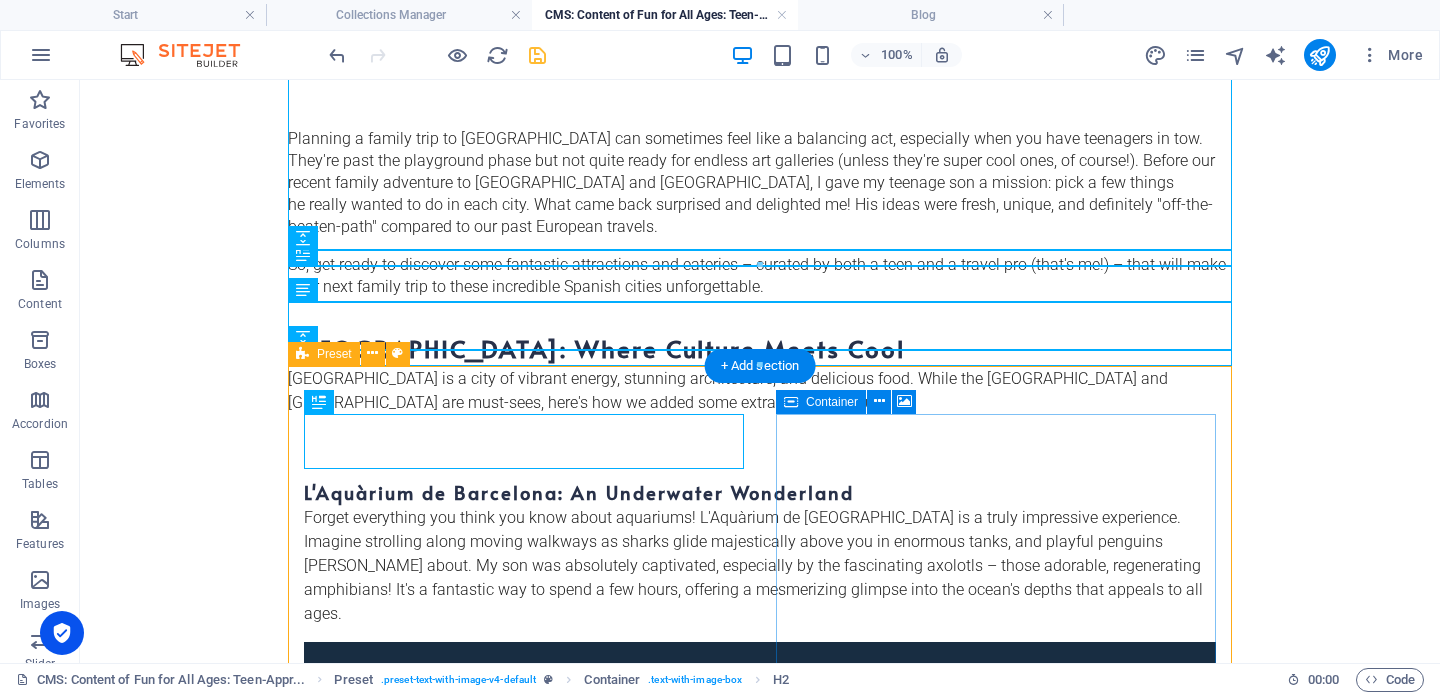 scroll, scrollTop: 353, scrollLeft: 0, axis: vertical 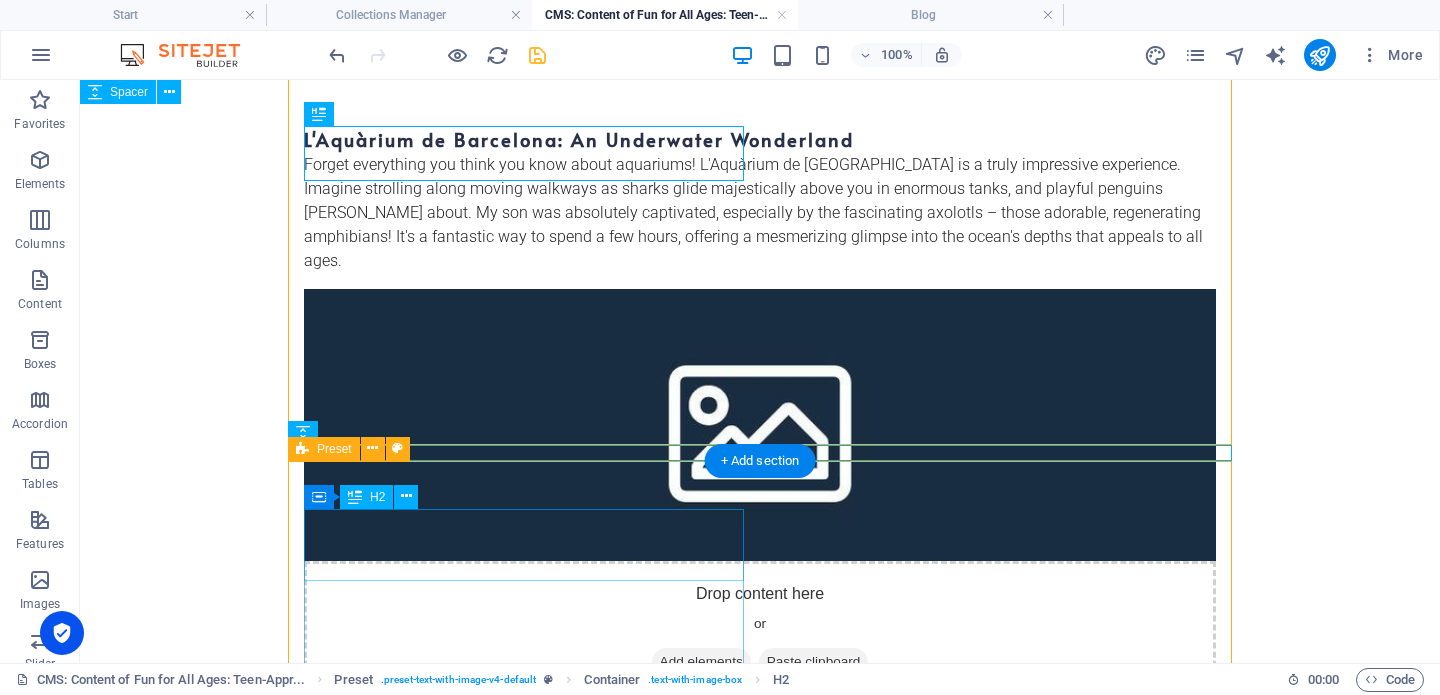 click on "[GEOGRAPHIC_DATA]: Modern Art with a Message" at bounding box center (760, 833) 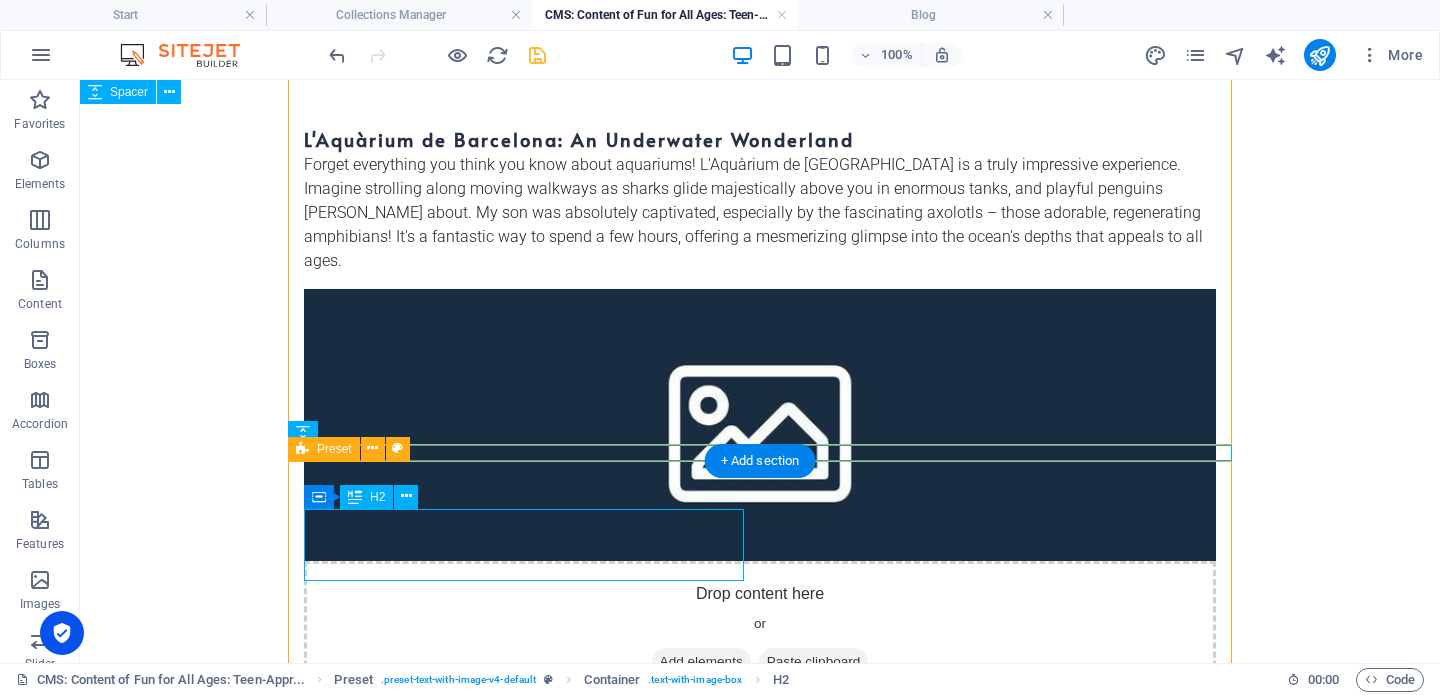 click on "[GEOGRAPHIC_DATA]: Modern Art with a Message" at bounding box center [760, 833] 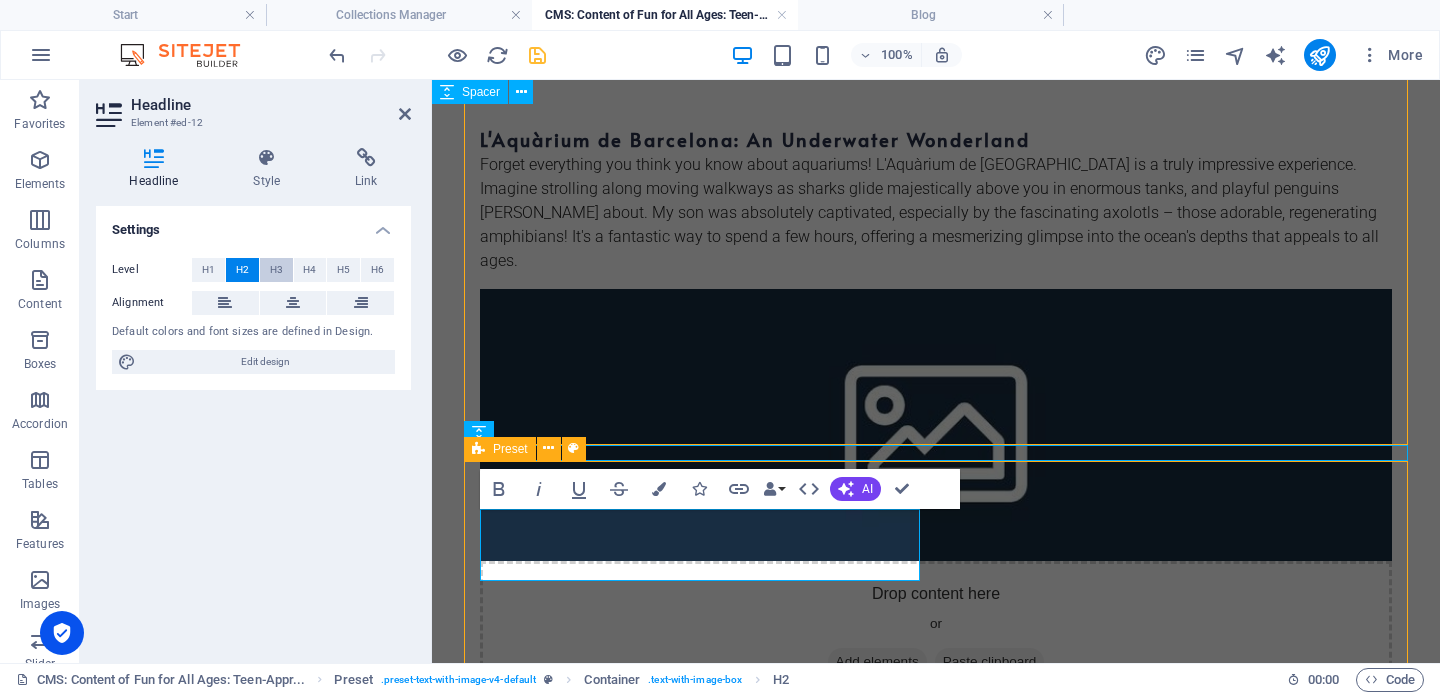 click on "H3" at bounding box center (276, 270) 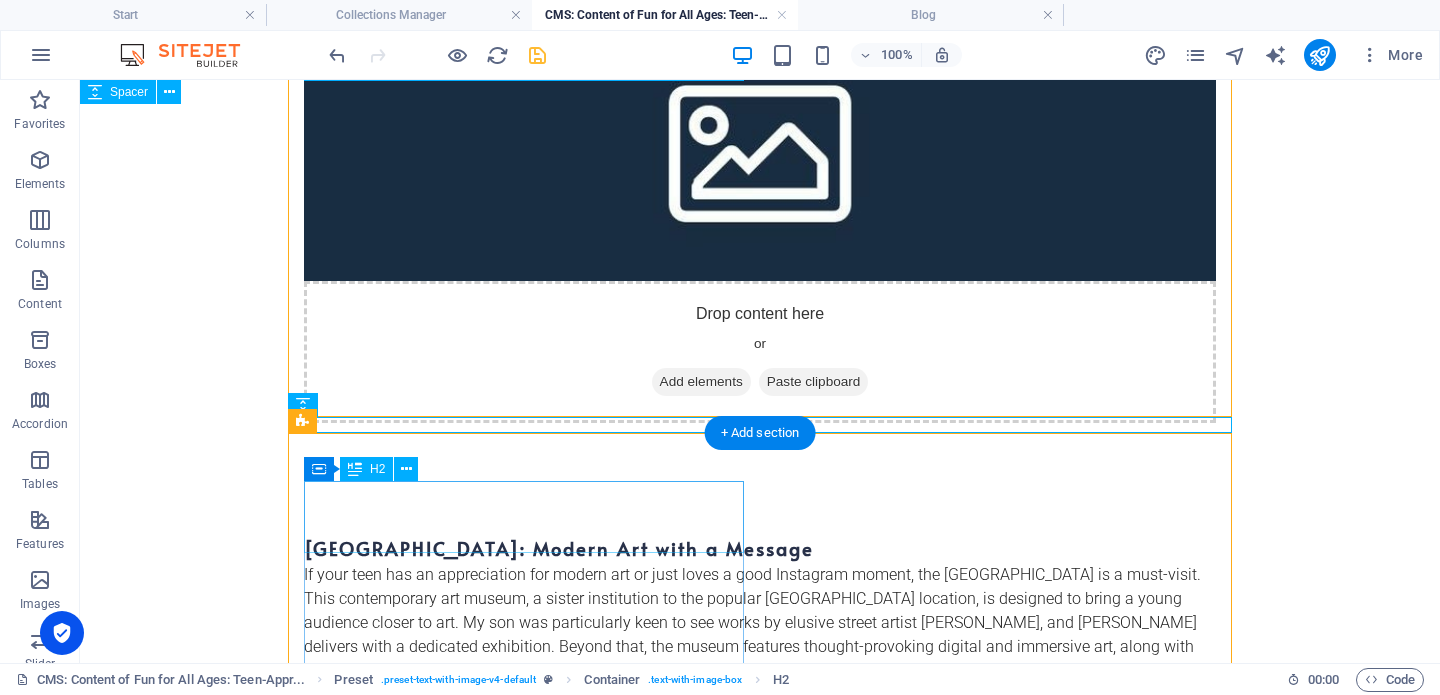 scroll, scrollTop: 890, scrollLeft: 0, axis: vertical 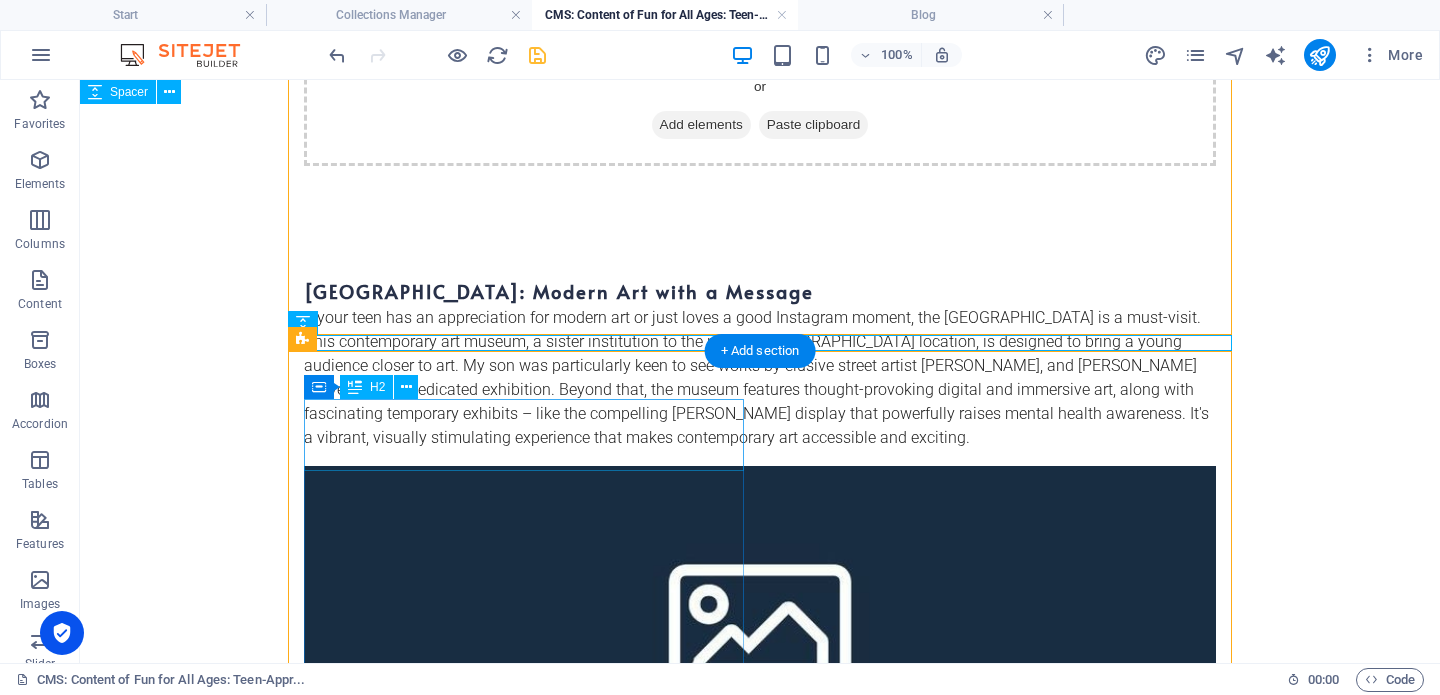 click on "[GEOGRAPHIC_DATA]: A Choose-Your-Own Tapas Adventure" at bounding box center [760, 1054] 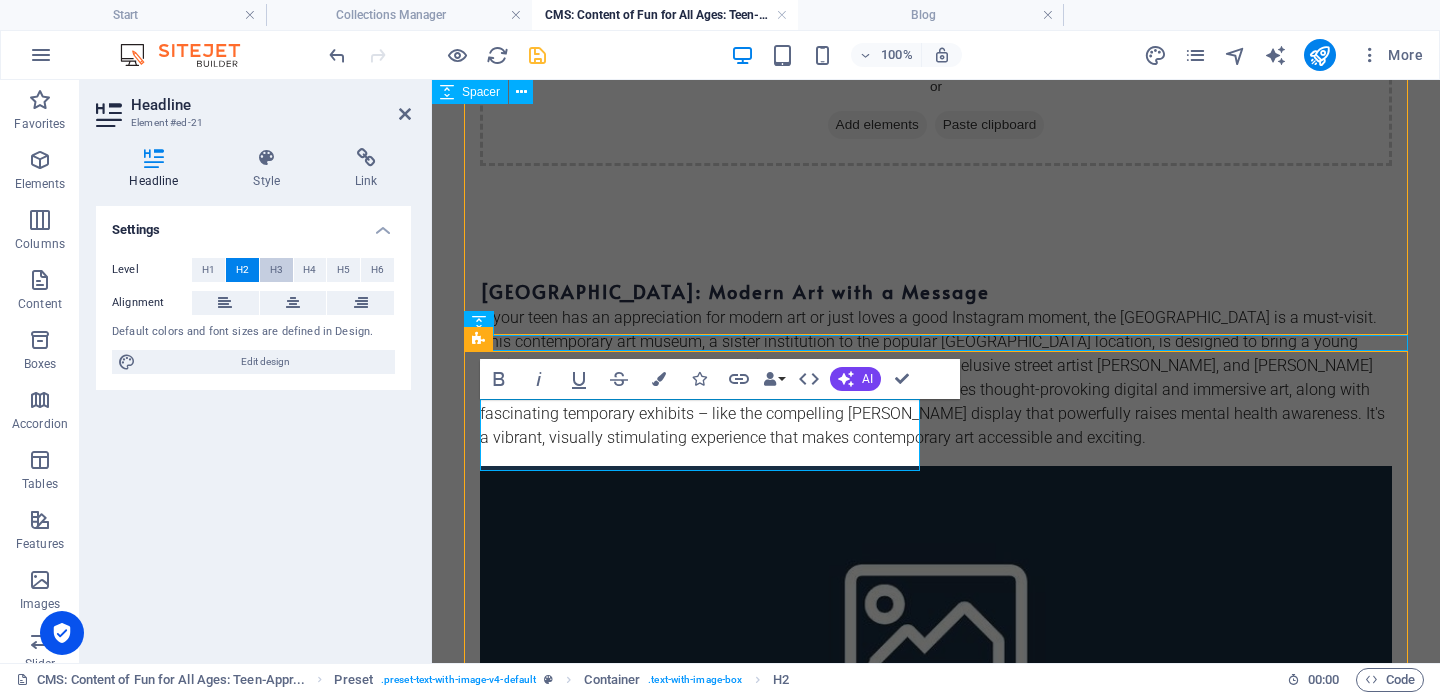 click on "H3" at bounding box center [276, 270] 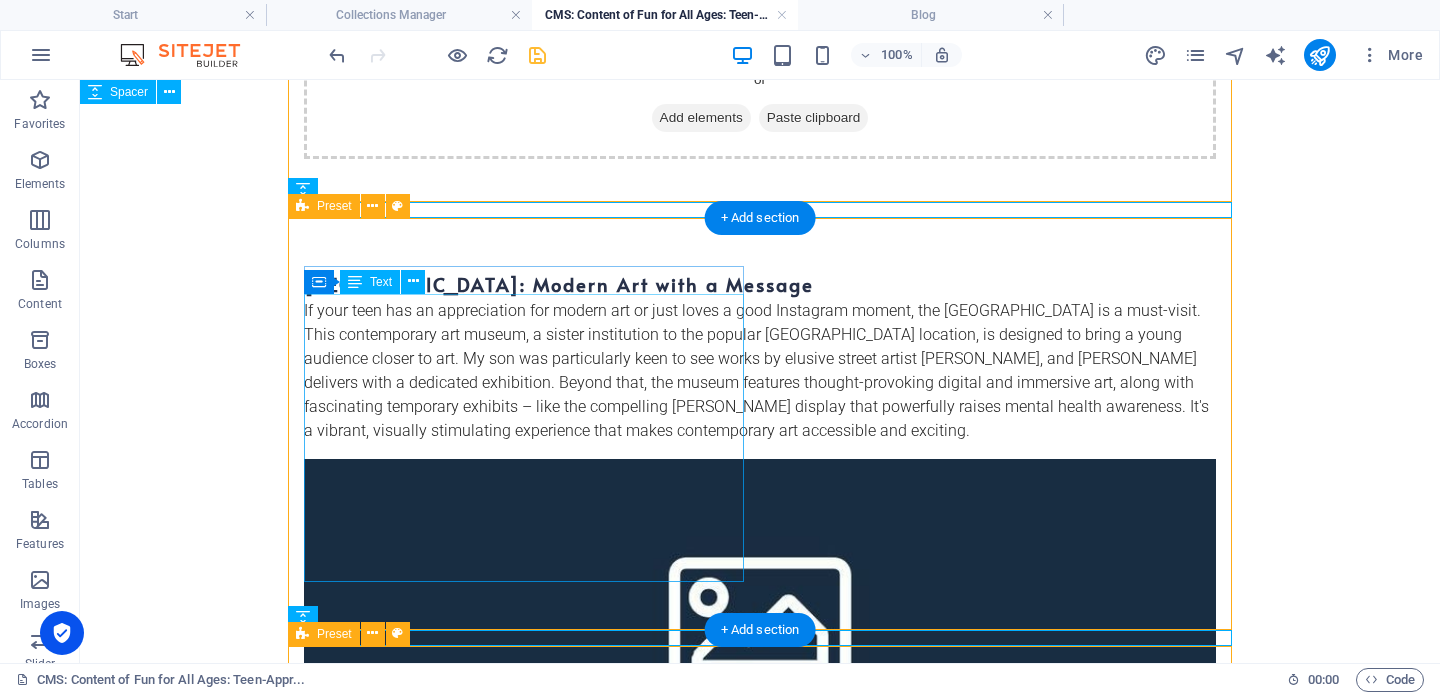 scroll, scrollTop: 1017, scrollLeft: 0, axis: vertical 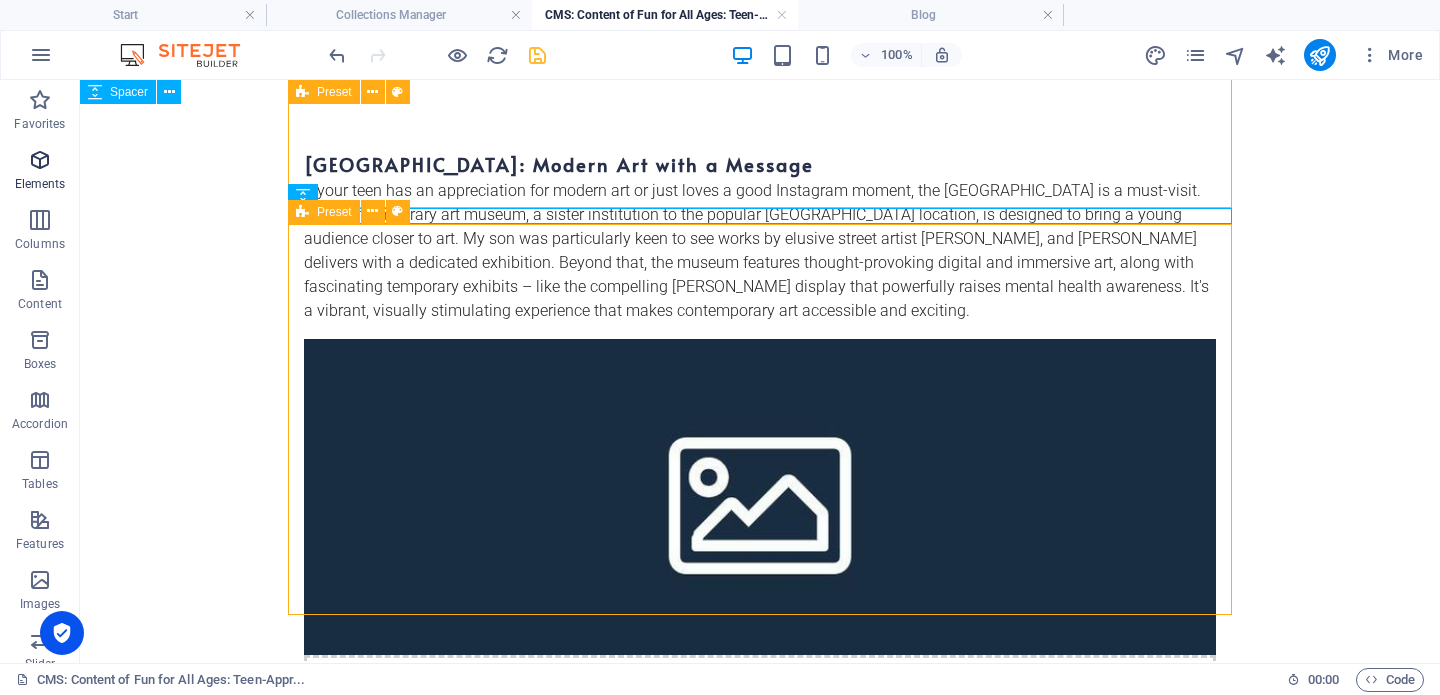 click on "Elements" at bounding box center (40, 184) 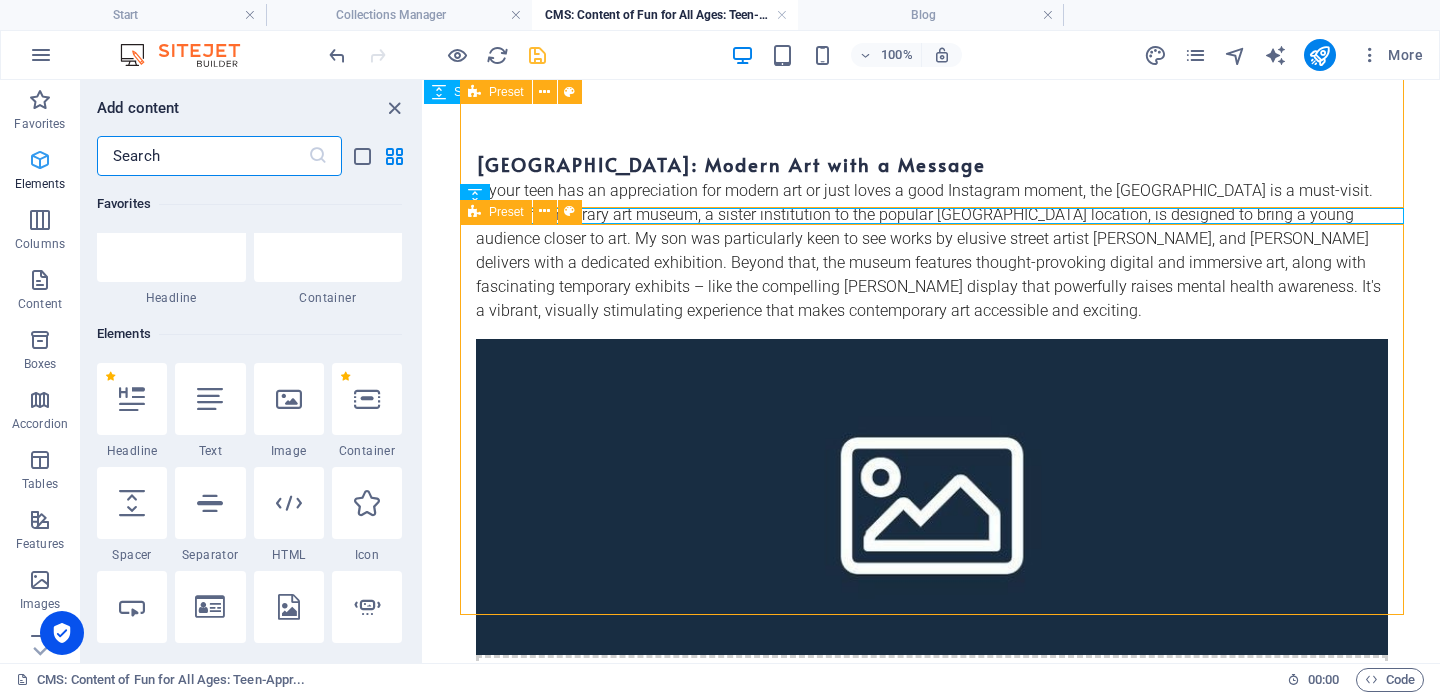 scroll, scrollTop: 213, scrollLeft: 0, axis: vertical 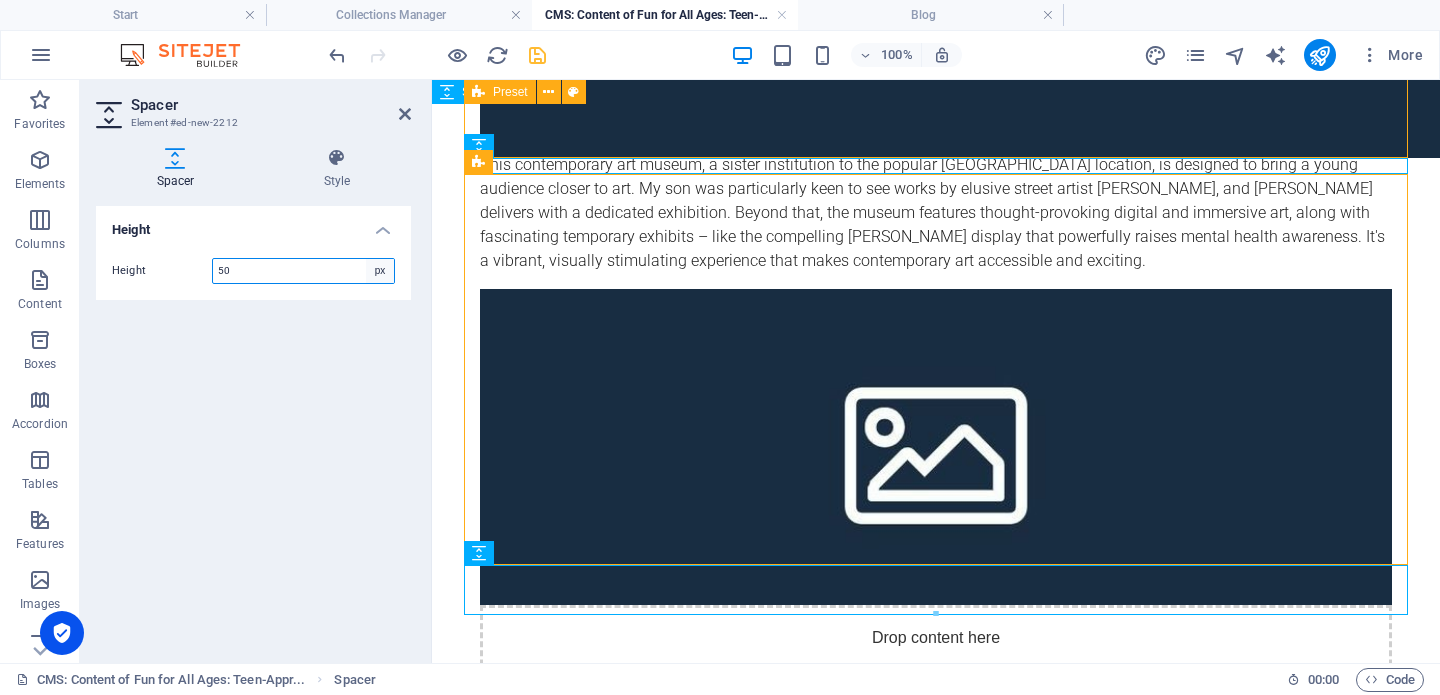 click on "px rem vh vw" at bounding box center [380, 271] 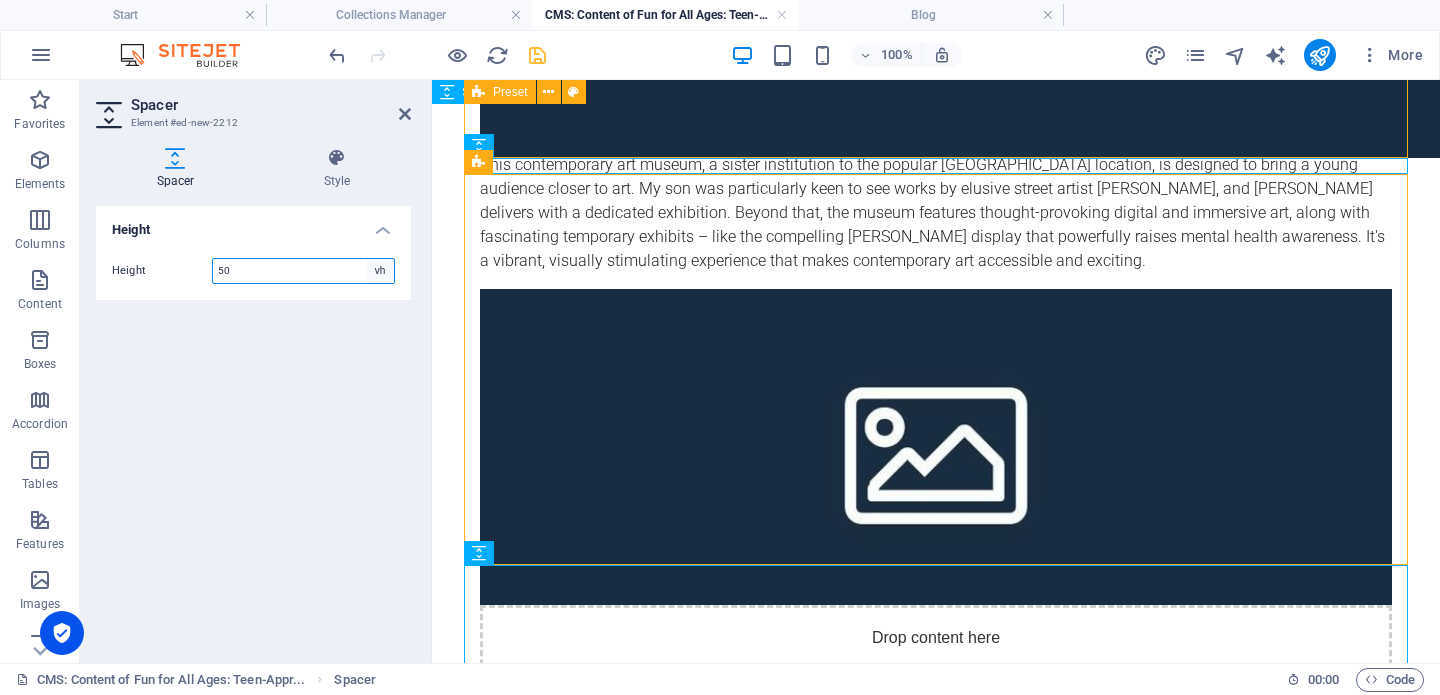 click on "px rem vh vw" at bounding box center (380, 271) 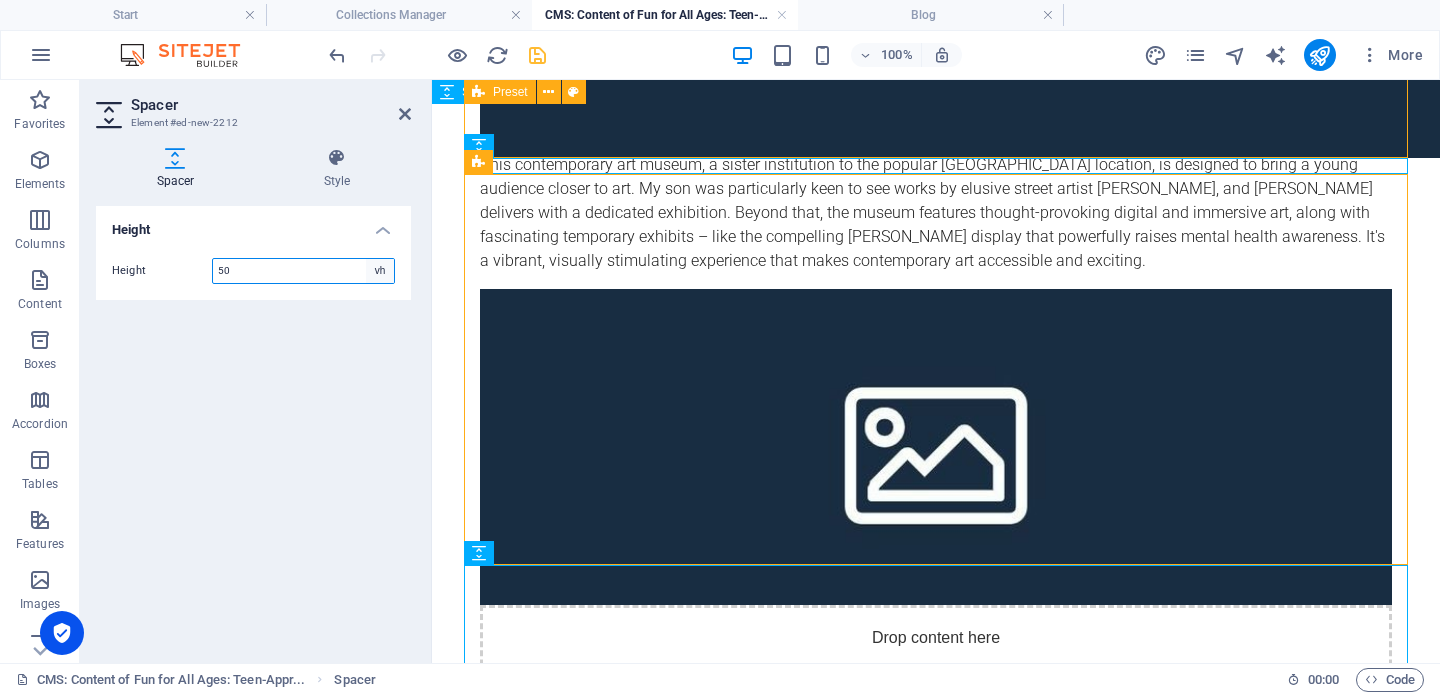 select on "rem" 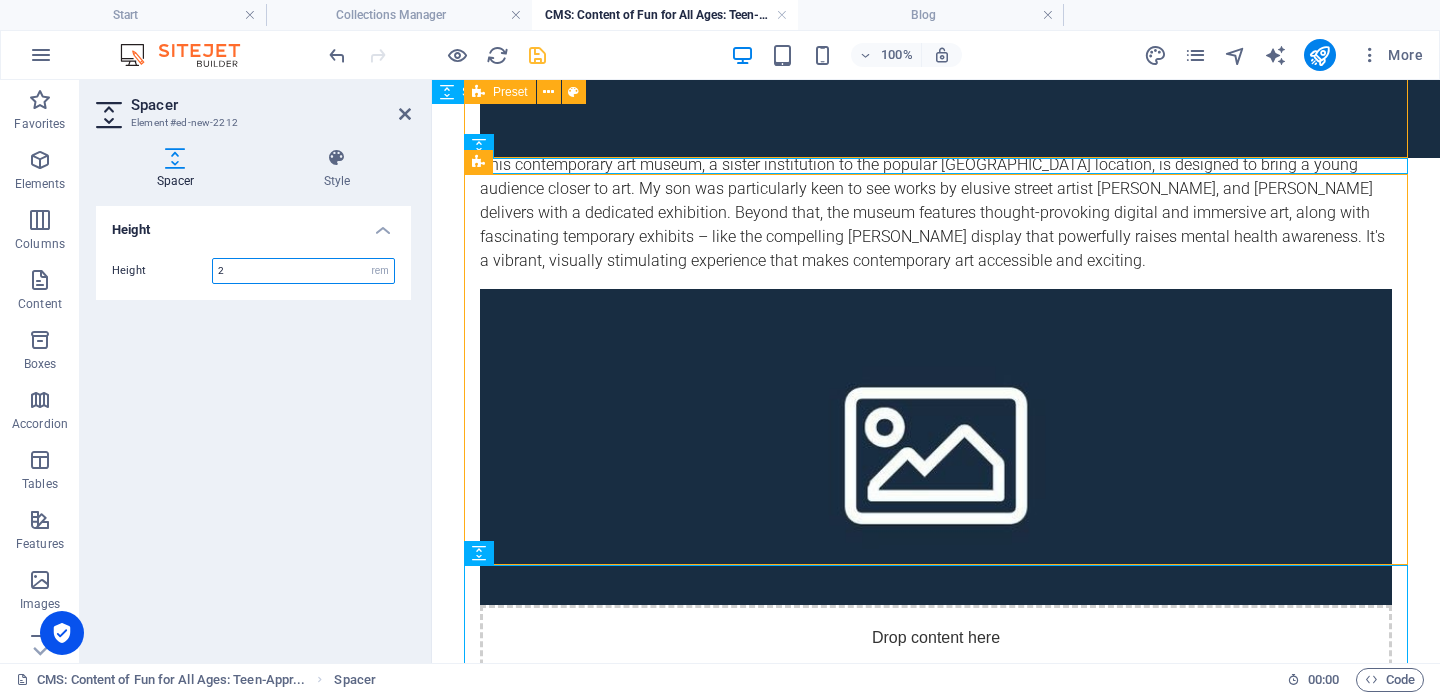 type on "2" 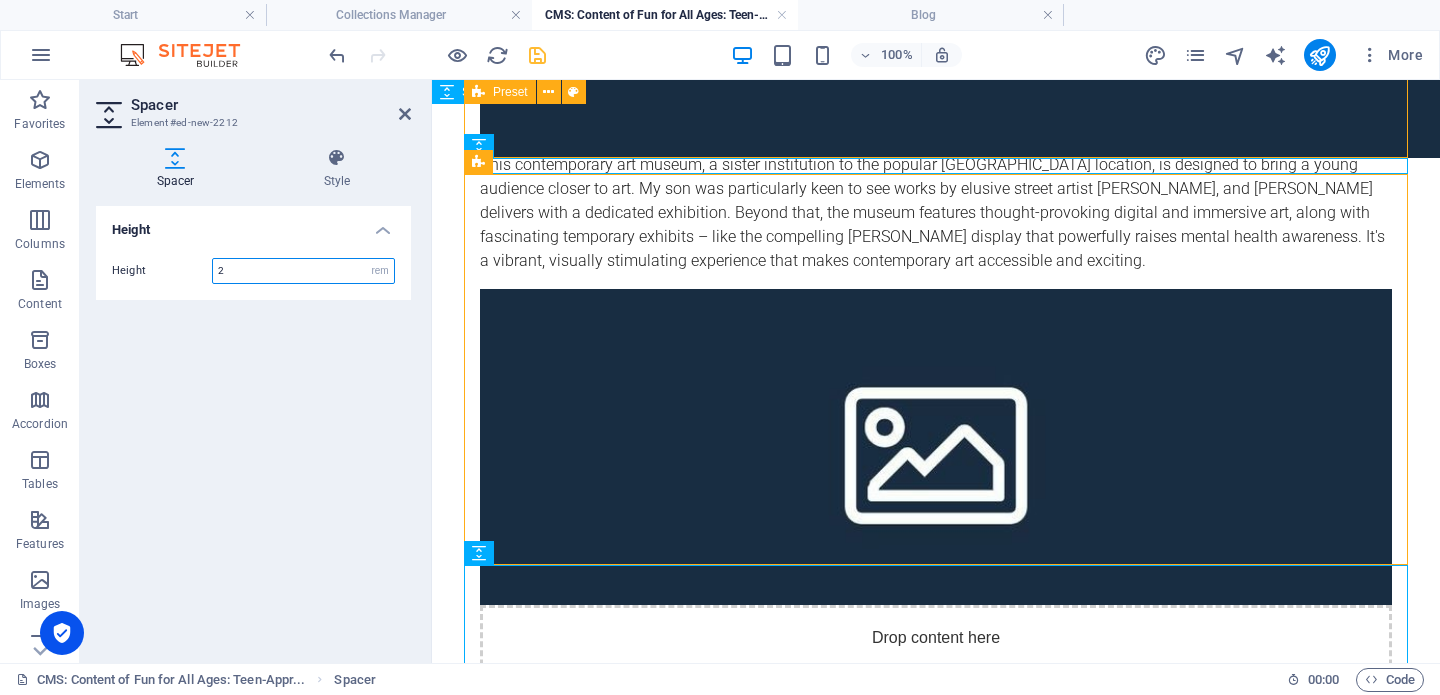 scroll, scrollTop: 1049, scrollLeft: 0, axis: vertical 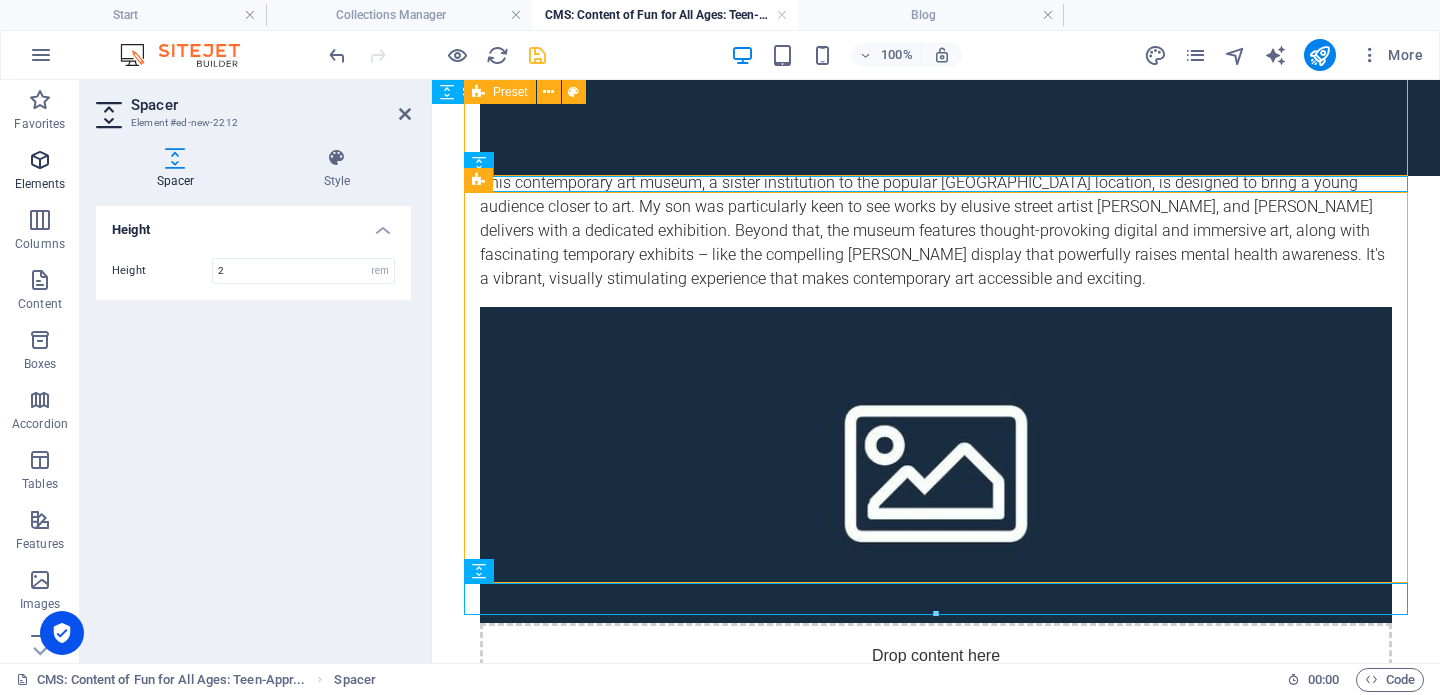 click at bounding box center (40, 160) 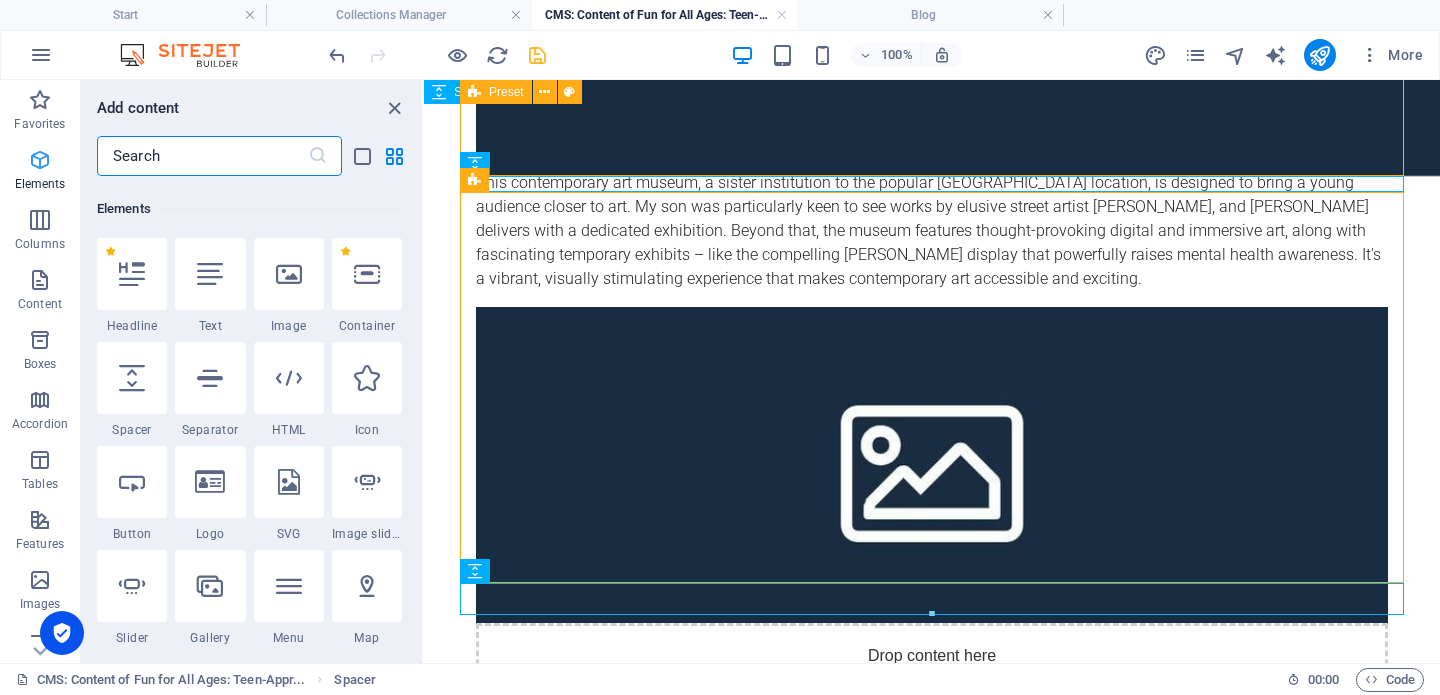 scroll, scrollTop: 213, scrollLeft: 0, axis: vertical 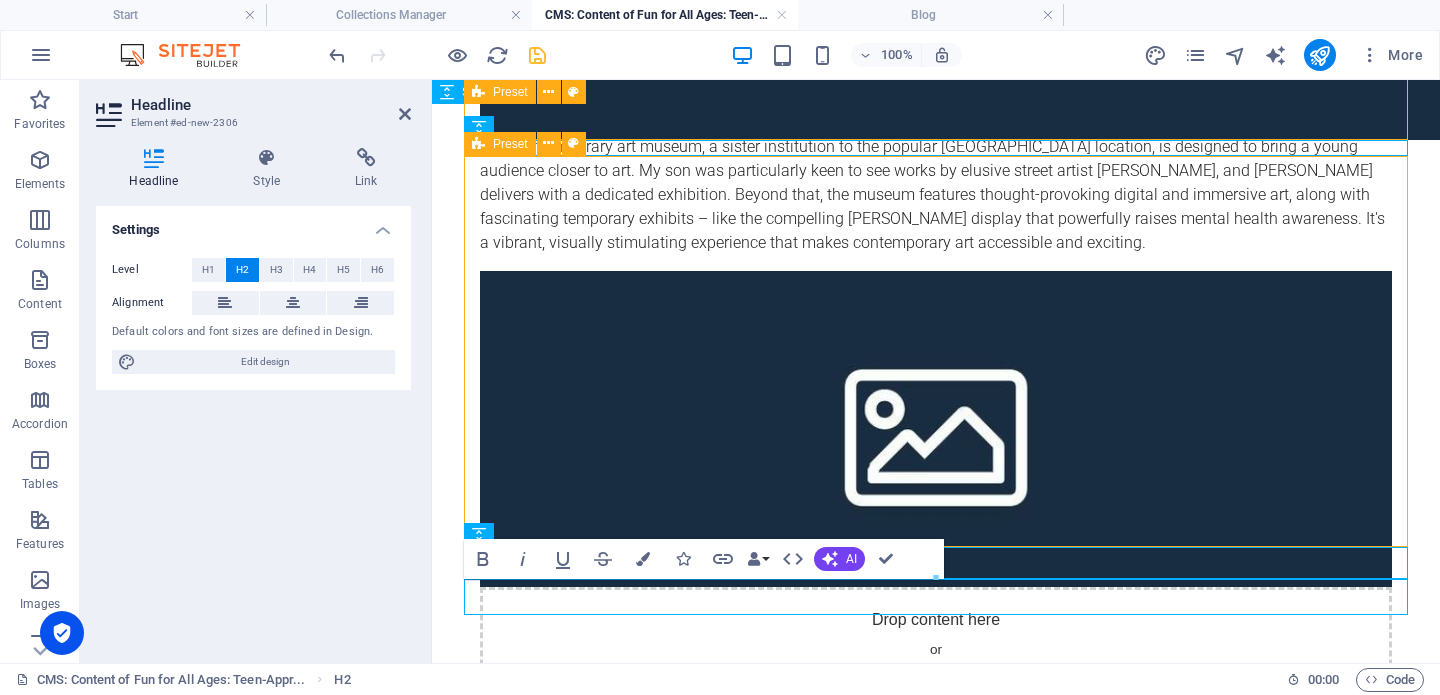 drag, startPoint x: 117, startPoint y: 278, endPoint x: 258, endPoint y: 272, distance: 141.12761 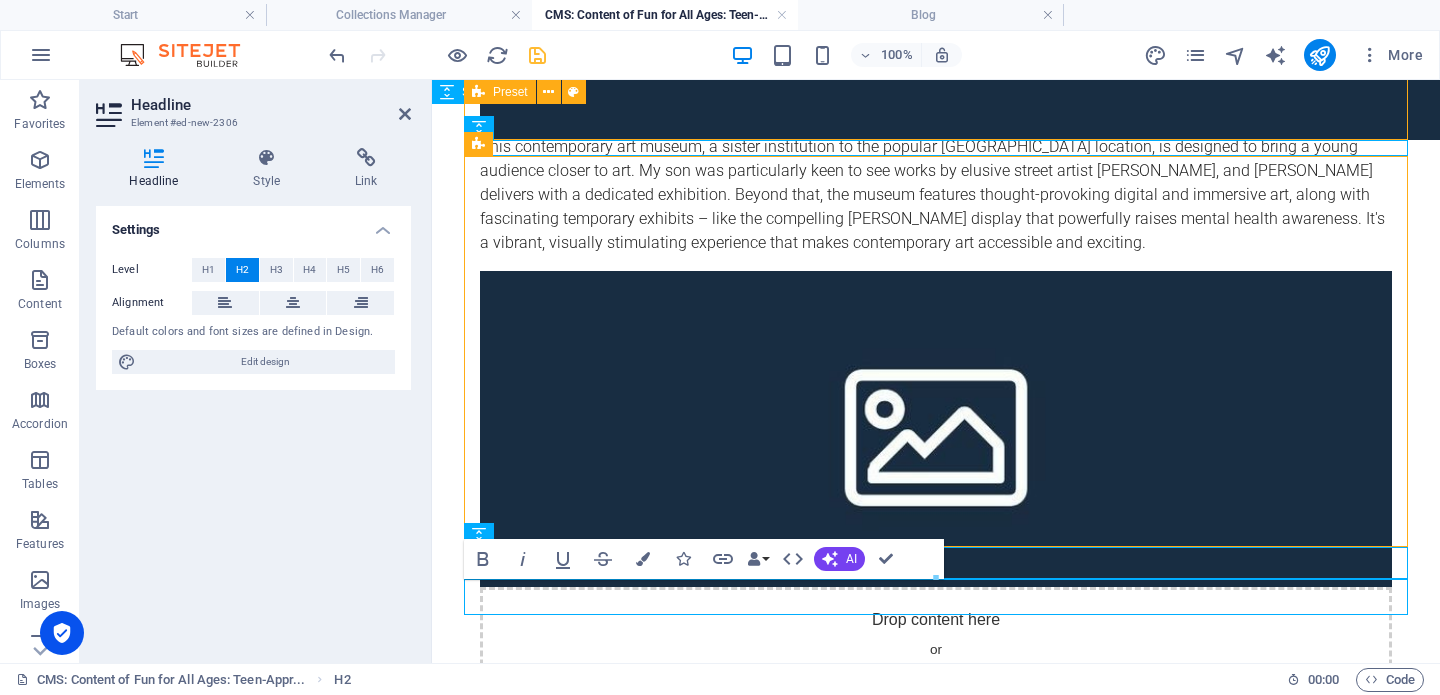 type 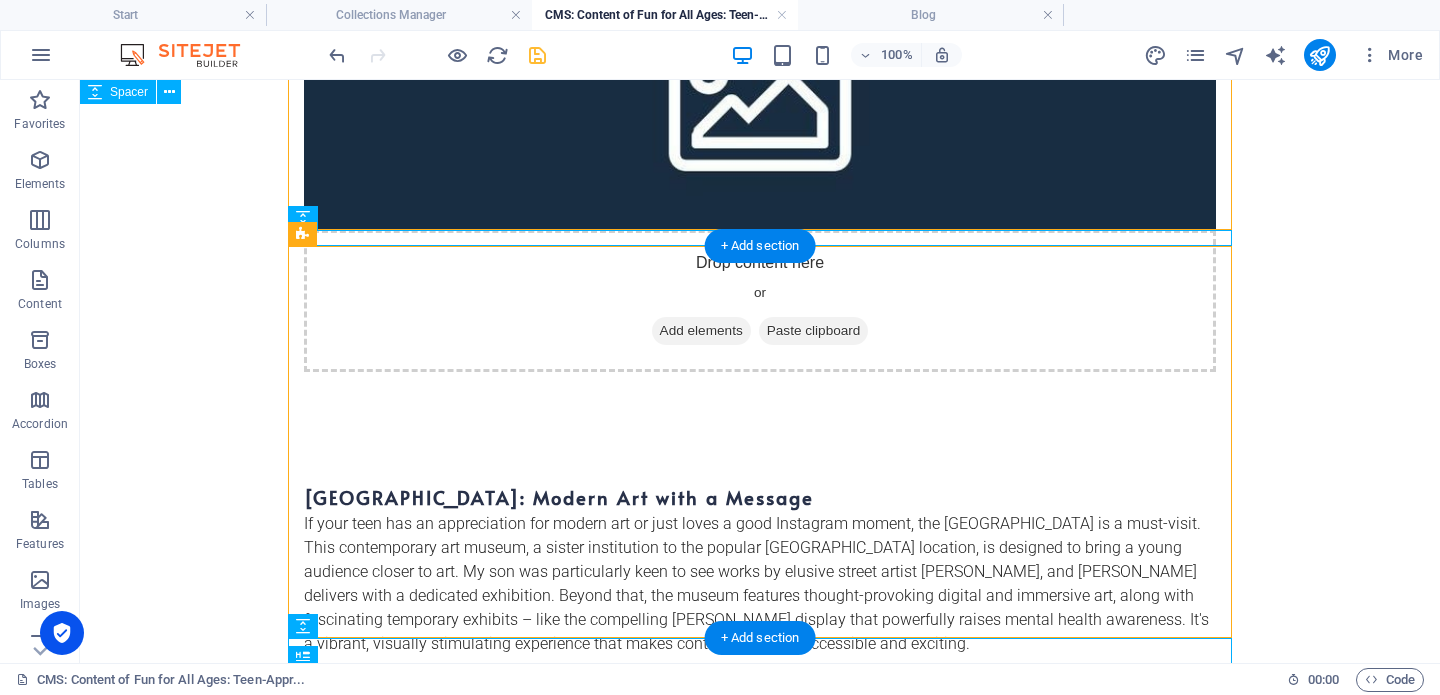 scroll, scrollTop: 1085, scrollLeft: 0, axis: vertical 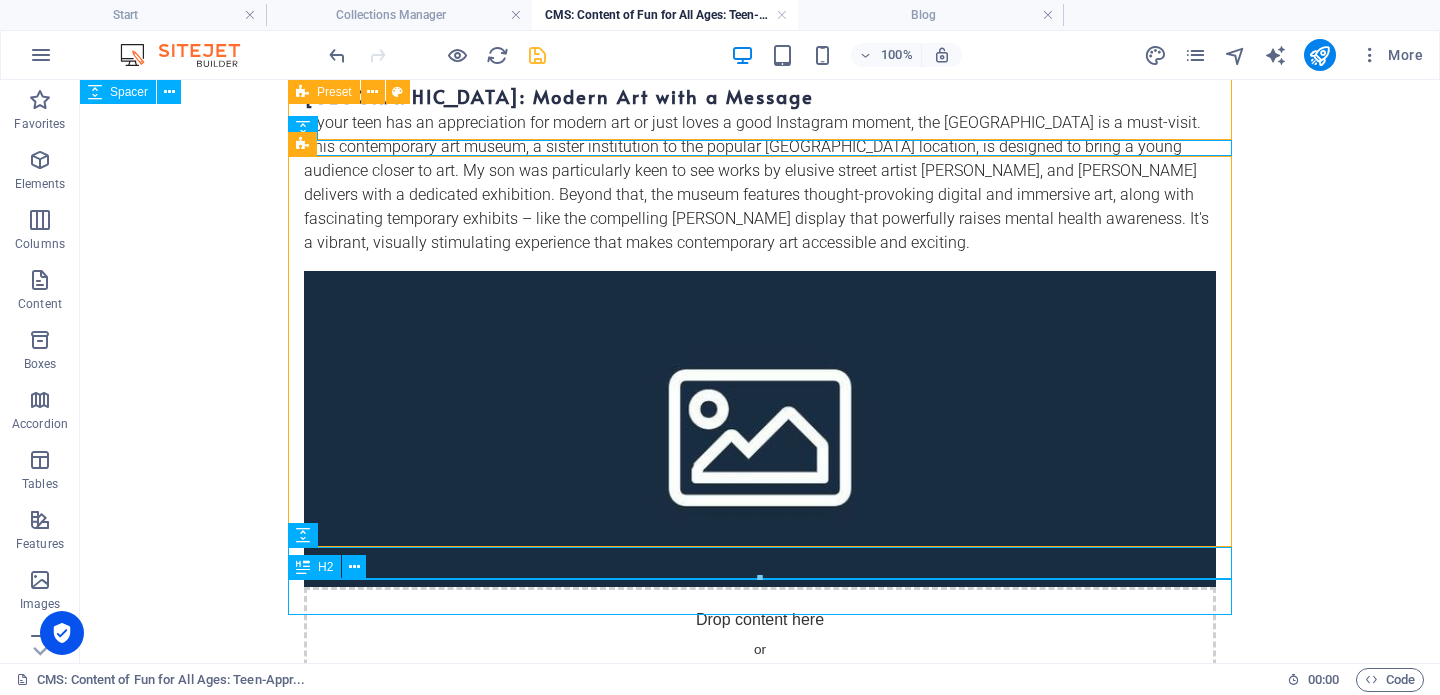 click on "[GEOGRAPHIC_DATA]: Capital of Cool & Creative" at bounding box center (760, 1540) 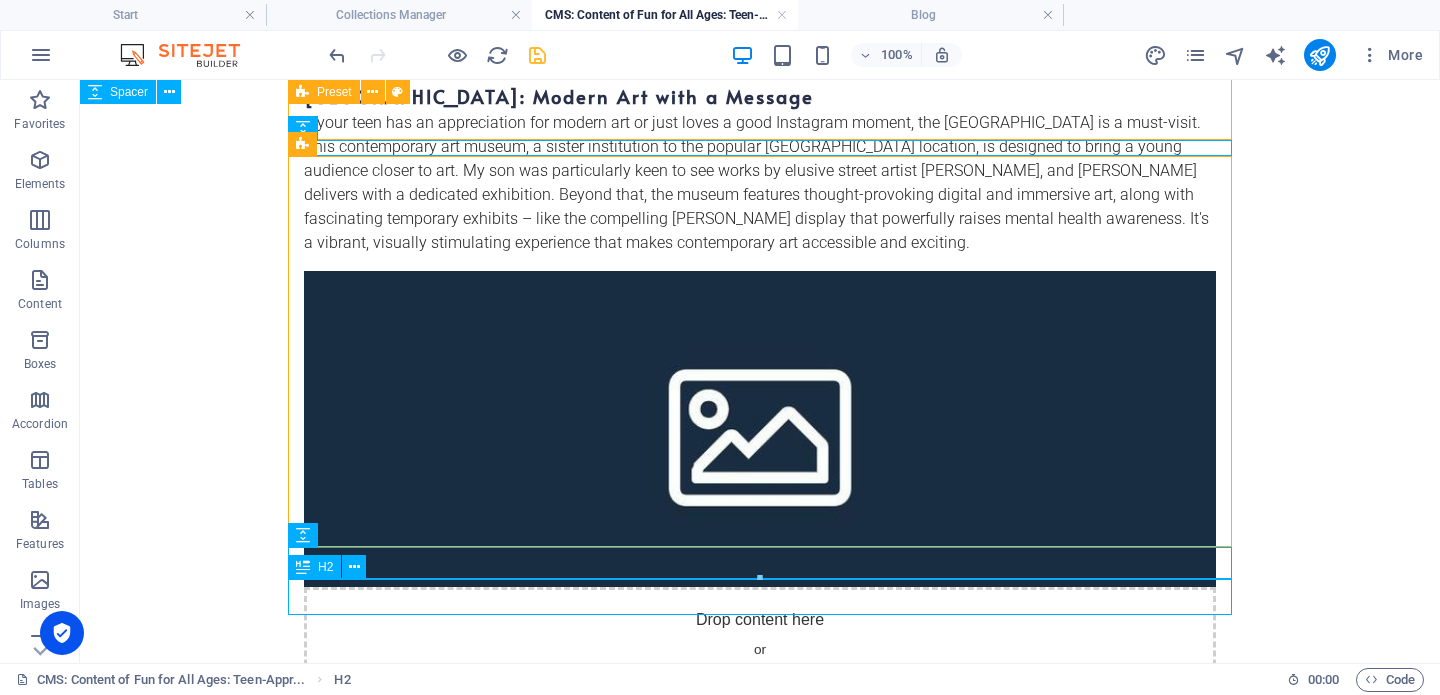click on "[GEOGRAPHIC_DATA]: Capital of Cool & Creative" at bounding box center (760, 1540) 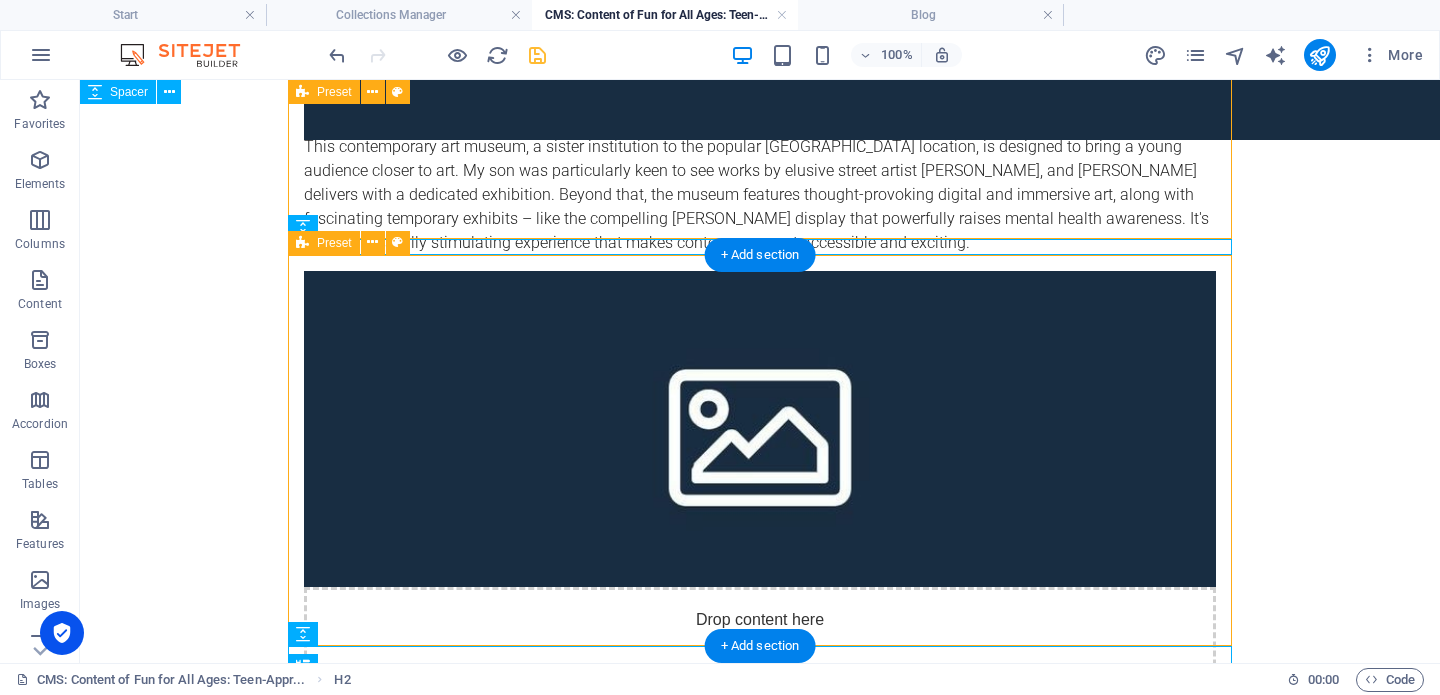 scroll, scrollTop: 1085, scrollLeft: 0, axis: vertical 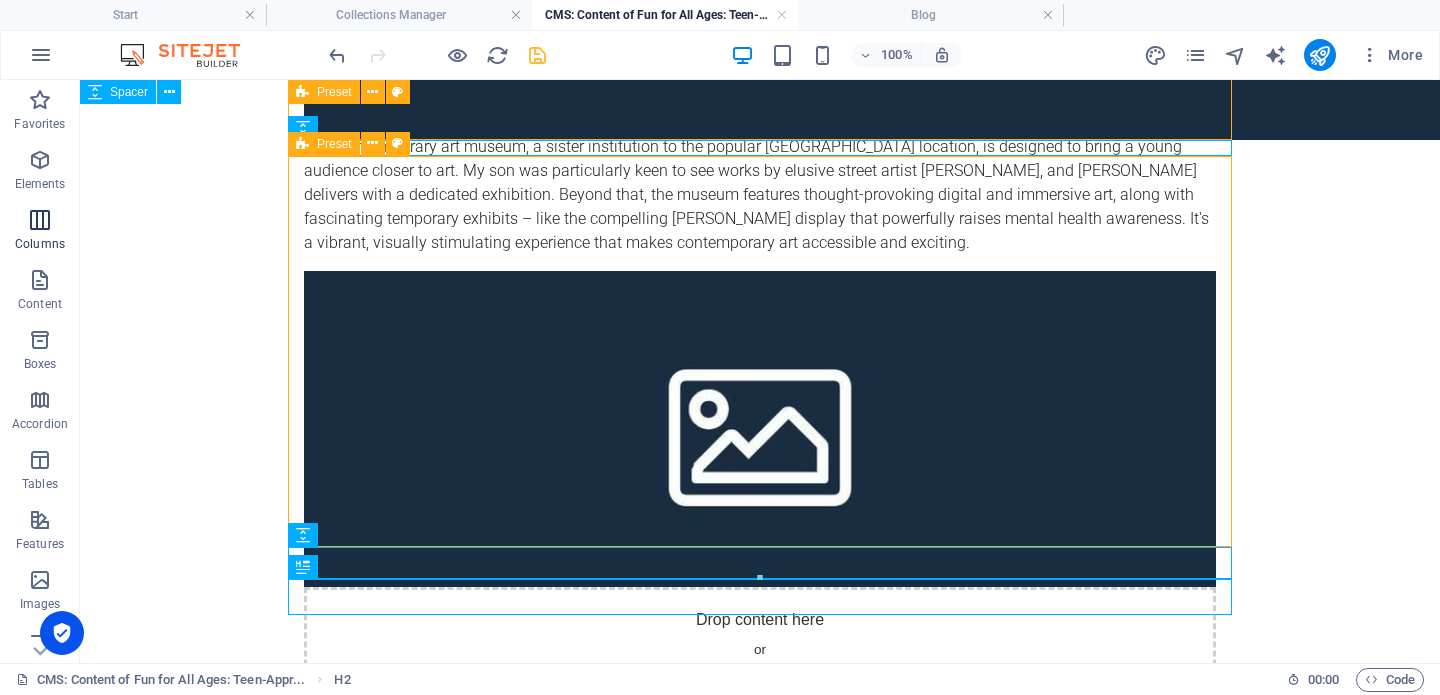 click at bounding box center [40, 220] 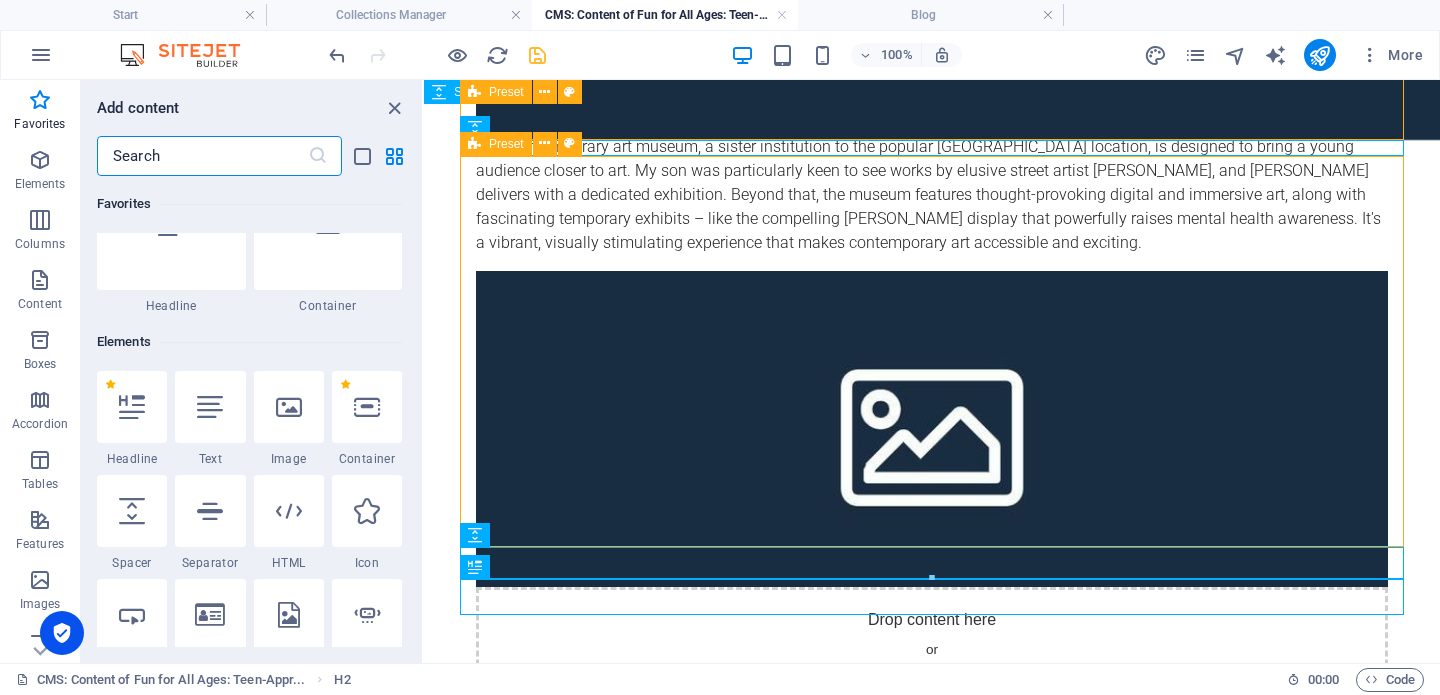 scroll, scrollTop: 0, scrollLeft: 0, axis: both 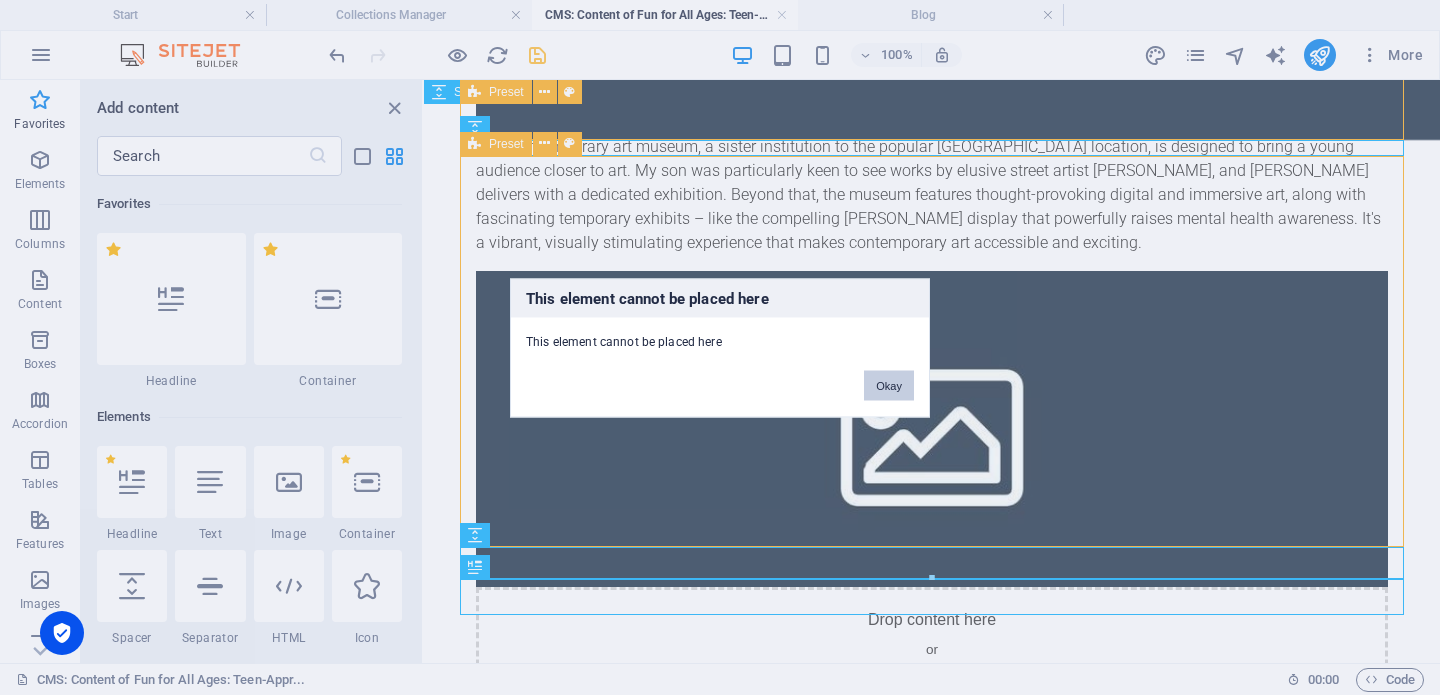 click on "Okay" at bounding box center (889, 385) 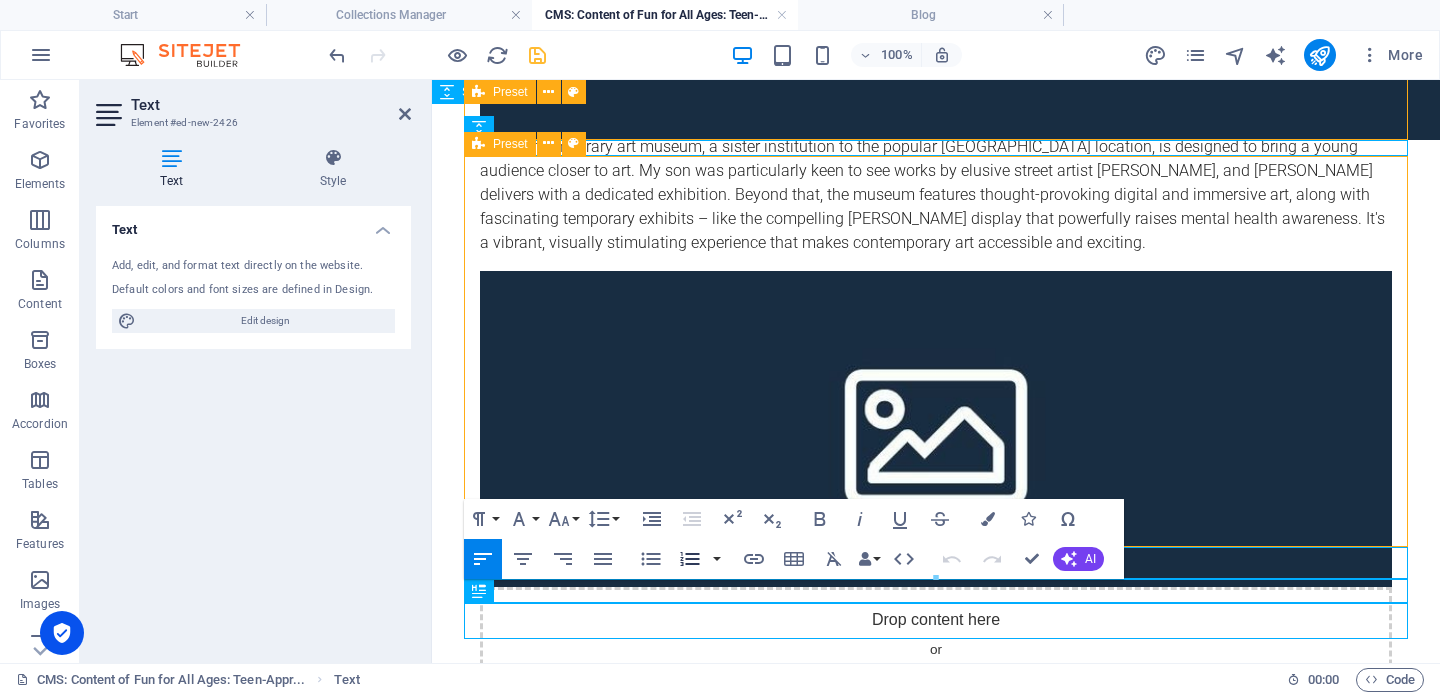 drag, startPoint x: 211, startPoint y: 485, endPoint x: 675, endPoint y: 551, distance: 468.67047 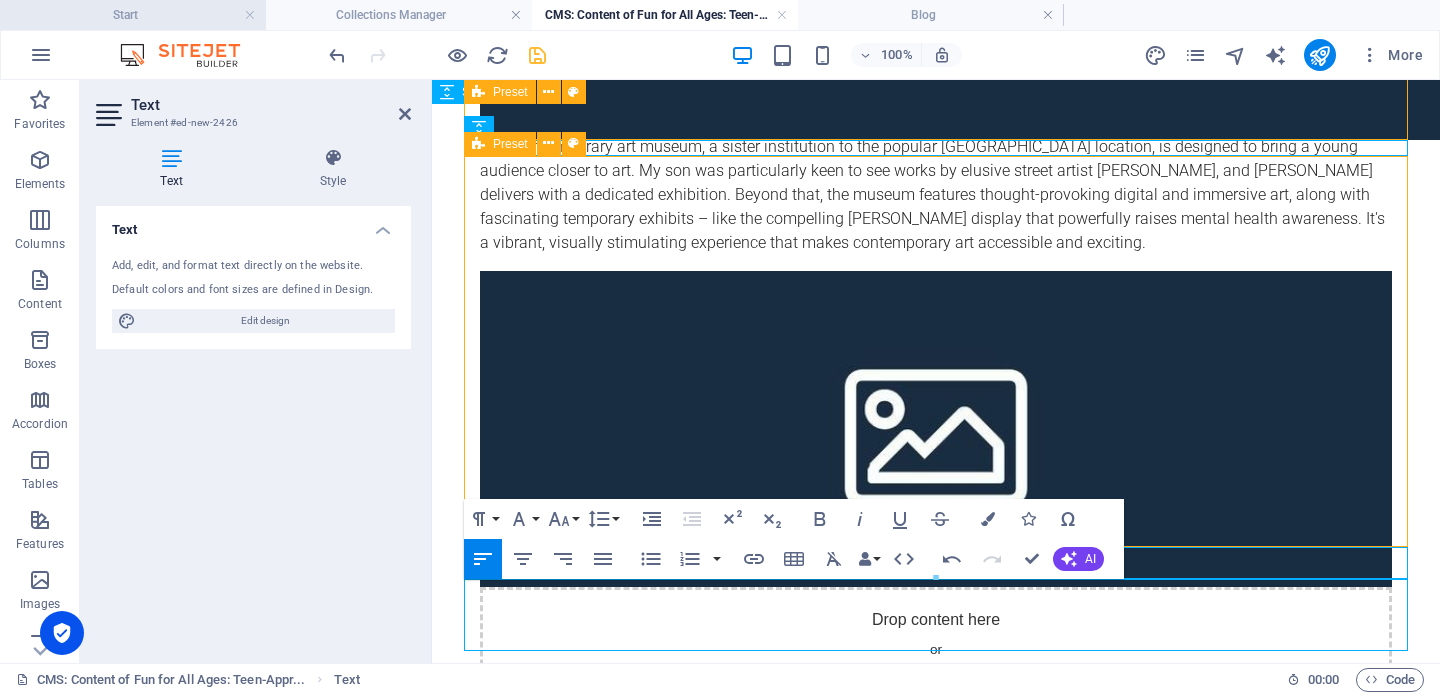 scroll, scrollTop: 3402, scrollLeft: 0, axis: vertical 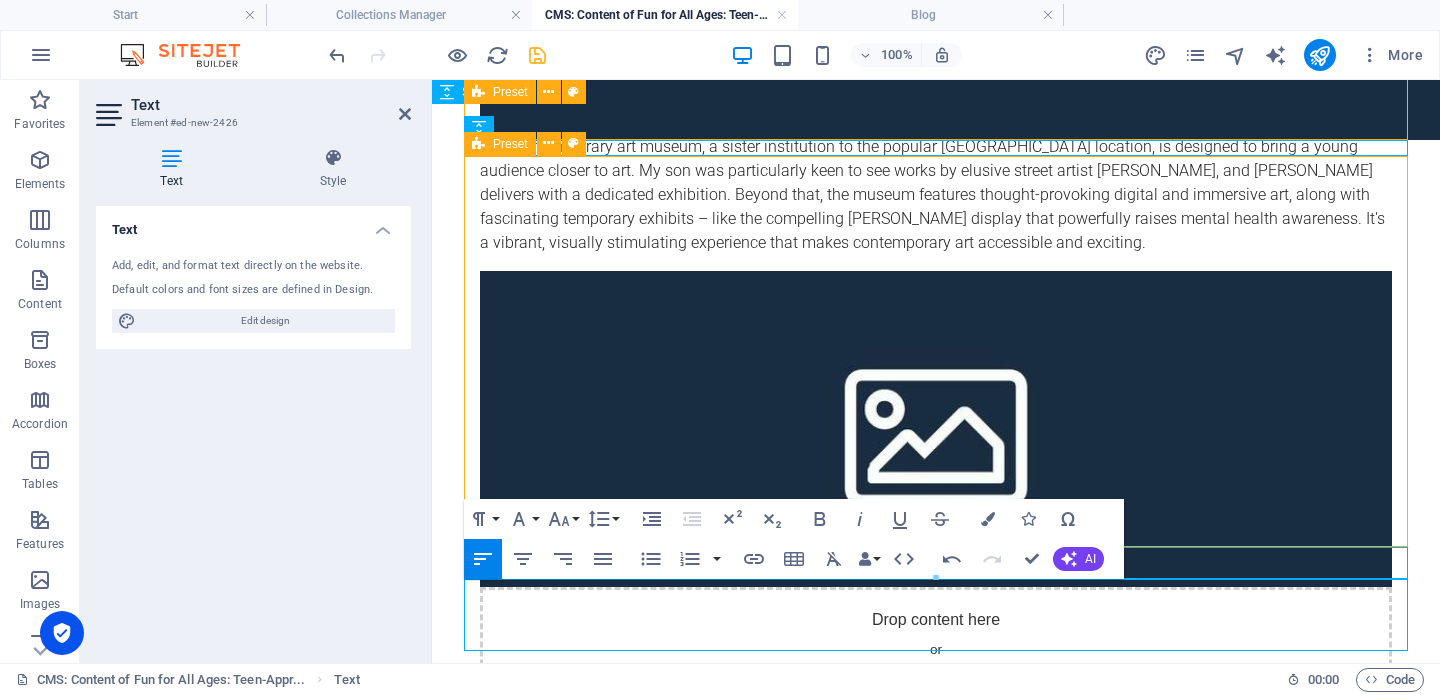 click on "[GEOGRAPHIC_DATA] is a city of [GEOGRAPHIC_DATA], world-class museums, and an undeniable zest for life. But beyond its traditional charm, it offers modern attractions that speak directly to the interests of [DATE] teens." at bounding box center (936, 1546) 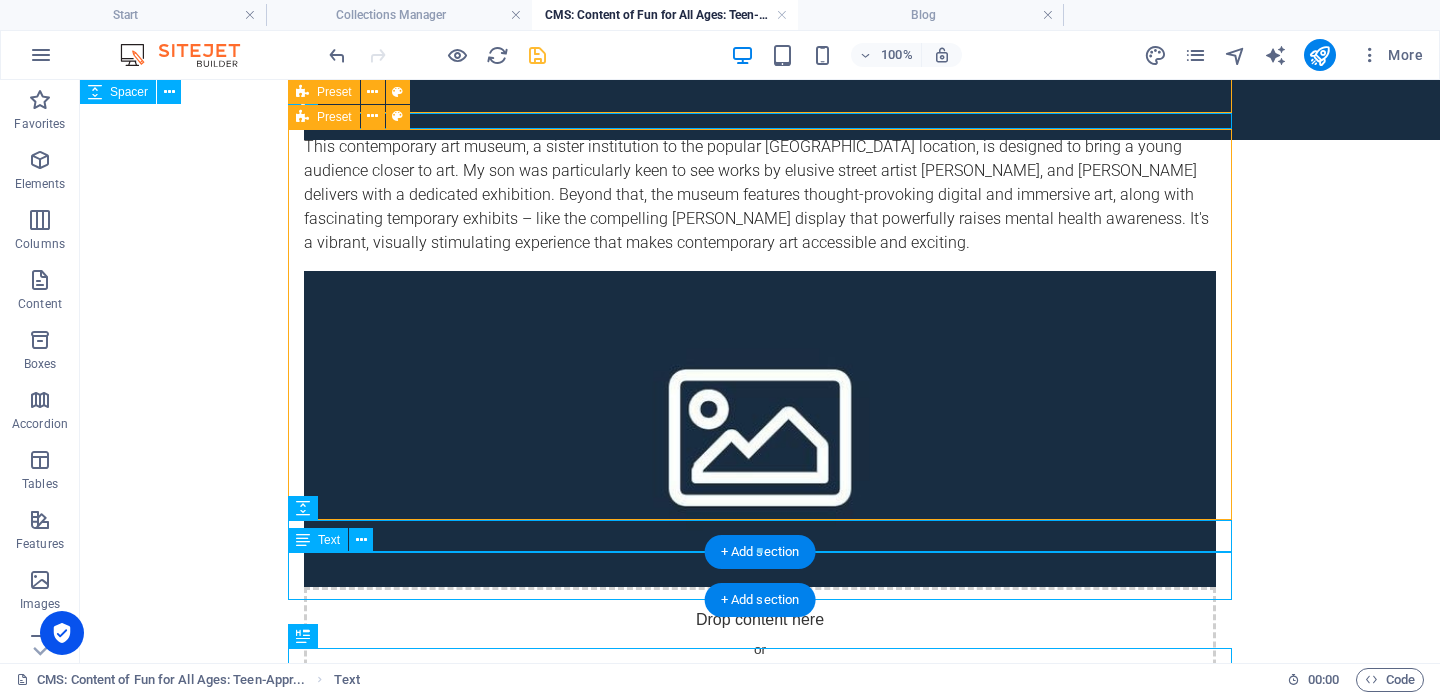 scroll, scrollTop: 1181, scrollLeft: 0, axis: vertical 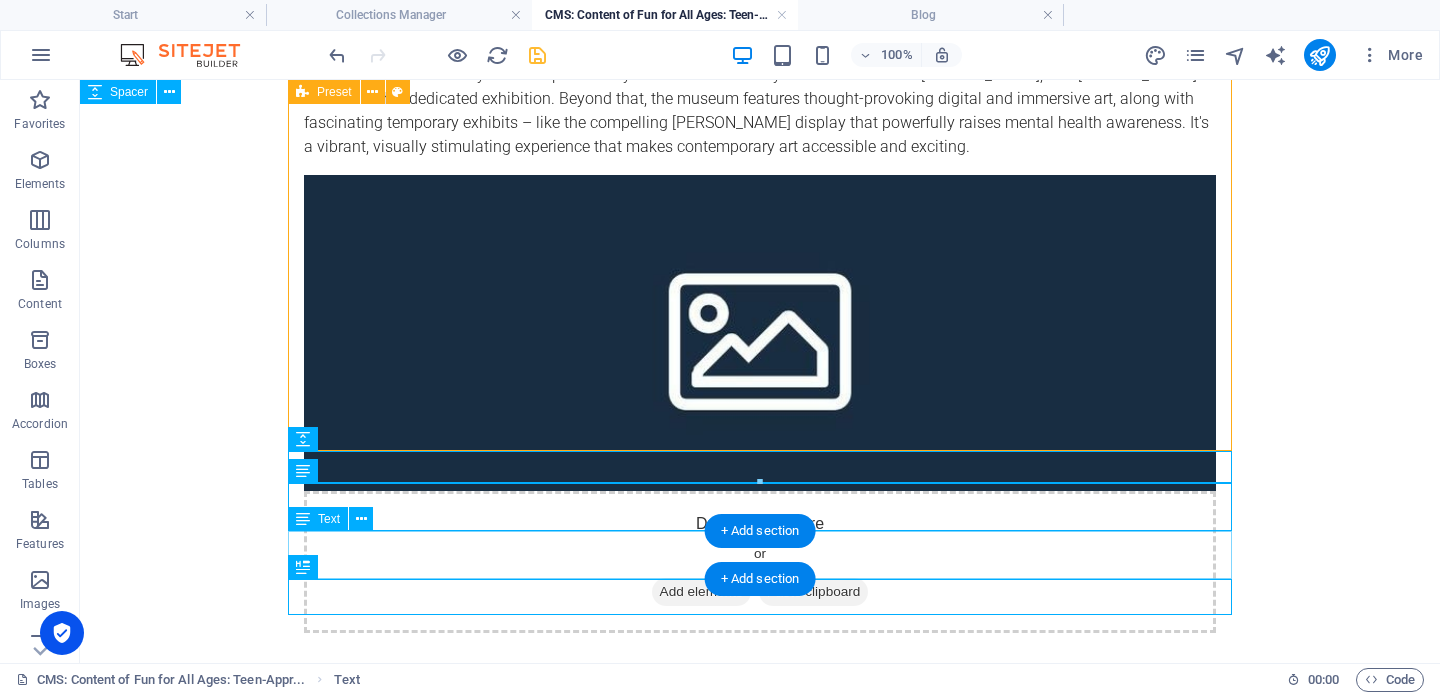 click on "[GEOGRAPHIC_DATA] is a city of [GEOGRAPHIC_DATA], world-class museums, and an undeniable zest for life. But beyond its traditional charm, it offers modern attractions that speak directly to the interests of [DATE] teens." at bounding box center [760, 1498] 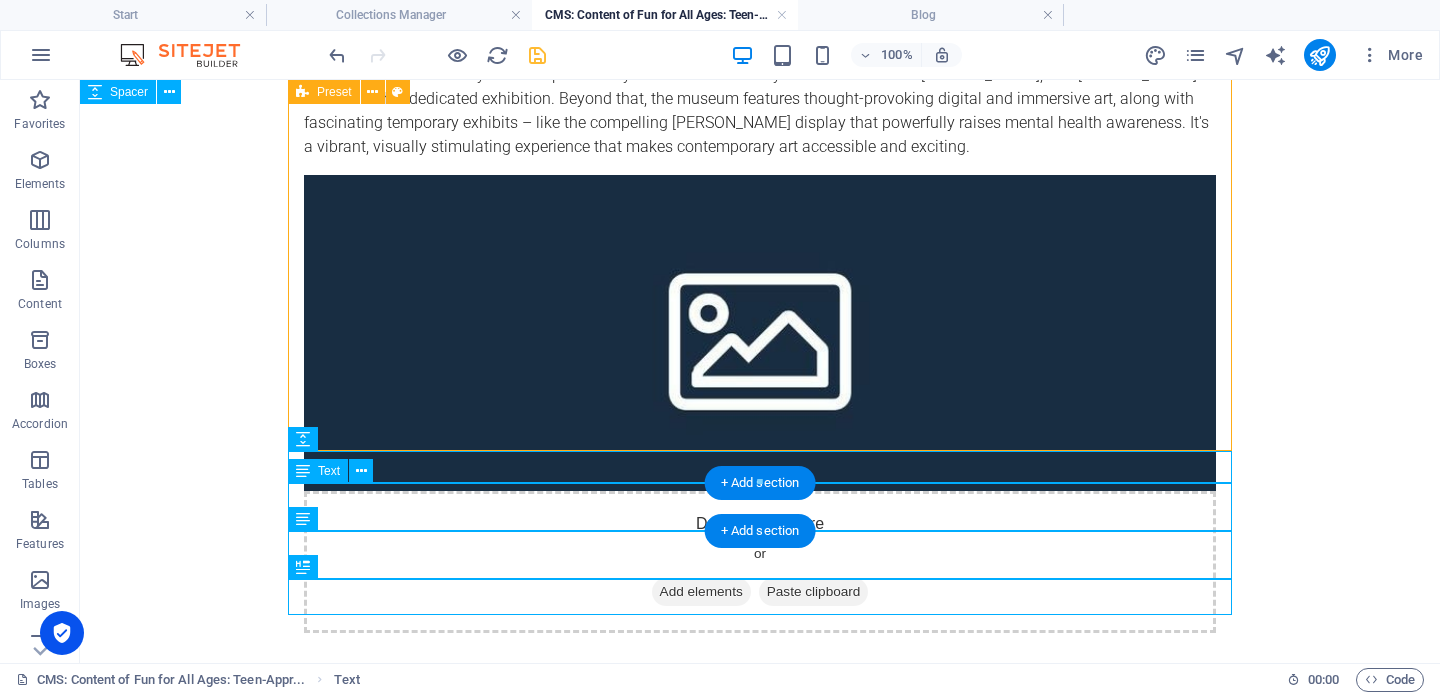 click on "[GEOGRAPHIC_DATA] is a city of [GEOGRAPHIC_DATA], world-class museums, and an undeniable zest for life. But beyond its traditional charm, it offers modern attractions that speak directly to the interests of [DATE] teens." at bounding box center (760, 1450) 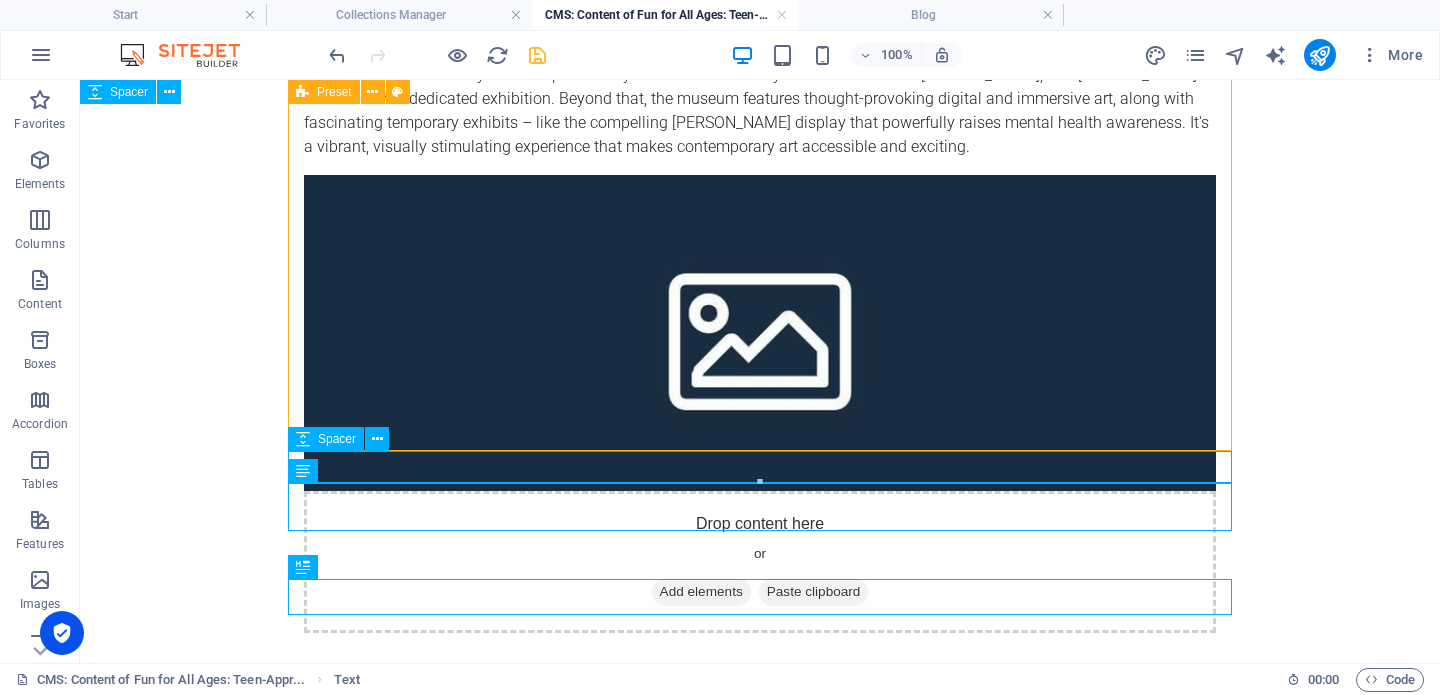 click at bounding box center (760, 1410) 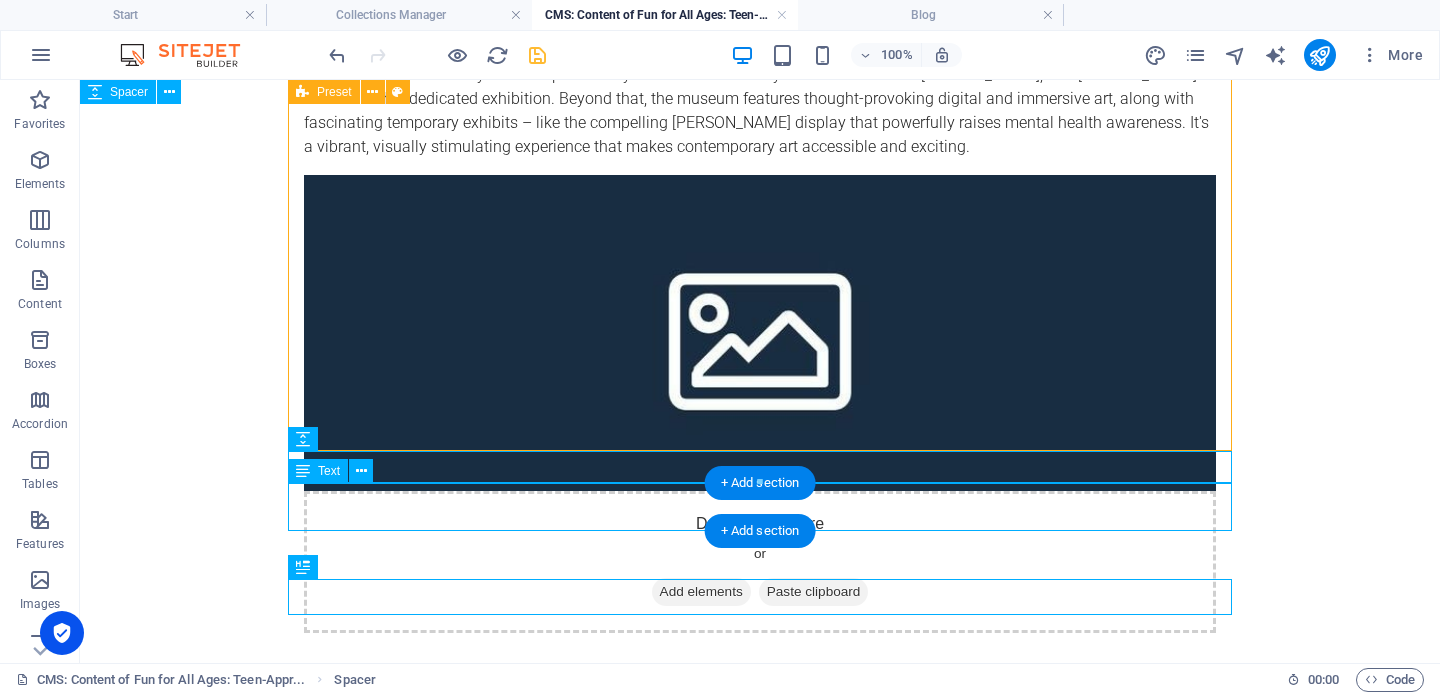 click on "[GEOGRAPHIC_DATA] is a city of [GEOGRAPHIC_DATA], world-class museums, and an undeniable zest for life. But beyond its traditional charm, it offers modern attractions that speak directly to the interests of [DATE] teens." at bounding box center [760, 1450] 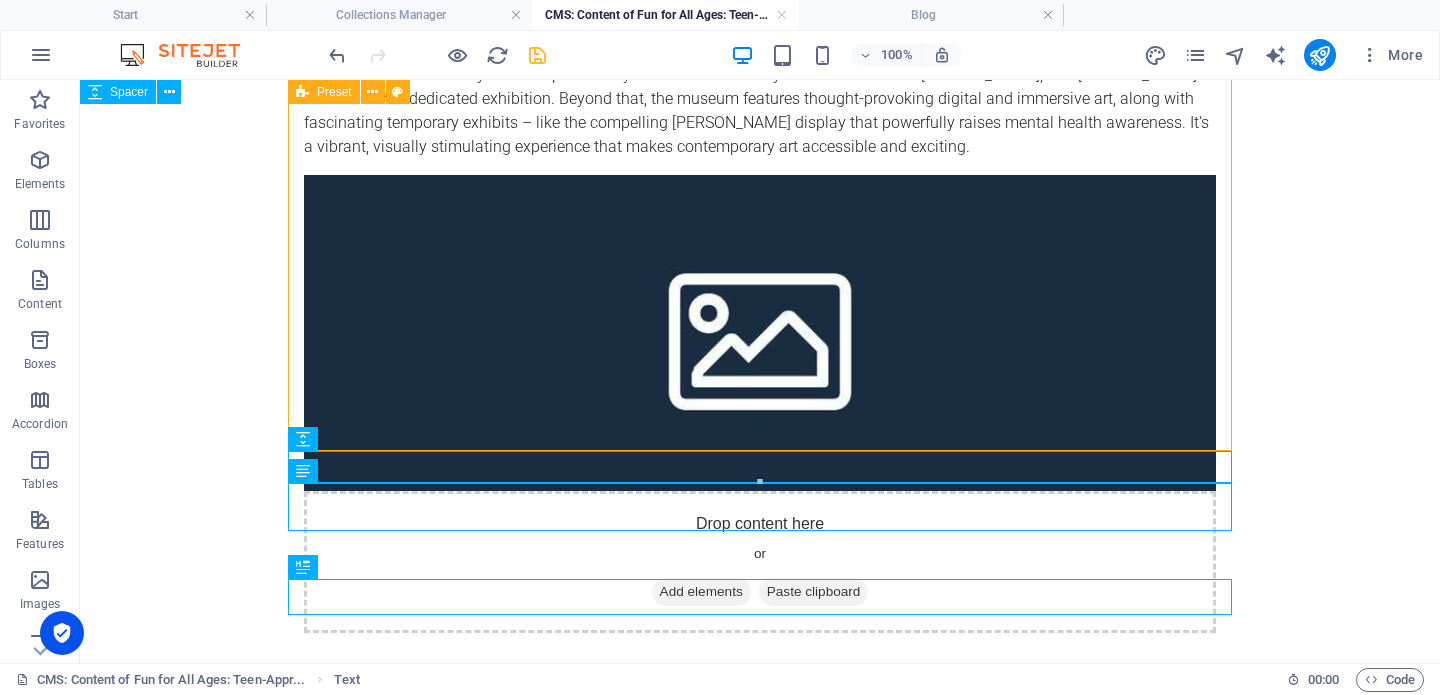 click at bounding box center [537, 55] 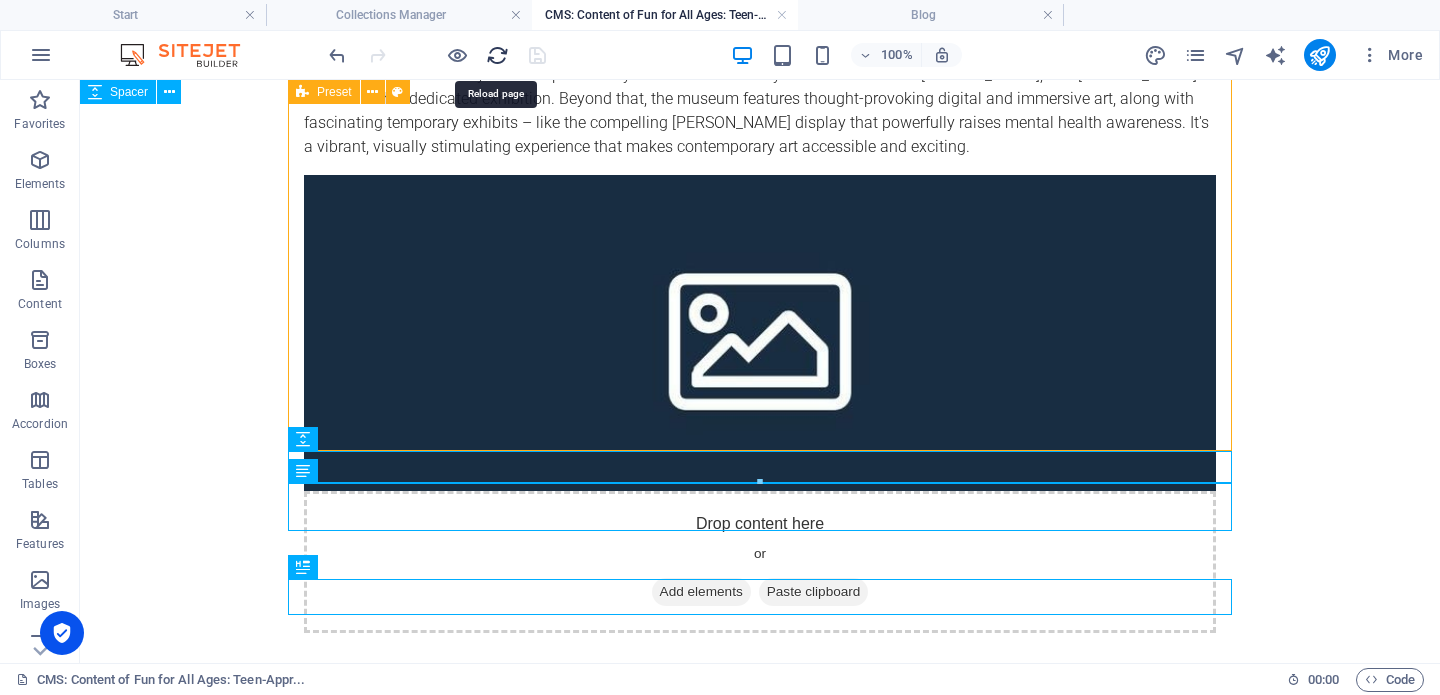 click at bounding box center [497, 55] 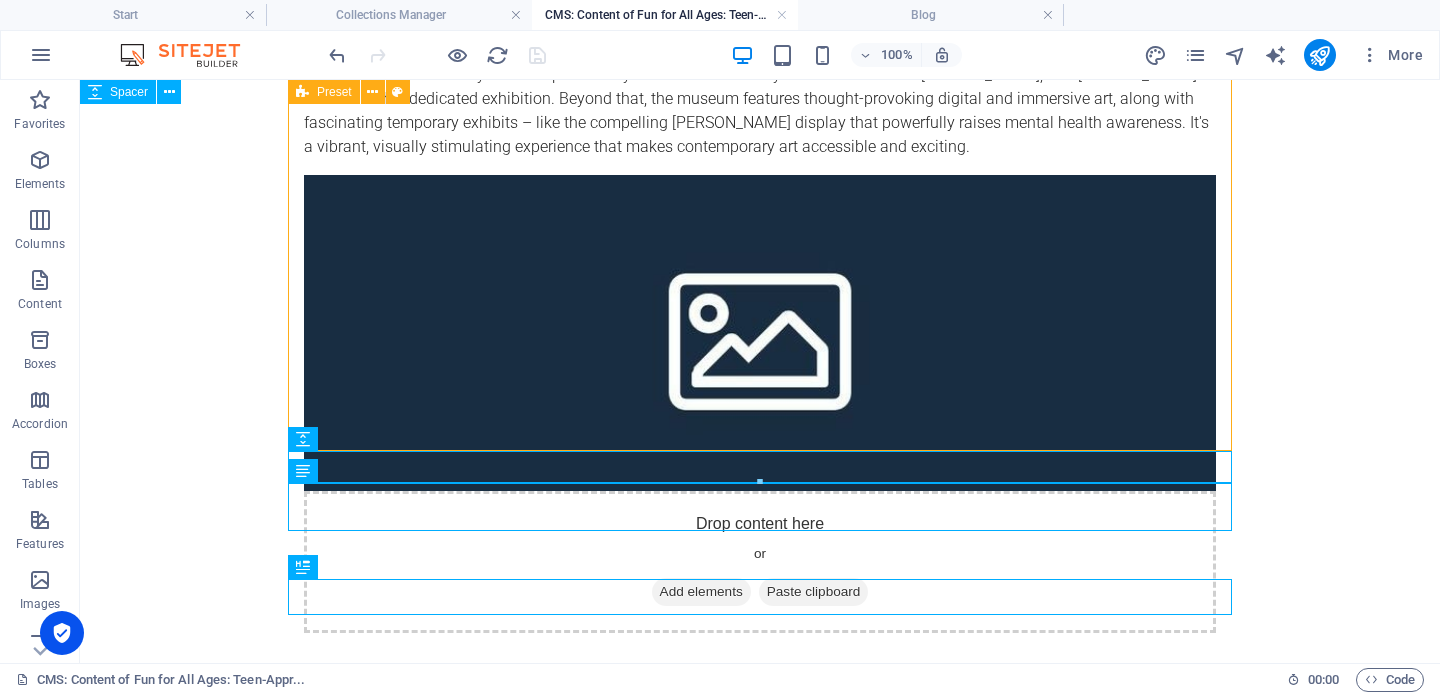 click at bounding box center [437, 55] 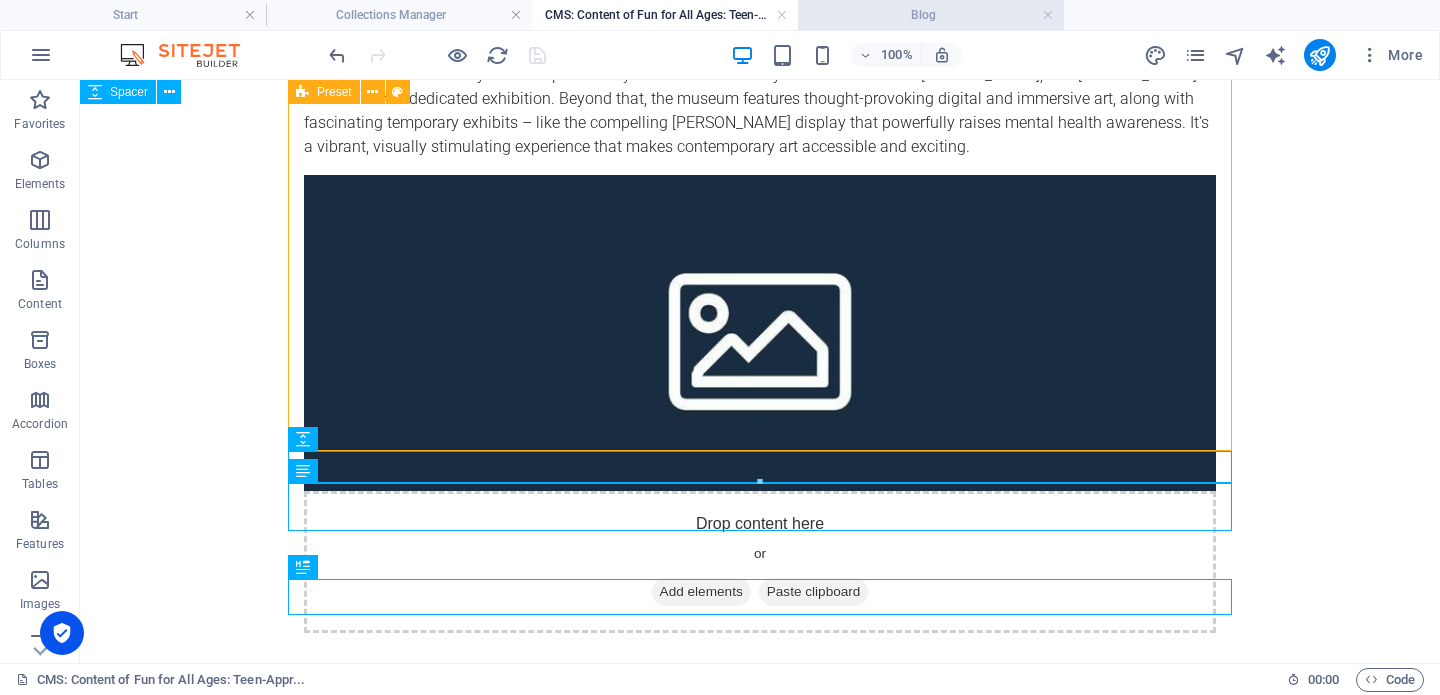 click on "Blog" at bounding box center (931, 15) 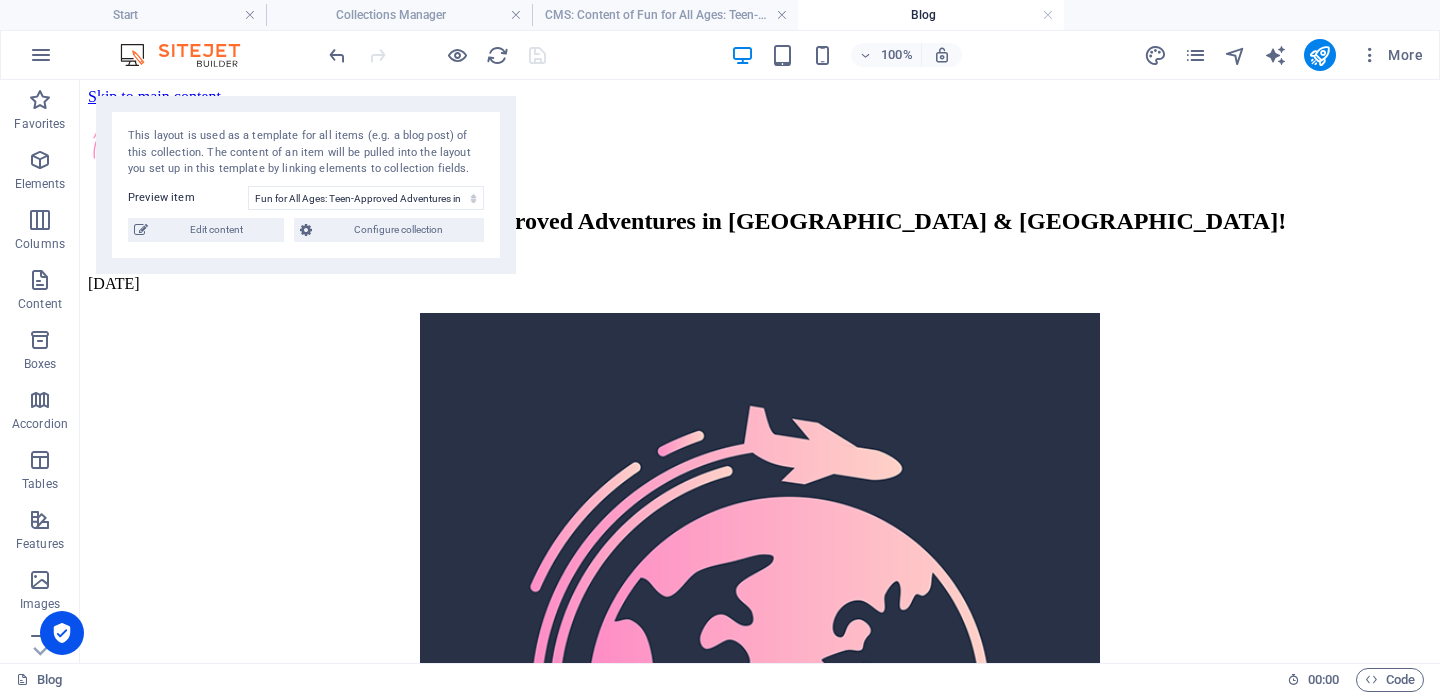 scroll, scrollTop: 774, scrollLeft: 0, axis: vertical 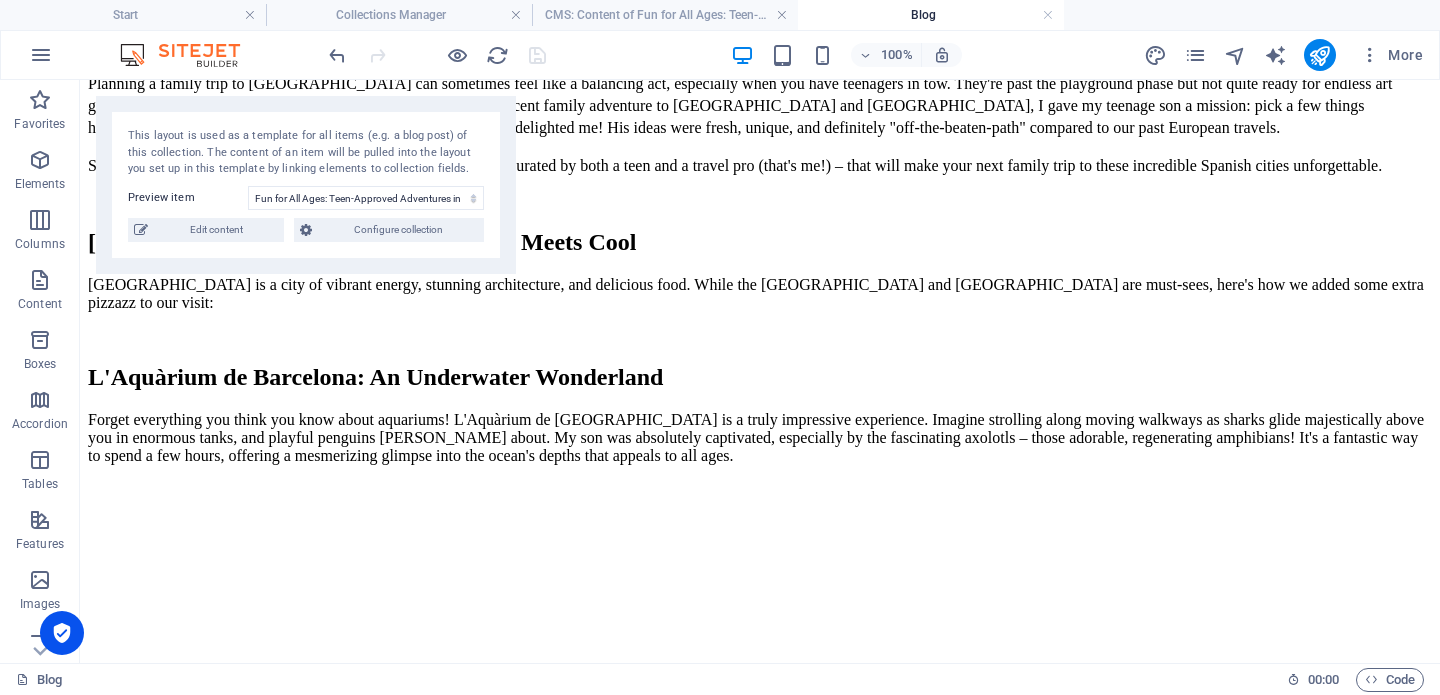 click on "Blog" at bounding box center [931, 15] 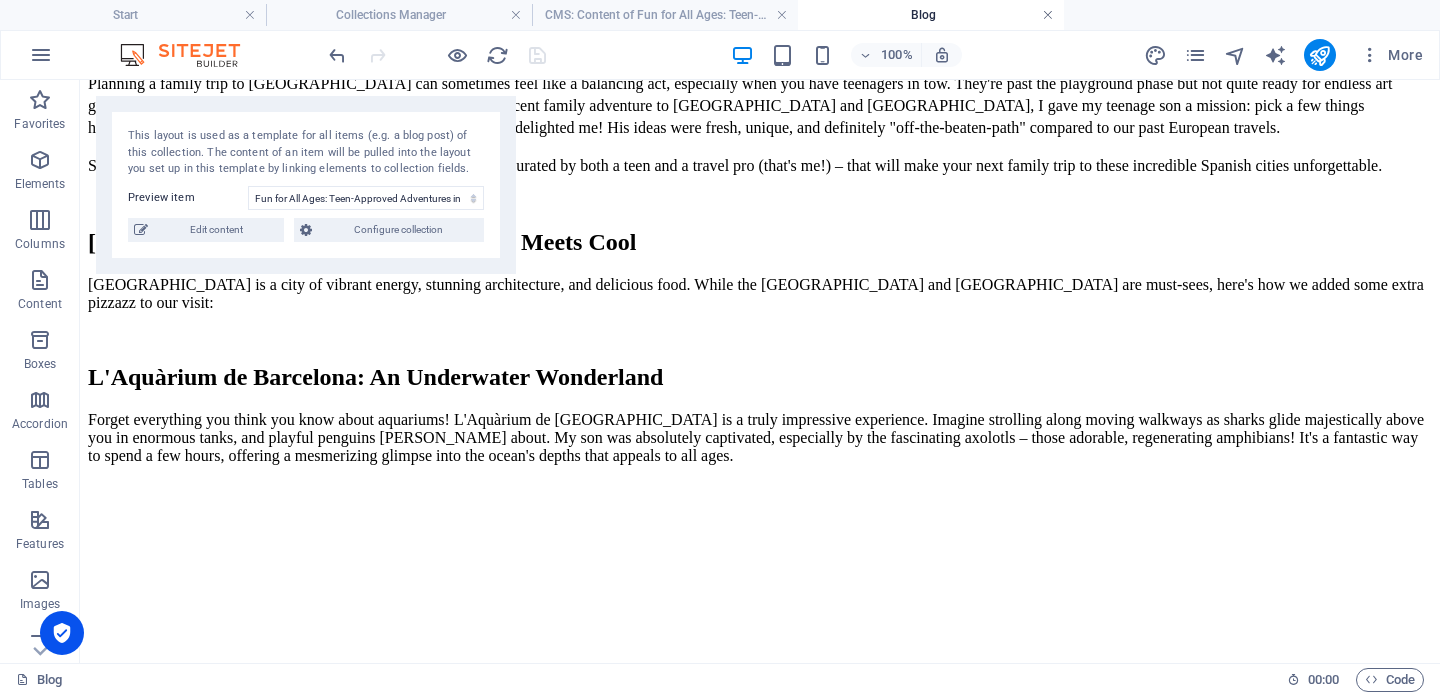 click at bounding box center [1048, 15] 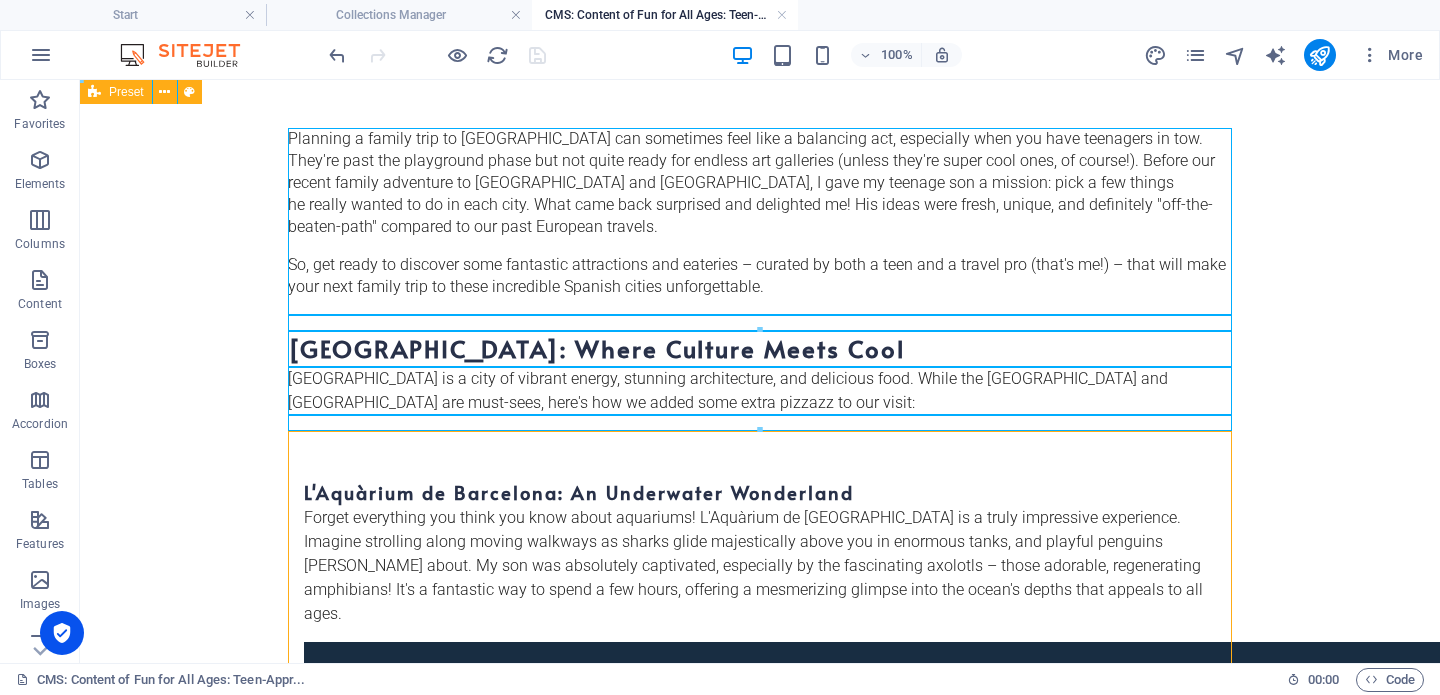 click on "CMS: Content of Fun for All Ages: Teen-Appr..." at bounding box center (665, 15) 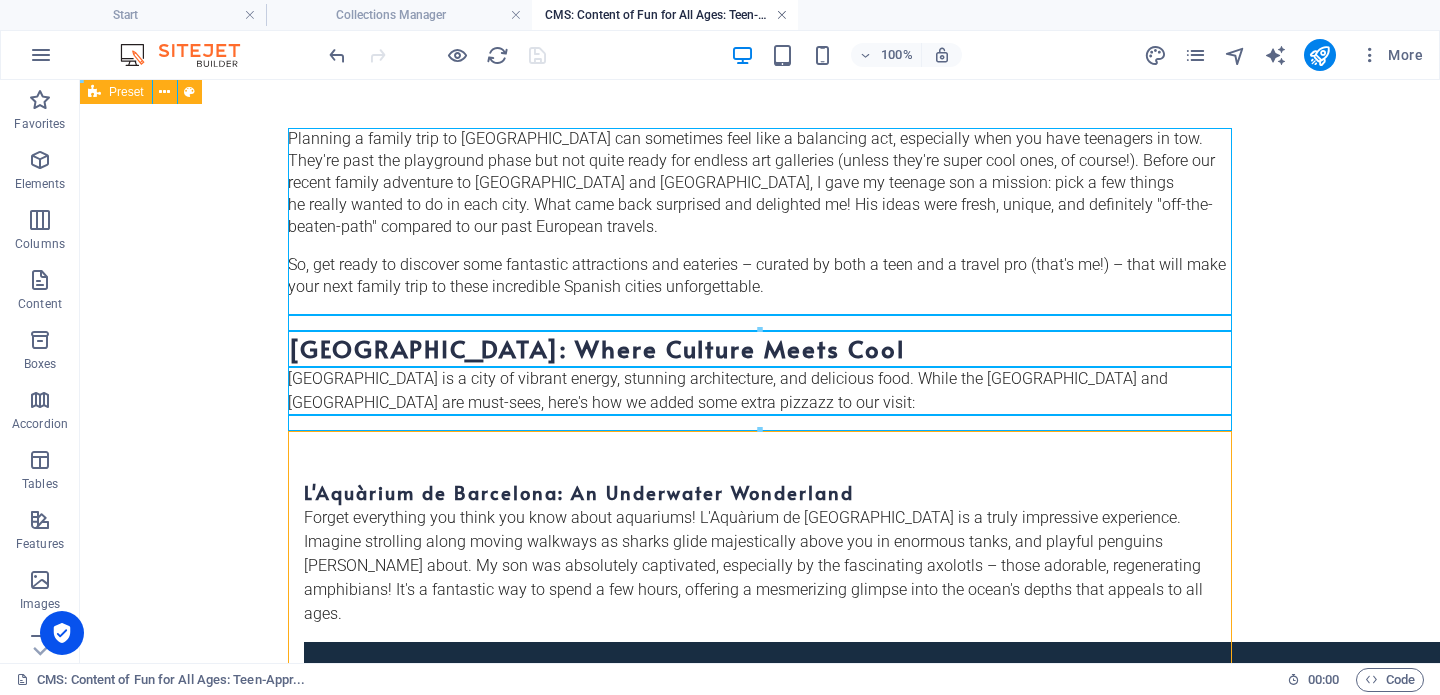 click at bounding box center [782, 15] 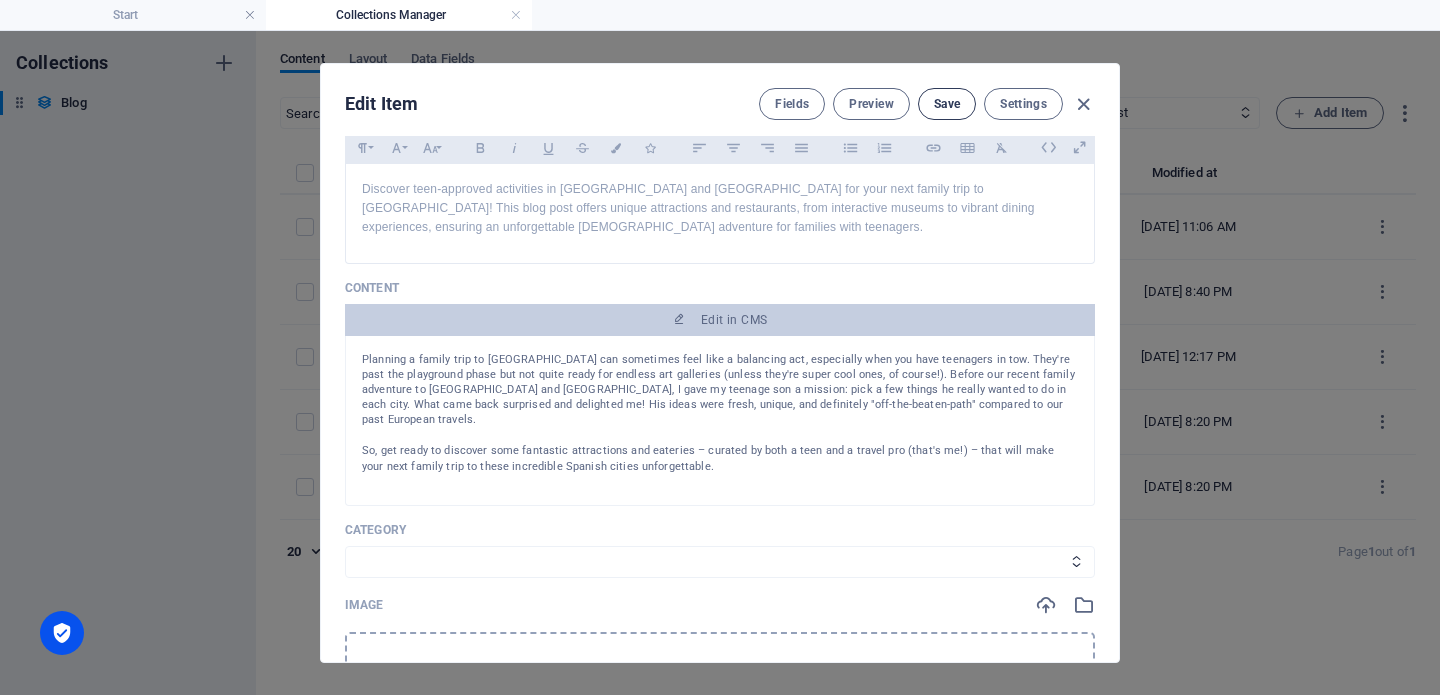 click on "Save" at bounding box center (947, 104) 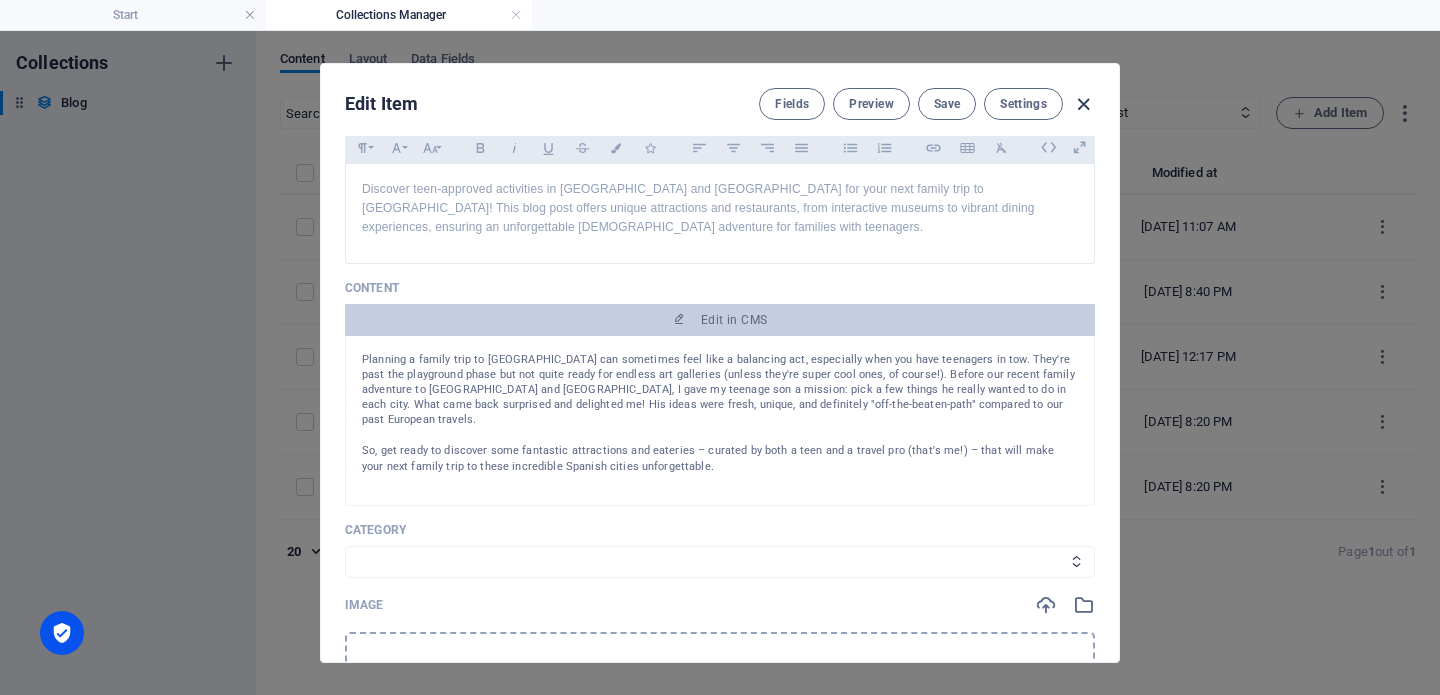 click at bounding box center (1083, 104) 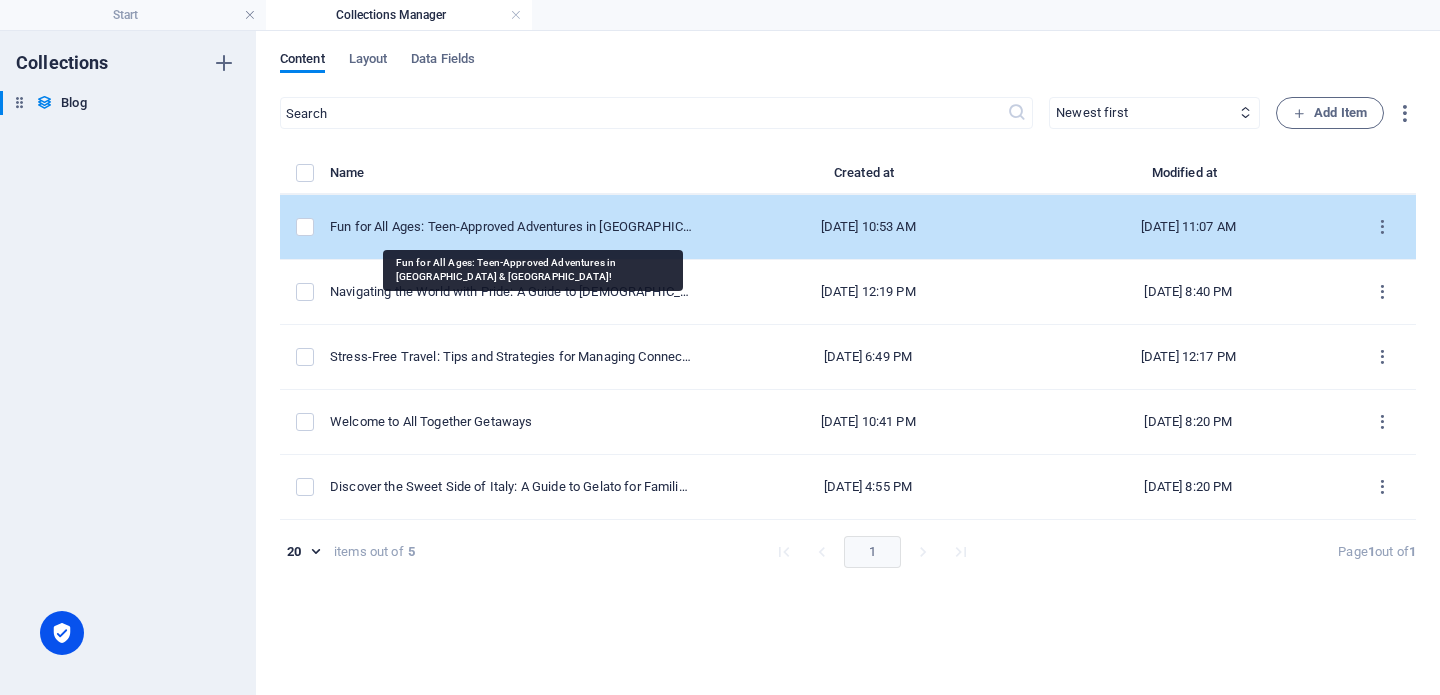 click on "Fun for All Ages: Teen-Approved Adventures in [GEOGRAPHIC_DATA] & [GEOGRAPHIC_DATA]!" at bounding box center (511, 227) 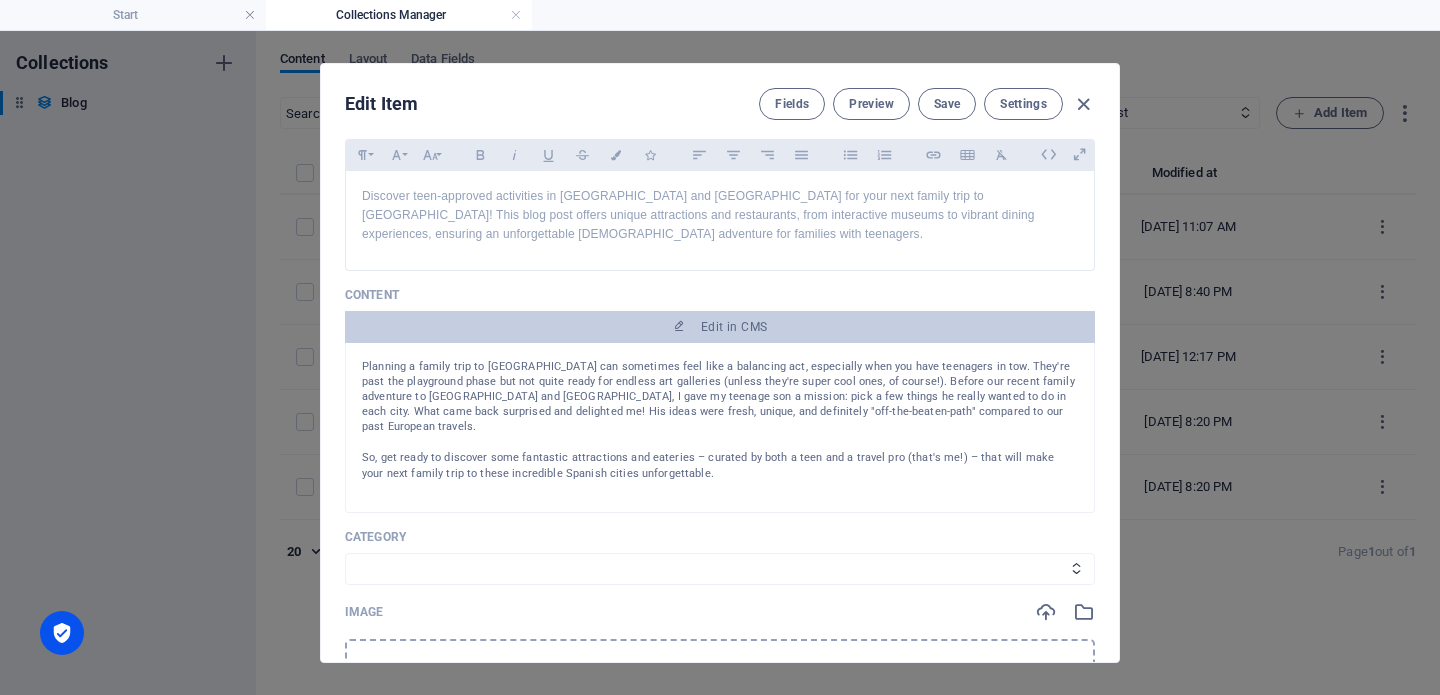 scroll, scrollTop: 190, scrollLeft: 0, axis: vertical 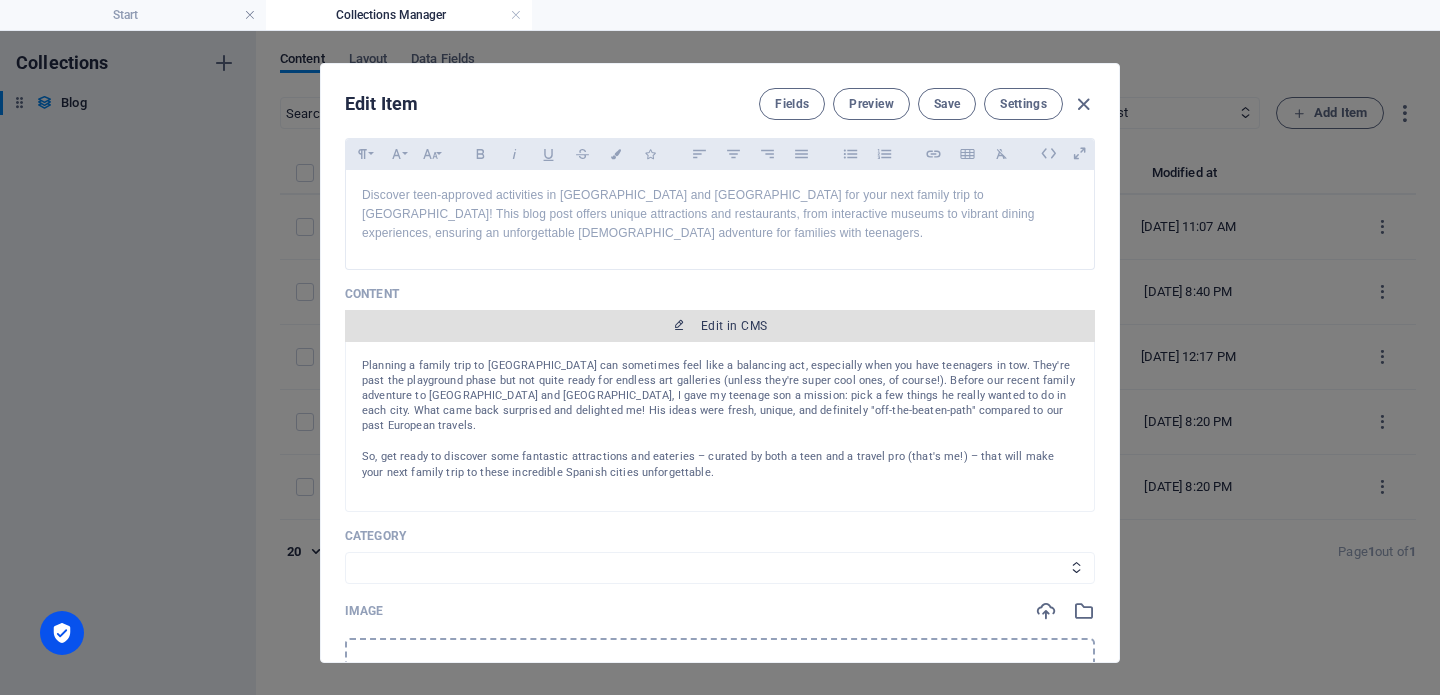 click at bounding box center (679, 325) 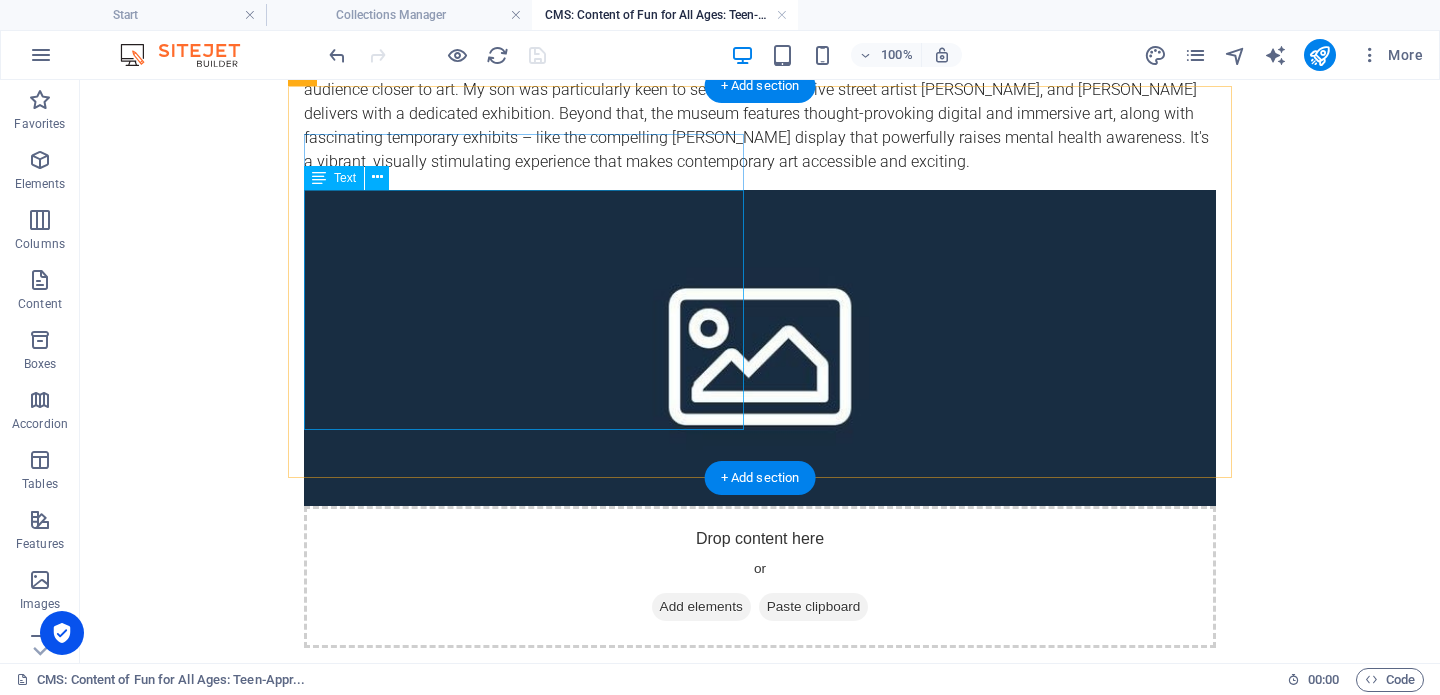 scroll, scrollTop: 1181, scrollLeft: 0, axis: vertical 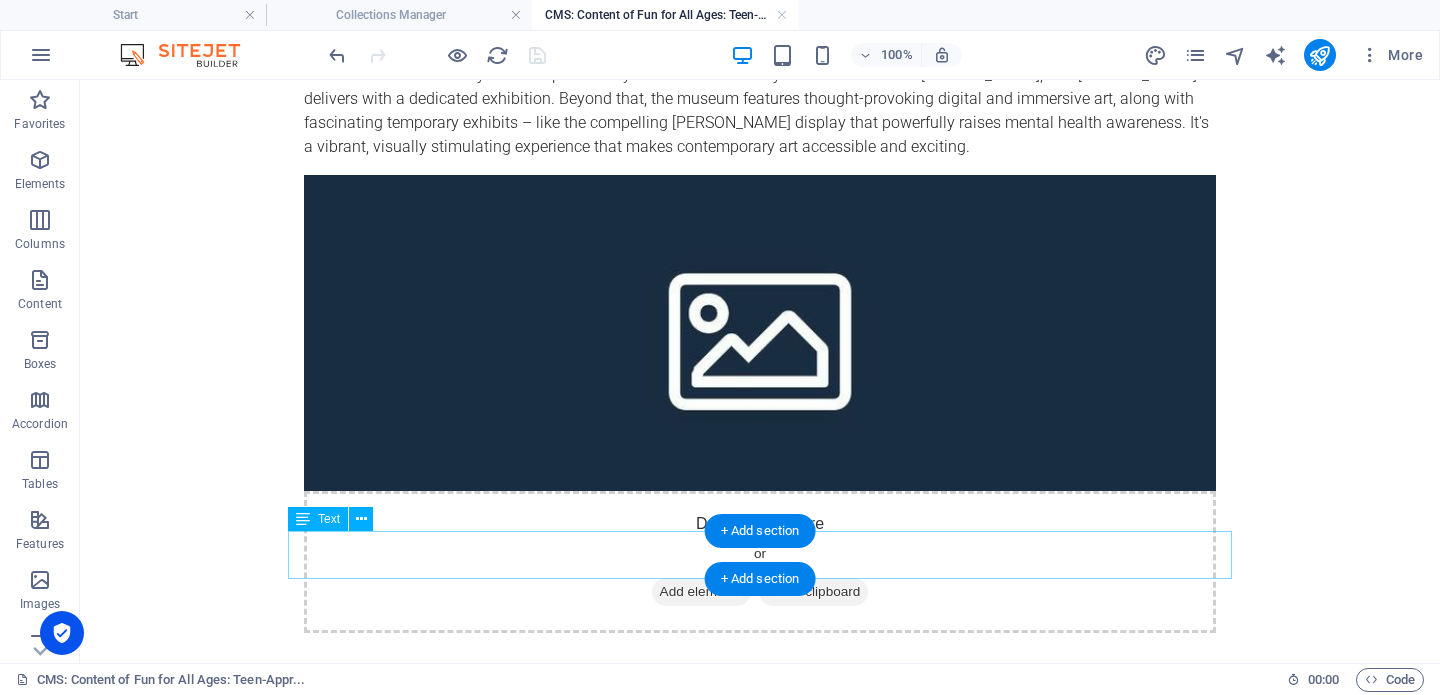 click on "[GEOGRAPHIC_DATA] is a city of [GEOGRAPHIC_DATA], world-class museums, and an undeniable zest for life. But beyond its traditional charm, it offers modern attractions that speak directly to the interests of [DATE] teens." at bounding box center (760, 1498) 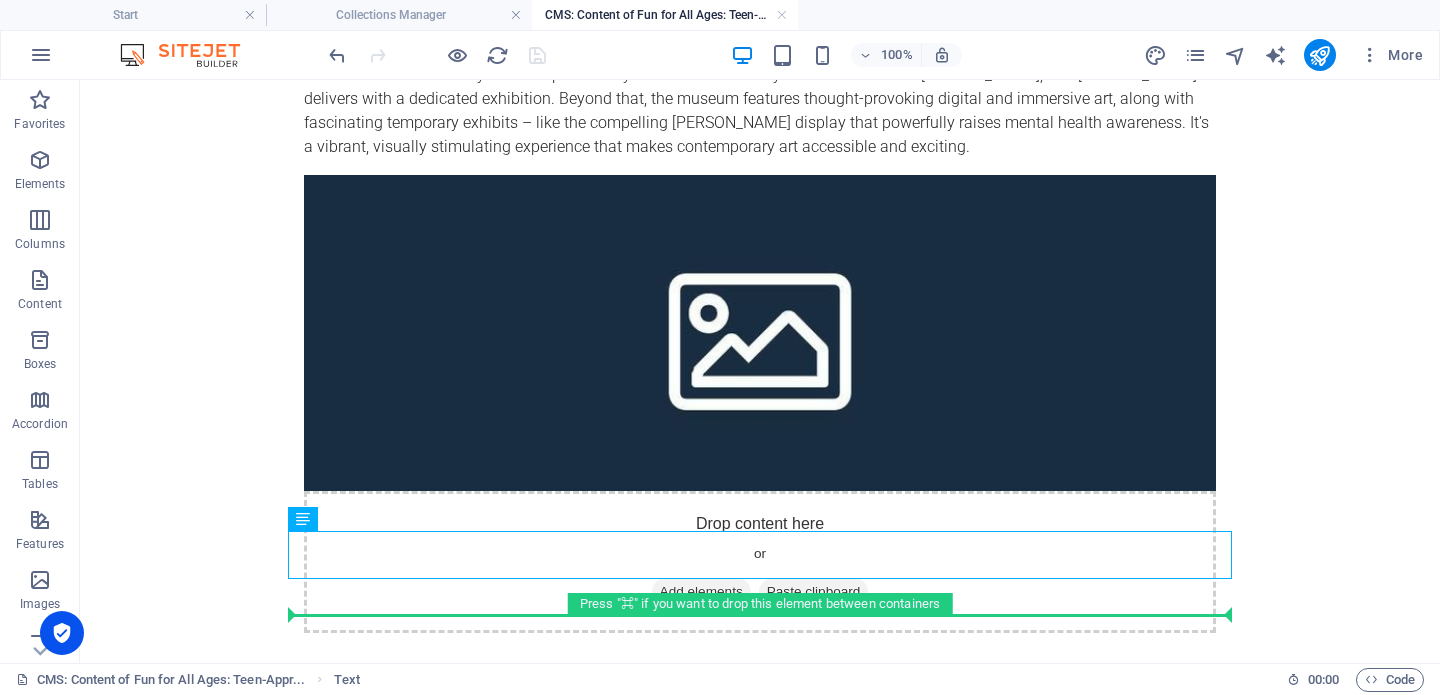 drag, startPoint x: 381, startPoint y: 605, endPoint x: 307, endPoint y: 601, distance: 74.10803 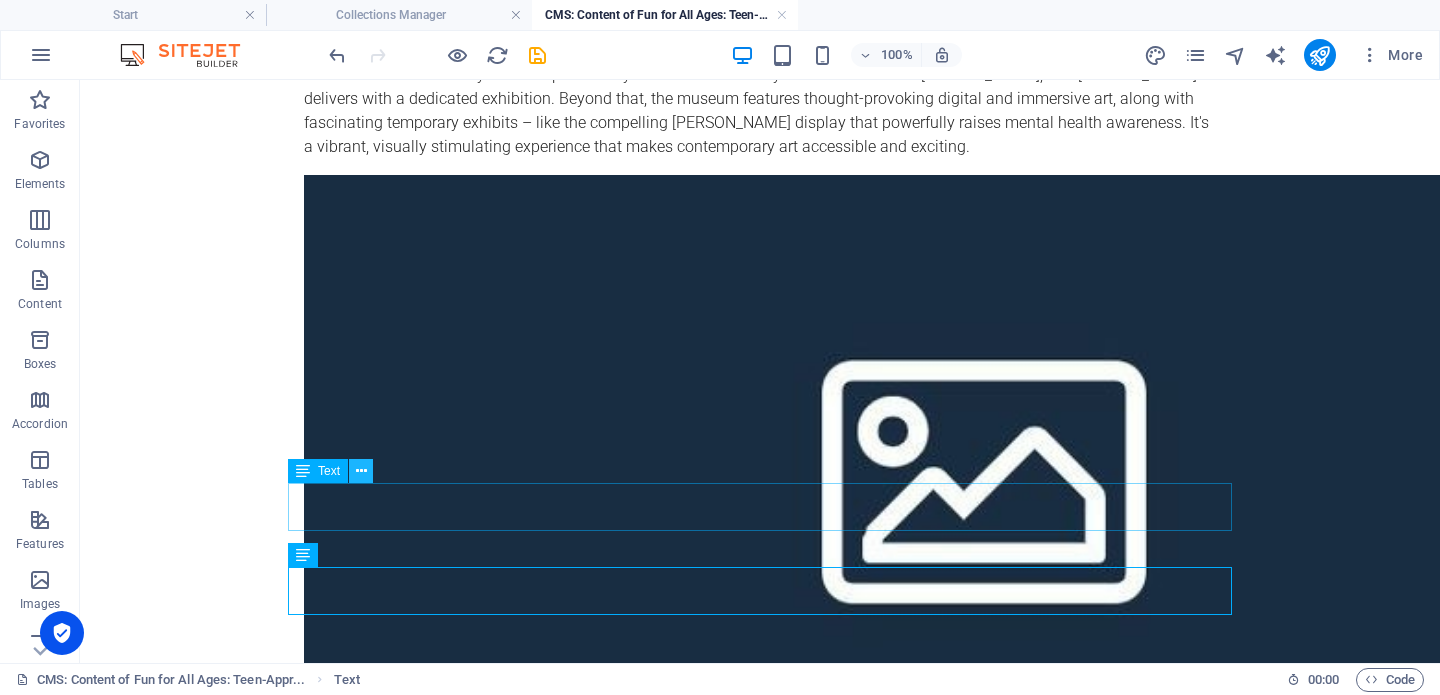 click at bounding box center (361, 471) 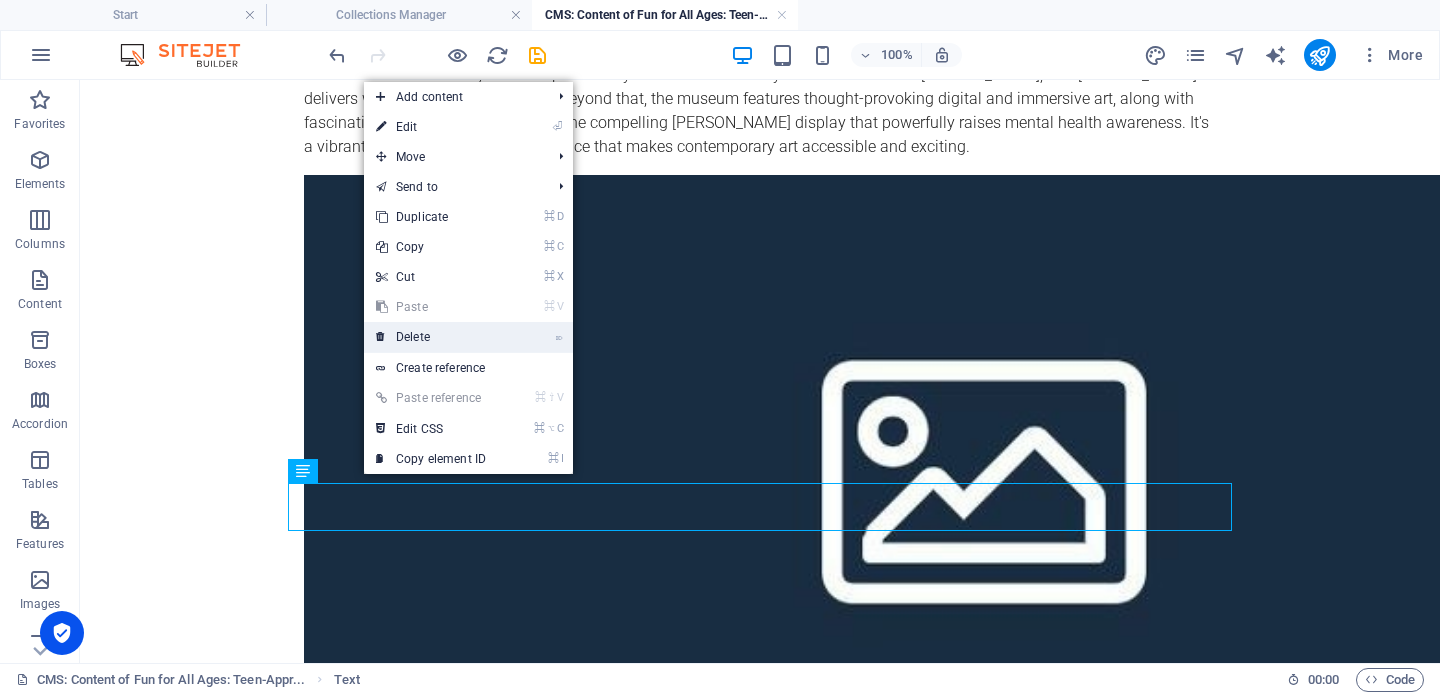 click on "⌦  Delete" at bounding box center (431, 337) 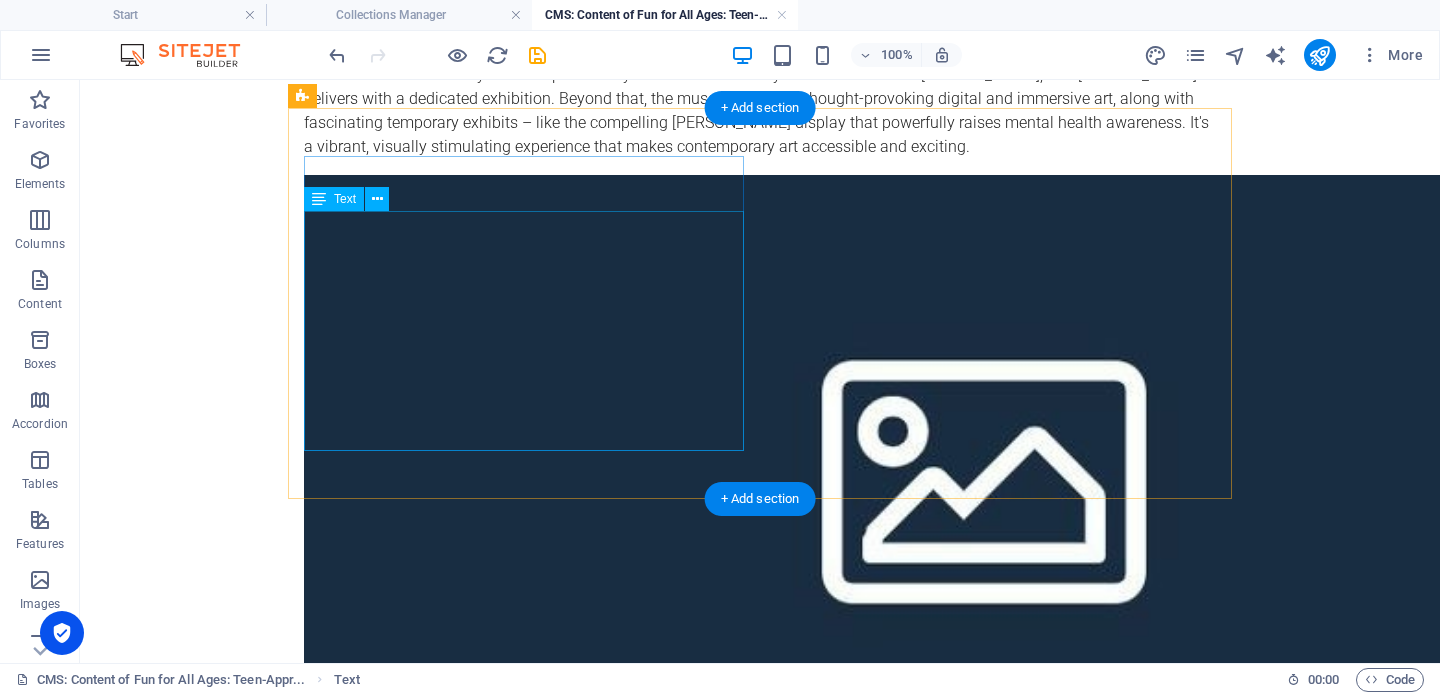 scroll, scrollTop: 1133, scrollLeft: 0, axis: vertical 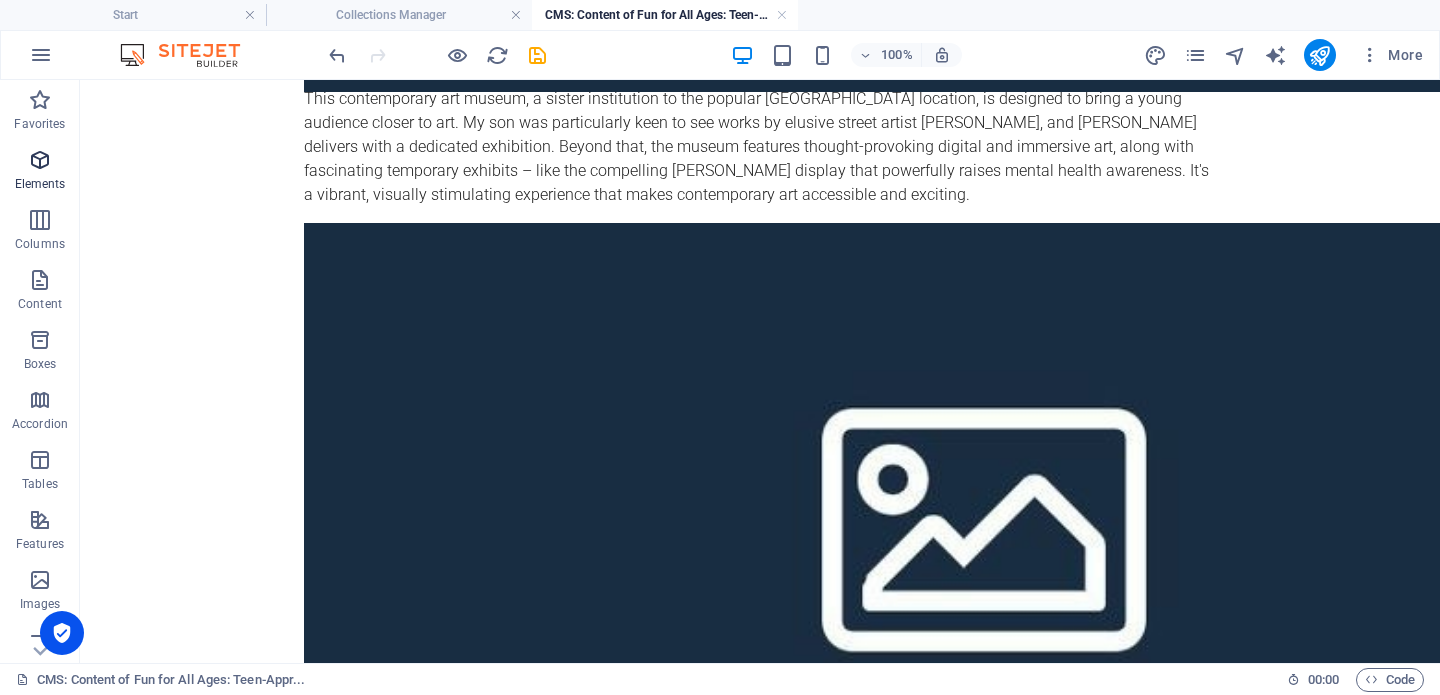 click on "Elements" at bounding box center (40, 172) 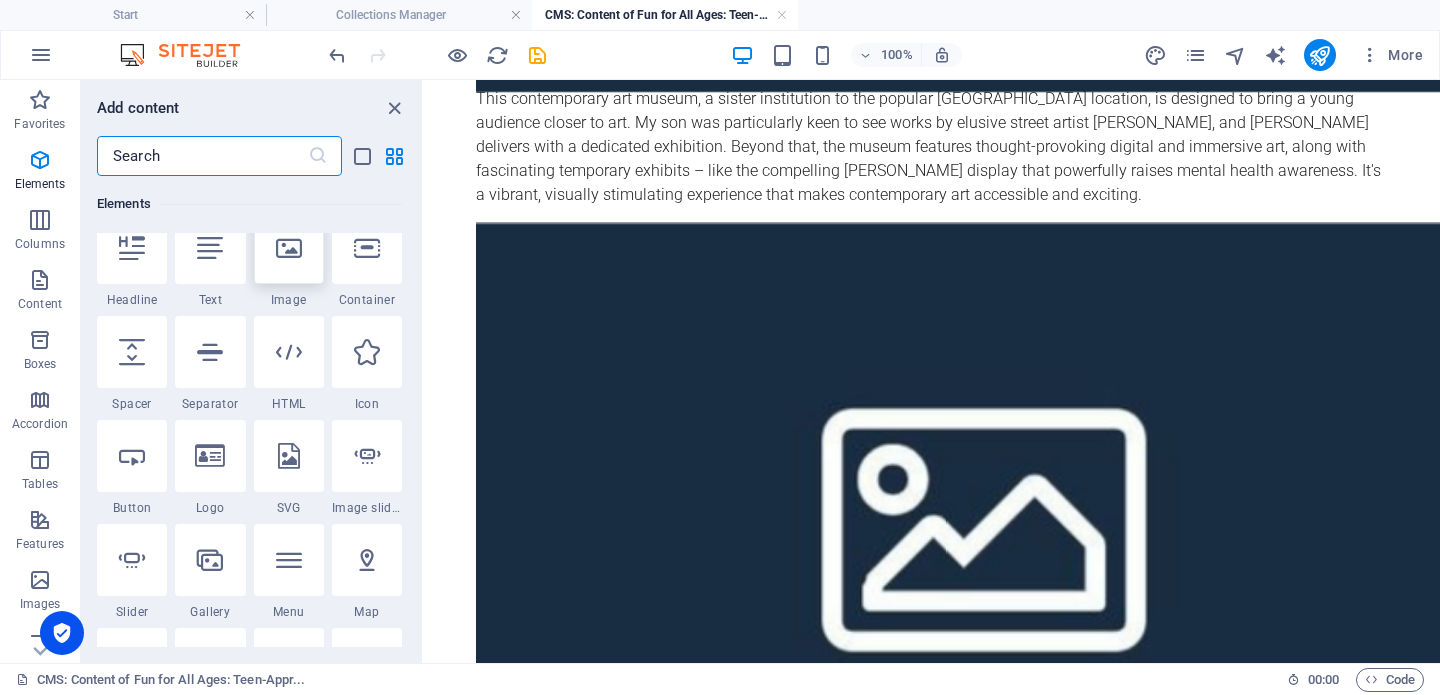 scroll, scrollTop: 238, scrollLeft: 0, axis: vertical 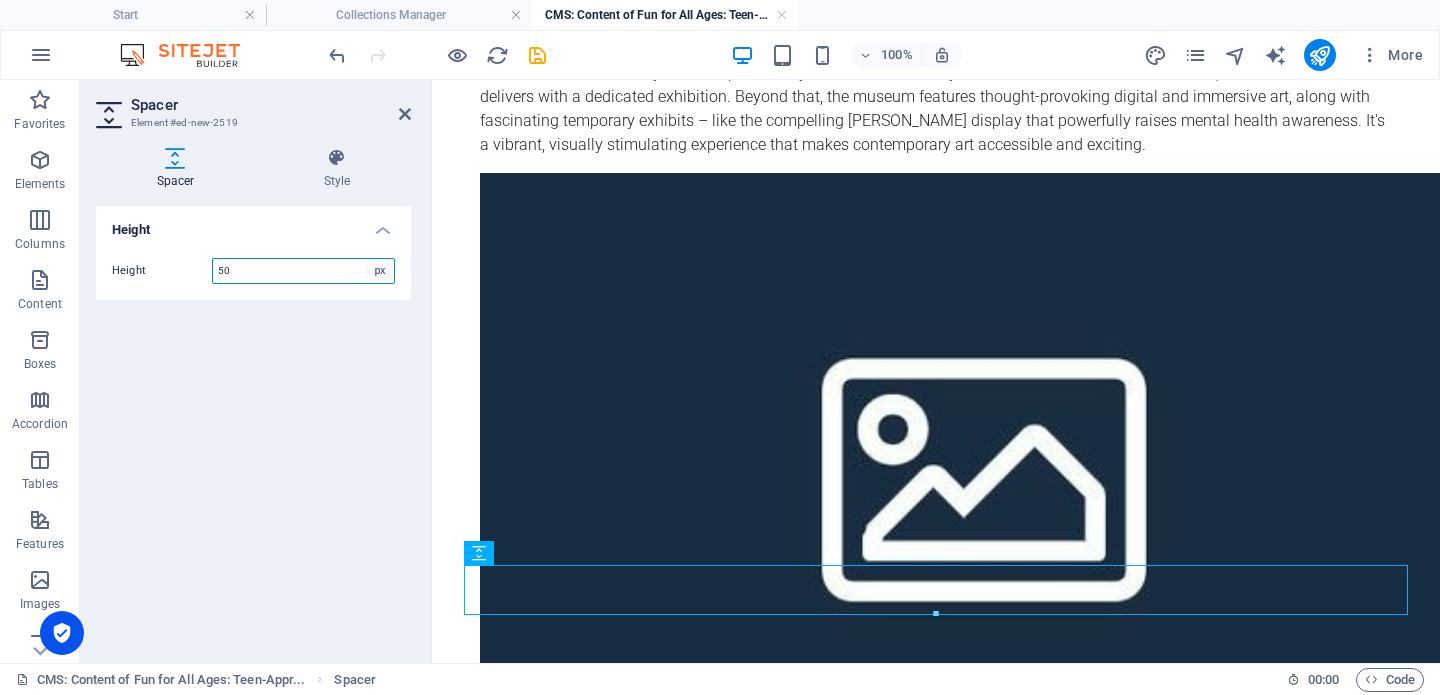 click on "px rem vh vw" at bounding box center [380, 271] 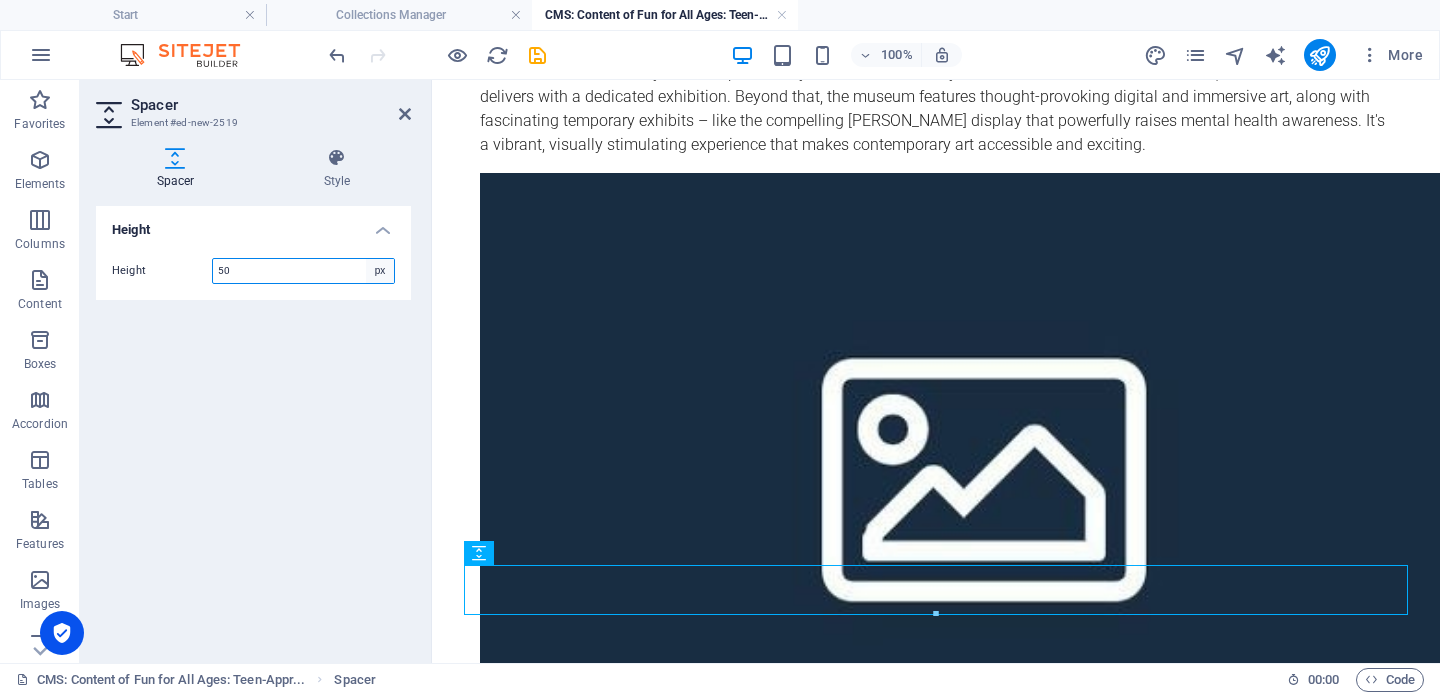 select on "rem" 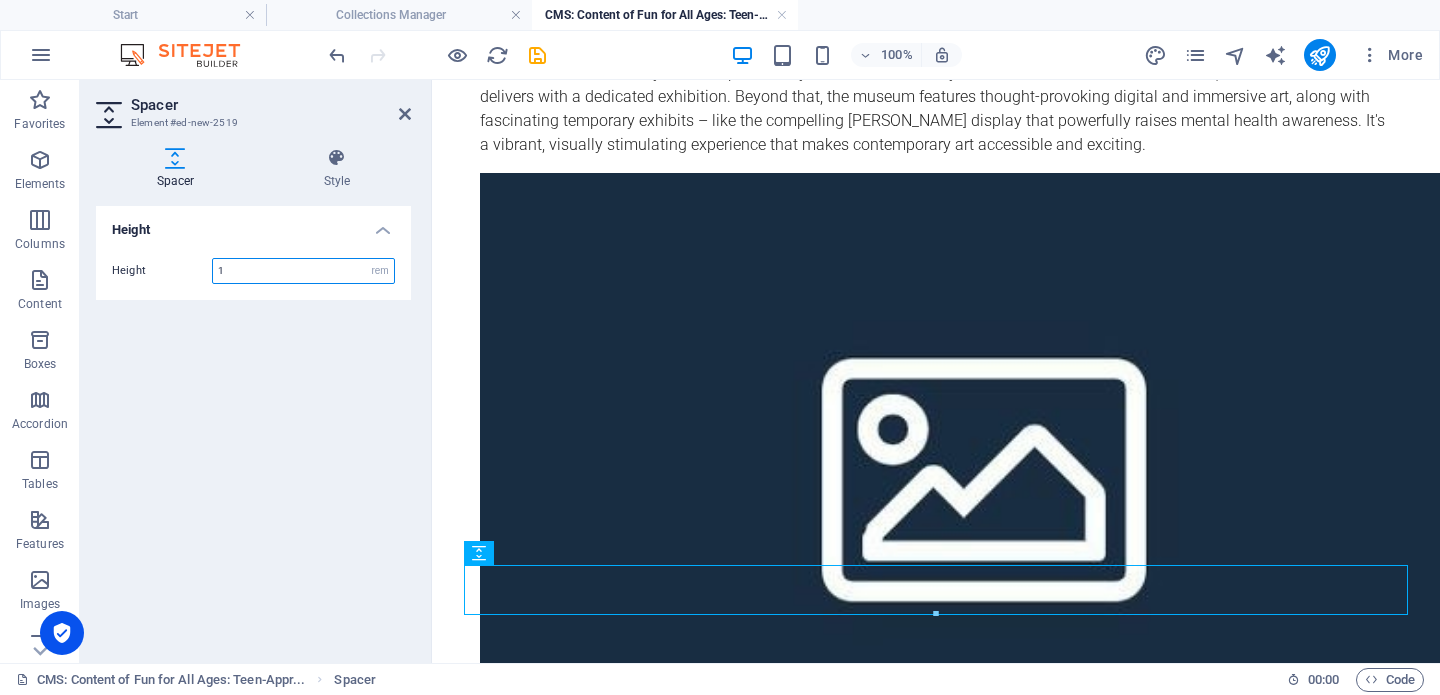 type on "1" 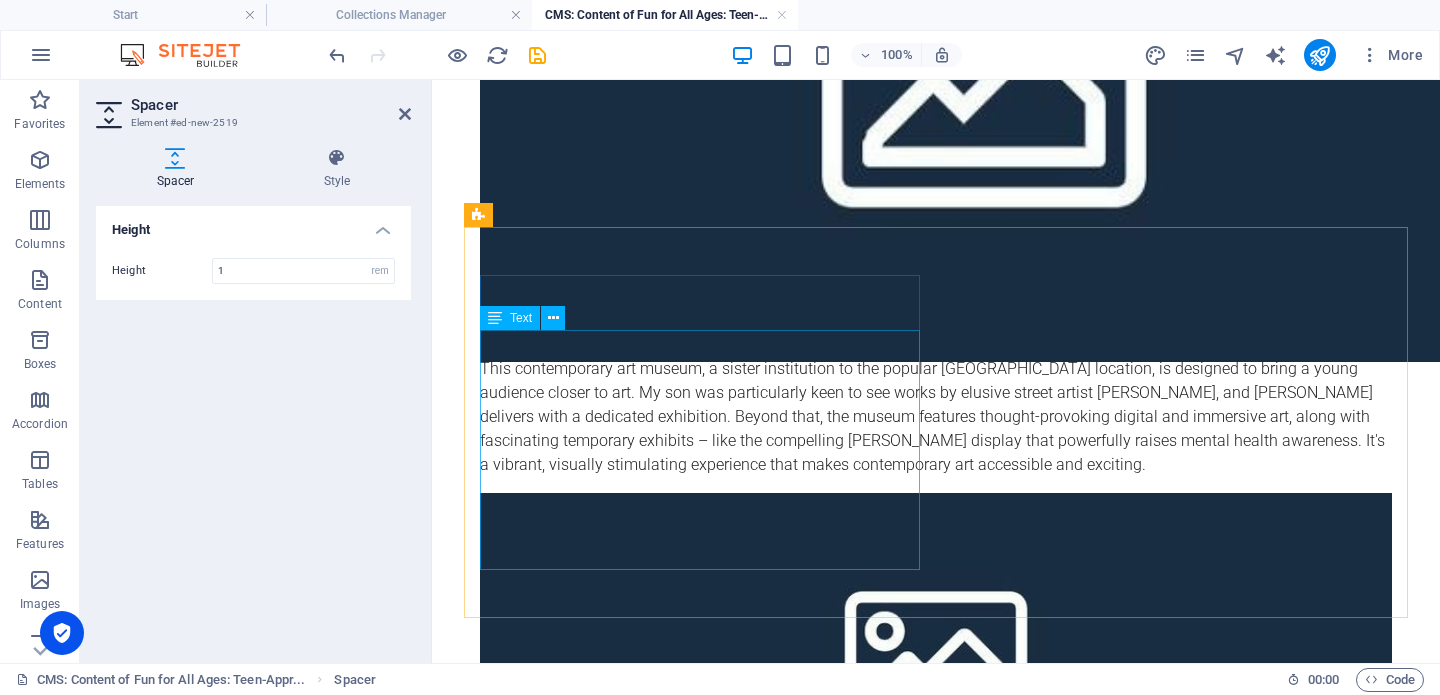 scroll, scrollTop: 844, scrollLeft: 0, axis: vertical 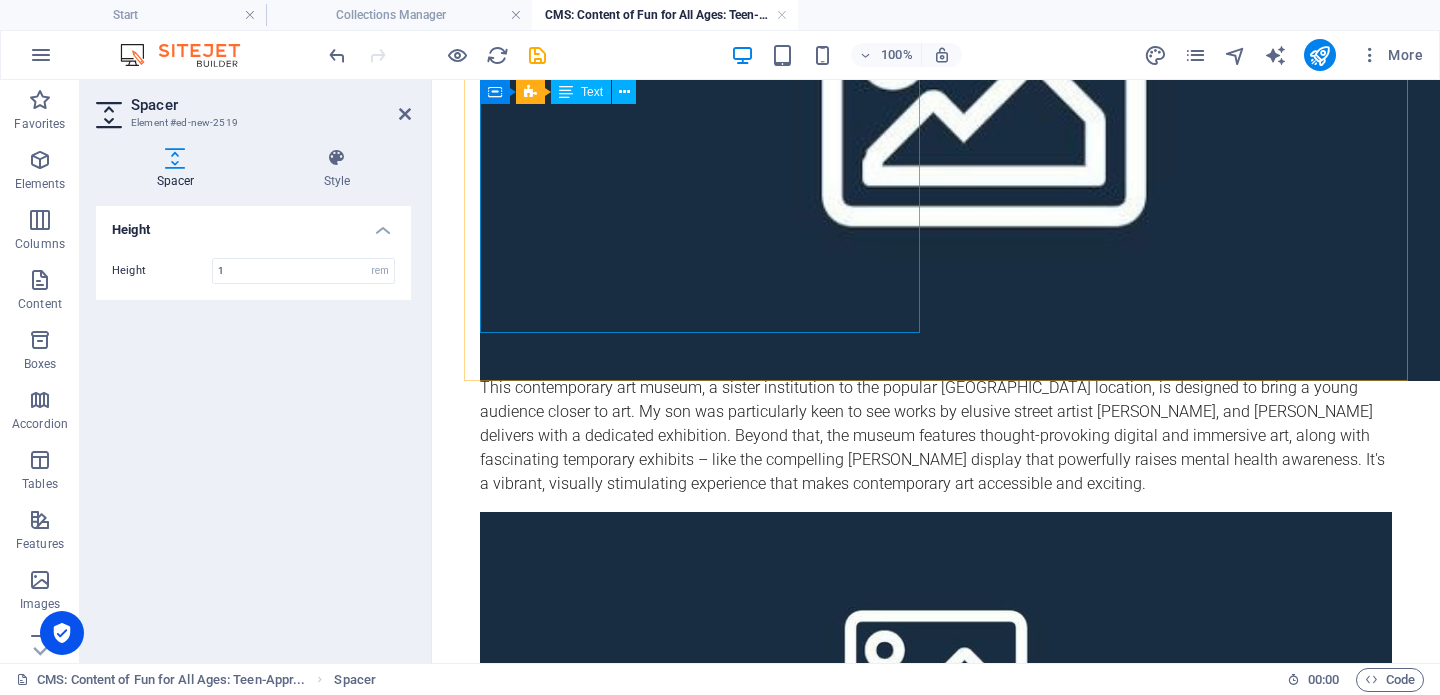 click on "If your teen has an appreciation for modern art or just loves a good Instagram moment, the [GEOGRAPHIC_DATA] is a must-visit. This contemporary art museum, a sister institution to the popular [GEOGRAPHIC_DATA] location, is designed to bring a young audience closer to art. My son was particularly keen to see works by elusive street artist [PERSON_NAME], and [PERSON_NAME] delivers with a dedicated exhibition. Beyond that, the museum features thought-provoking digital and immersive art, along with fascinating temporary exhibits – like the compelling [PERSON_NAME] display that powerfully raises mental health awareness. It's a vibrant, visually stimulating experience that makes contemporary art accessible and exciting." at bounding box center (936, 424) 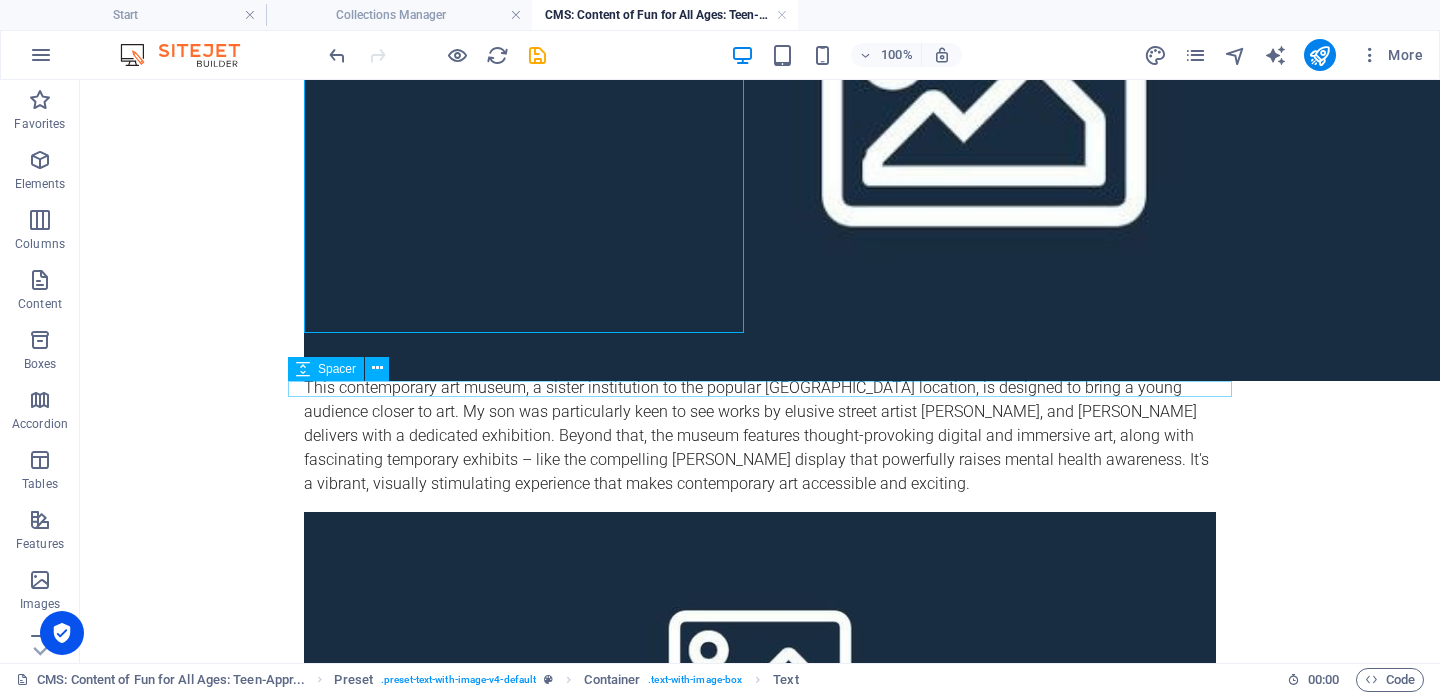click at bounding box center [760, 1026] 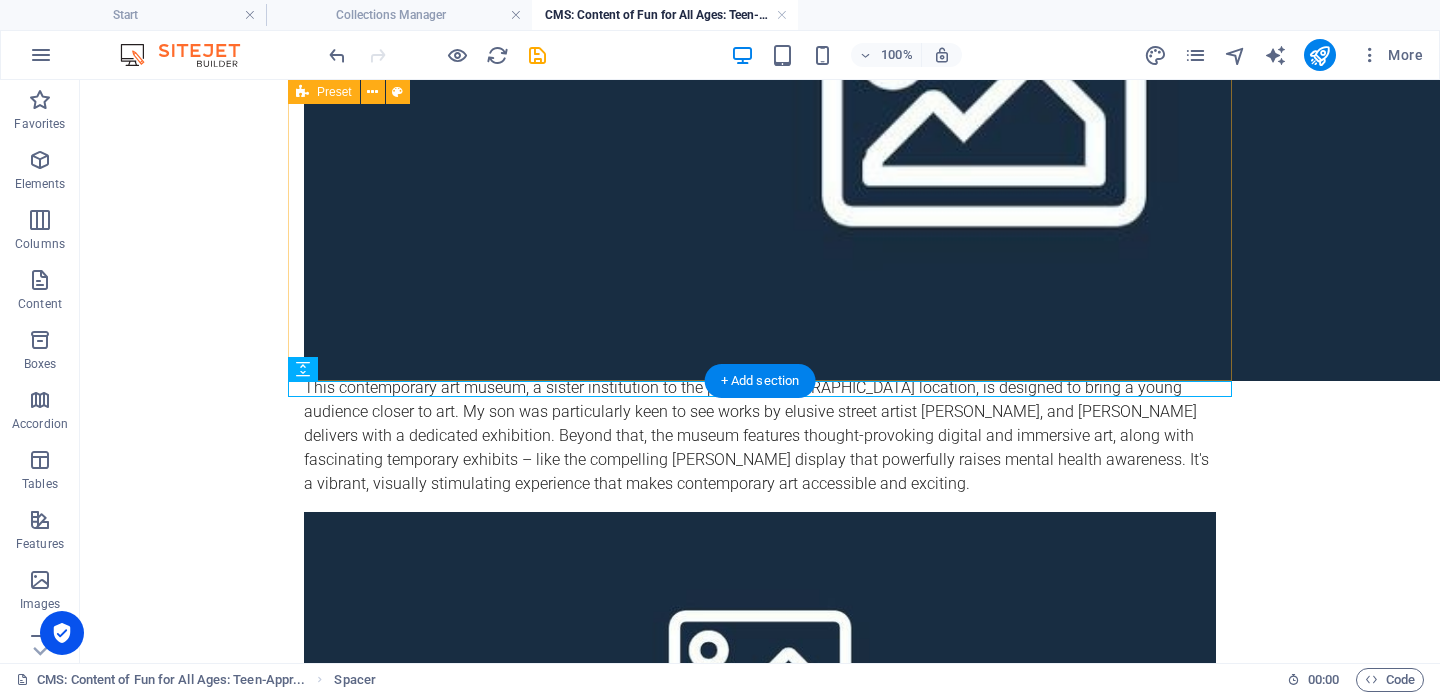 click on "Moco Museum: Modern Art with a Message If your teen has an appreciation for modern art or just loves a good Instagram moment, the [GEOGRAPHIC_DATA] is a must-visit. This contemporary art museum, a sister institution to the popular [GEOGRAPHIC_DATA] location, is designed to bring a young audience closer to art. My son was particularly keen to see works by elusive street artist [PERSON_NAME], and [PERSON_NAME] delivers with a dedicated exhibition. Beyond that, the museum features thought-provoking digital and immersive art, along with fascinating temporary exhibits – like the compelling [PERSON_NAME] display that powerfully raises mental health awareness. It's a vibrant, visually stimulating experience that makes contemporary art accessible and exciting. Drop content here or  Add elements  Paste clipboard" at bounding box center [760, 647] 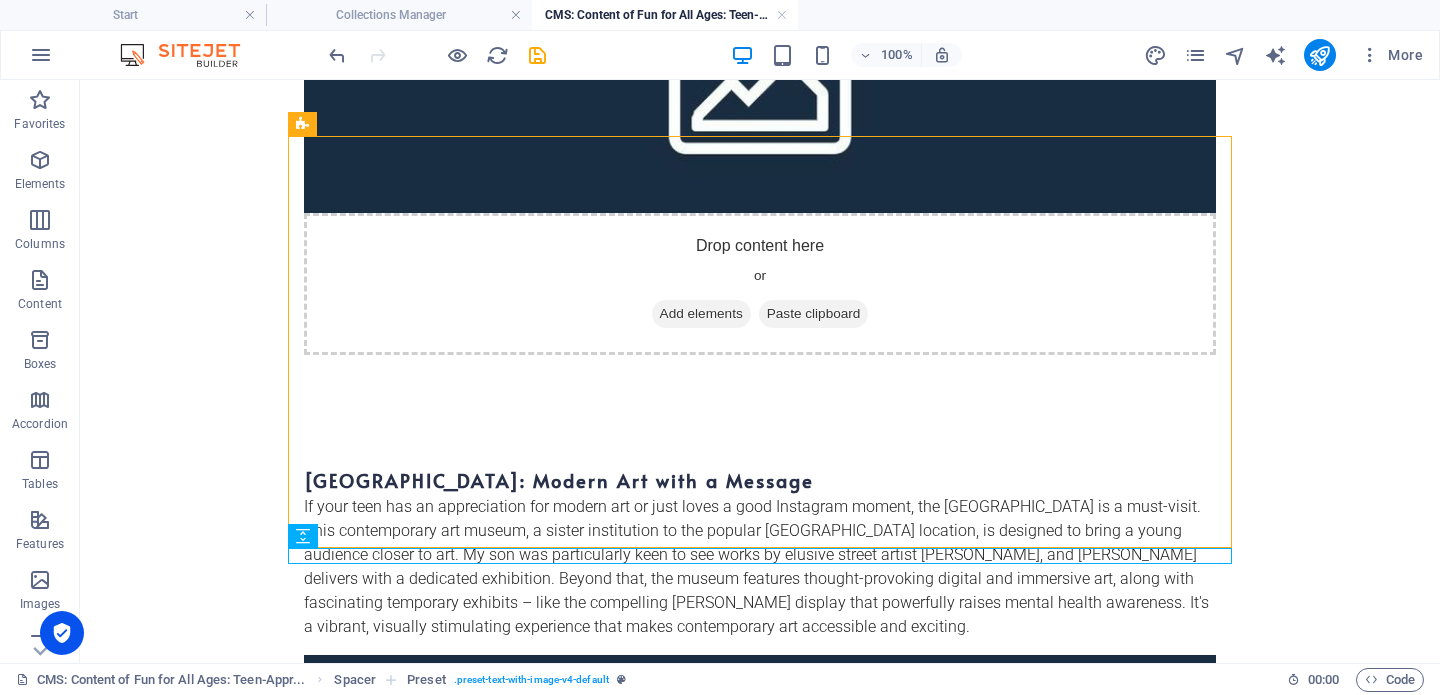 scroll, scrollTop: 642, scrollLeft: 0, axis: vertical 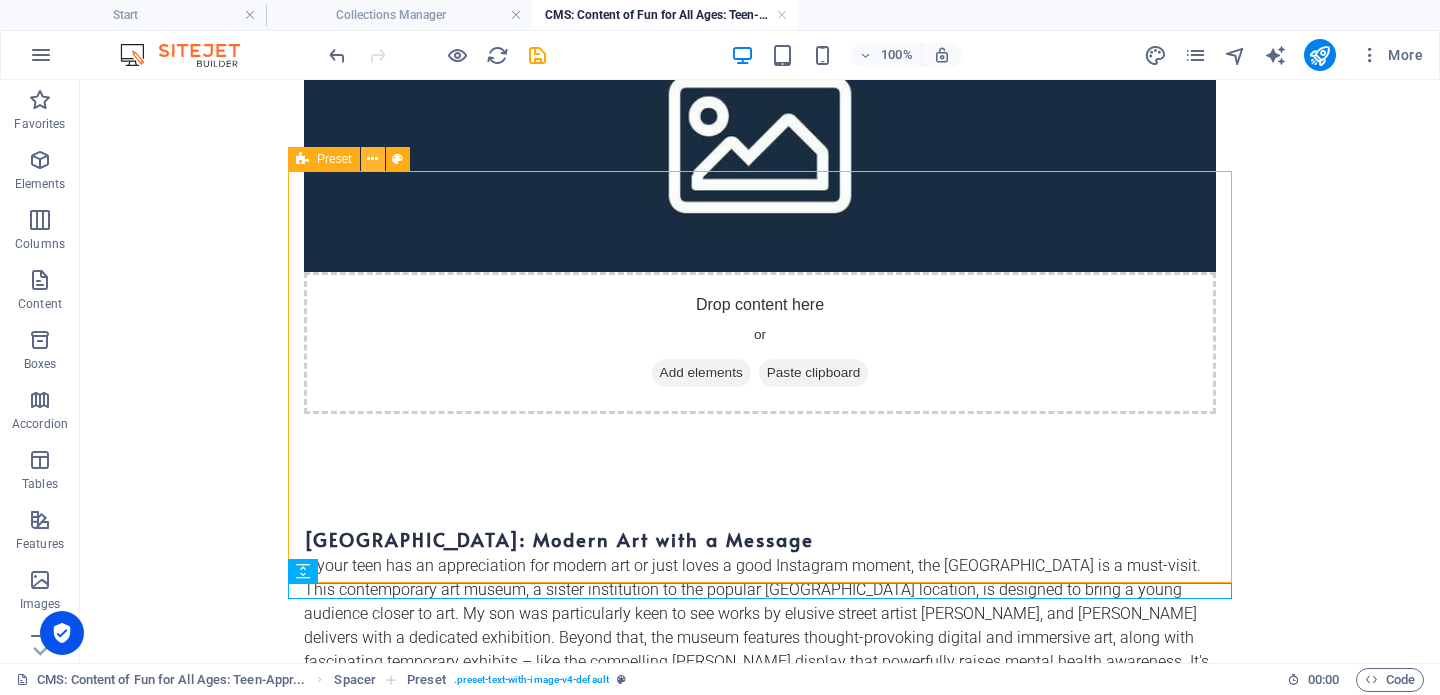 click at bounding box center [372, 159] 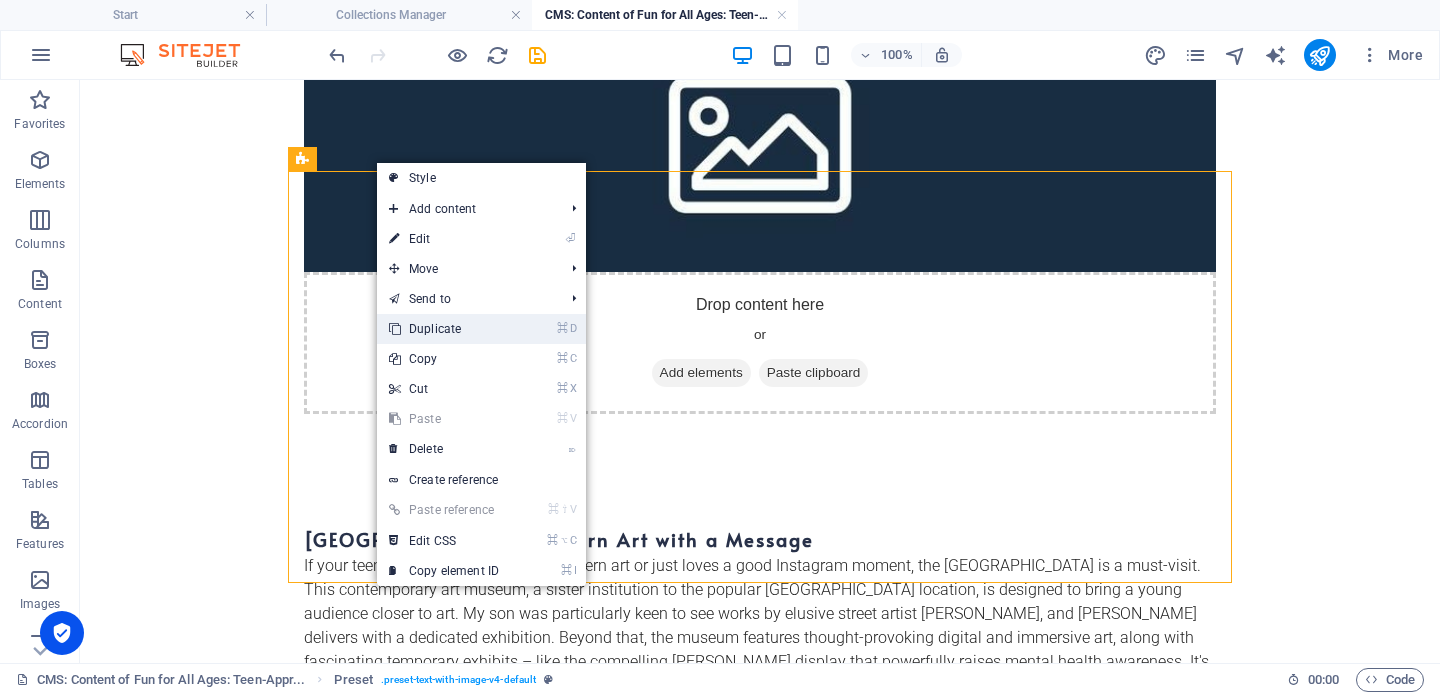 click on "⌘ D  Duplicate" at bounding box center [444, 329] 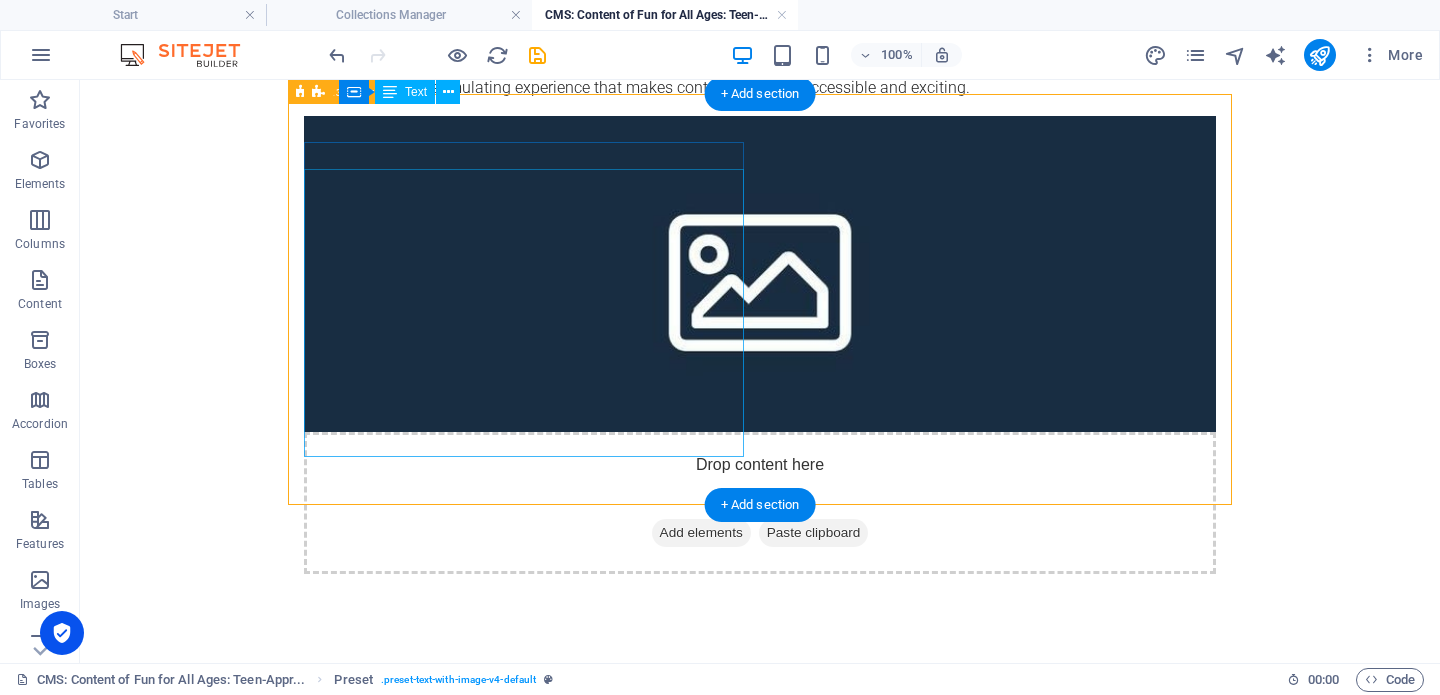 scroll, scrollTop: 1080, scrollLeft: 0, axis: vertical 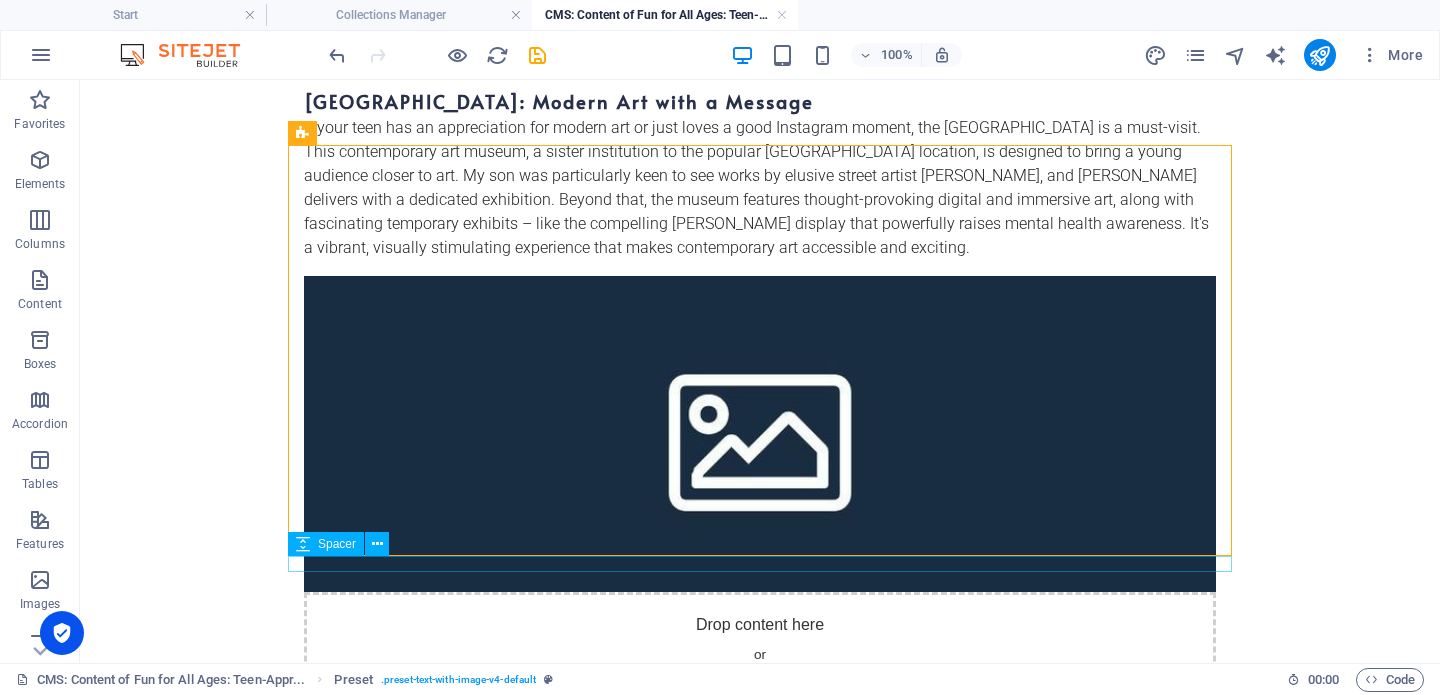 click at bounding box center (760, 1531) 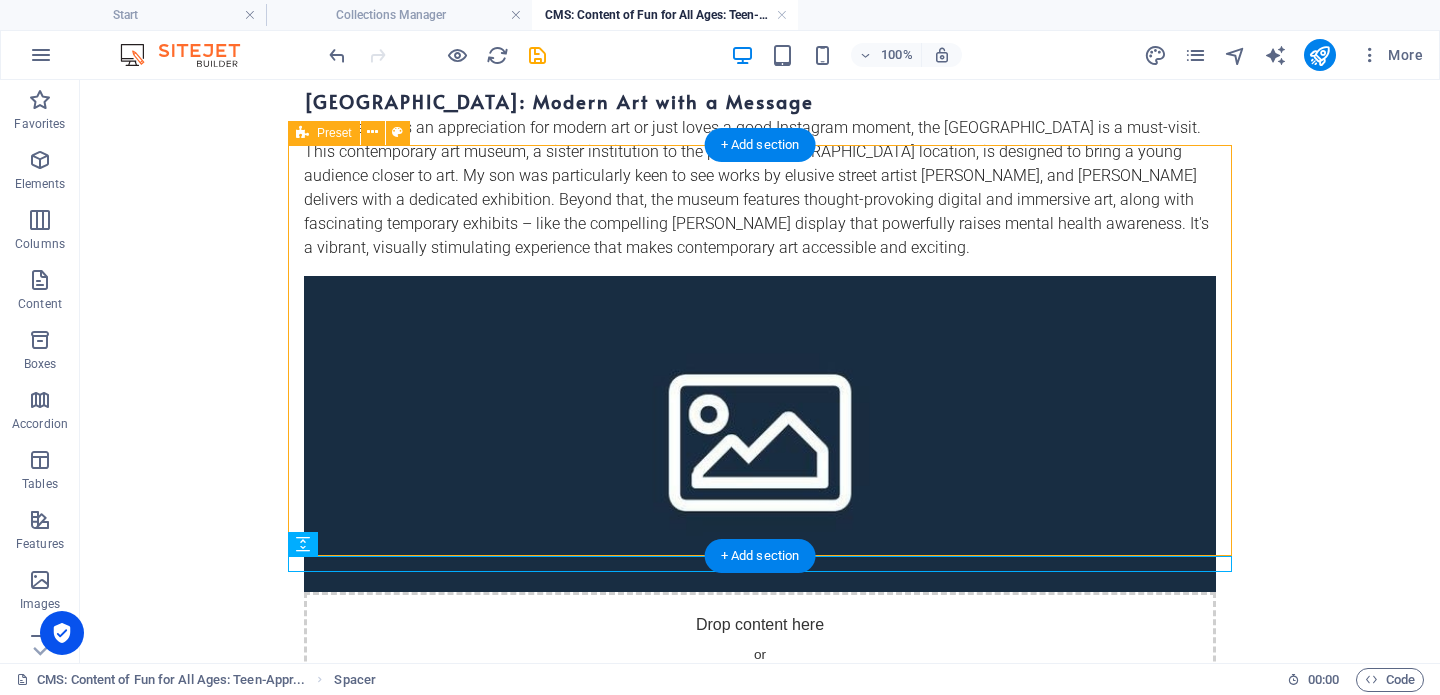 click on "If your teen has an appreciation for modern art or just loves a good Instagram moment, the [GEOGRAPHIC_DATA] is a must-visit. This contemporary art museum, a sister institution to the popular [GEOGRAPHIC_DATA] location, is designed to bring a young audience closer to art. My son was particularly keen to see works by elusive street artist [PERSON_NAME], and [PERSON_NAME] delivers with a dedicated exhibition. Beyond that, the museum features thought-provoking digital and immersive art, along with fascinating temporary exhibits – like the compelling [PERSON_NAME] display that powerfully raises mental health awareness. It's a vibrant, visually stimulating experience that makes contemporary art accessible and exciting." at bounding box center [760, 929] 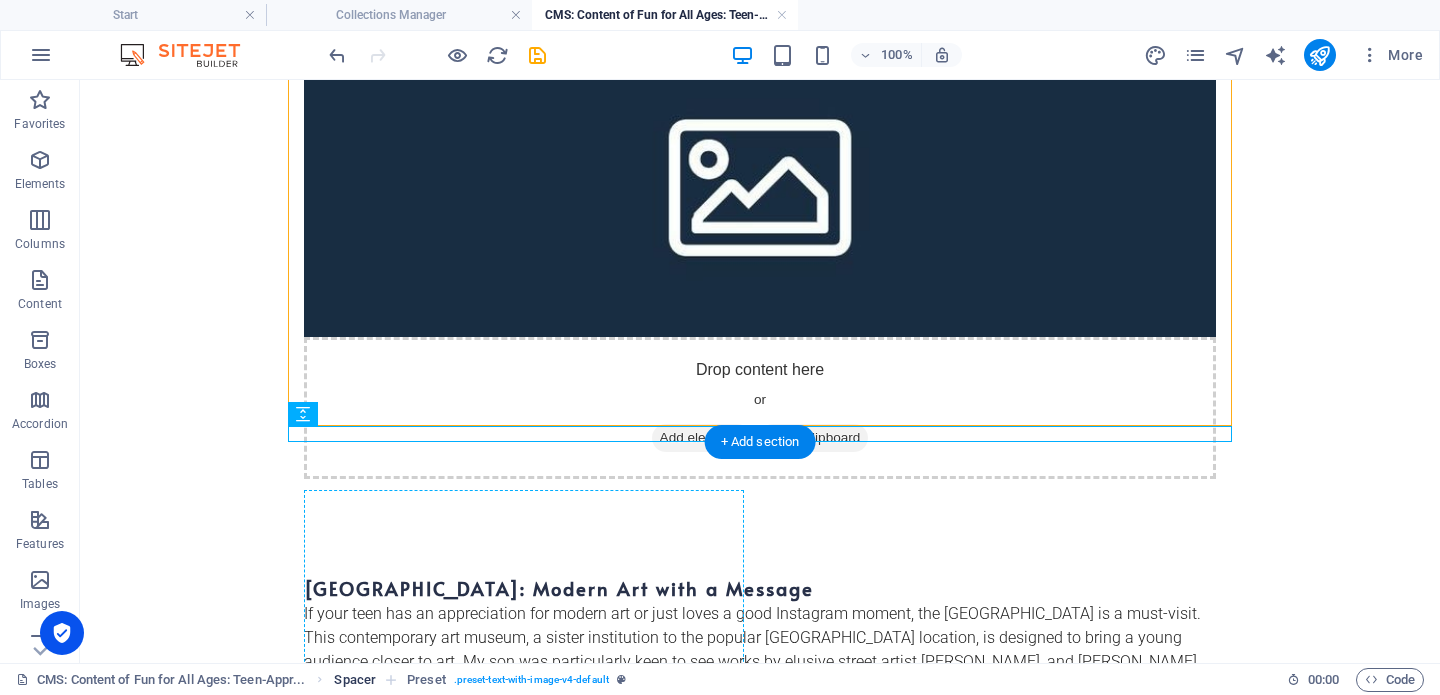 scroll, scrollTop: 1561, scrollLeft: 0, axis: vertical 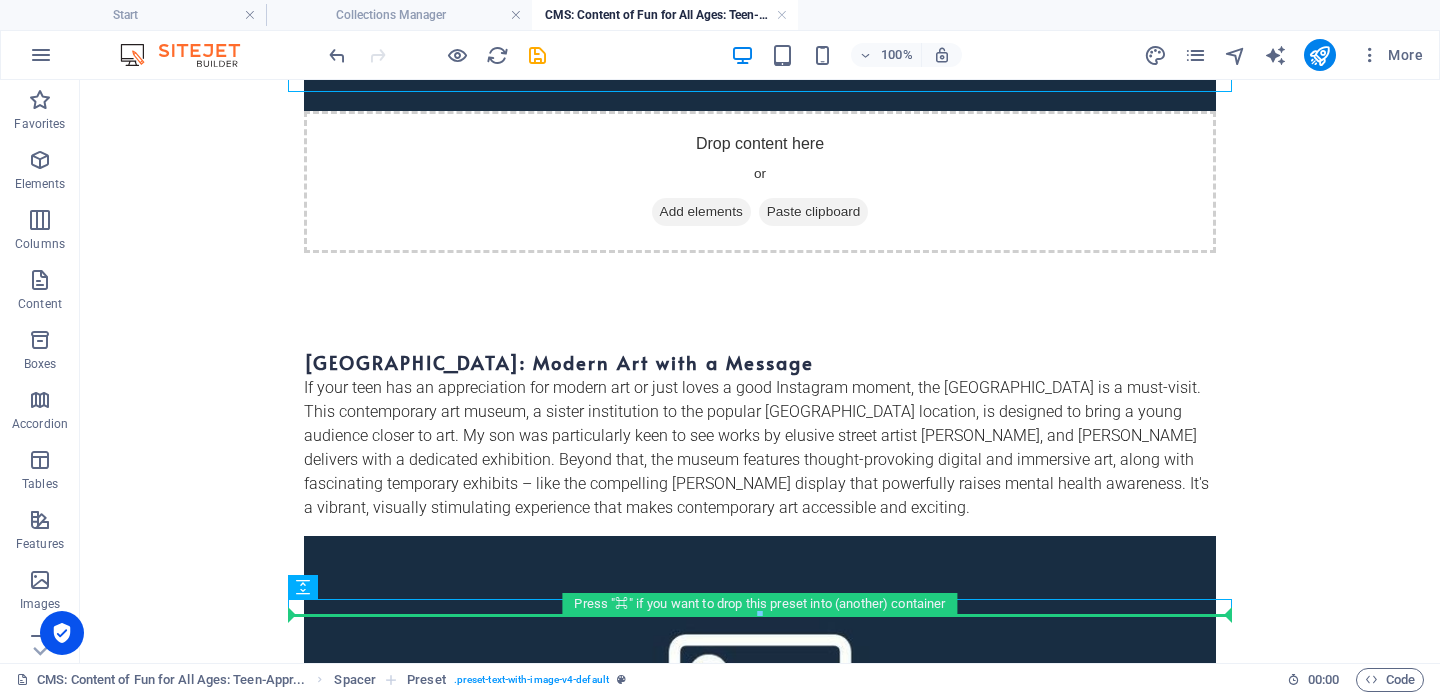 drag, startPoint x: 387, startPoint y: 216, endPoint x: 411, endPoint y: 608, distance: 392.734 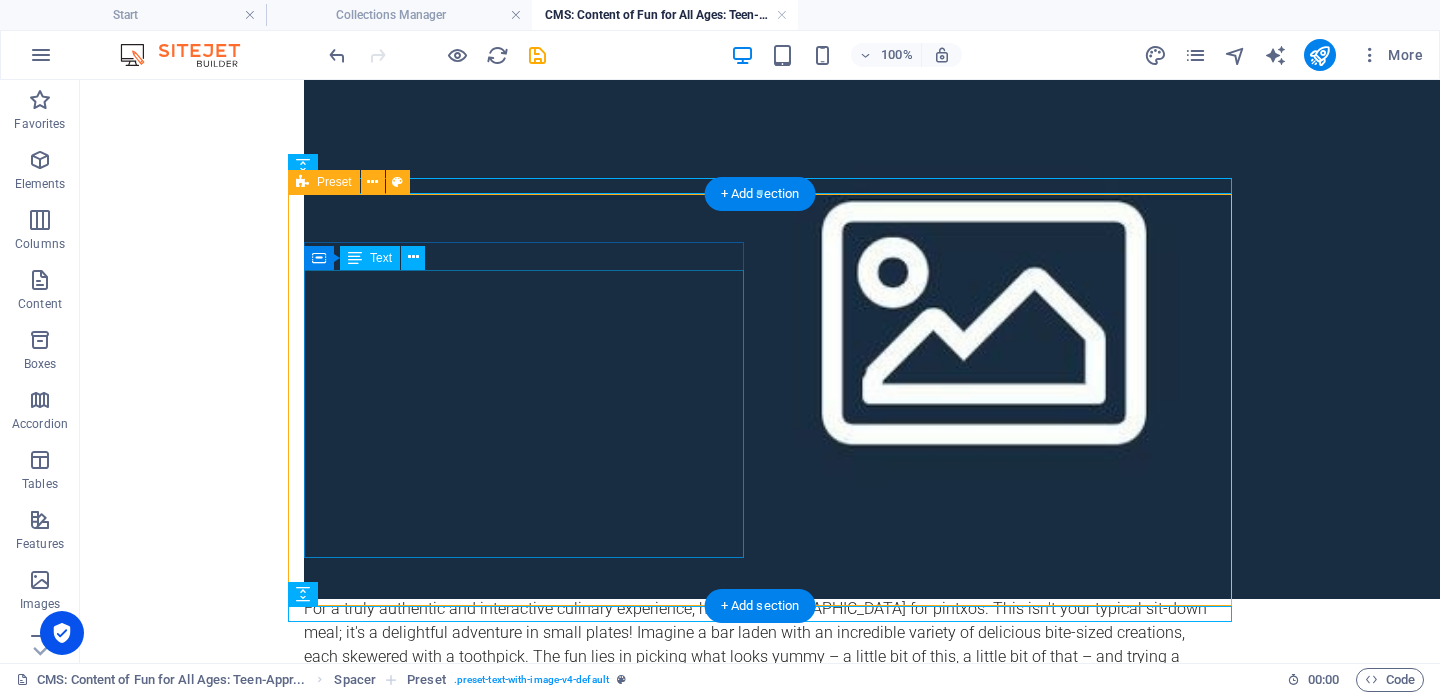 scroll, scrollTop: 1561, scrollLeft: 0, axis: vertical 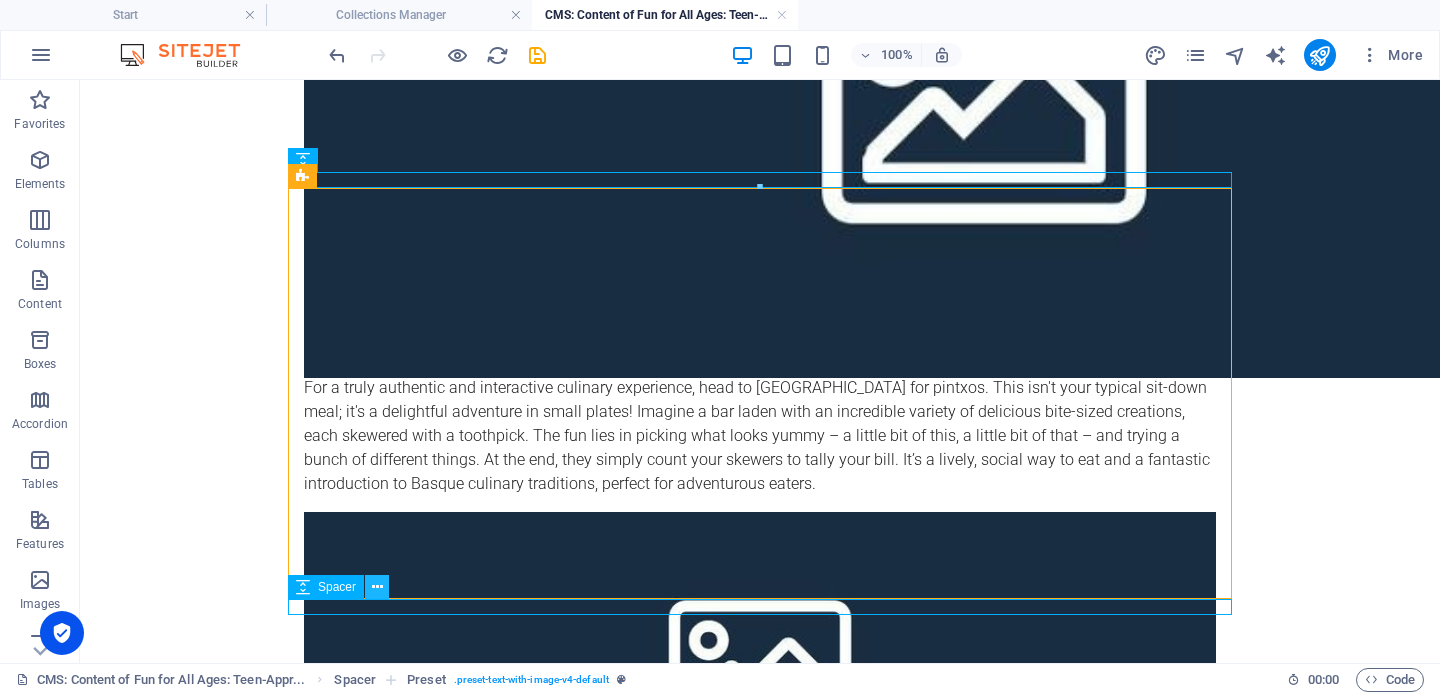 click at bounding box center [377, 587] 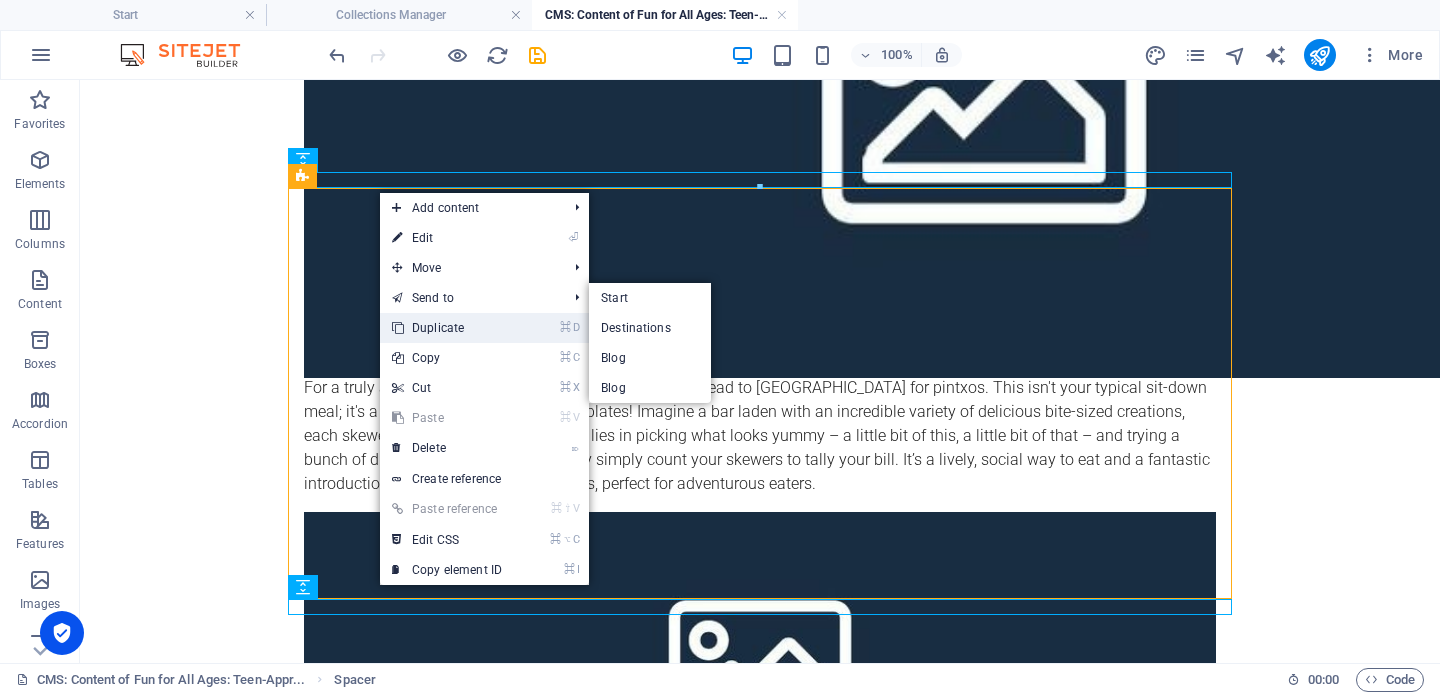 click on "⌘ D  Duplicate" at bounding box center [447, 328] 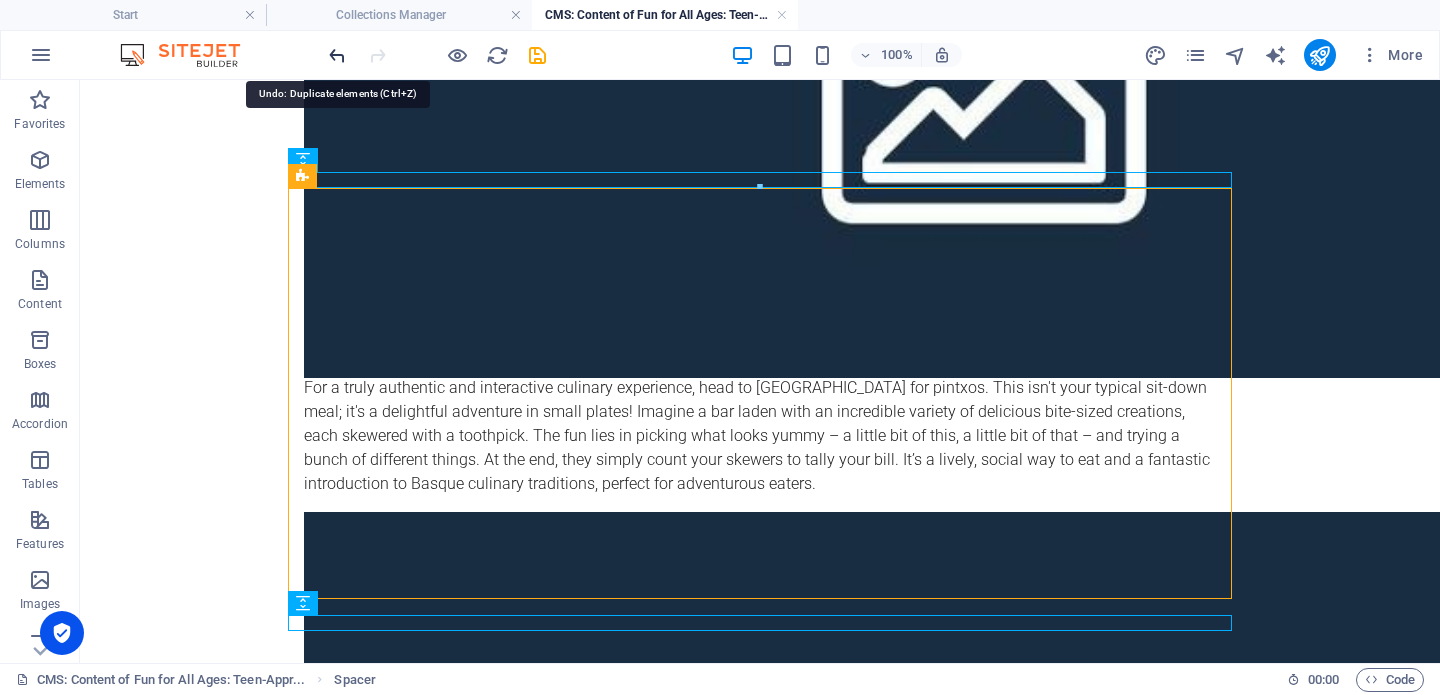 click at bounding box center [337, 55] 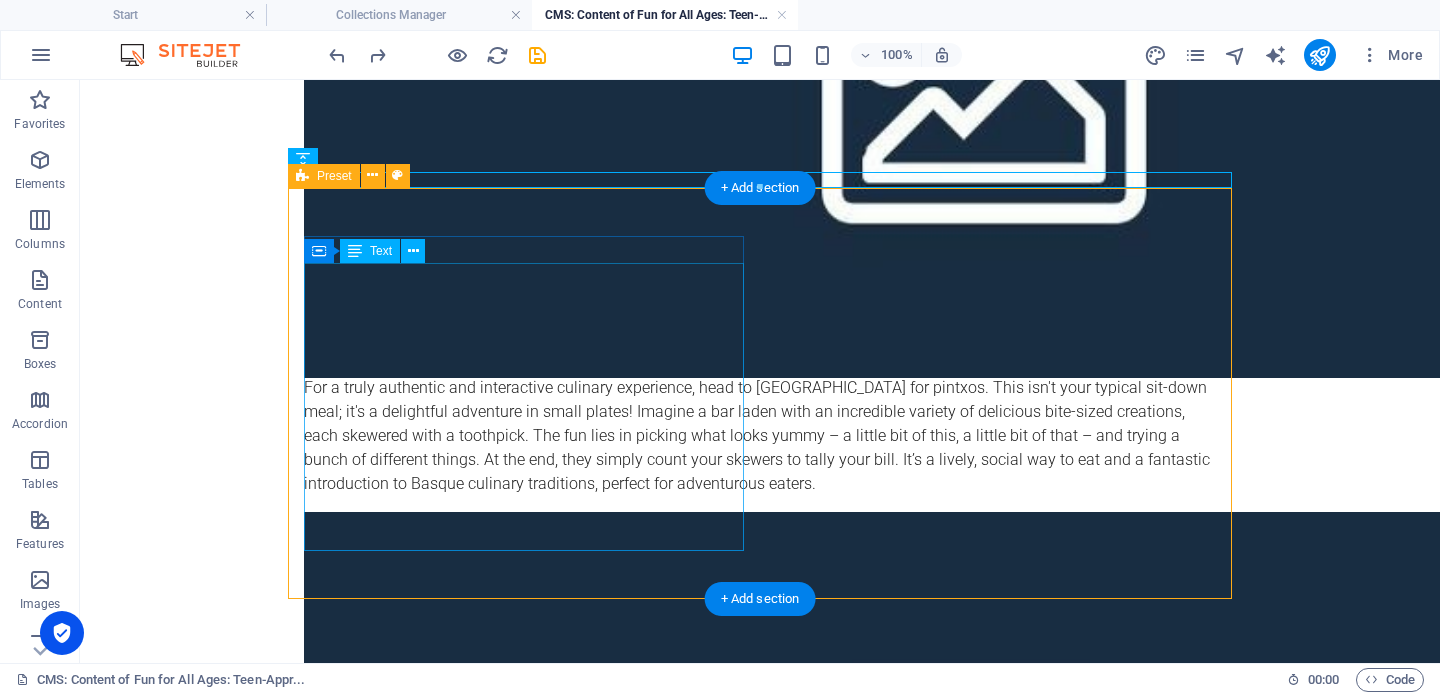 click on "If your teen has an appreciation for modern art or just loves a good Instagram moment, the [GEOGRAPHIC_DATA] is a must-visit. This contemporary art museum, a sister institution to the popular [GEOGRAPHIC_DATA] location, is designed to bring a young audience closer to art. My son was particularly keen to see works by elusive street artist [PERSON_NAME], and [PERSON_NAME] delivers with a dedicated exhibition. Beyond that, the museum features thought-provoking digital and immersive art, along with fascinating temporary exhibits – like the compelling [PERSON_NAME] display that powerfully raises mental health awareness. It's a vibrant, visually stimulating experience that makes contemporary art accessible and exciting." at bounding box center (760, 1278) 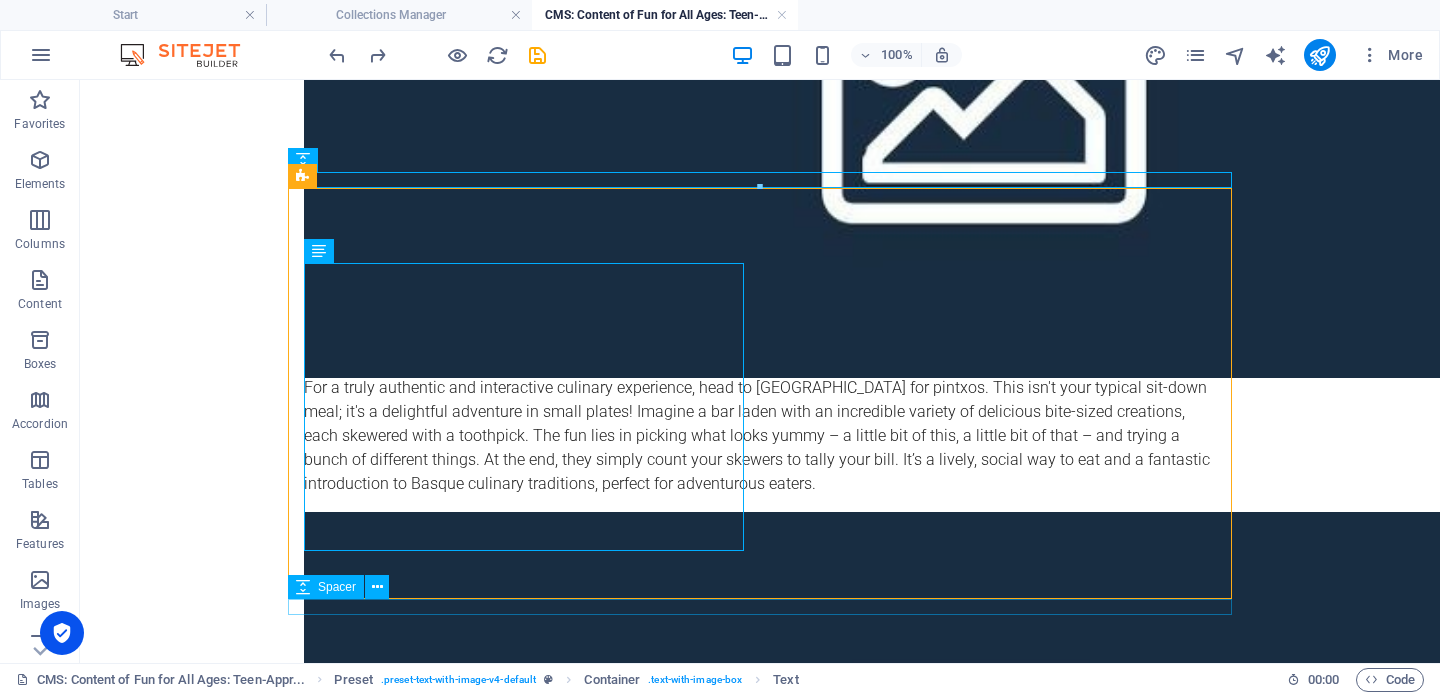 click at bounding box center (760, 1880) 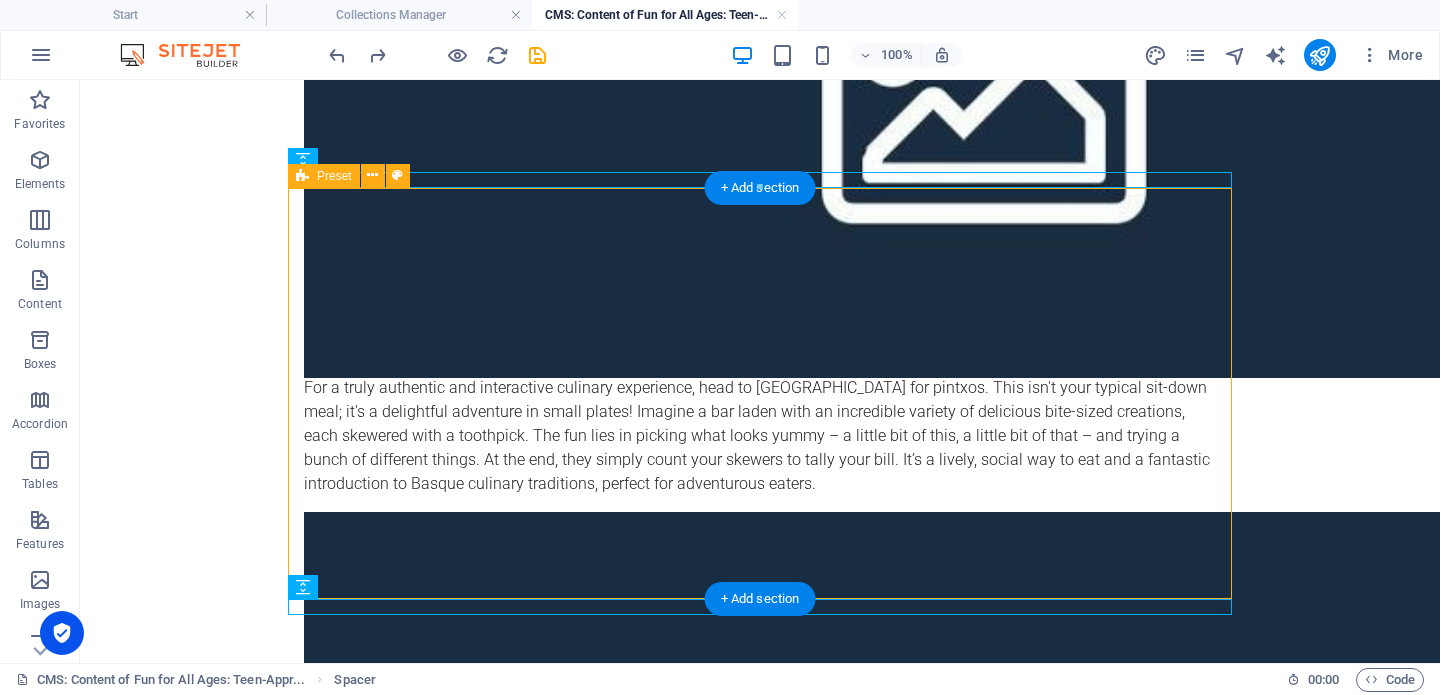 click on "Moco Museum: Modern Art with a Message If your teen has an appreciation for modern art or just loves a good Instagram moment, the [GEOGRAPHIC_DATA] is a must-visit. This contemporary art museum, a sister institution to the popular [GEOGRAPHIC_DATA] location, is designed to bring a young audience closer to art. My son was particularly keen to see works by elusive street artist [PERSON_NAME], and [PERSON_NAME] delivers with a dedicated exhibition. Beyond that, the museum features thought-provoking digital and immersive art, along with fascinating temporary exhibits – like the compelling [PERSON_NAME] display that powerfully raises mental health awareness. It's a vibrant, visually stimulating experience that makes contemporary art accessible and exciting. Drop content here or  Add elements  Paste clipboard" at bounding box center (760, 1501) 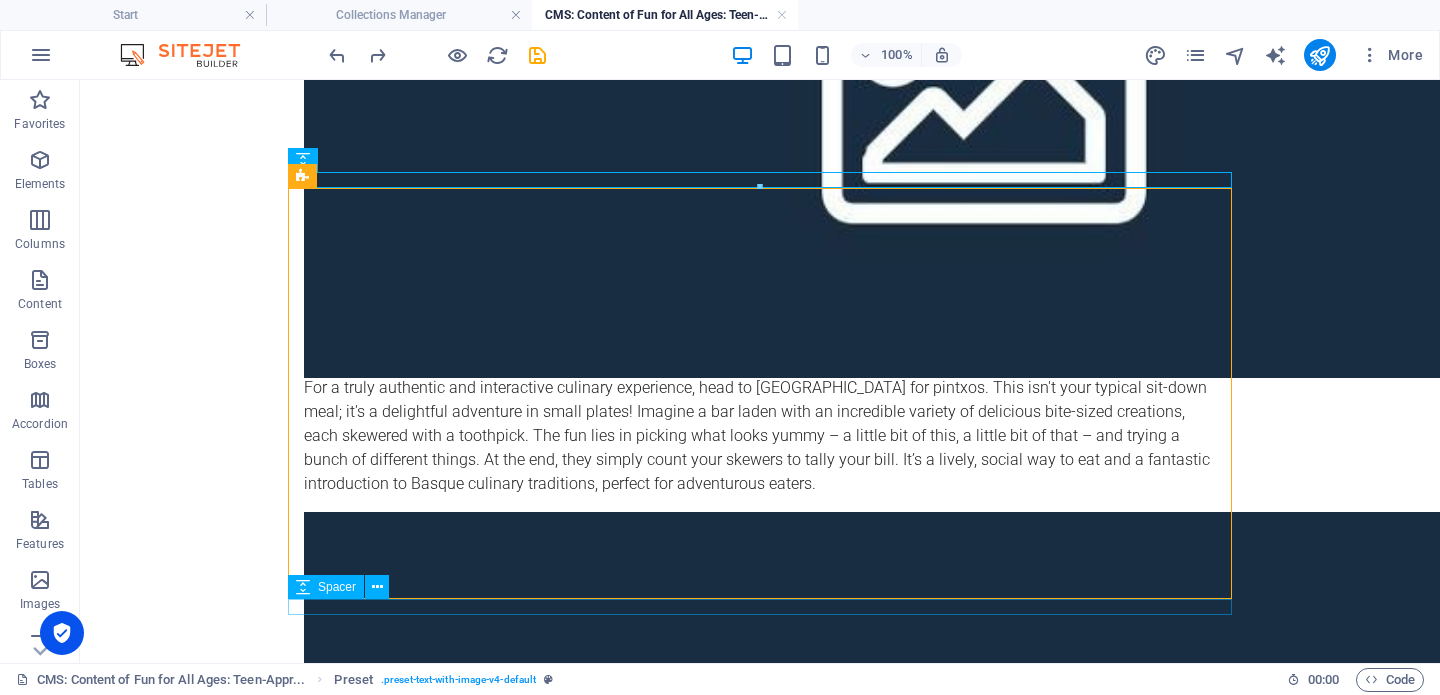 click at bounding box center [760, 1880] 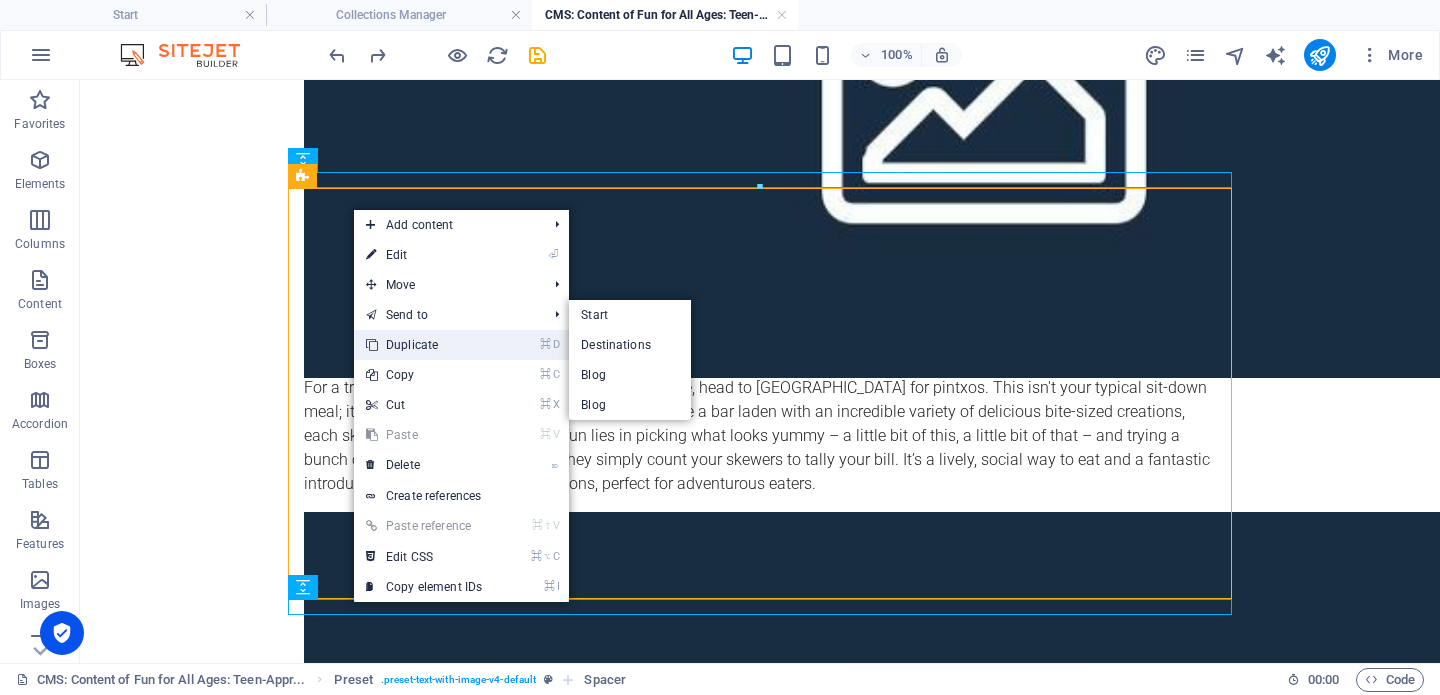 click on "⌘ D  Duplicate" at bounding box center [424, 345] 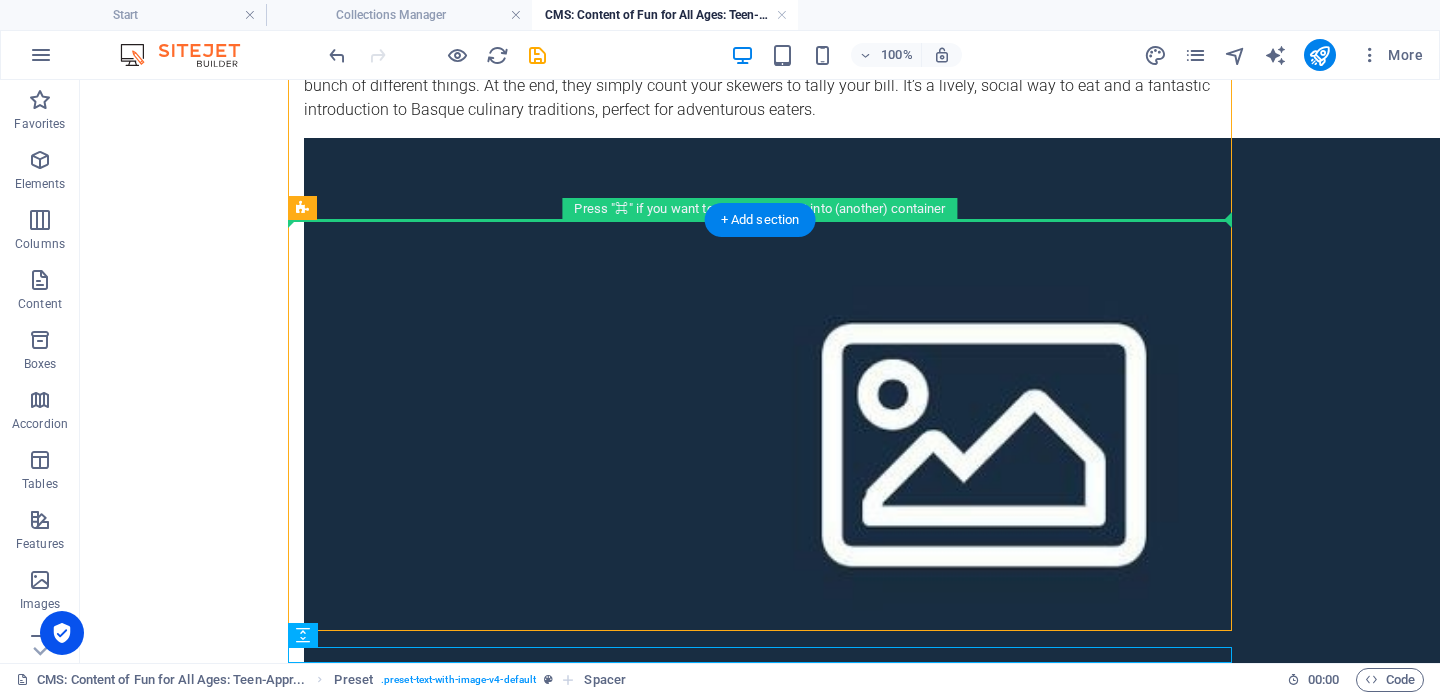 scroll, scrollTop: 1934, scrollLeft: 0, axis: vertical 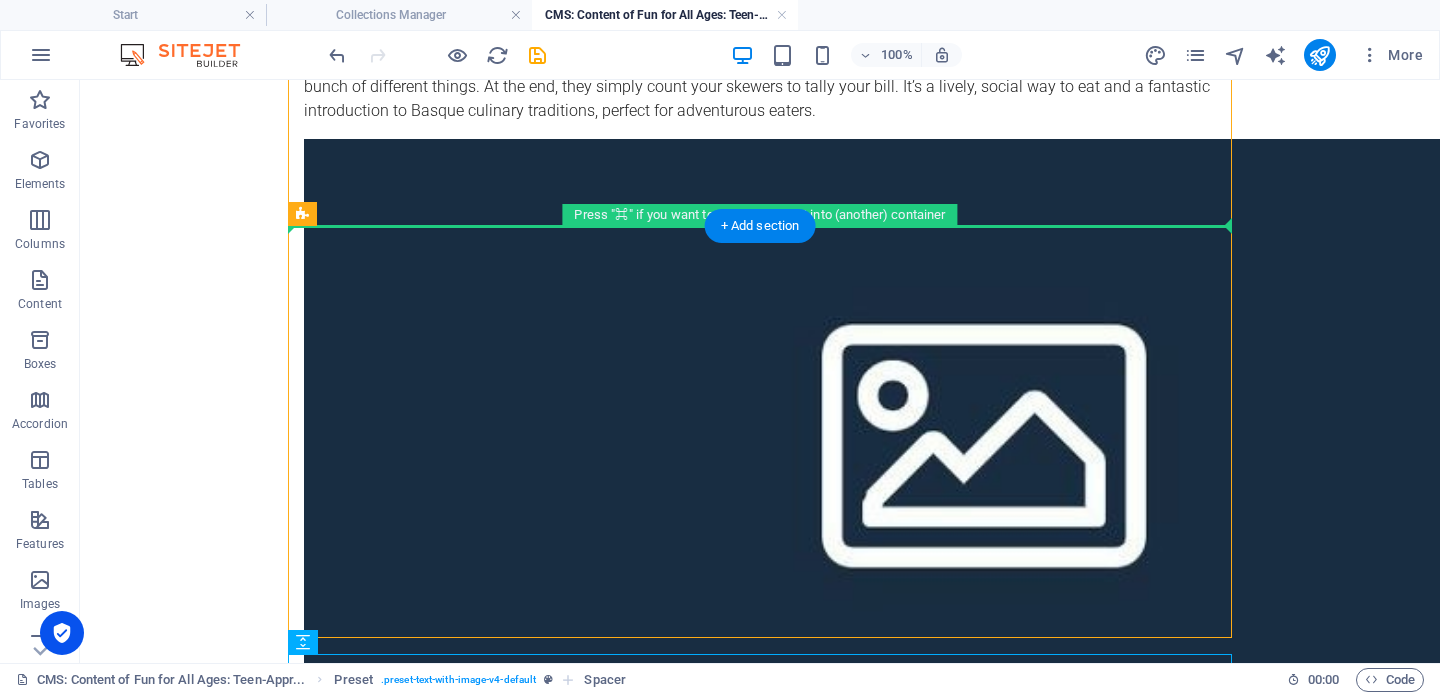 drag, startPoint x: 382, startPoint y: 669, endPoint x: 401, endPoint y: 222, distance: 447.40363 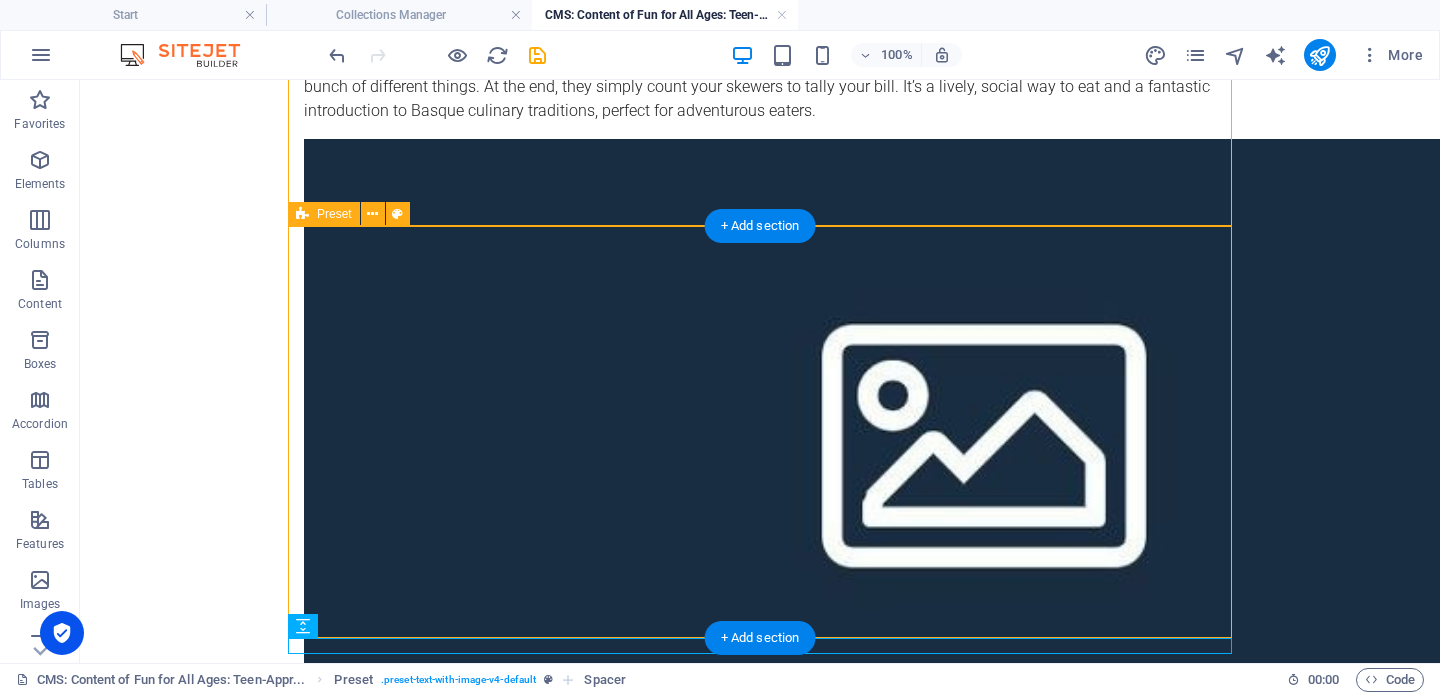 scroll, scrollTop: 1988, scrollLeft: 0, axis: vertical 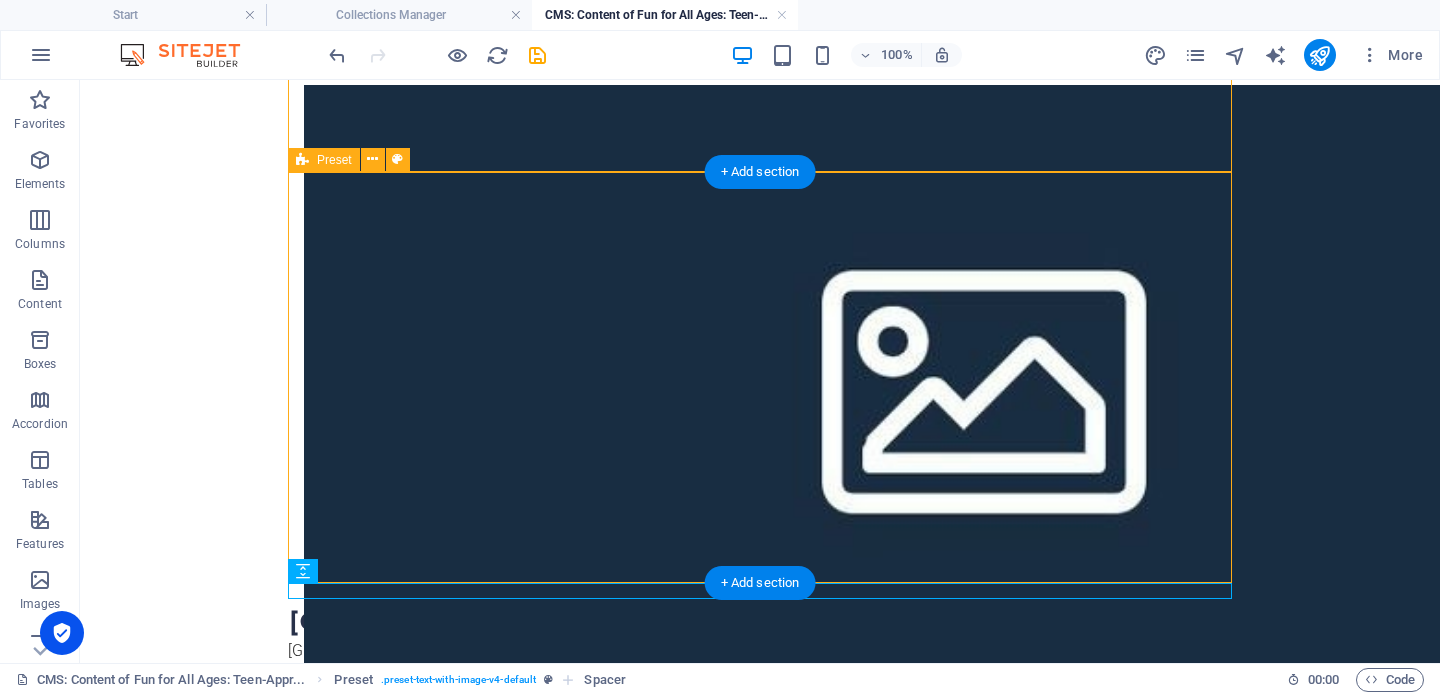 click on "Moco Museum: Modern Art with a Message If your teen has an appreciation for modern art or just loves a good Instagram moment, the [GEOGRAPHIC_DATA] is a must-visit. This contemporary art museum, a sister institution to the popular [GEOGRAPHIC_DATA] location, is designed to bring a young audience closer to art. My son was particularly keen to see works by elusive street artist [PERSON_NAME], and [PERSON_NAME] delivers with a dedicated exhibition. Beyond that, the museum features thought-provoking digital and immersive art, along with fascinating temporary exhibits – like the compelling [PERSON_NAME] display that powerfully raises mental health awareness. It's a vibrant, visually stimulating experience that makes contemporary art accessible and exciting. Drop content here or  Add elements  Paste clipboard" at bounding box center [760, 1816] 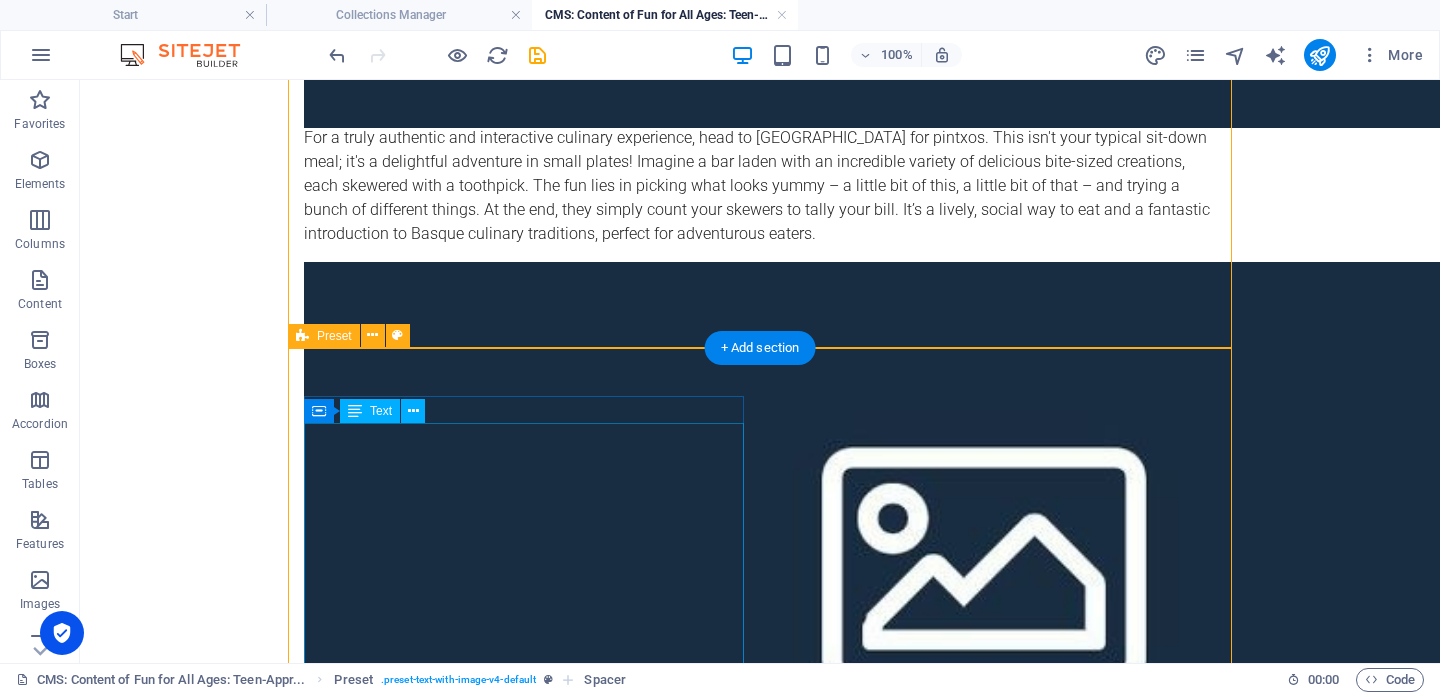 scroll, scrollTop: 1813, scrollLeft: 0, axis: vertical 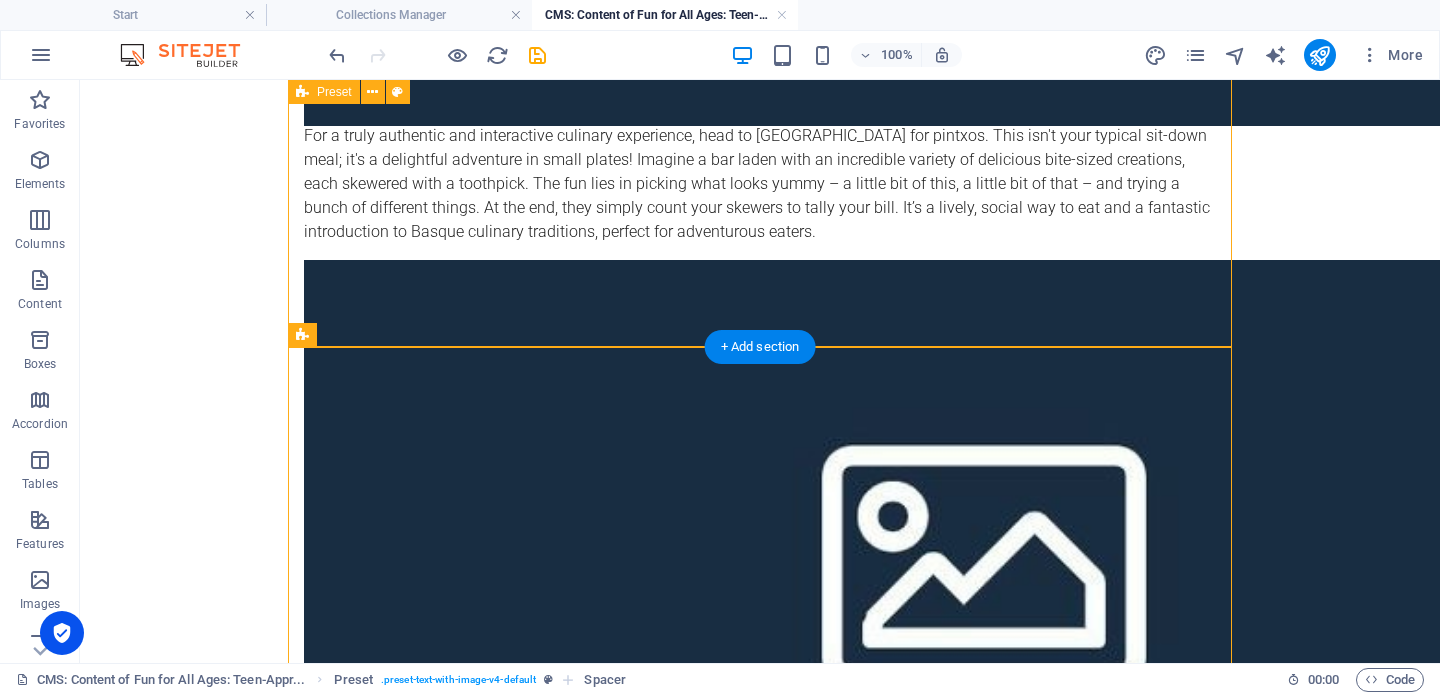 click on "Moco Museum: Modern Art with a Message If your teen has an appreciation for modern art or just loves a good Instagram moment, the [GEOGRAPHIC_DATA] is a must-visit. This contemporary art museum, a sister institution to the popular [GEOGRAPHIC_DATA] location, is designed to bring a young audience closer to art. My son was particularly keen to see works by elusive street artist [PERSON_NAME], and [PERSON_NAME] delivers with a dedicated exhibition. Beyond that, the museum features thought-provoking digital and immersive art, along with fascinating temporary exhibits – like the compelling [PERSON_NAME] display that powerfully raises mental health awareness. It's a vibrant, visually stimulating experience that makes contemporary art accessible and exciting. Drop content here or  Add elements  Paste clipboard" at bounding box center [760, 1249] 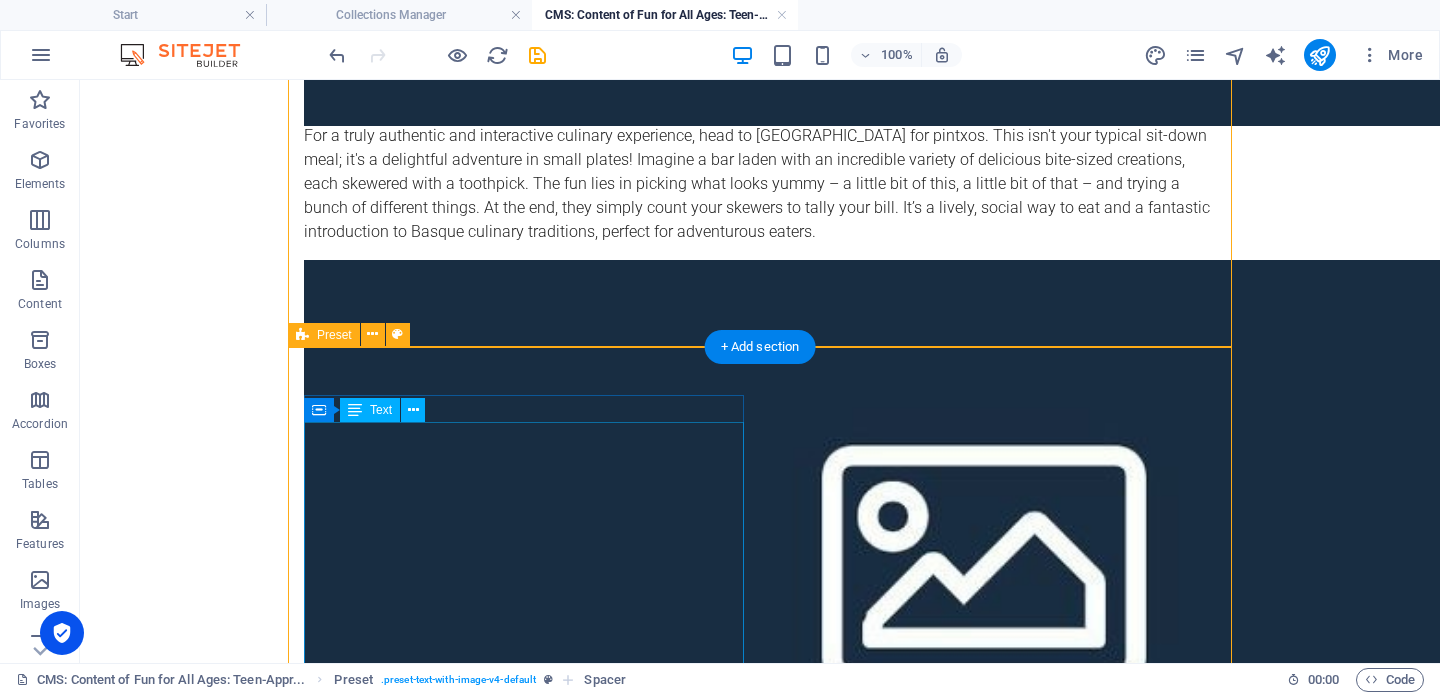 click on "If your teen has an appreciation for modern art or just loves a good Instagram moment, the [GEOGRAPHIC_DATA] is a must-visit. This contemporary art museum, a sister institution to the popular [GEOGRAPHIC_DATA] location, is designed to bring a young audience closer to art. My son was particularly keen to see works by elusive street artist [PERSON_NAME], and [PERSON_NAME] delivers with a dedicated exhibition. Beyond that, the museum features thought-provoking digital and immersive art, along with fascinating temporary exhibits – like the compelling [PERSON_NAME] display that powerfully raises mental health awareness. It's a vibrant, visually stimulating experience that makes contemporary art accessible and exciting." at bounding box center (760, 1768) 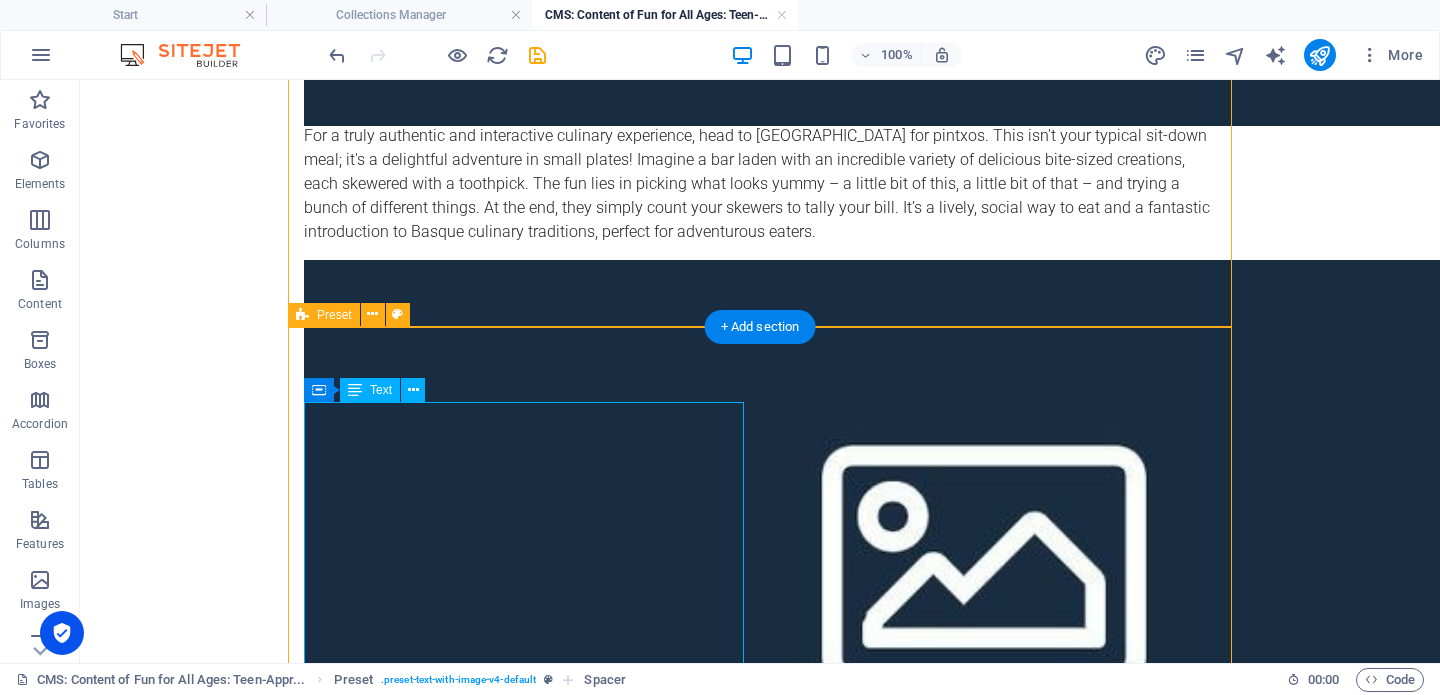 scroll, scrollTop: 1988, scrollLeft: 0, axis: vertical 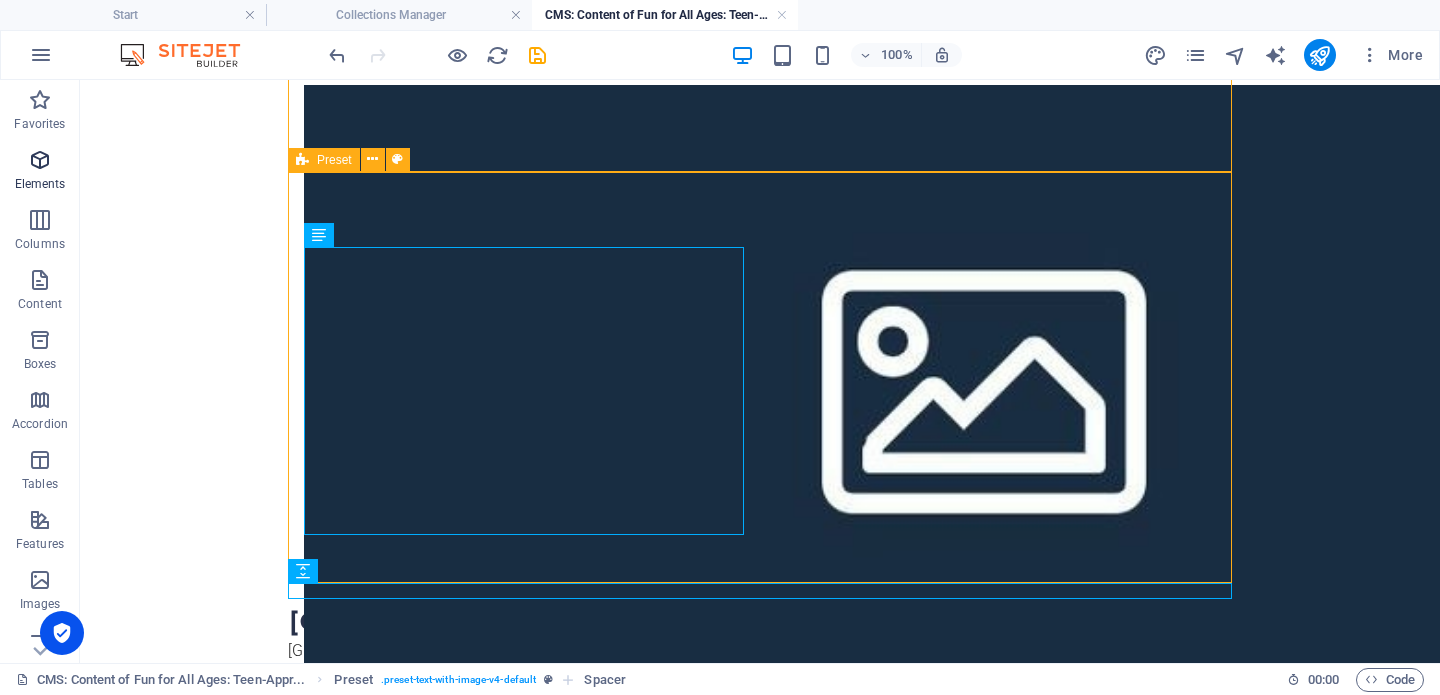 click on "Elements" at bounding box center (40, 184) 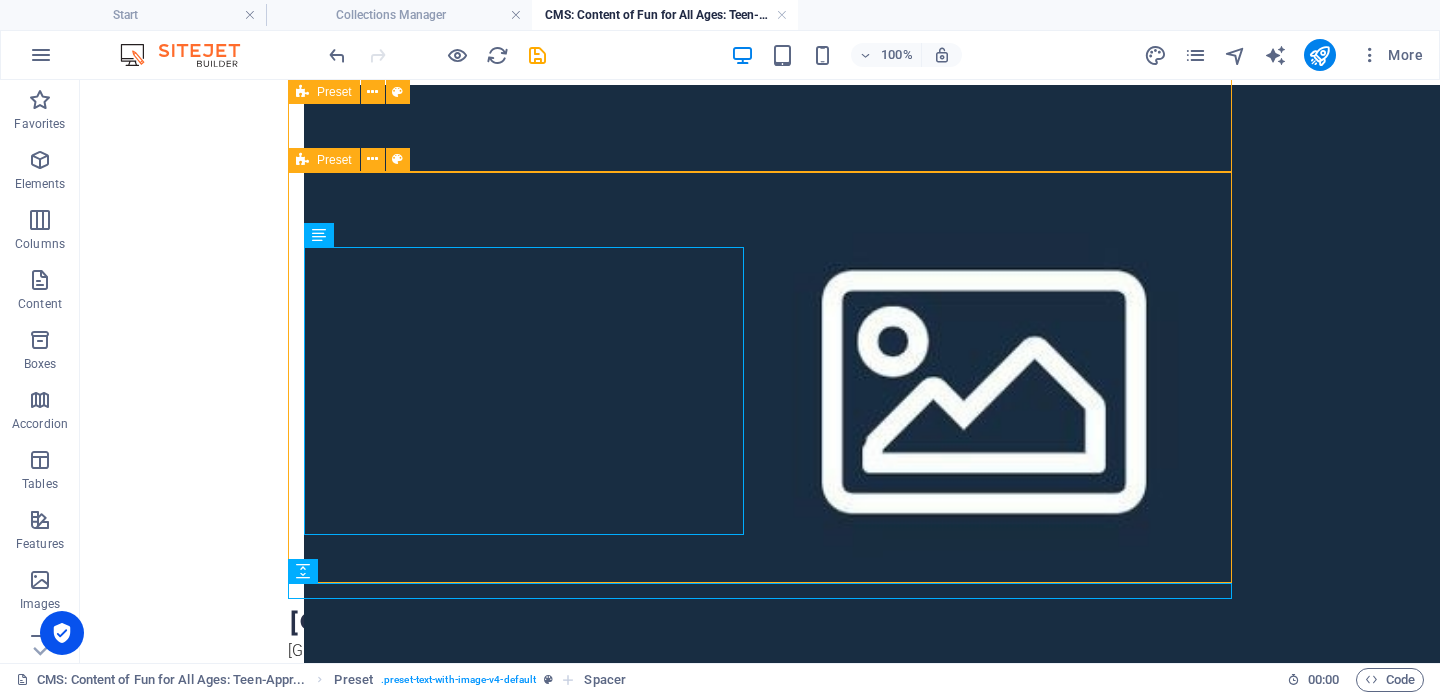 type 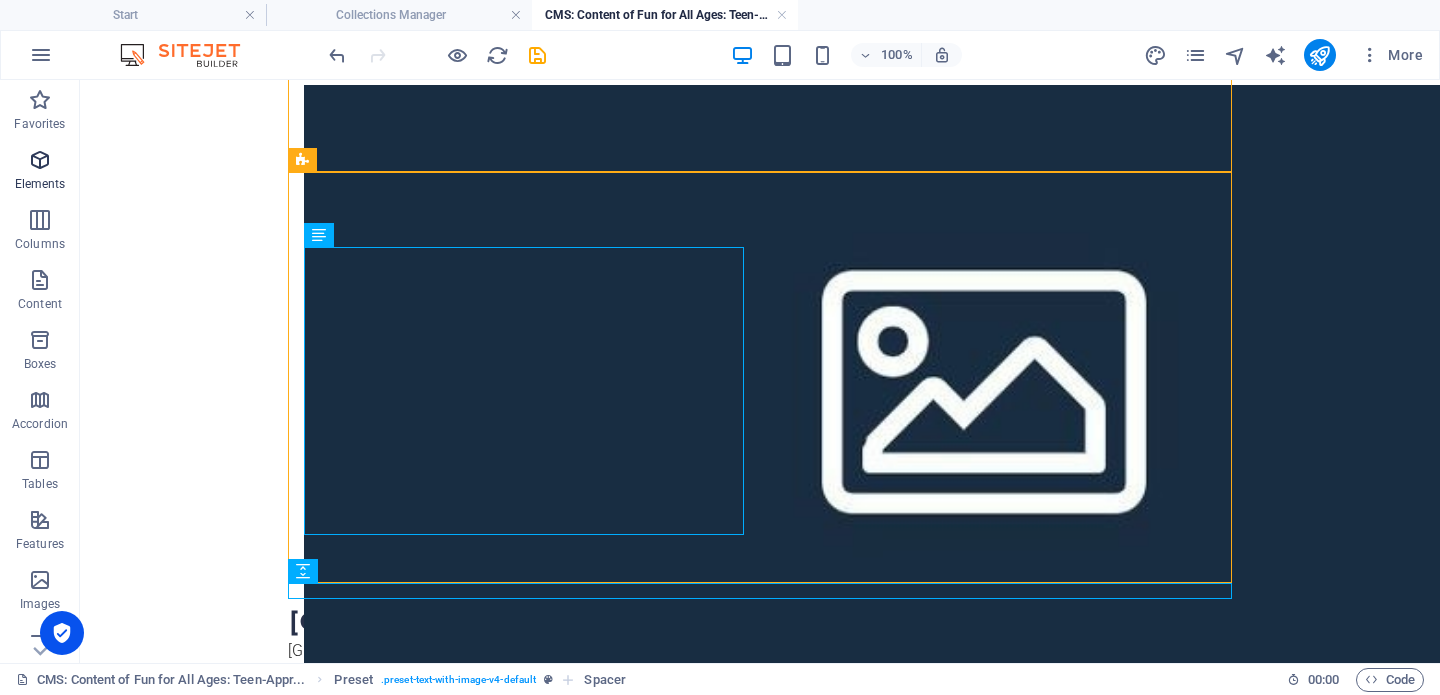 click on "Elements" at bounding box center (40, 184) 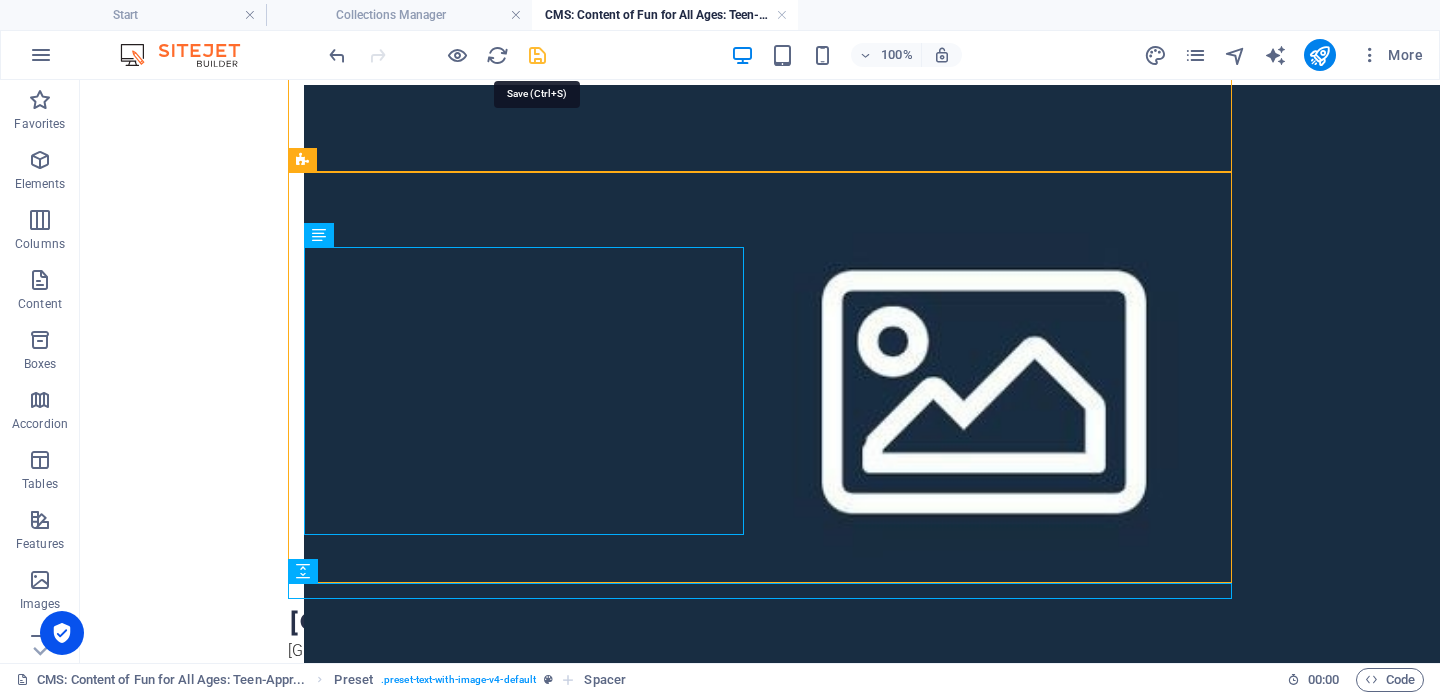 click at bounding box center [537, 55] 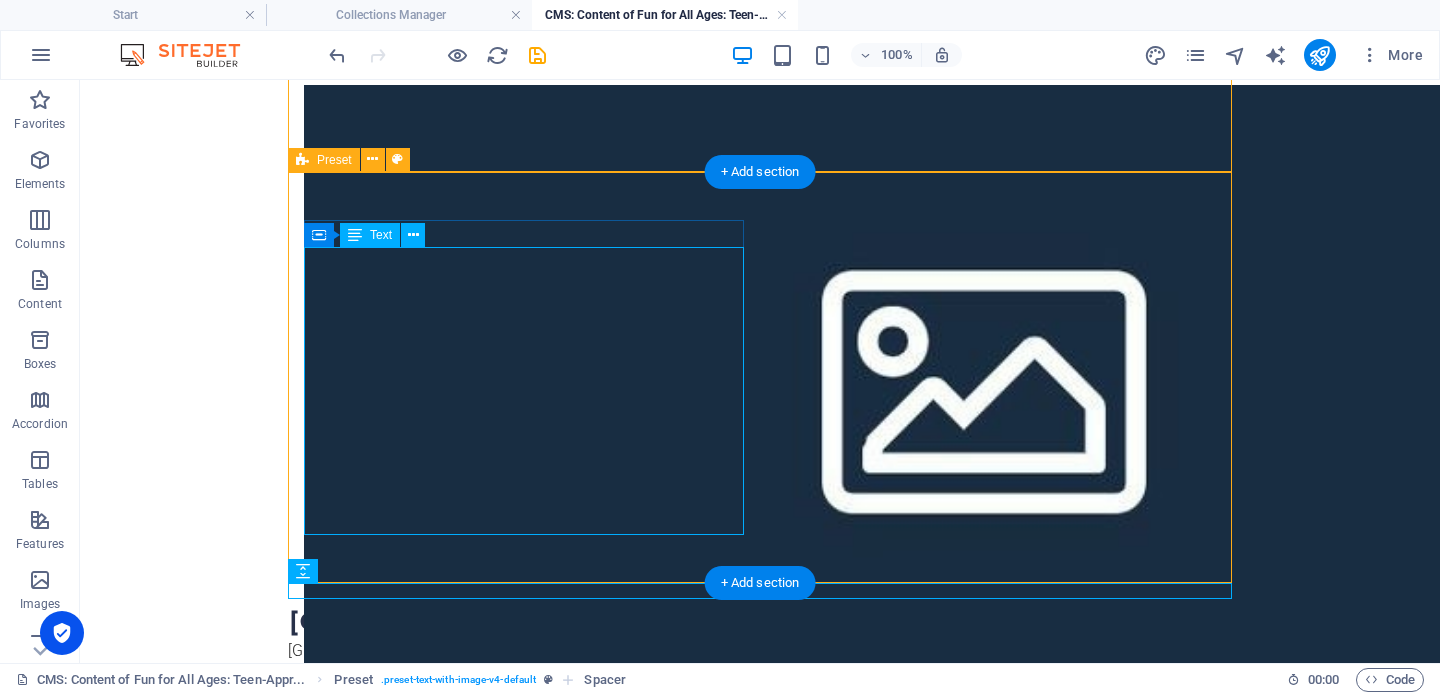 scroll, scrollTop: 1657, scrollLeft: 0, axis: vertical 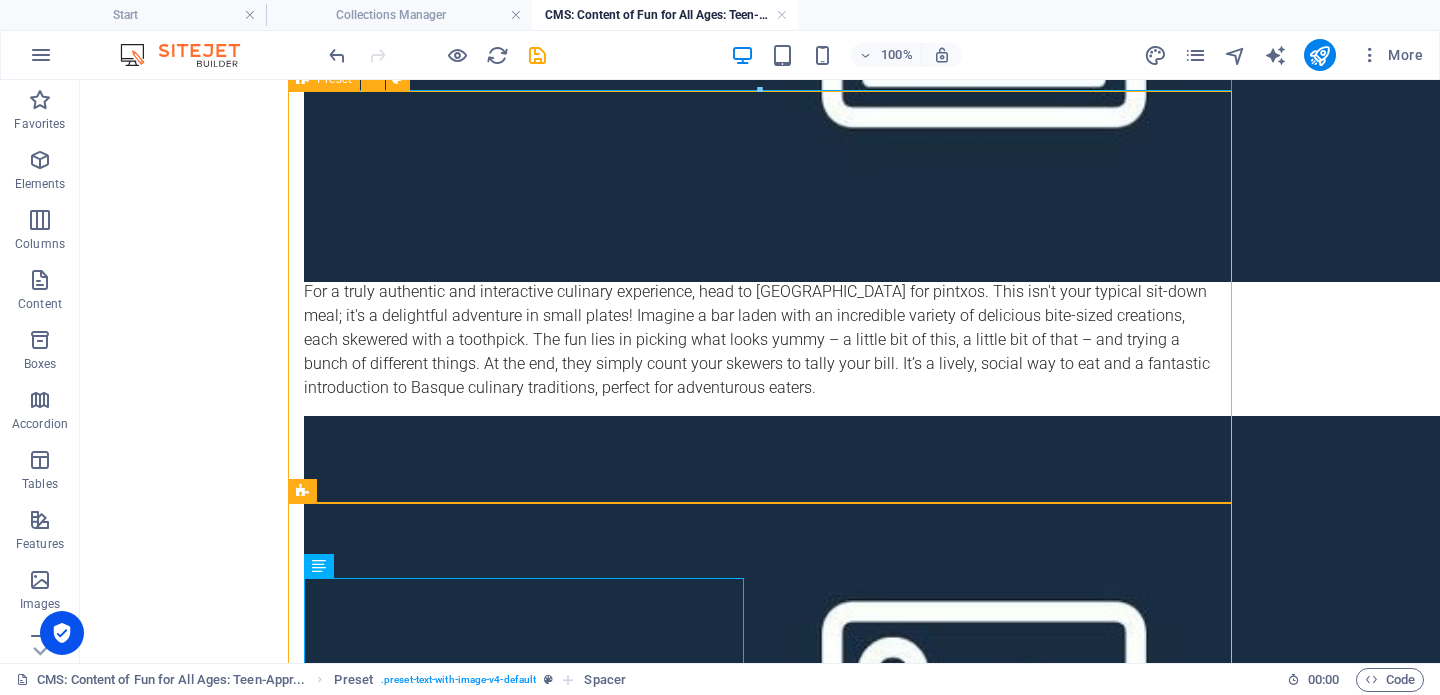 click on "Skip to main content
Planning a family trip to [GEOGRAPHIC_DATA] can sometimes feel like a balancing act, especially when you have teenagers in tow. They're past the playground phase but not quite ready for endless art galleries (unless they're super cool ones, of course!). Before our recent family adventure to [GEOGRAPHIC_DATA] and [GEOGRAPHIC_DATA], I gave my teenage son a mission: pick a few things he really wanted to do in each city. What came back surprised and delighted me! His ideas were fresh, unique, and definitely "off-the-beaten-path" compared to our past European travels. So, get ready to discover some fantastic attractions and eateries – curated by both a teen and a travel pro (that's me!) – that will make your next family trip to these incredible Spanish cities unforgettable. [GEOGRAPHIC_DATA]: Where Culture Meets Cool [GEOGRAPHIC_DATA] is a city of vibrant energy, stunning architecture, and delicious food. While the [GEOGRAPHIC_DATA] and [GEOGRAPHIC_DATA] are must-sees, here's how we added some extra pizzazz to our visit: Drop content here" at bounding box center [760, 510] 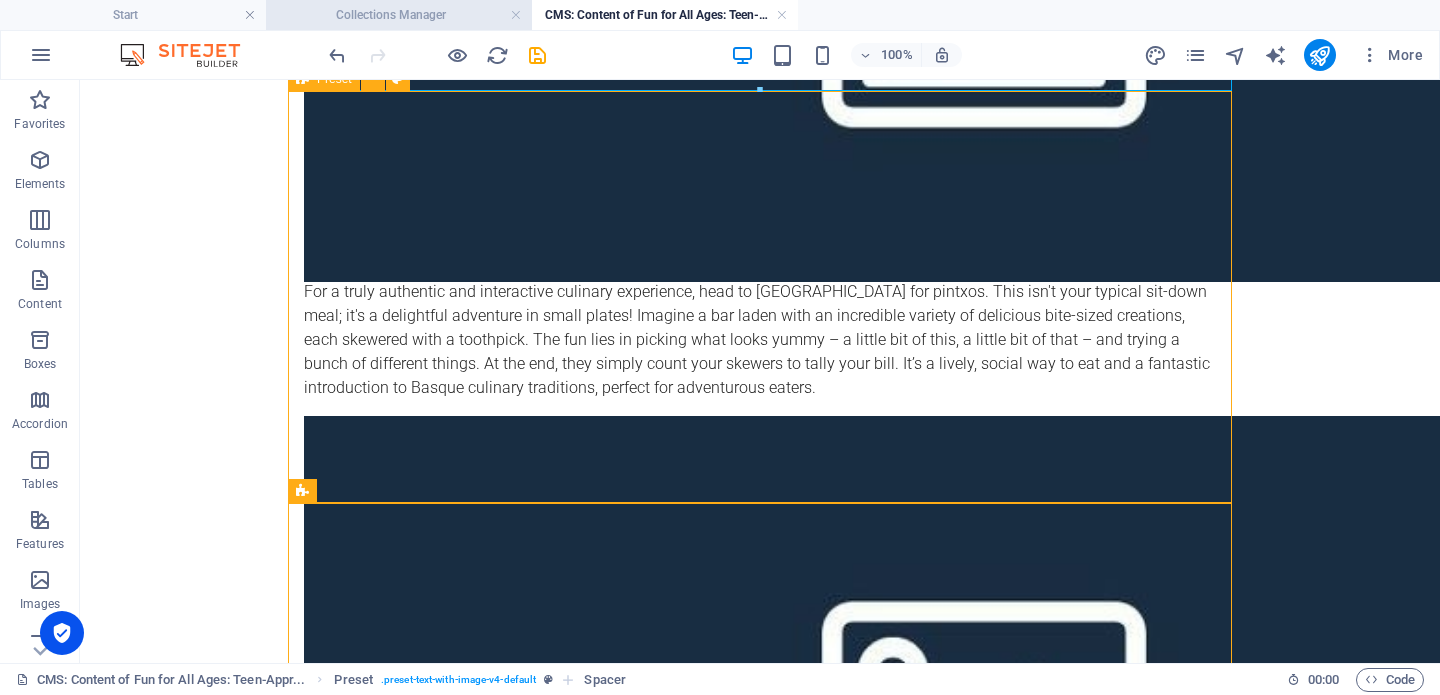 click on "Collections Manager" at bounding box center (399, 15) 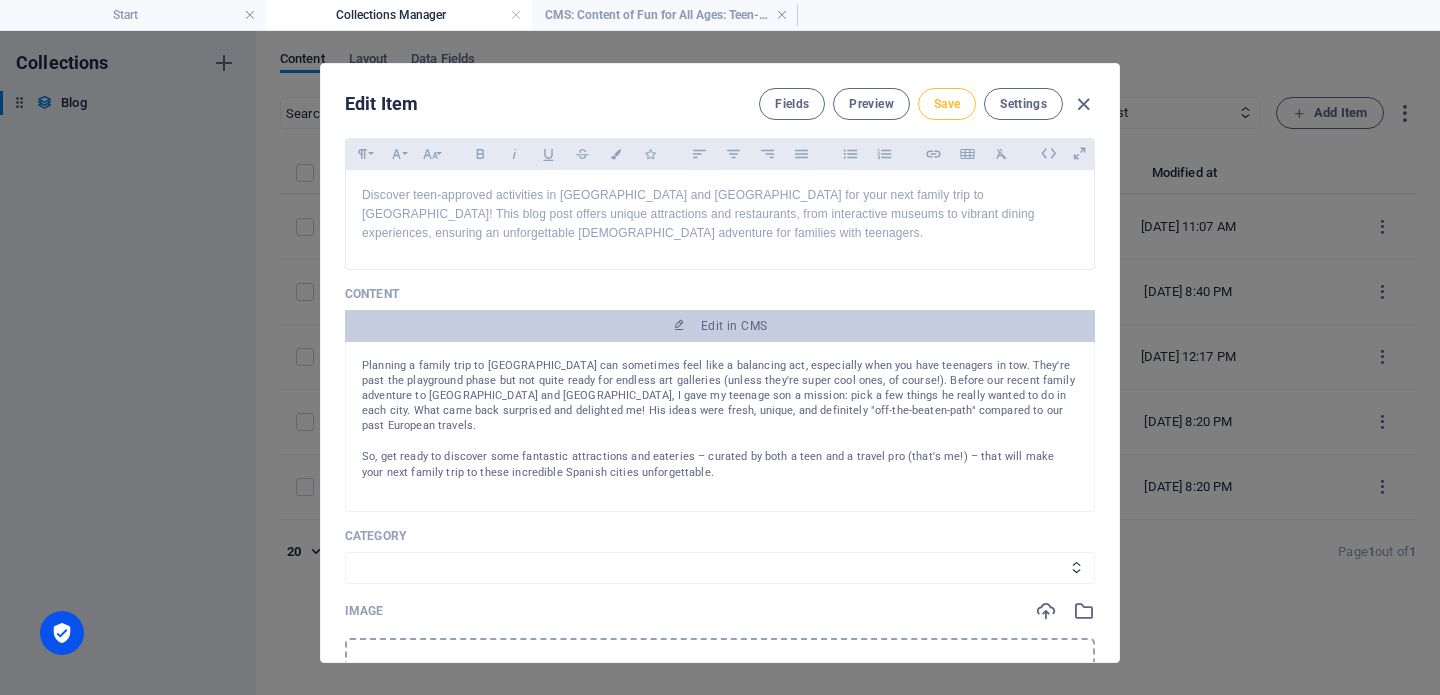 click on "Save" at bounding box center (947, 104) 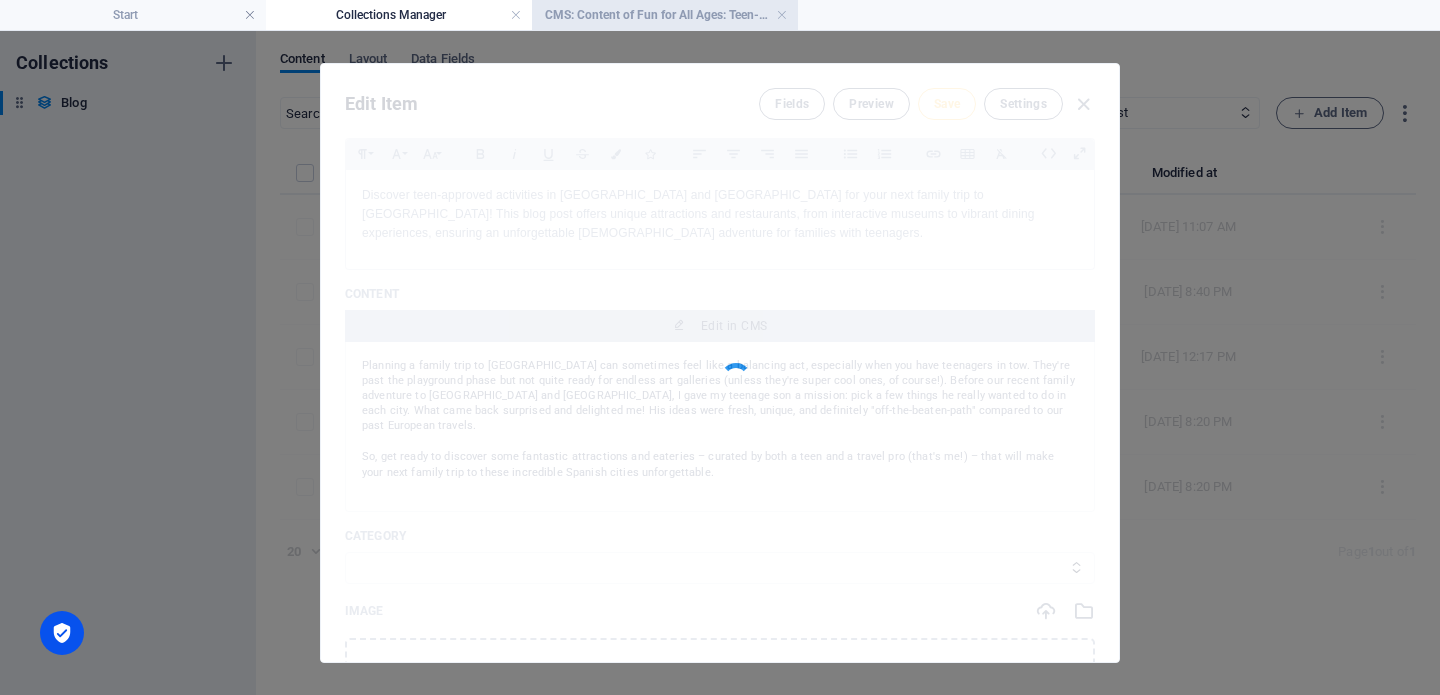 click on "CMS: Content of Fun for All Ages: Teen-Appr..." at bounding box center (665, 15) 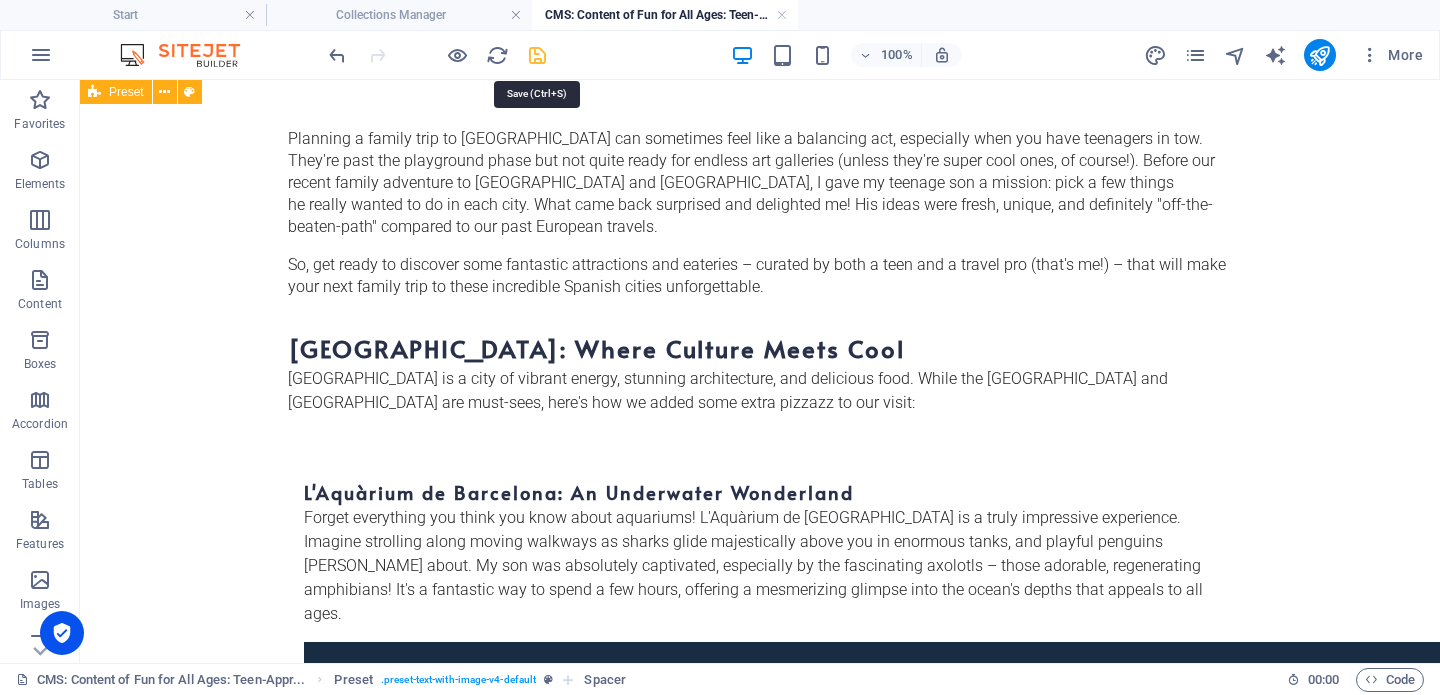 click at bounding box center [537, 55] 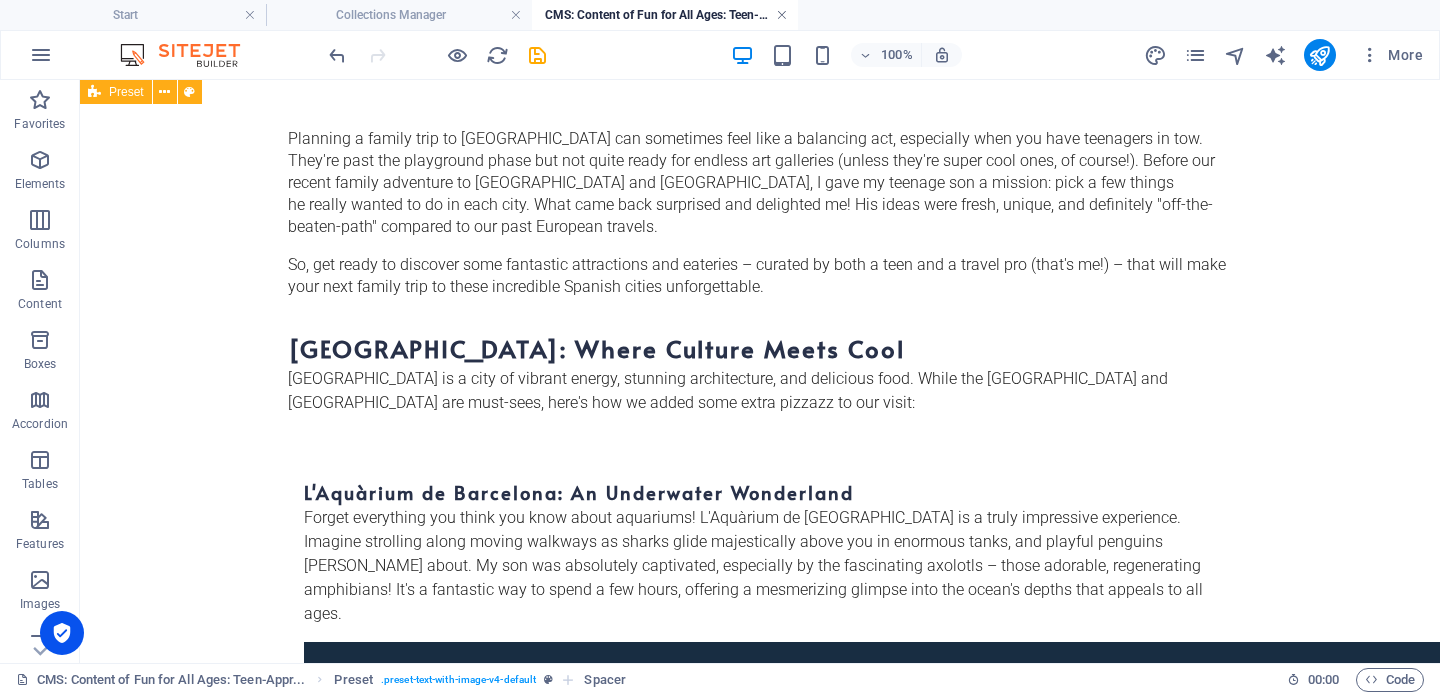 click at bounding box center [782, 15] 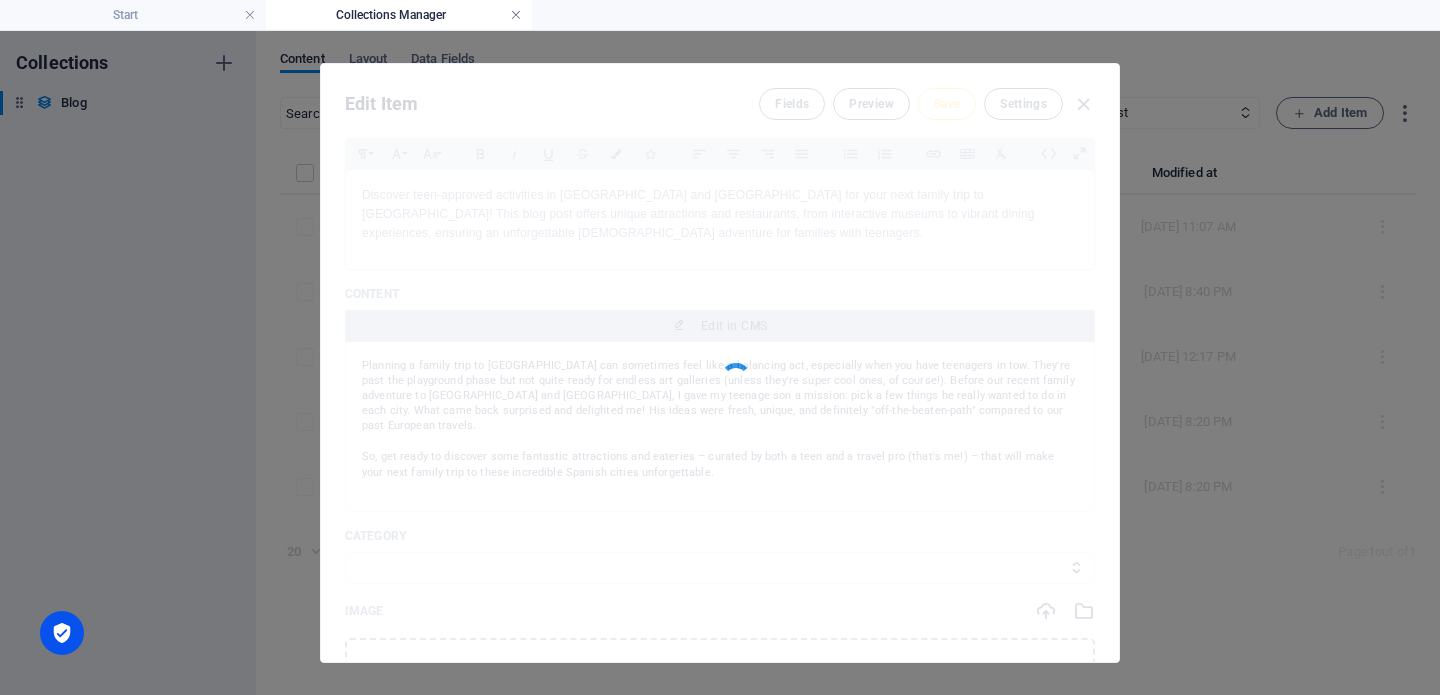 click at bounding box center [516, 15] 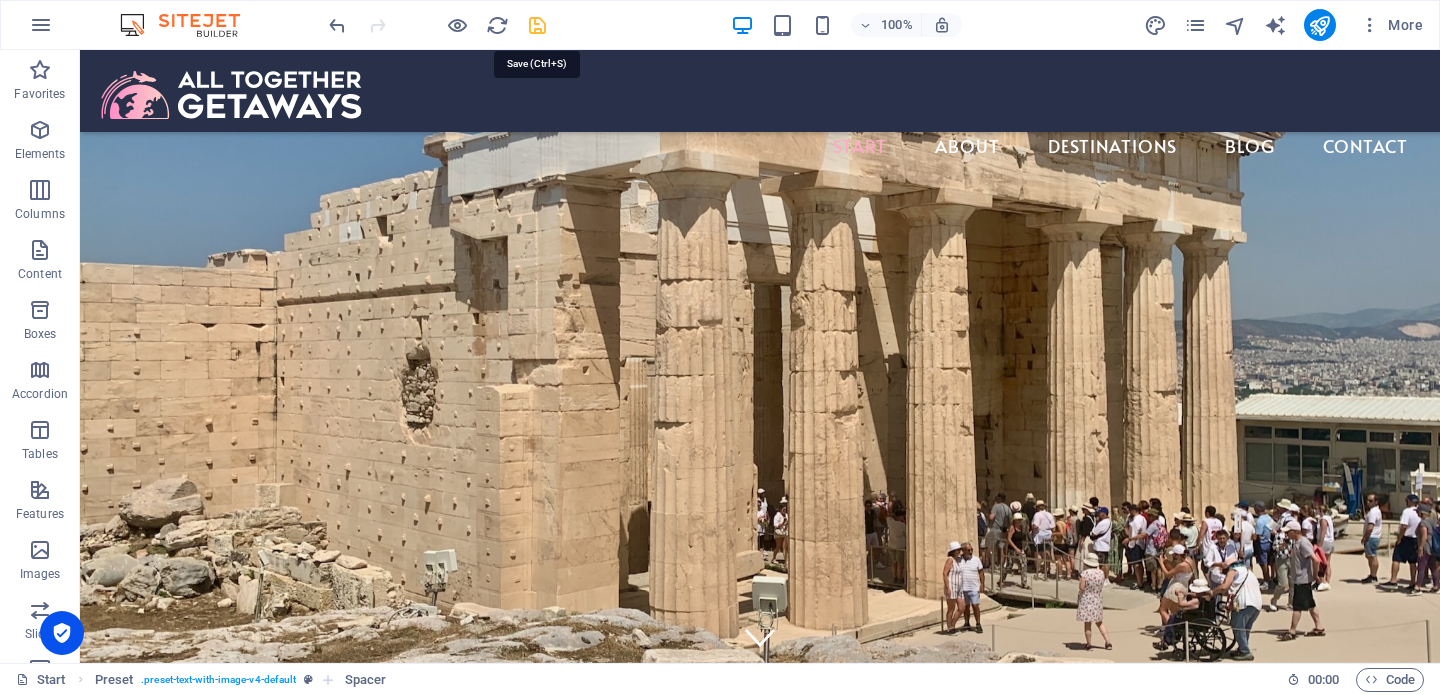 click at bounding box center [537, 25] 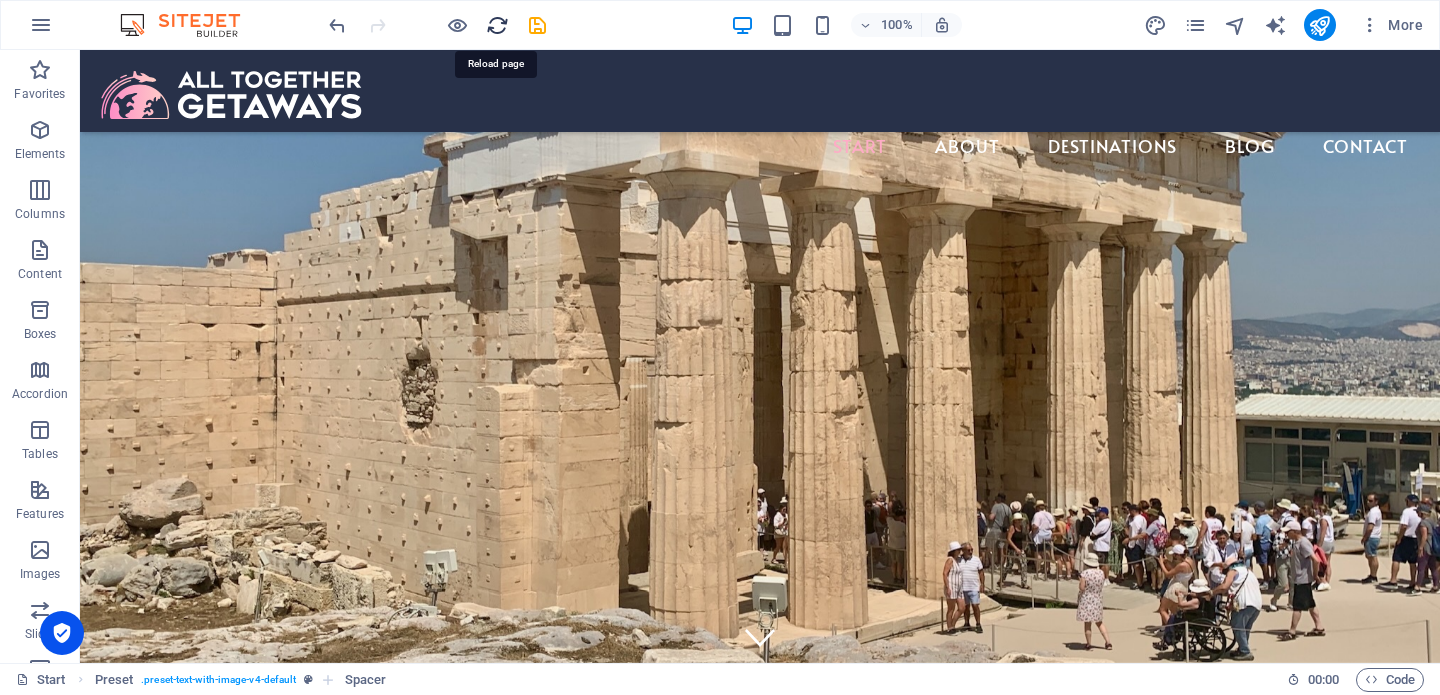 click at bounding box center [497, 25] 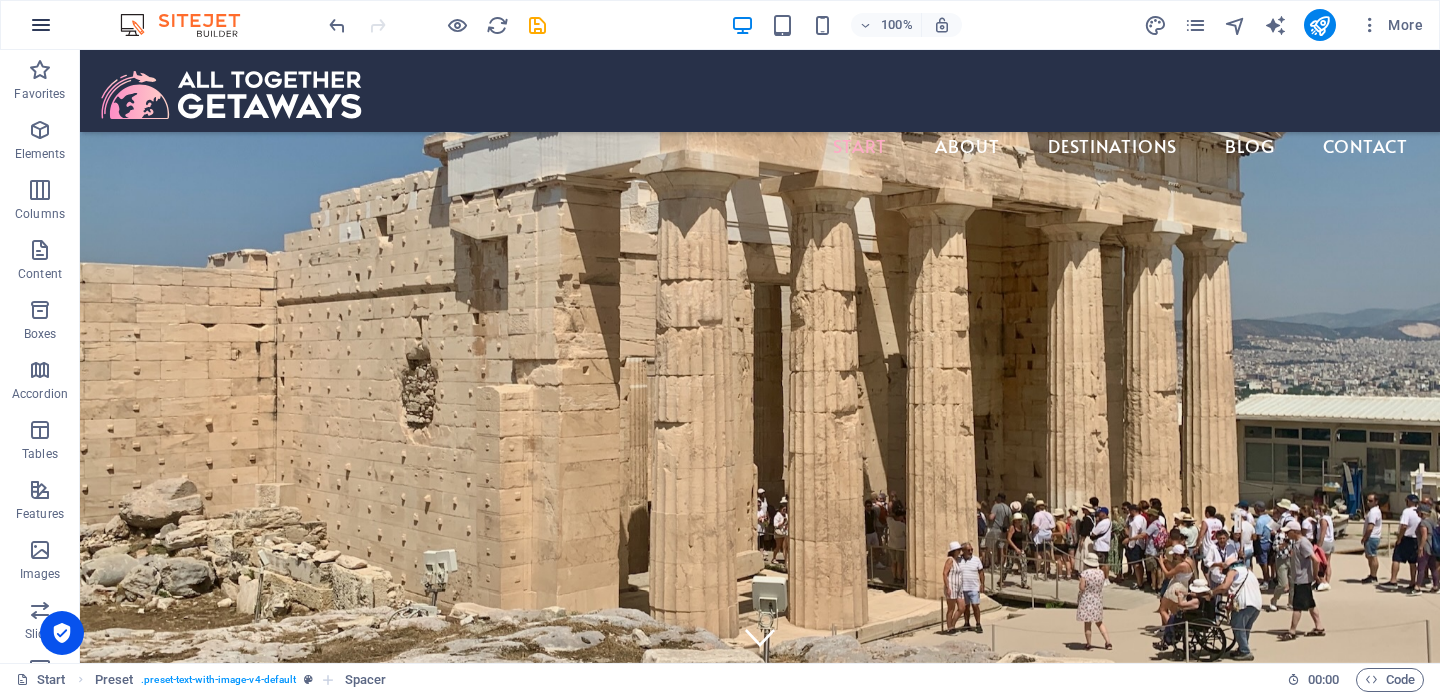 click at bounding box center [41, 25] 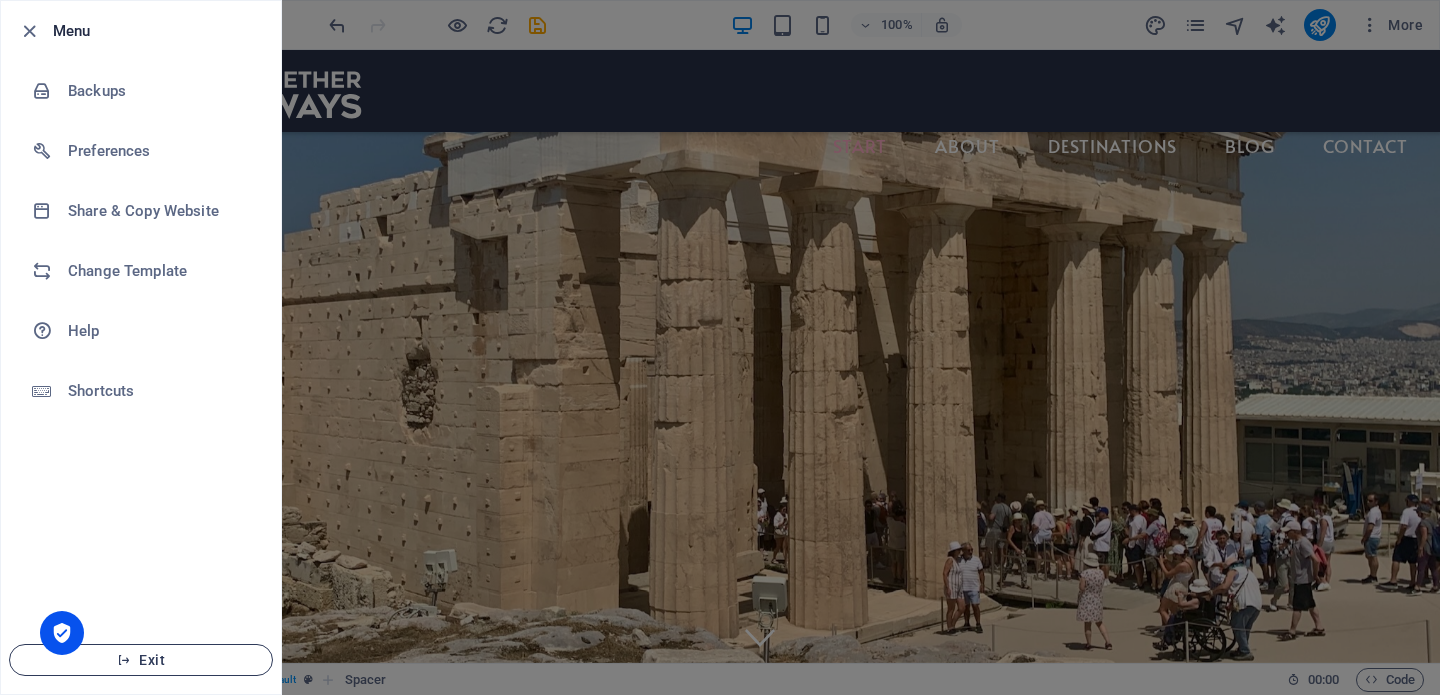 click on "Exit" at bounding box center [141, 660] 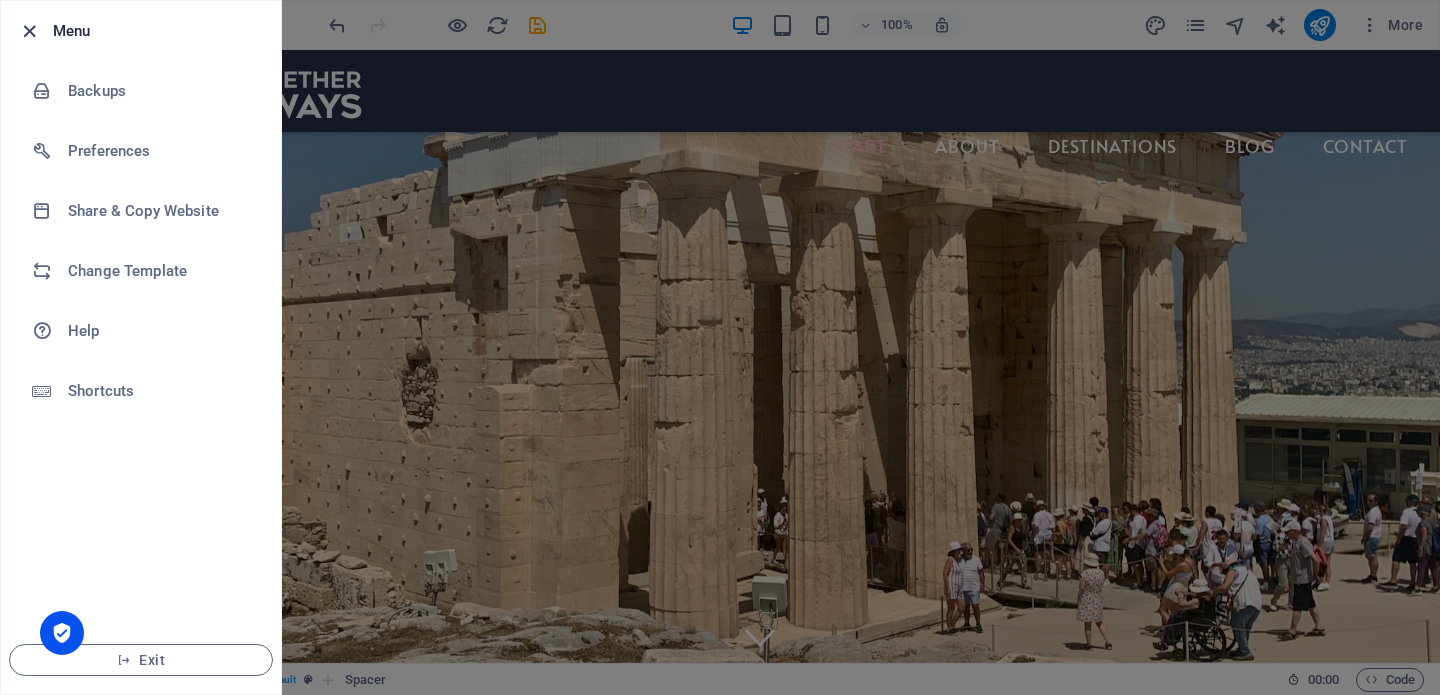 click at bounding box center [29, 31] 